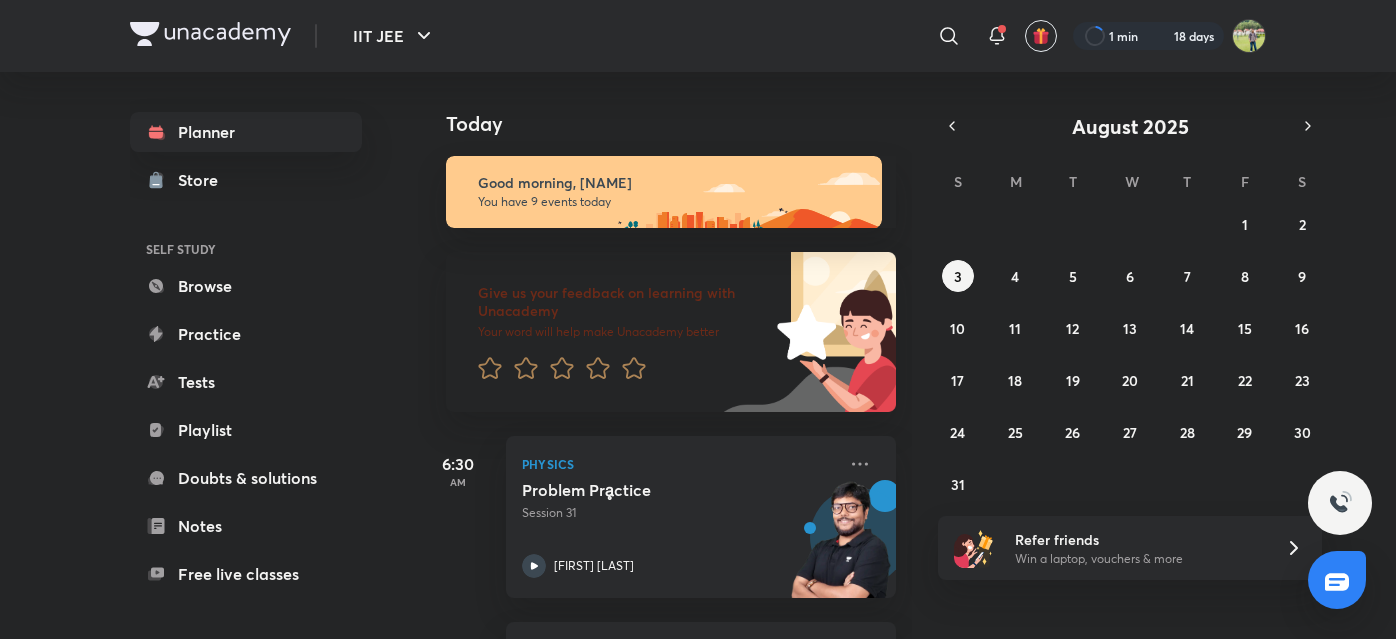scroll, scrollTop: 0, scrollLeft: 0, axis: both 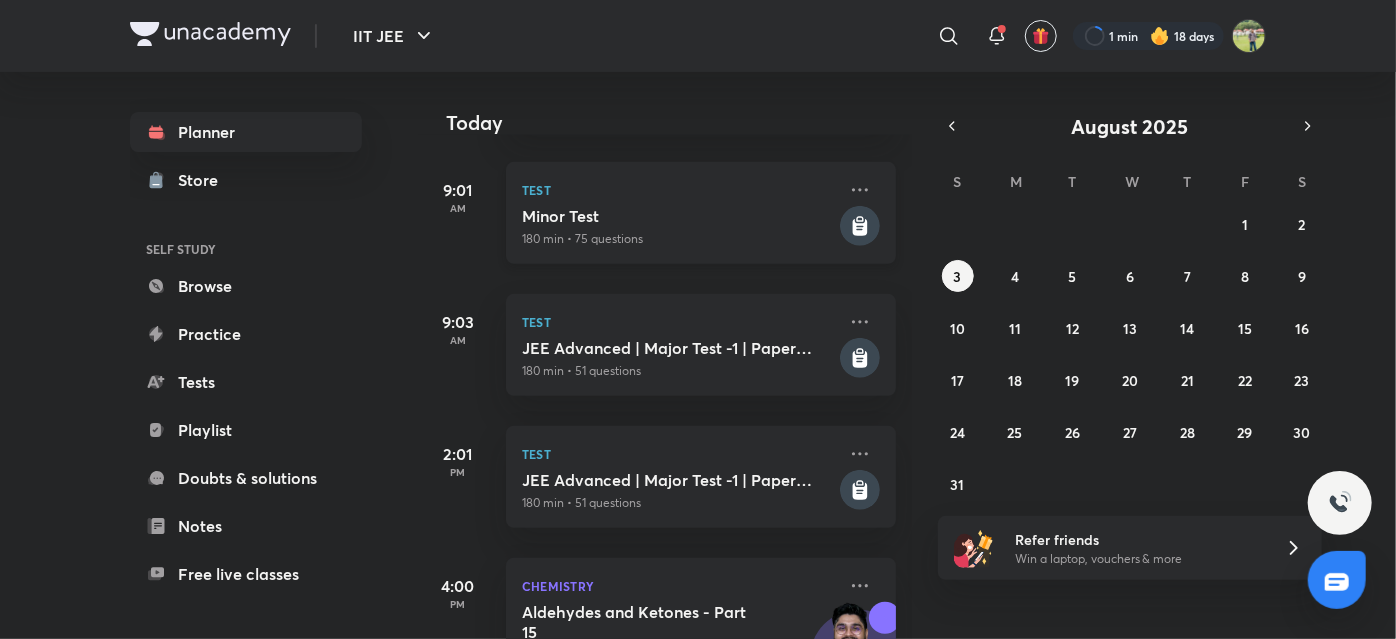 click on "Minor Test" at bounding box center (679, 216) 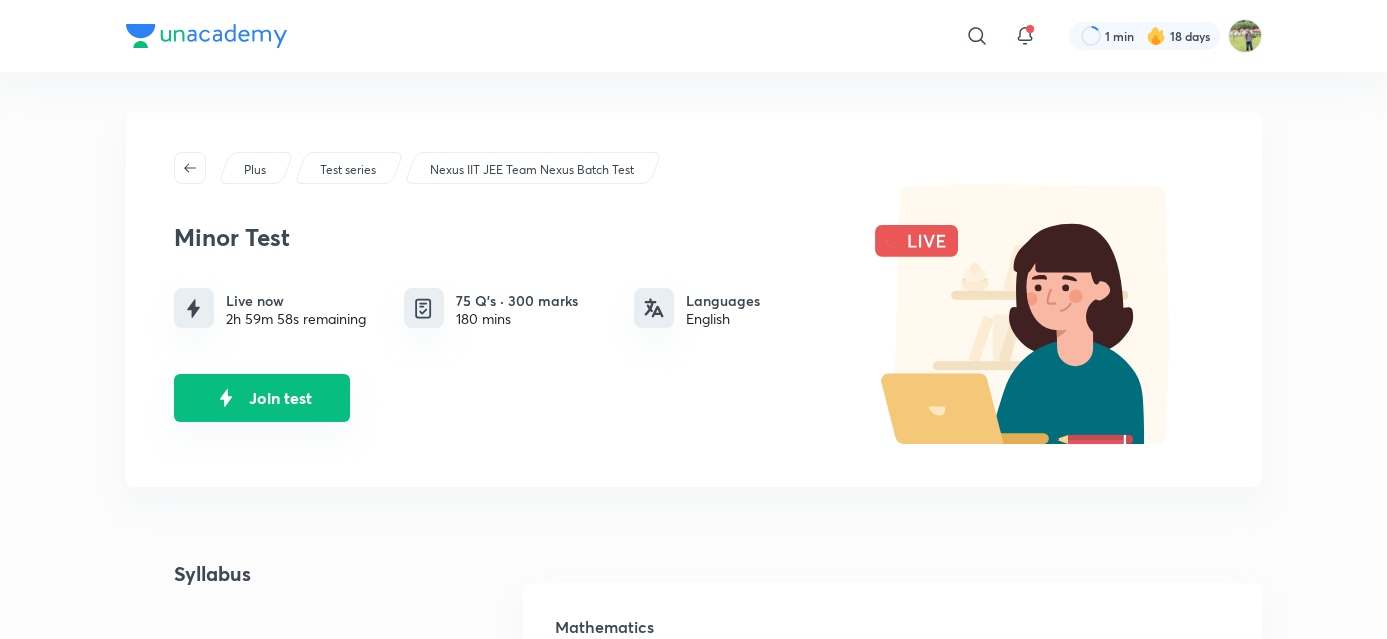 click on "Join test" at bounding box center (262, 398) 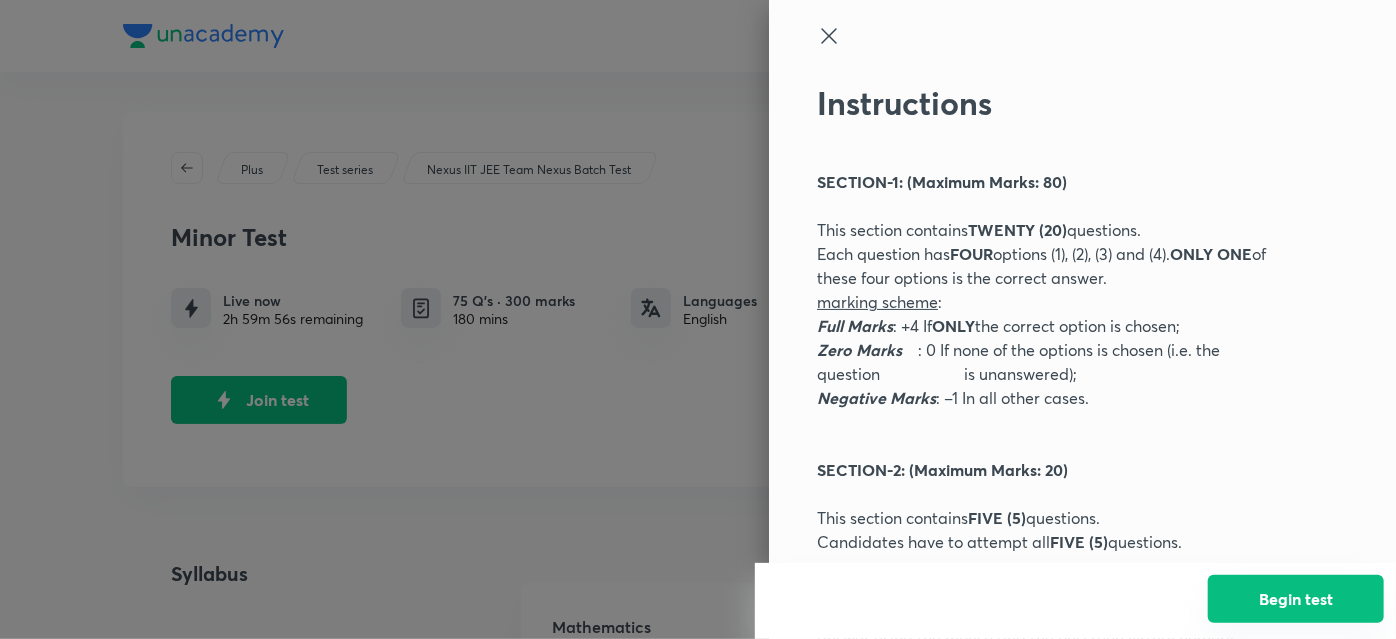 click on "Begin test" at bounding box center [1296, 599] 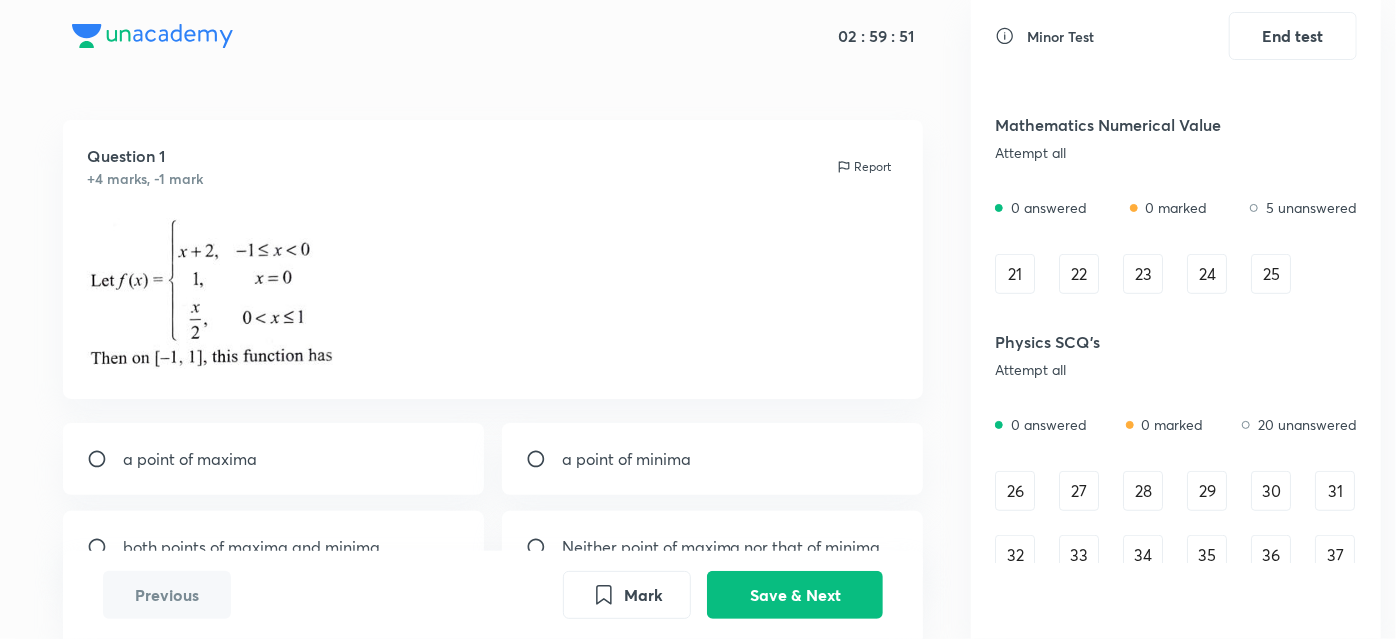 scroll, scrollTop: 394, scrollLeft: 0, axis: vertical 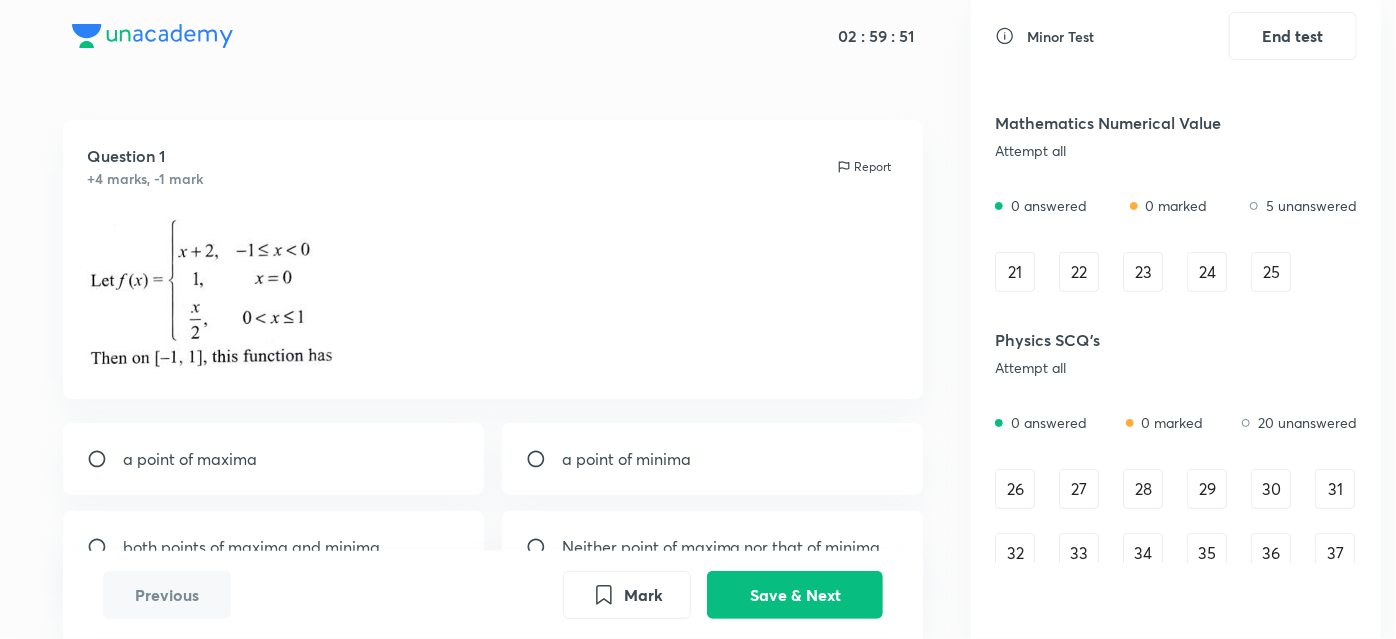 click on "26" at bounding box center (1015, 489) 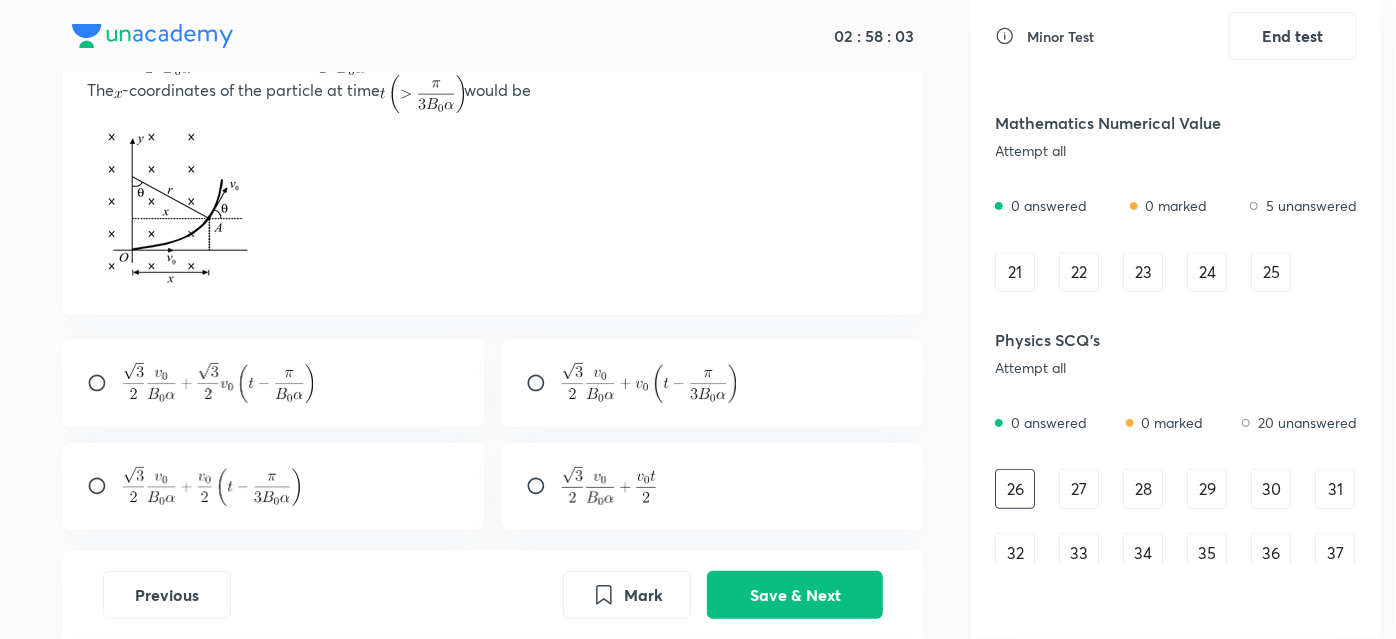 scroll, scrollTop: 306, scrollLeft: 0, axis: vertical 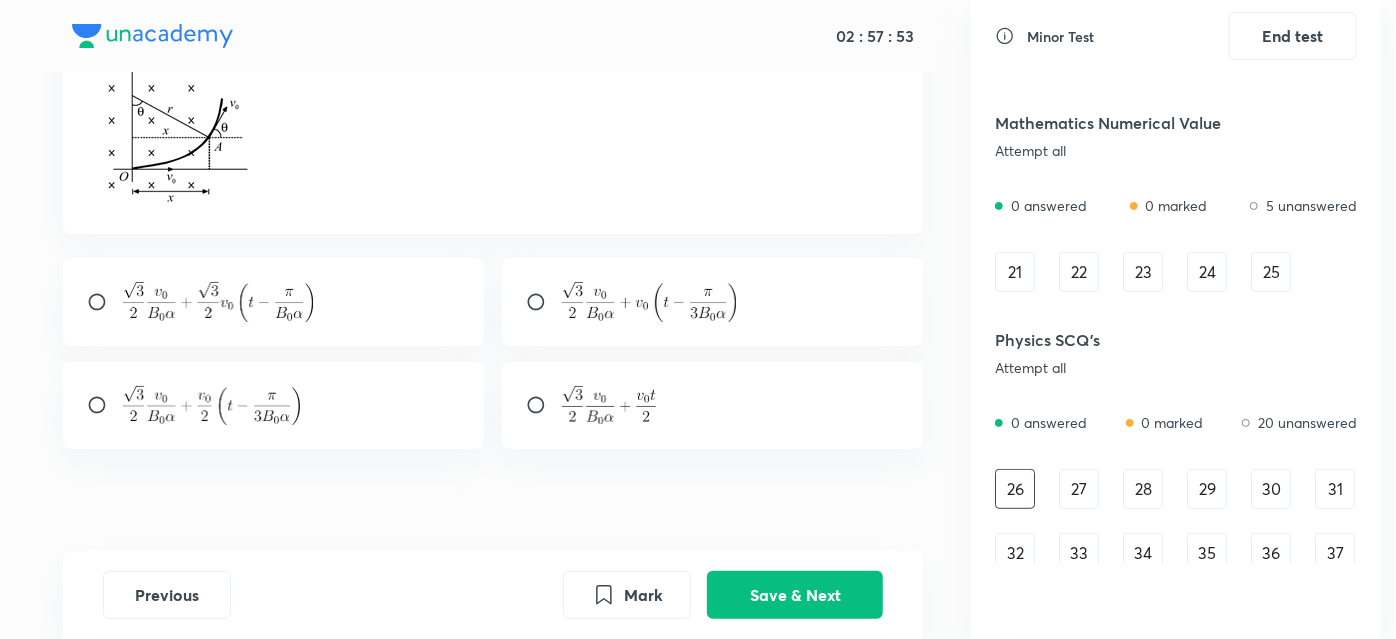 click on "27" at bounding box center (1079, 489) 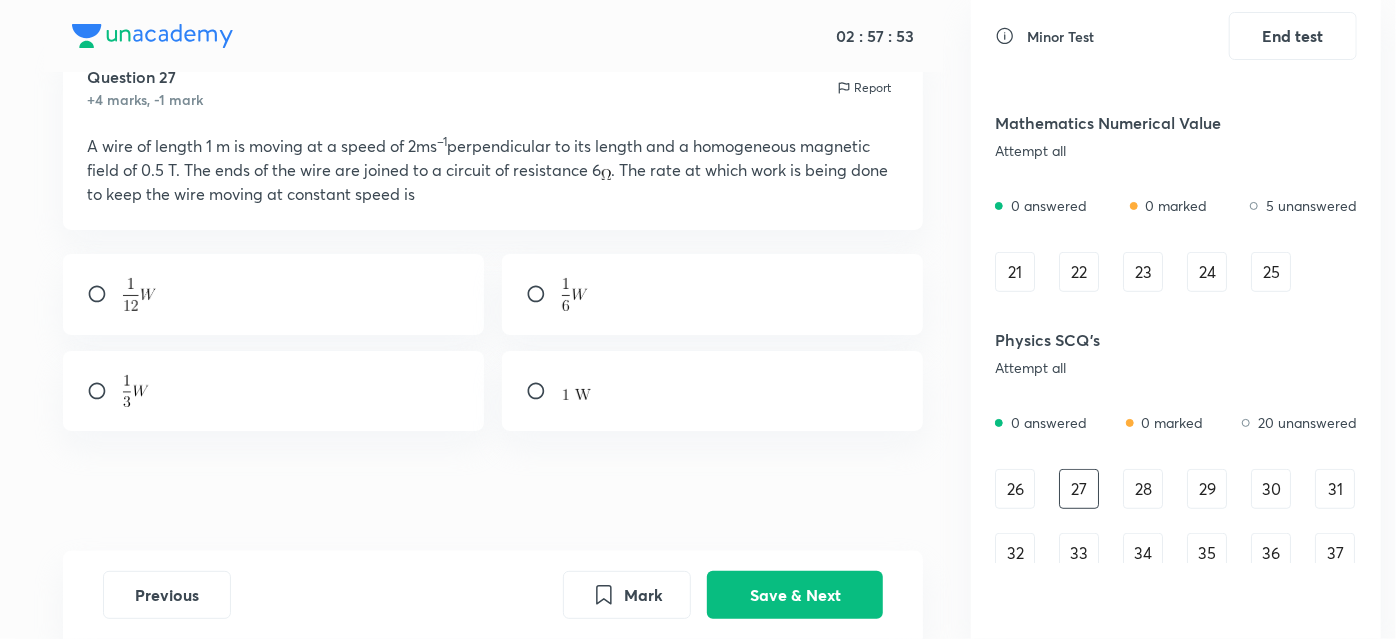 scroll, scrollTop: 79, scrollLeft: 0, axis: vertical 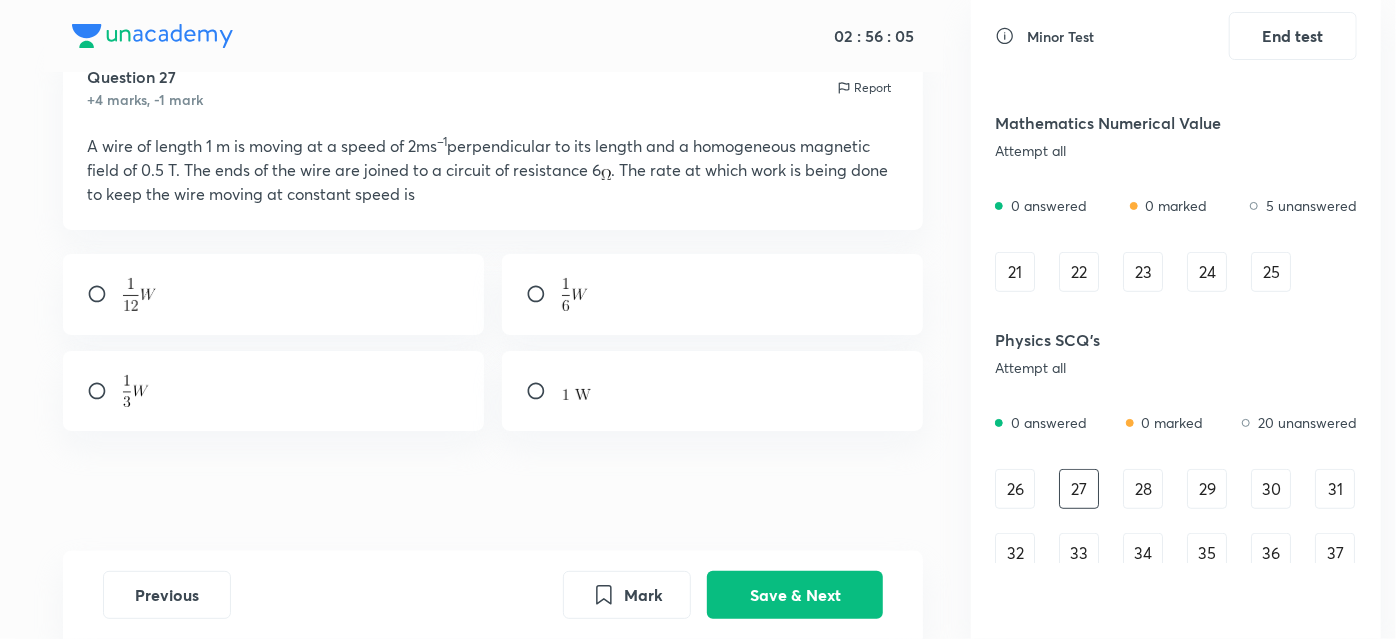 click at bounding box center (544, 294) 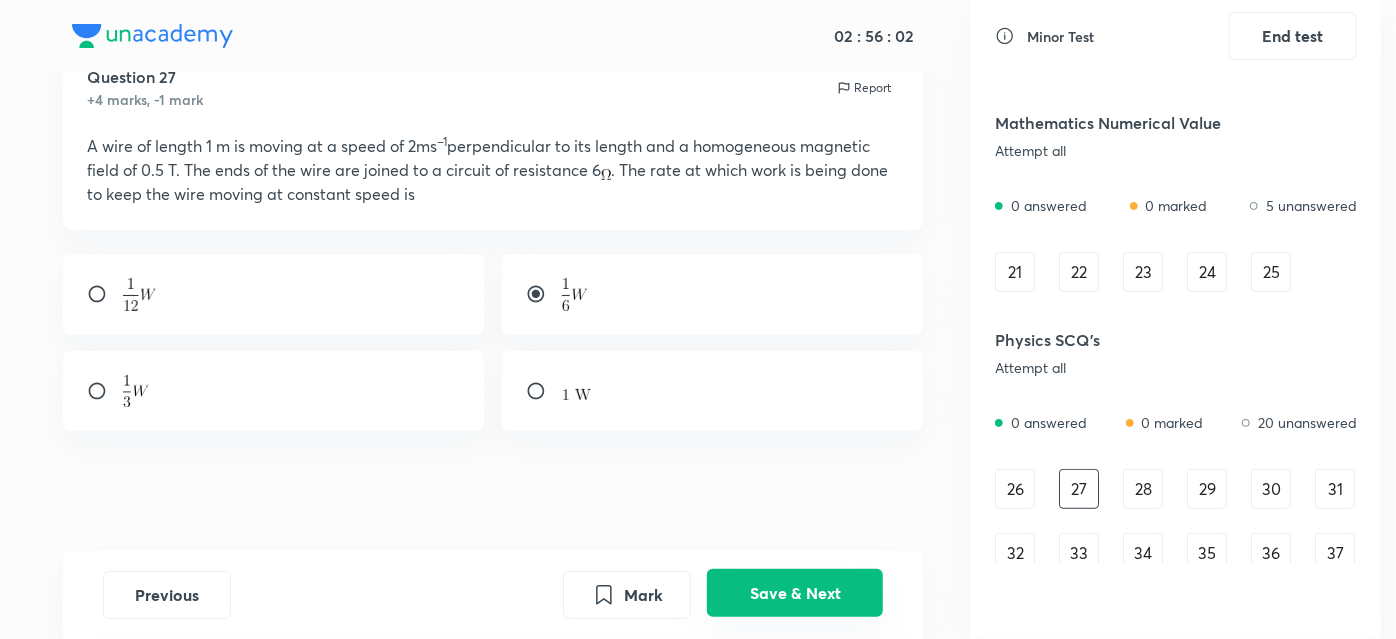 click on "Save & Next" at bounding box center (795, 593) 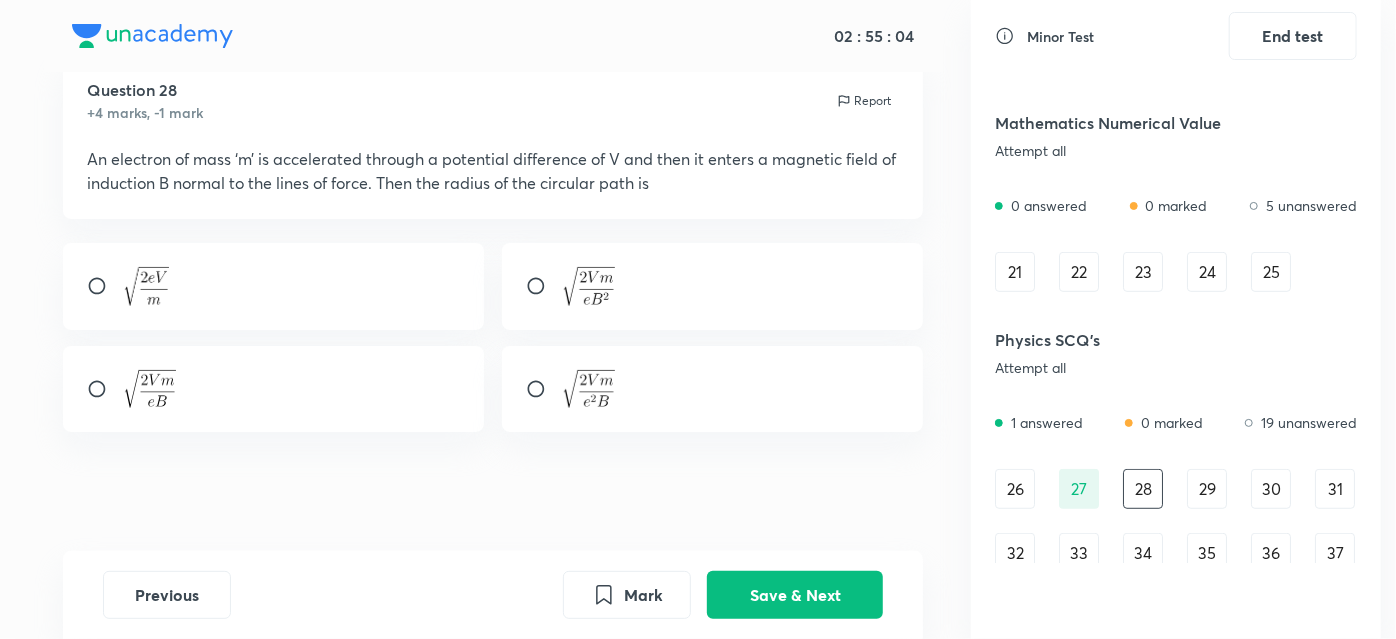 scroll, scrollTop: 65, scrollLeft: 0, axis: vertical 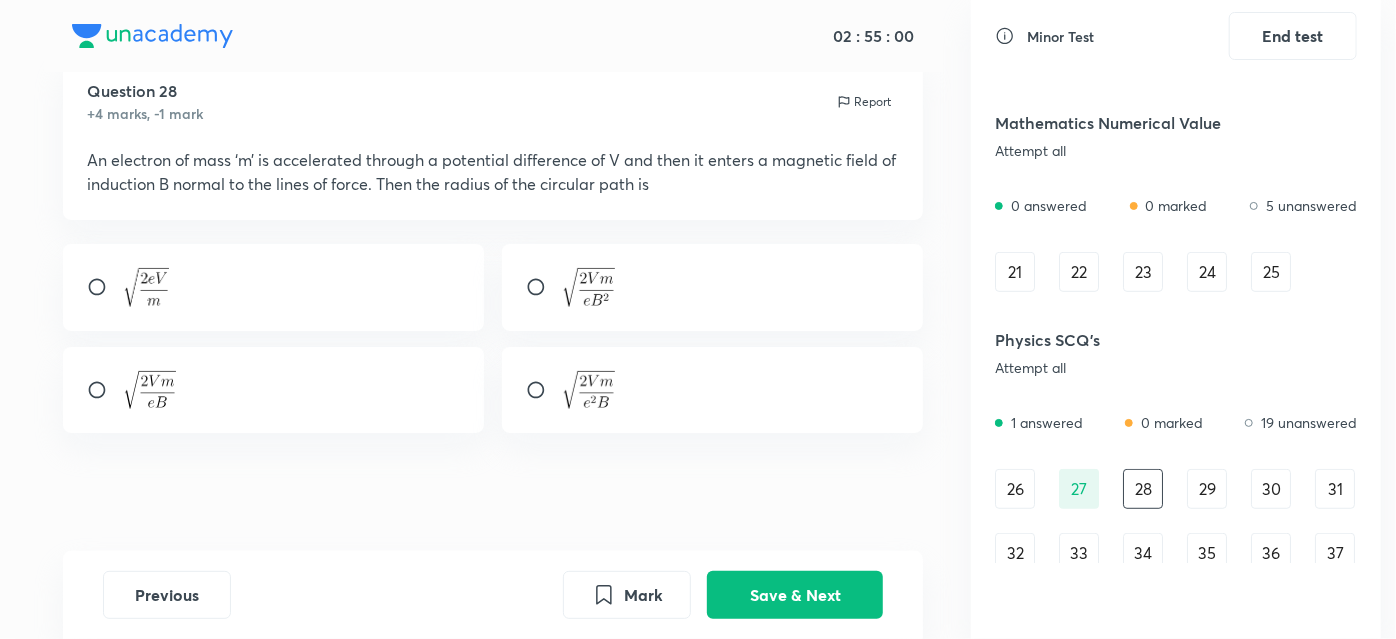 click at bounding box center [105, 287] 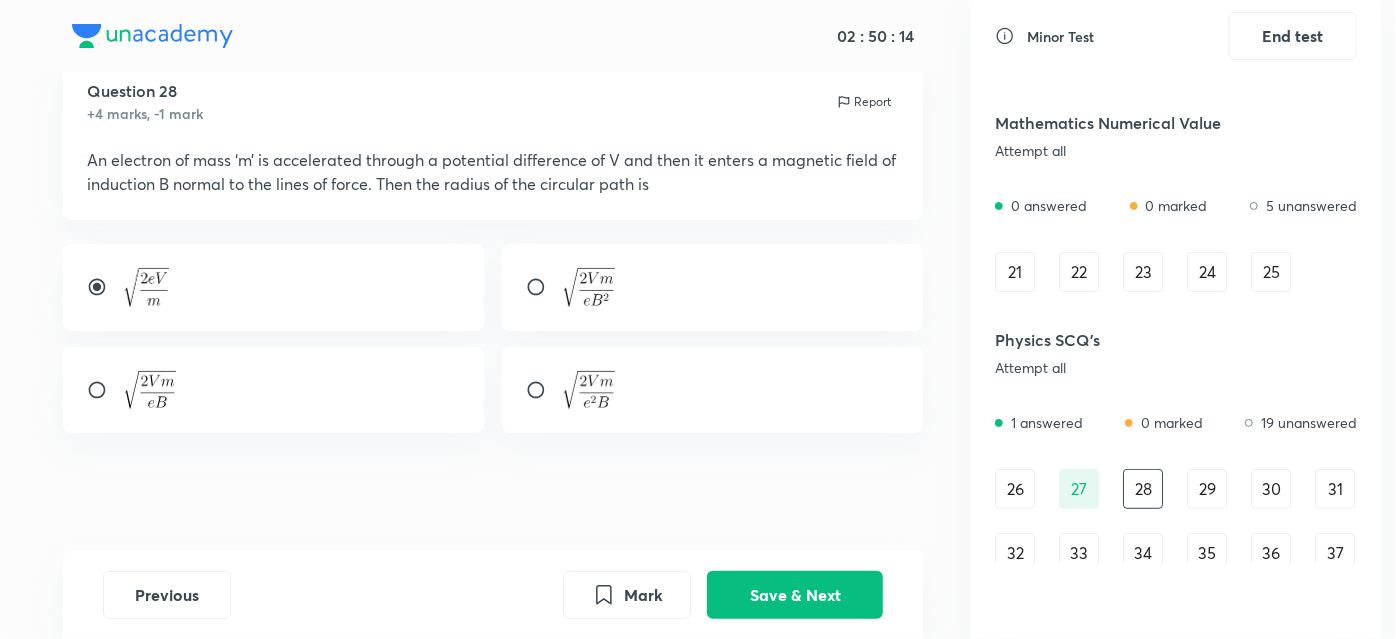 click at bounding box center [105, 390] 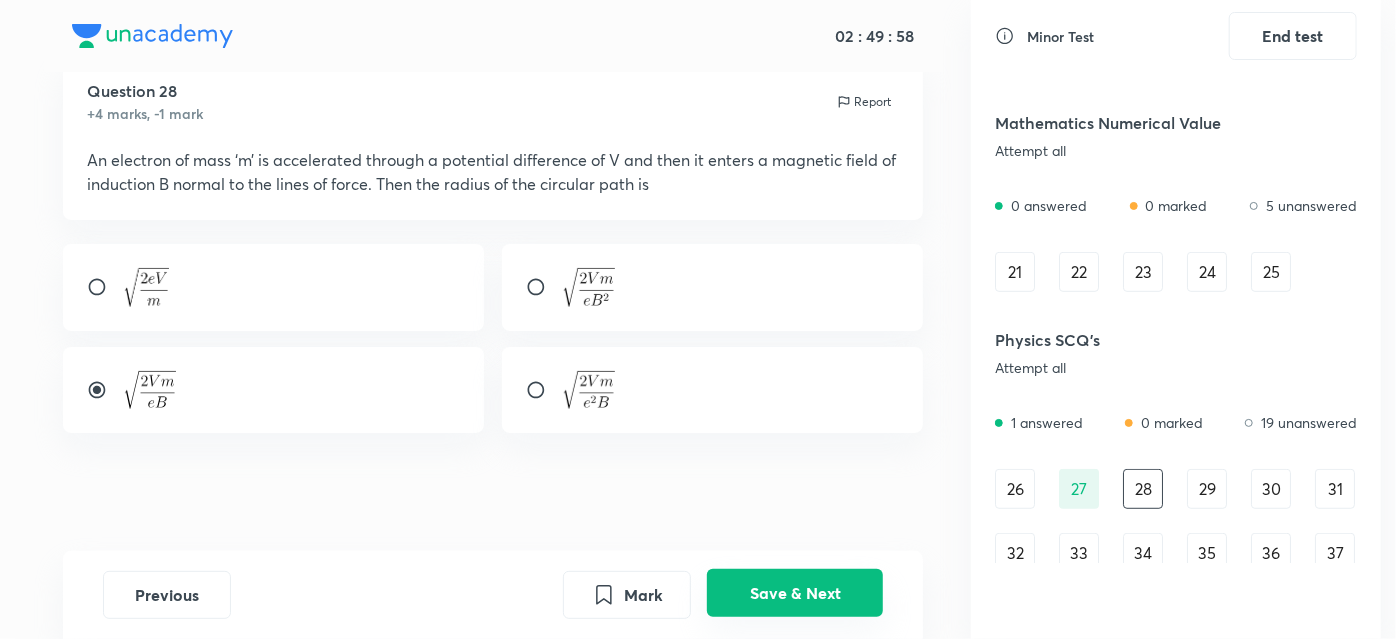 click on "Save & Next" at bounding box center [795, 593] 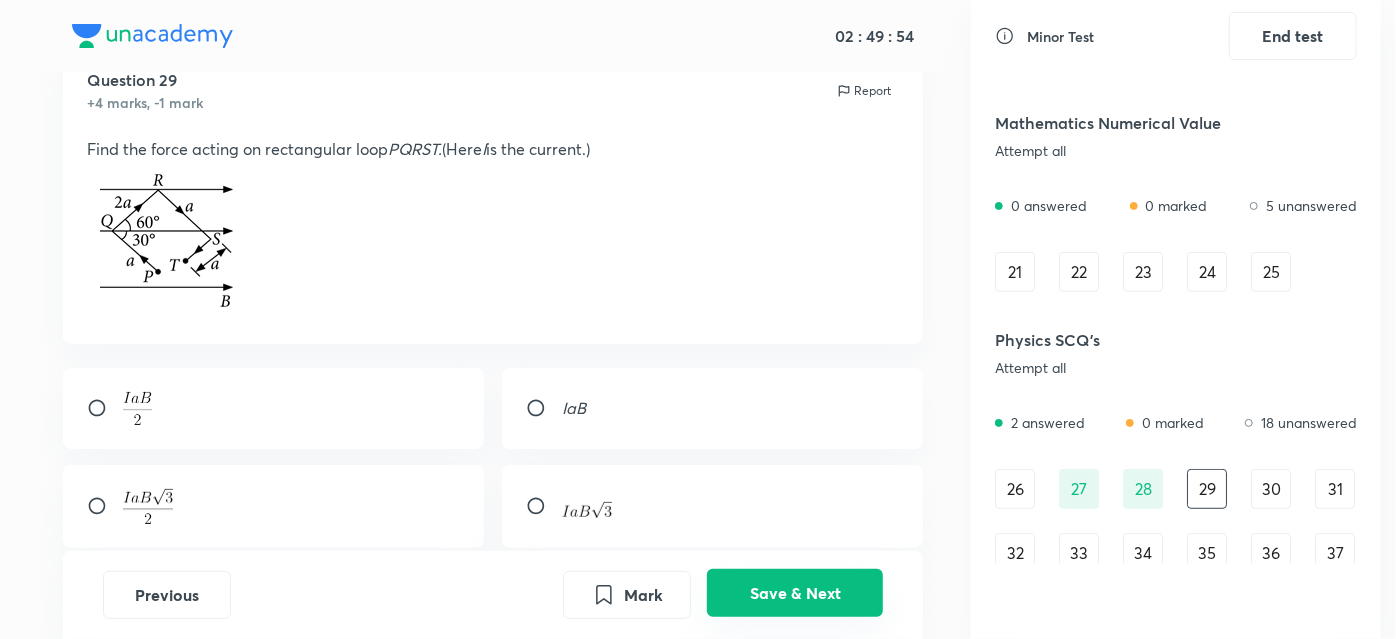 scroll, scrollTop: 67, scrollLeft: 0, axis: vertical 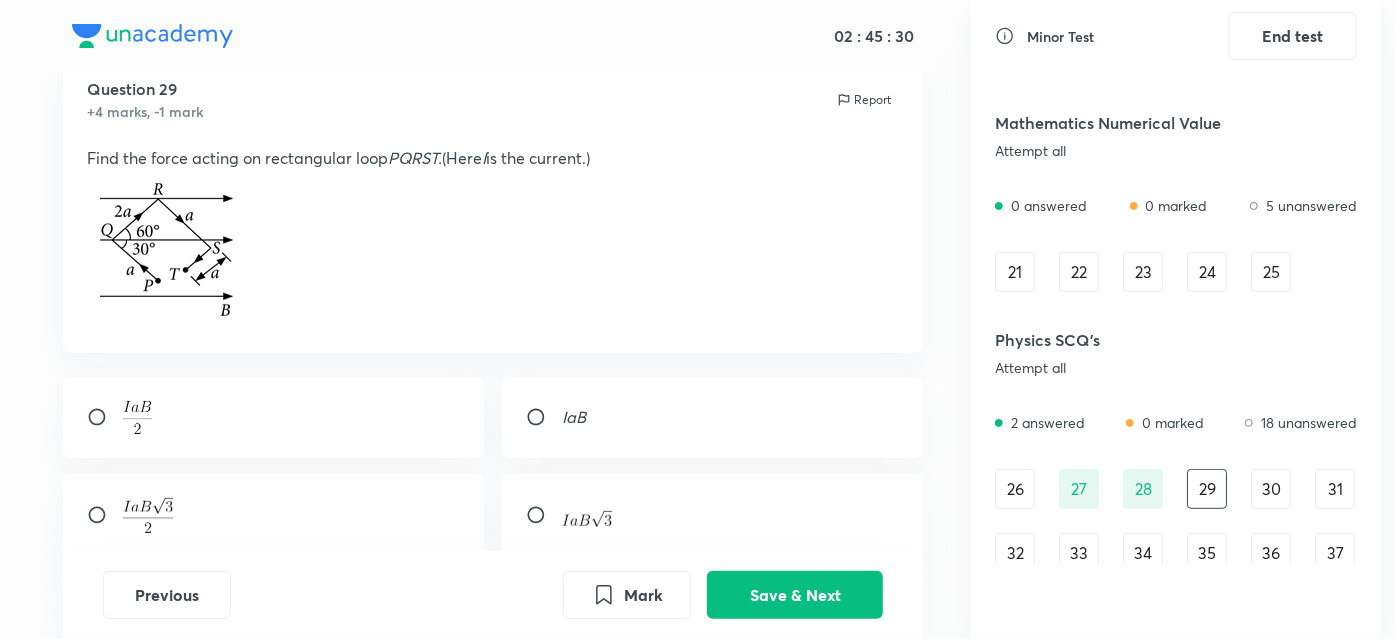 click at bounding box center [544, 515] 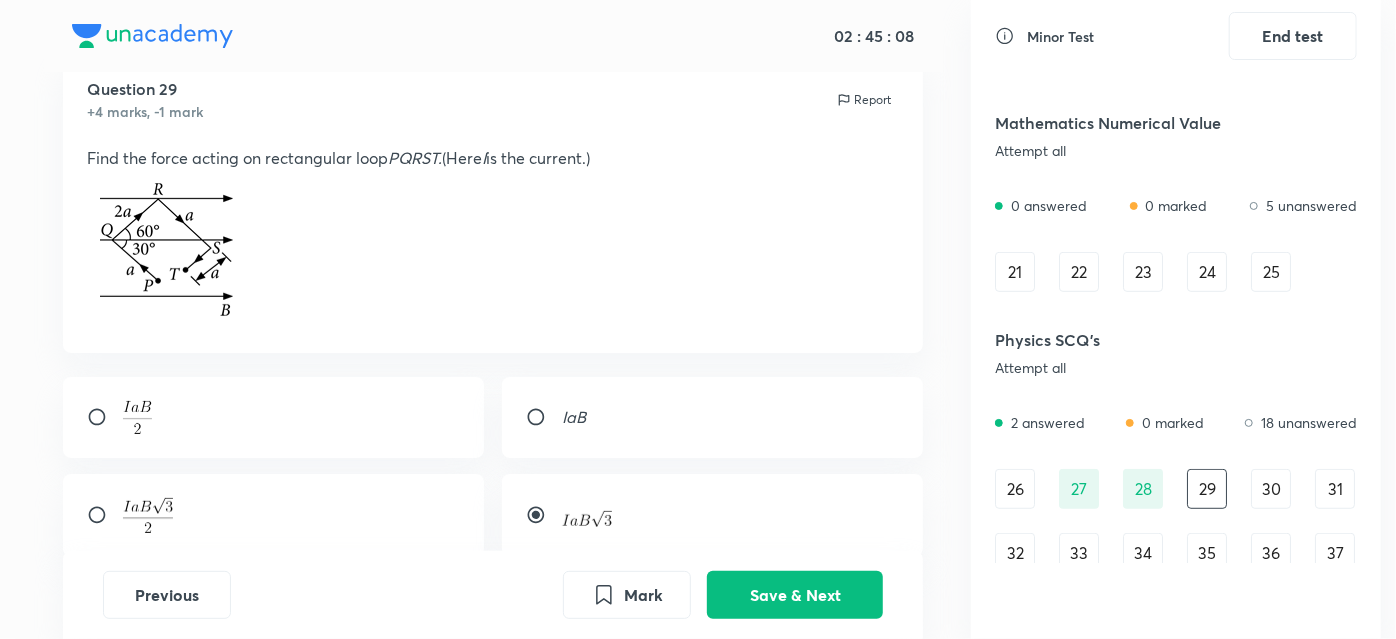 click at bounding box center (137, 417) 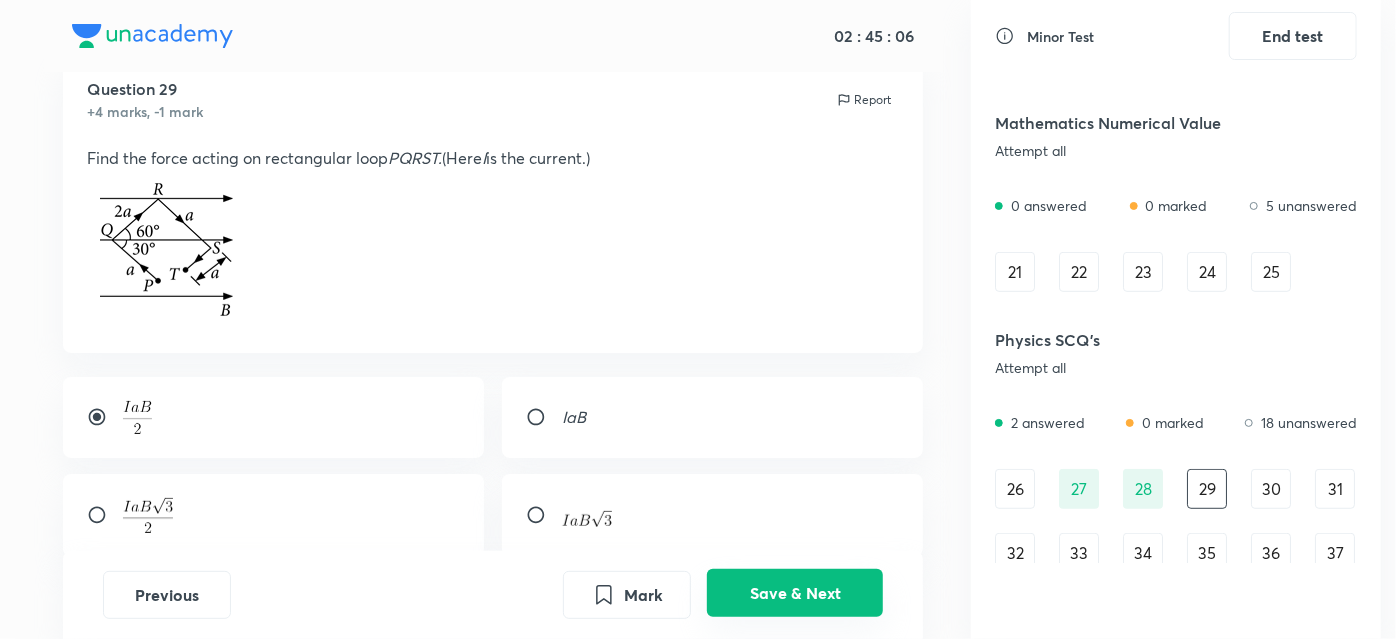 click on "Save & Next" at bounding box center [795, 593] 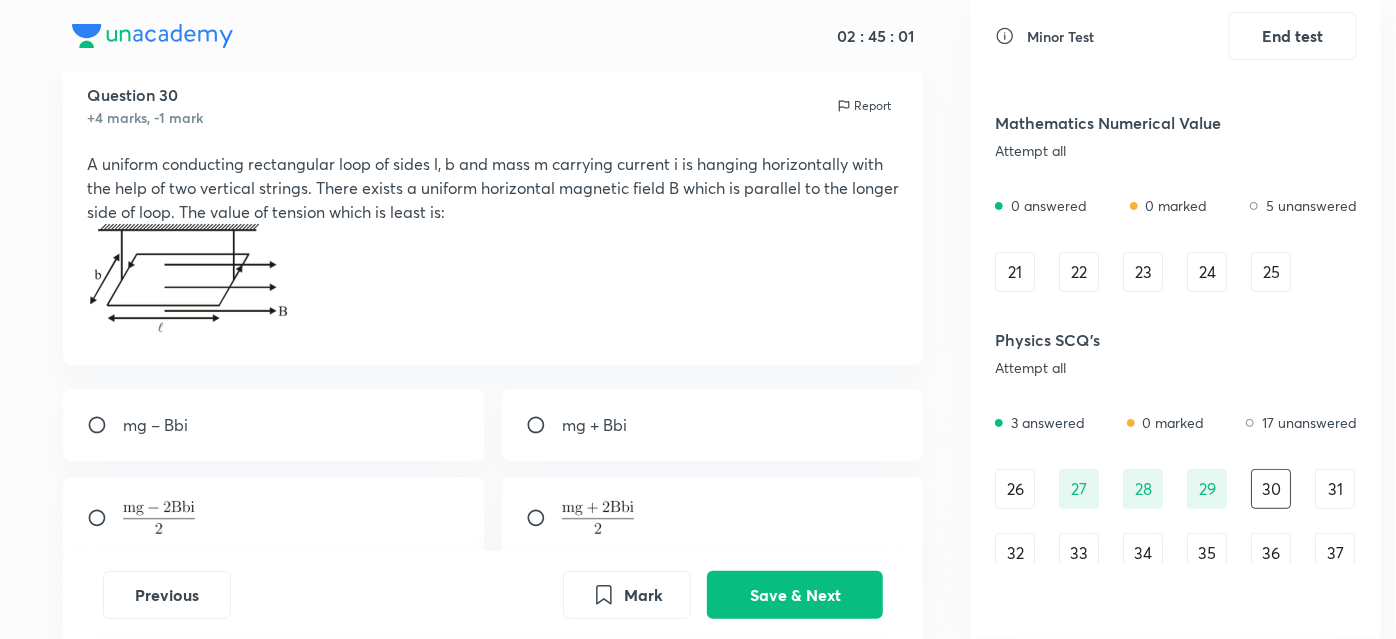 scroll, scrollTop: 63, scrollLeft: 0, axis: vertical 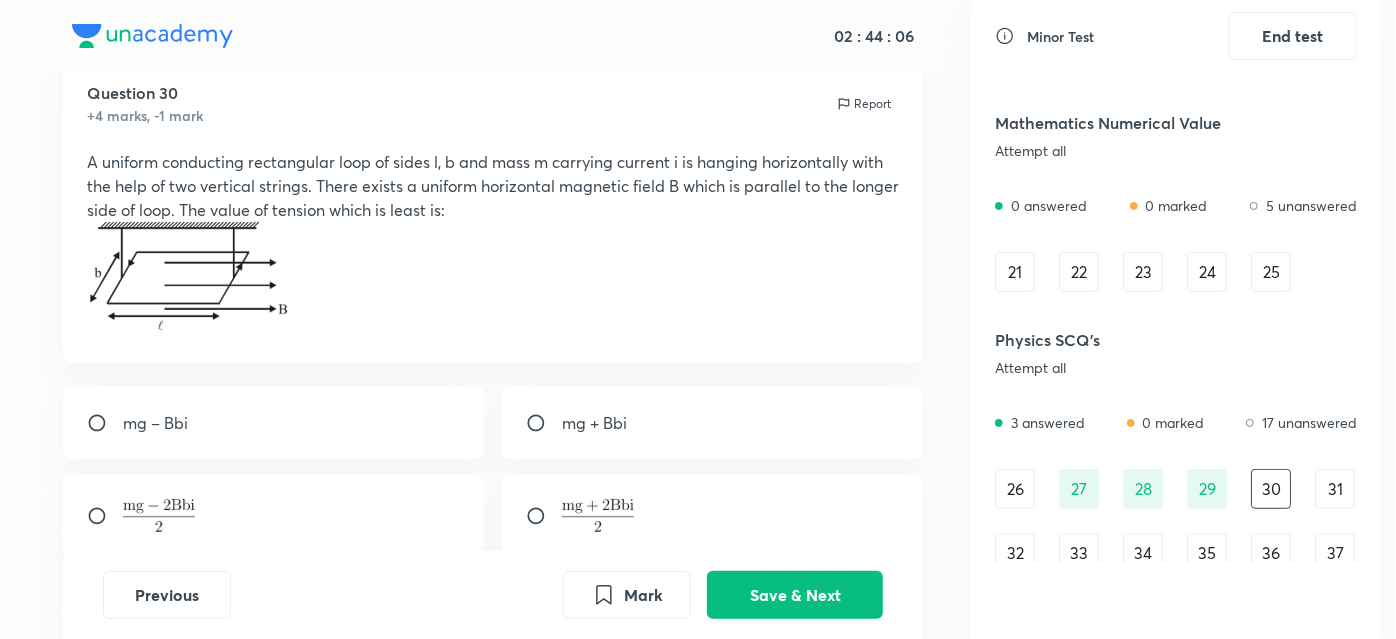 click at bounding box center [493, 280] 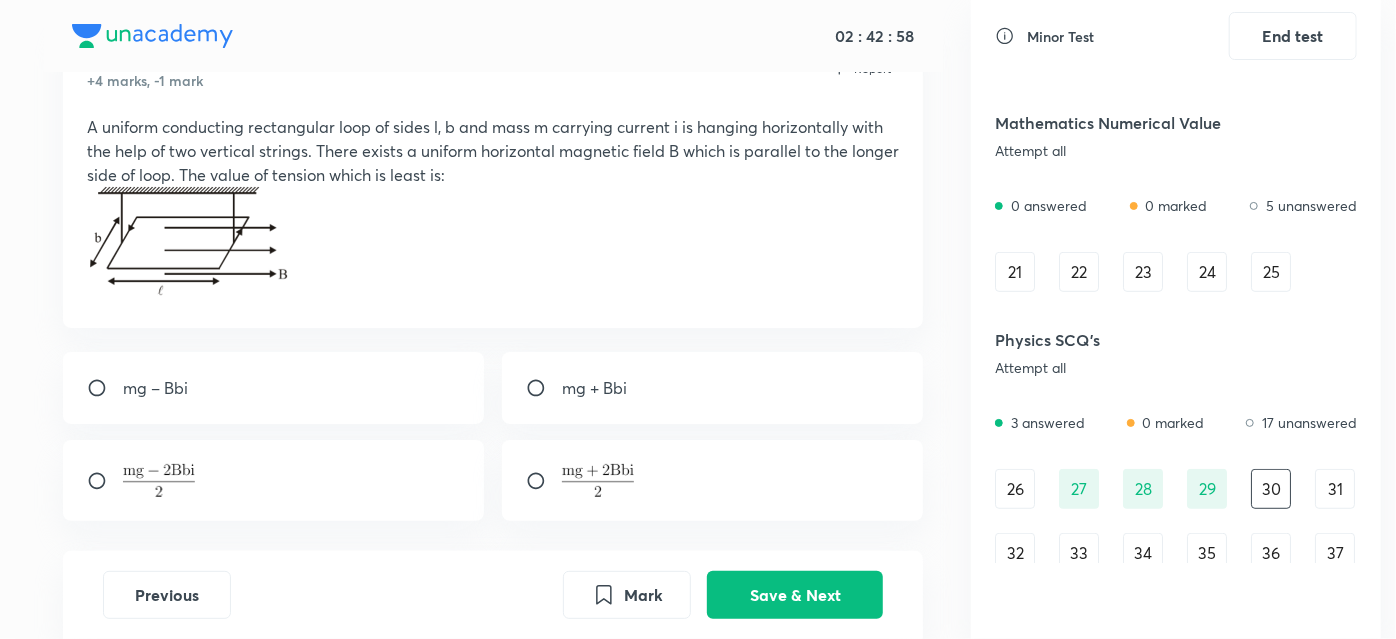 scroll, scrollTop: 89, scrollLeft: 0, axis: vertical 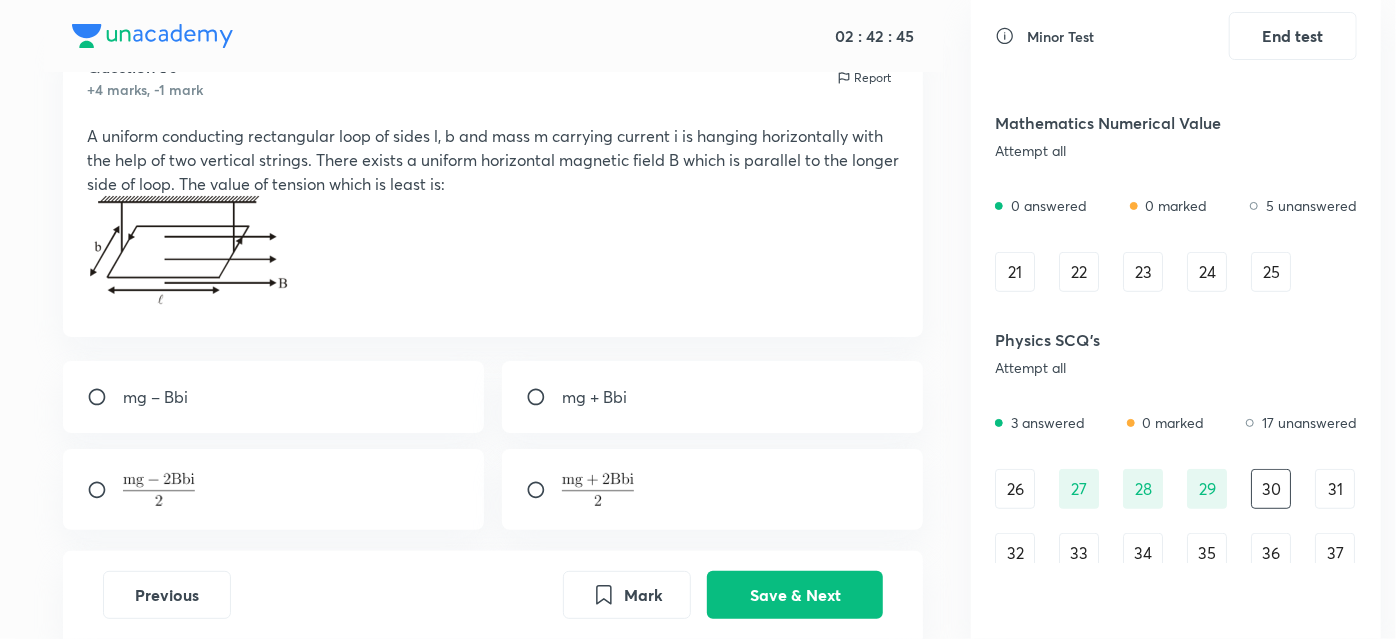 click on "mg – Bbi" at bounding box center [274, 397] 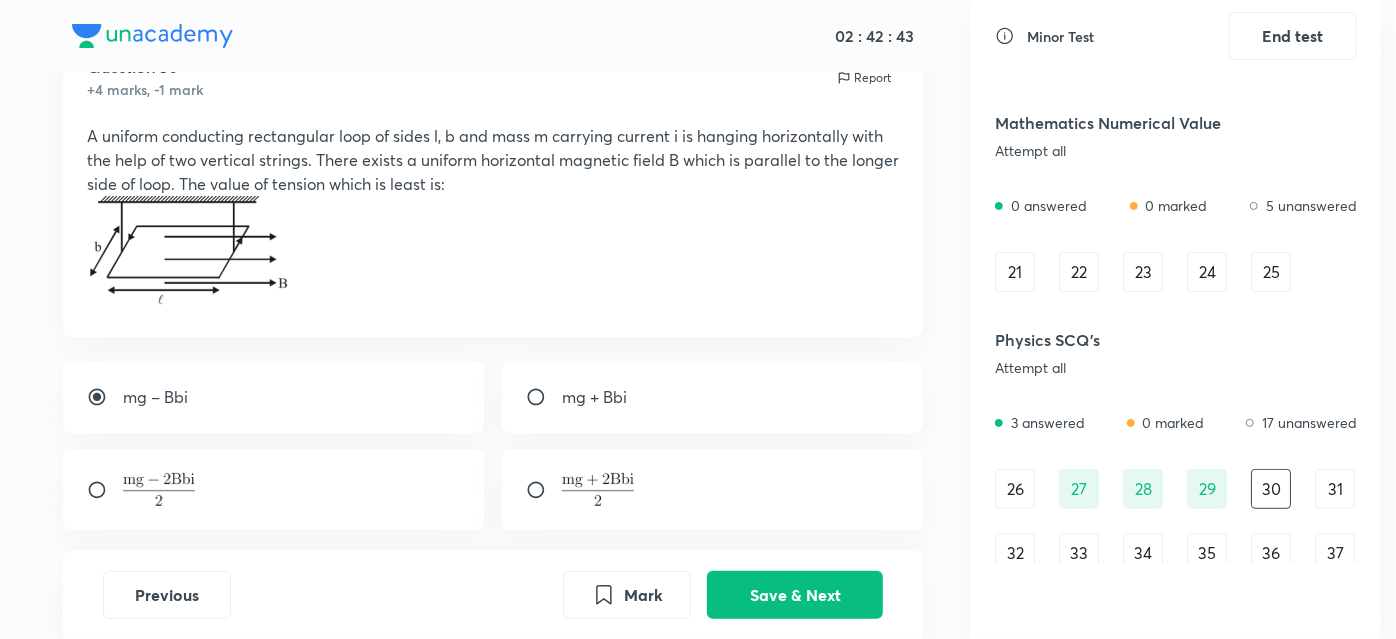 click at bounding box center (105, 490) 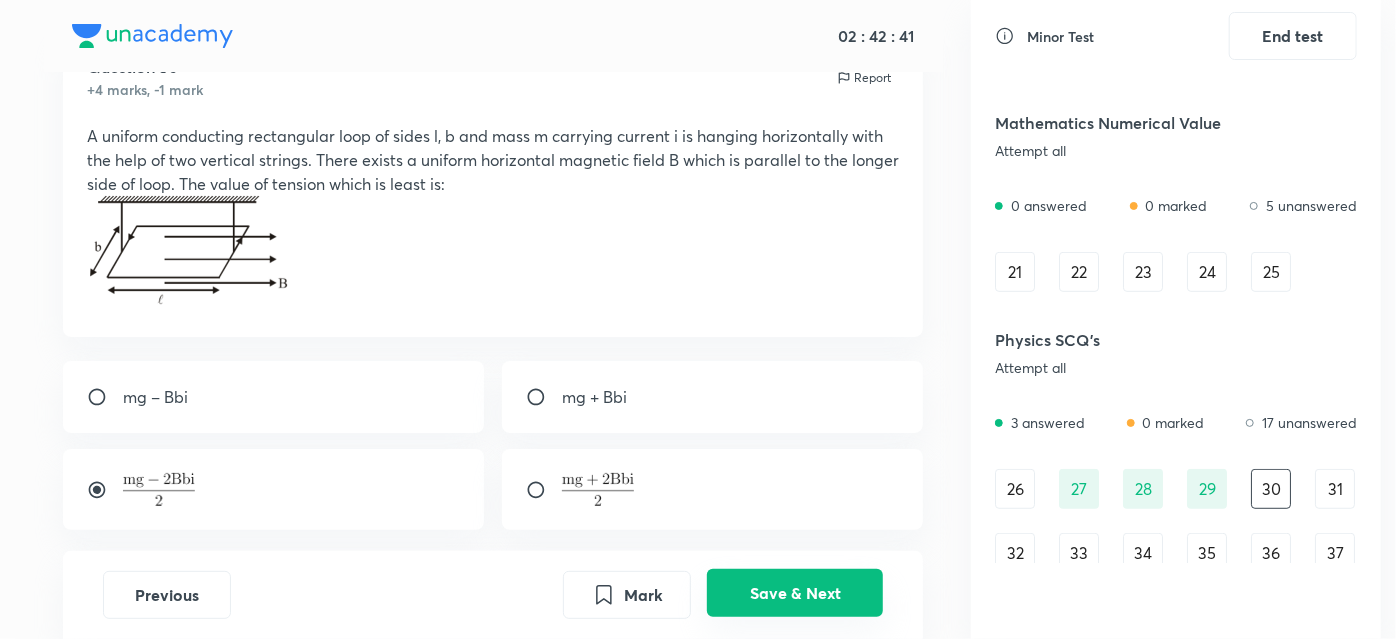 click on "Save & Next" at bounding box center [795, 593] 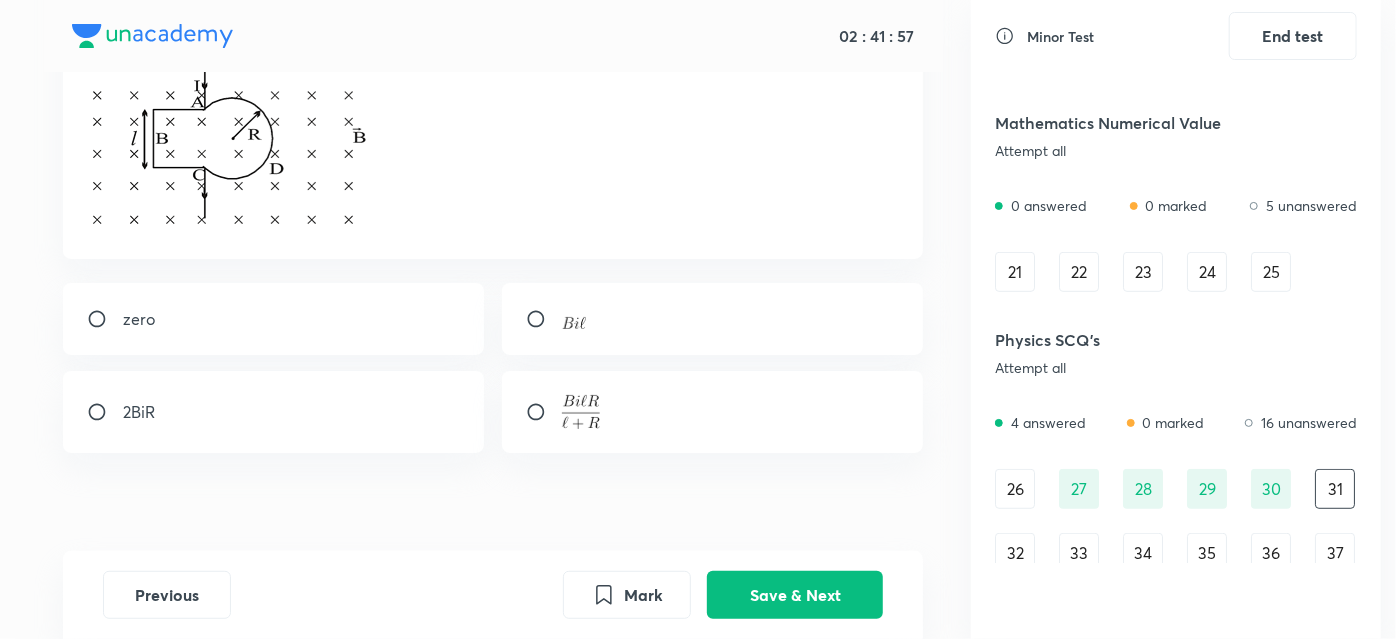 scroll, scrollTop: 272, scrollLeft: 0, axis: vertical 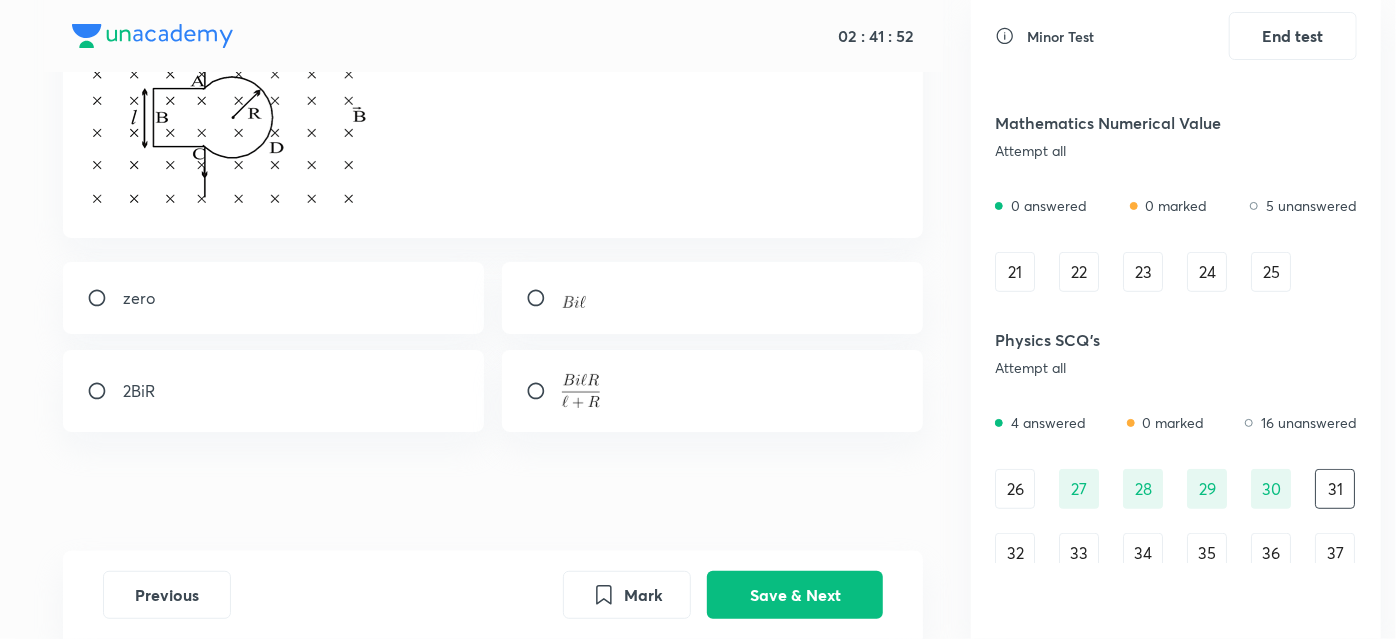 click at bounding box center (105, 391) 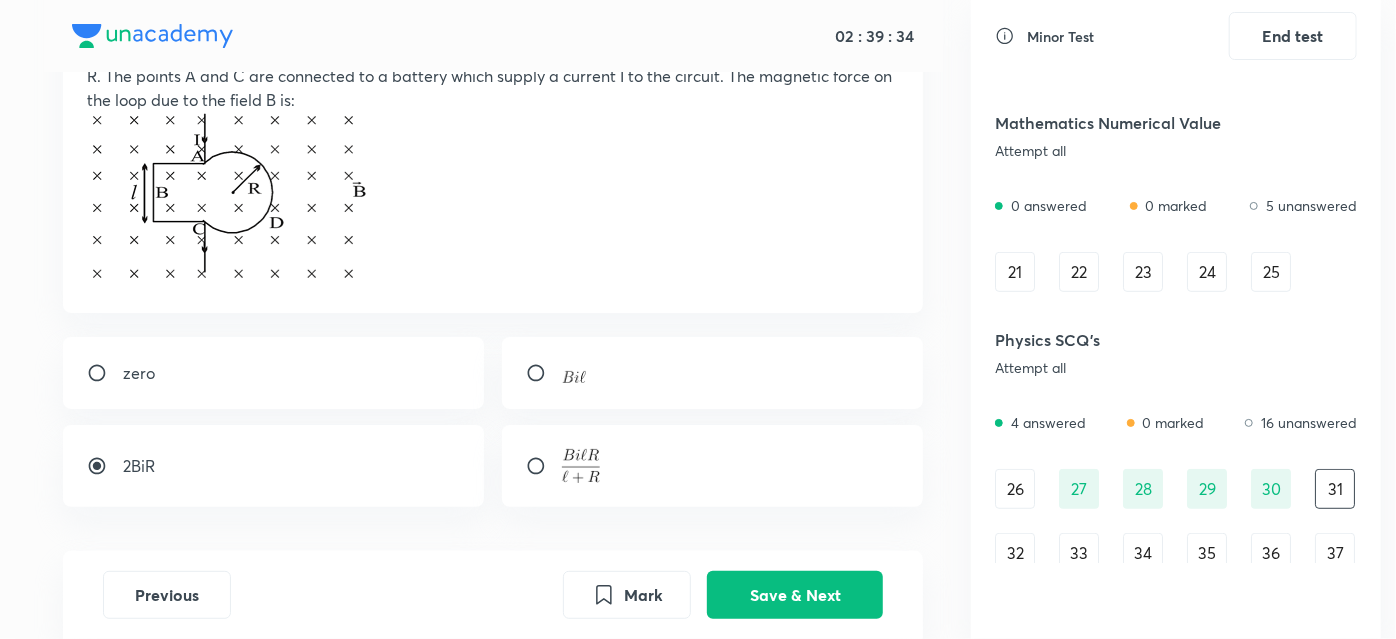 scroll, scrollTop: 195, scrollLeft: 0, axis: vertical 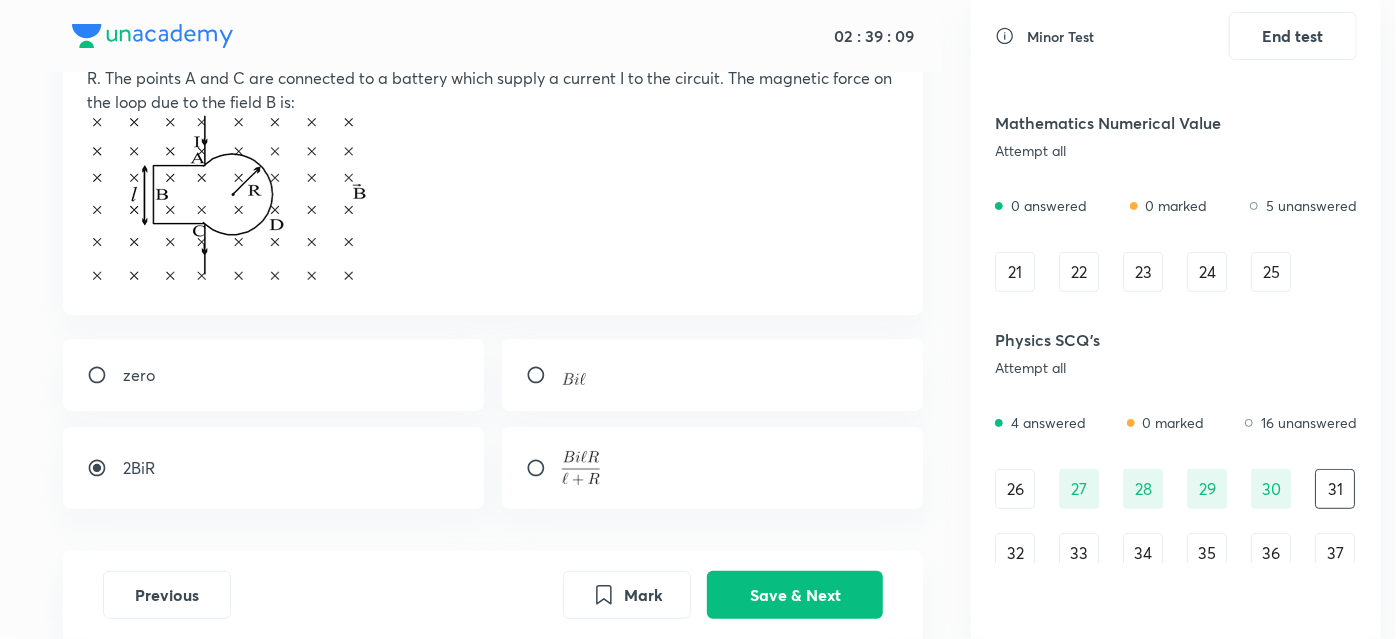 click at bounding box center (105, 375) 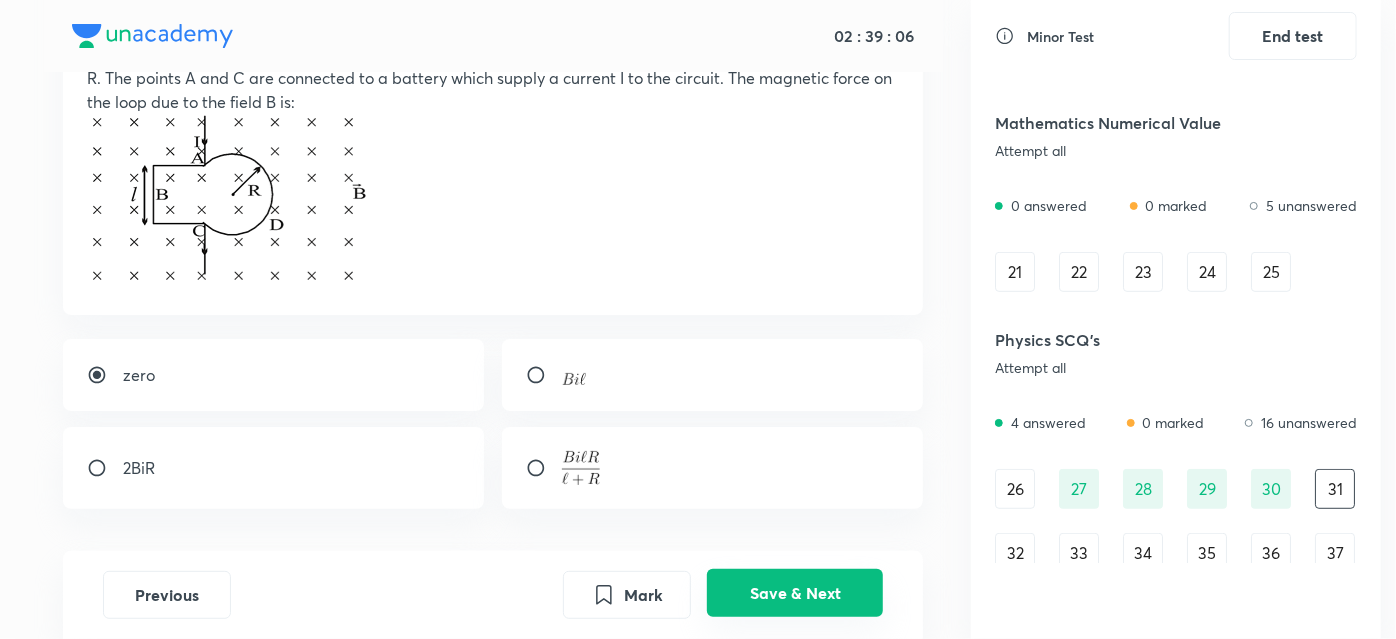 click on "Save & Next" at bounding box center (795, 593) 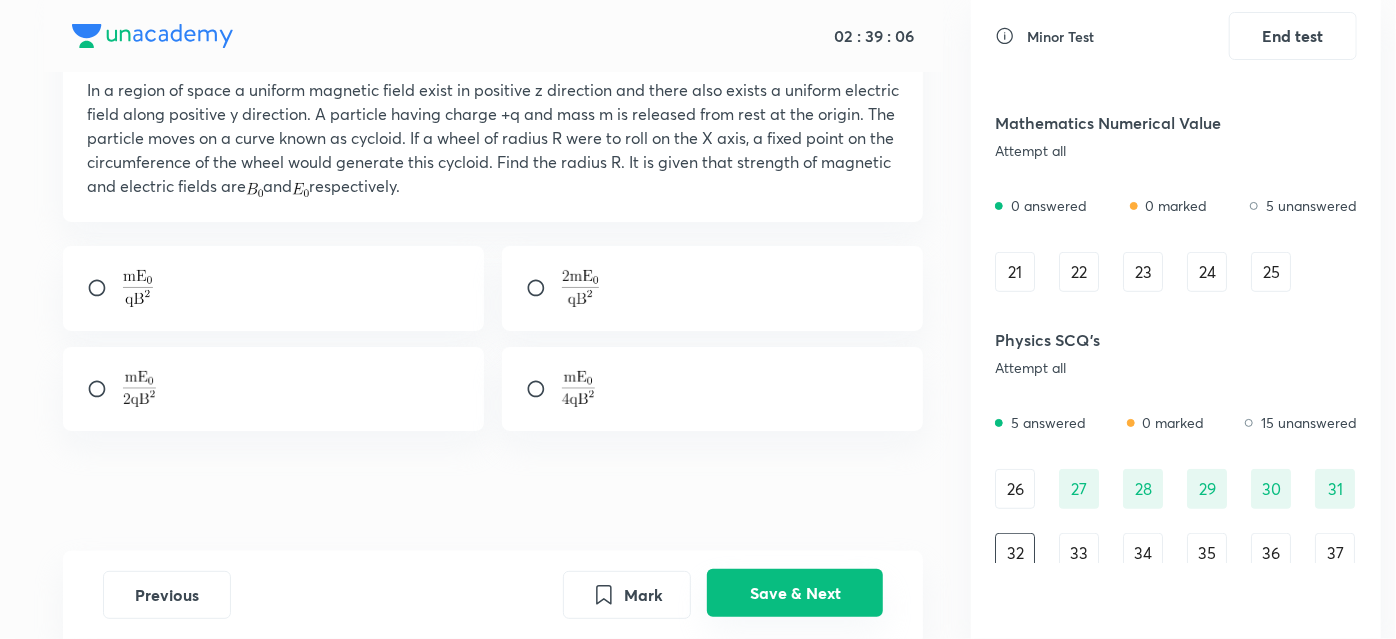 scroll, scrollTop: 134, scrollLeft: 0, axis: vertical 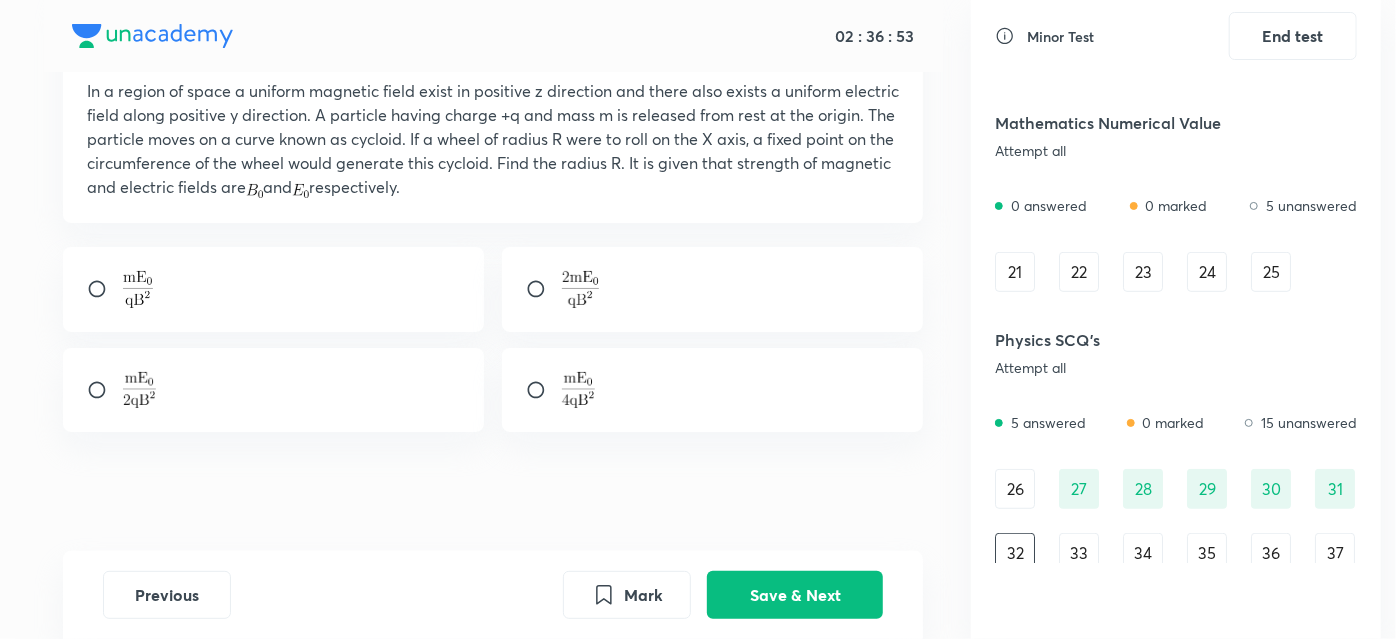 click on "31" at bounding box center [1335, 489] 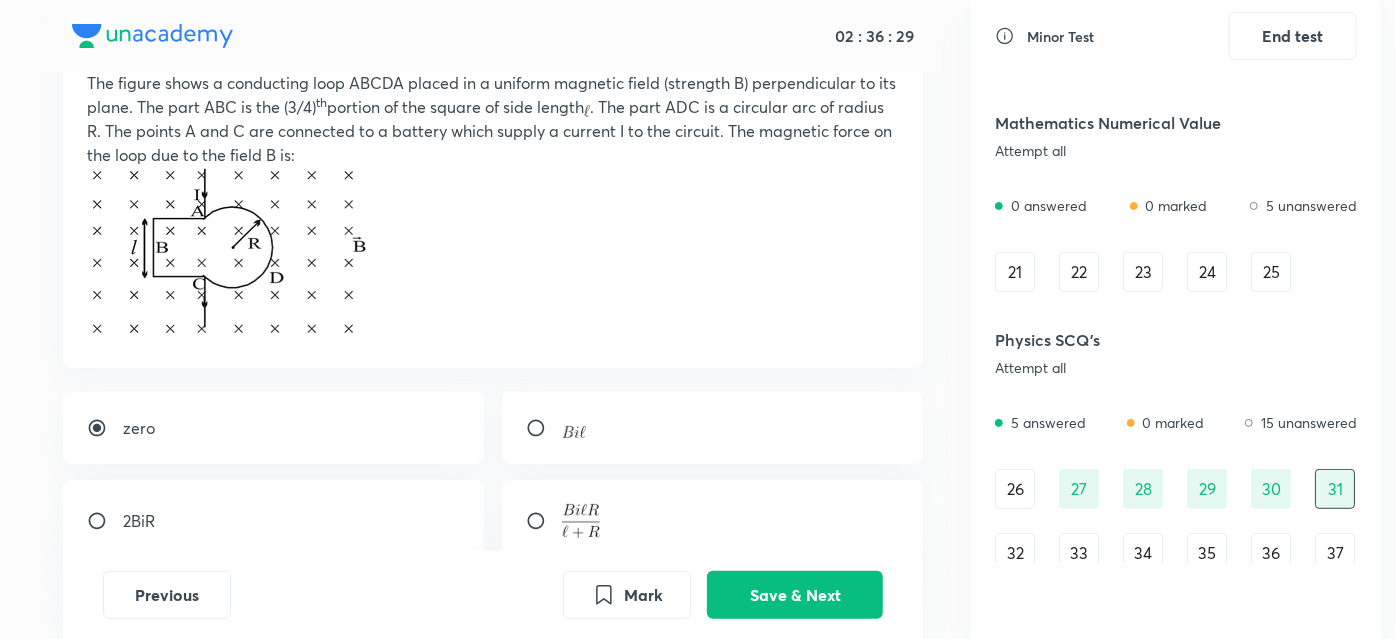 scroll, scrollTop: 144, scrollLeft: 0, axis: vertical 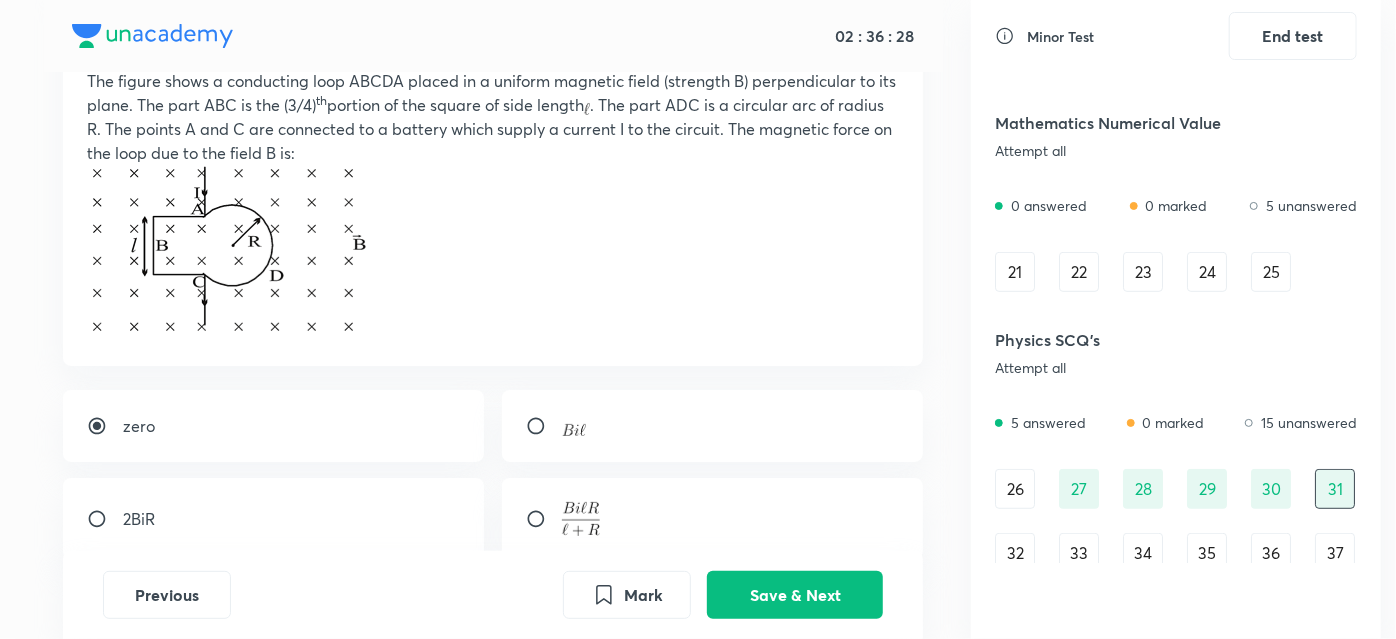 click on "32" at bounding box center (1015, 553) 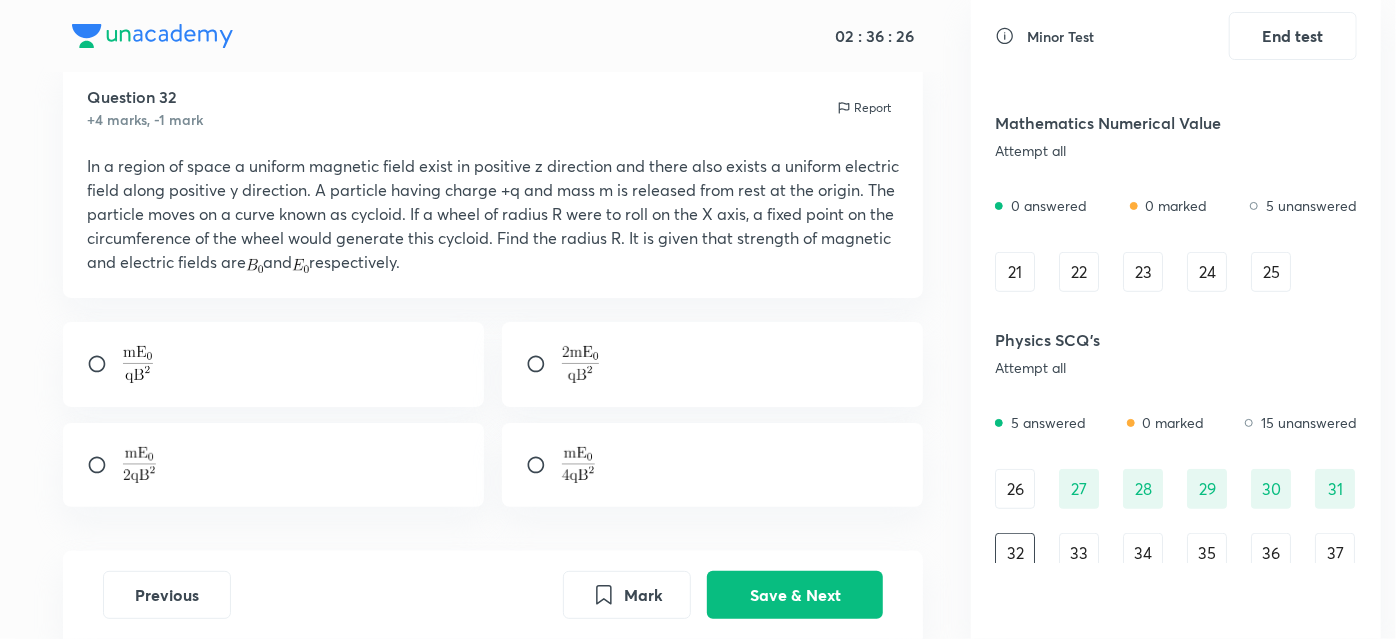 scroll, scrollTop: 66, scrollLeft: 0, axis: vertical 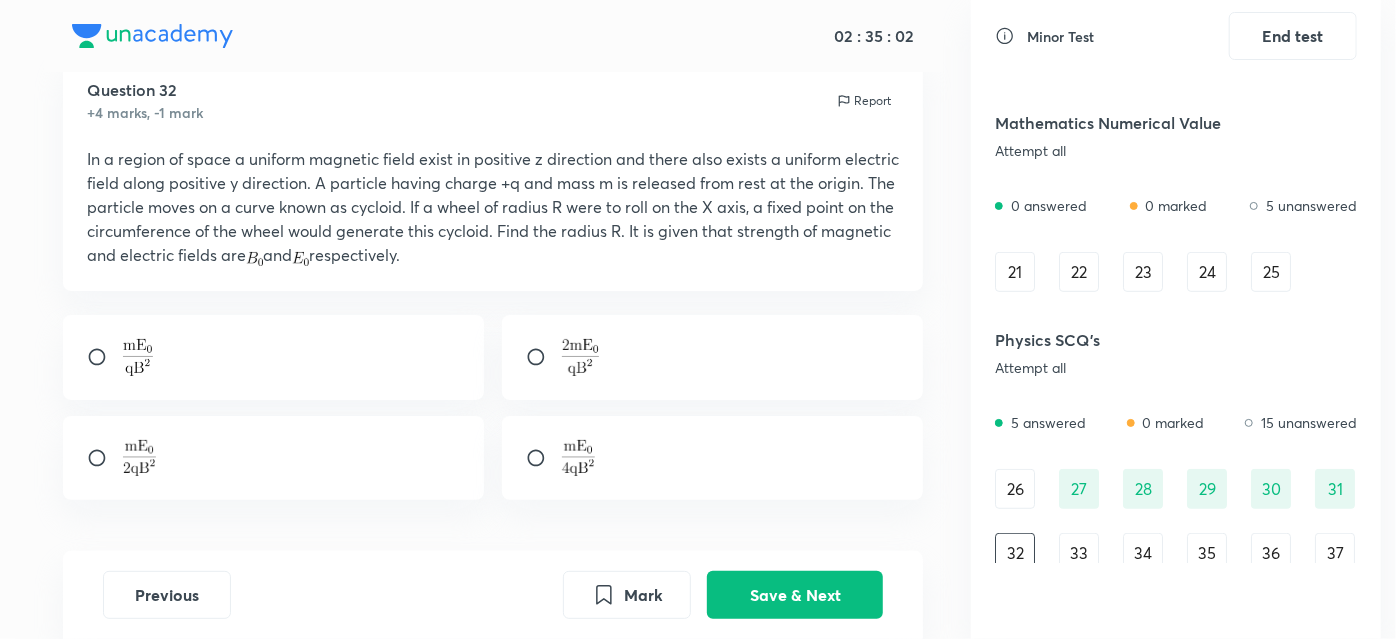click on "31" at bounding box center (1335, 489) 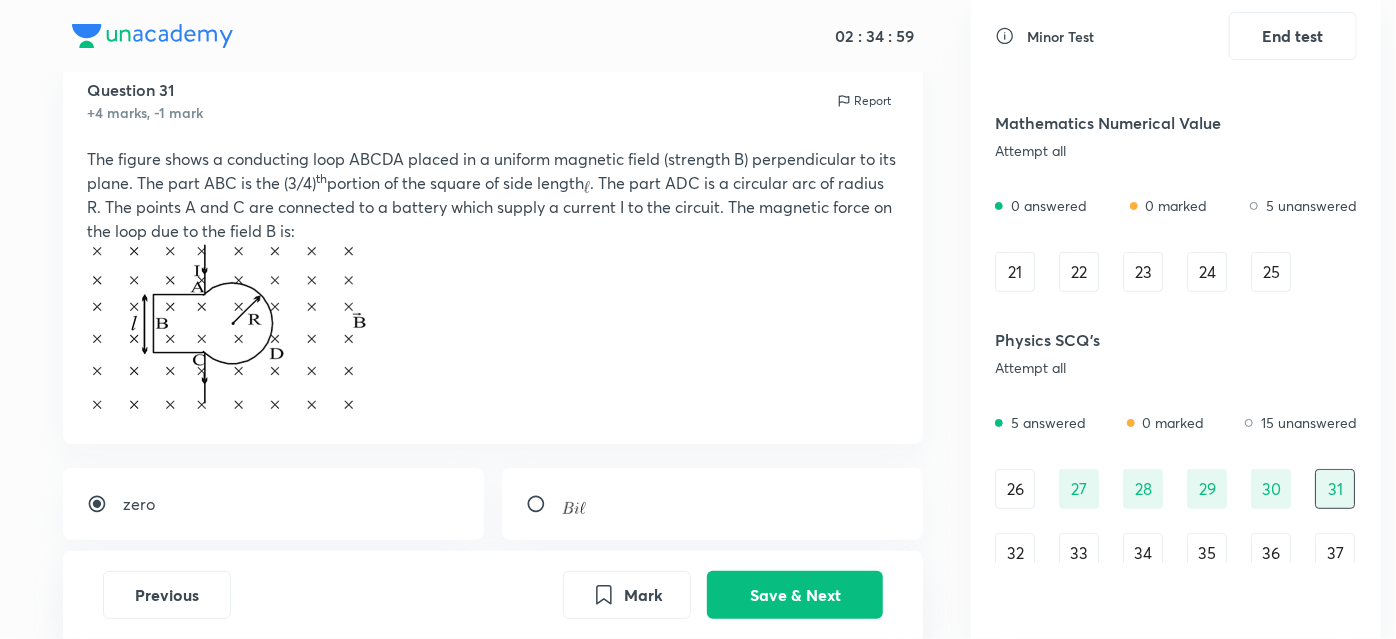 click on "27" at bounding box center (1079, 489) 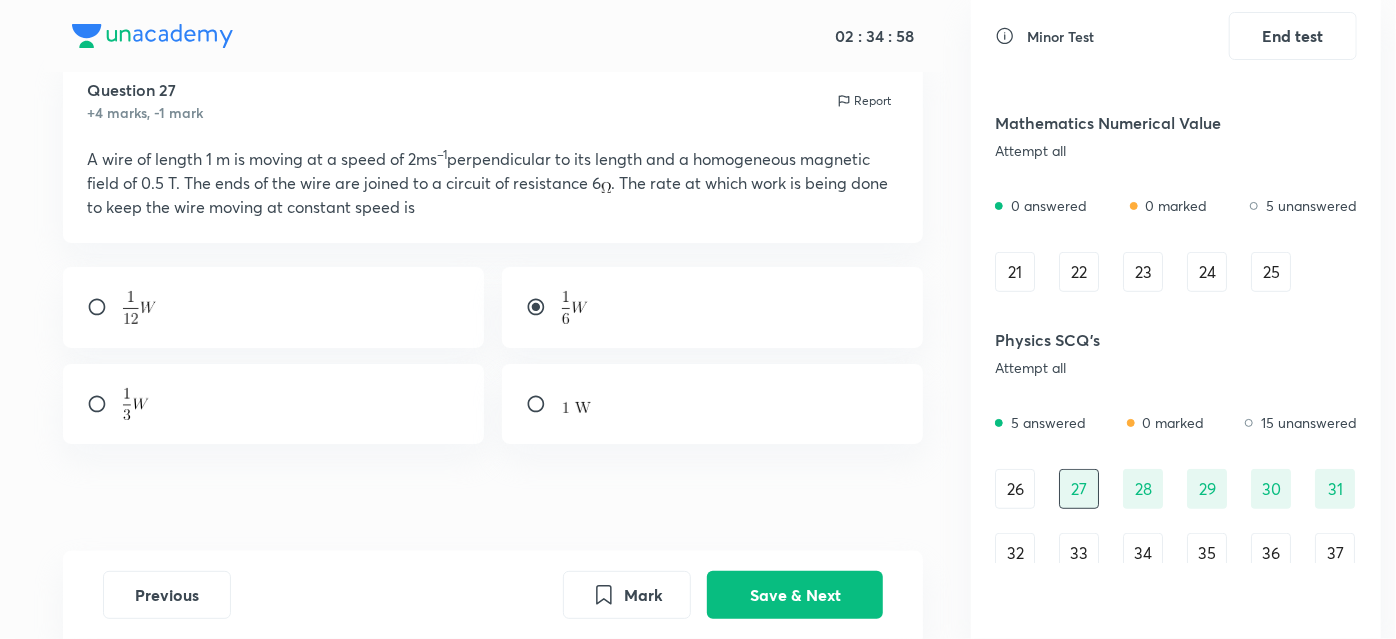 click on "28" at bounding box center (1143, 489) 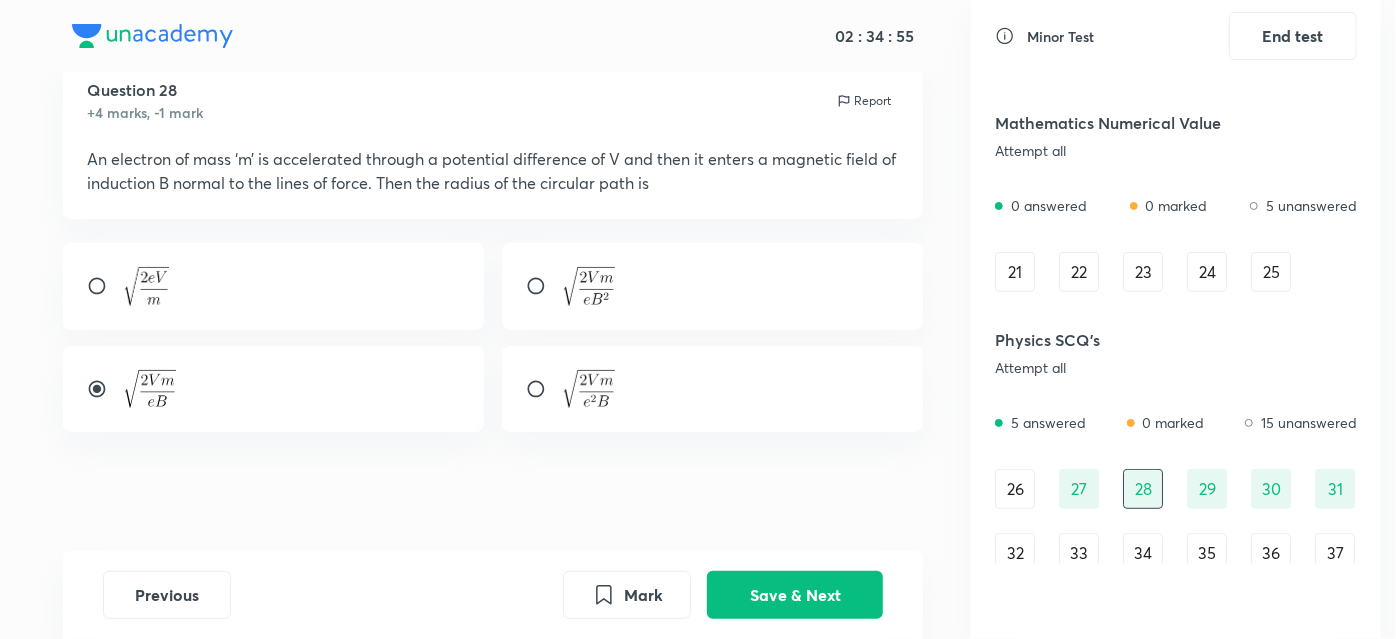 click at bounding box center (544, 286) 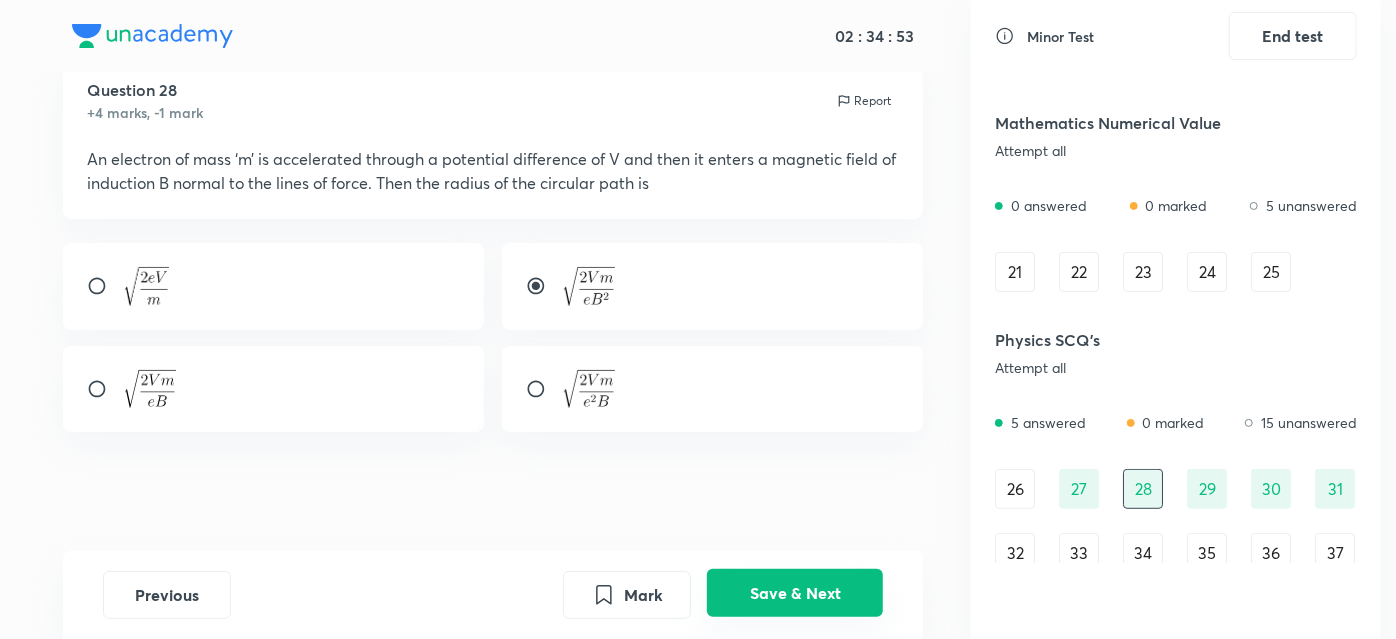 click on "Save & Next" at bounding box center (795, 593) 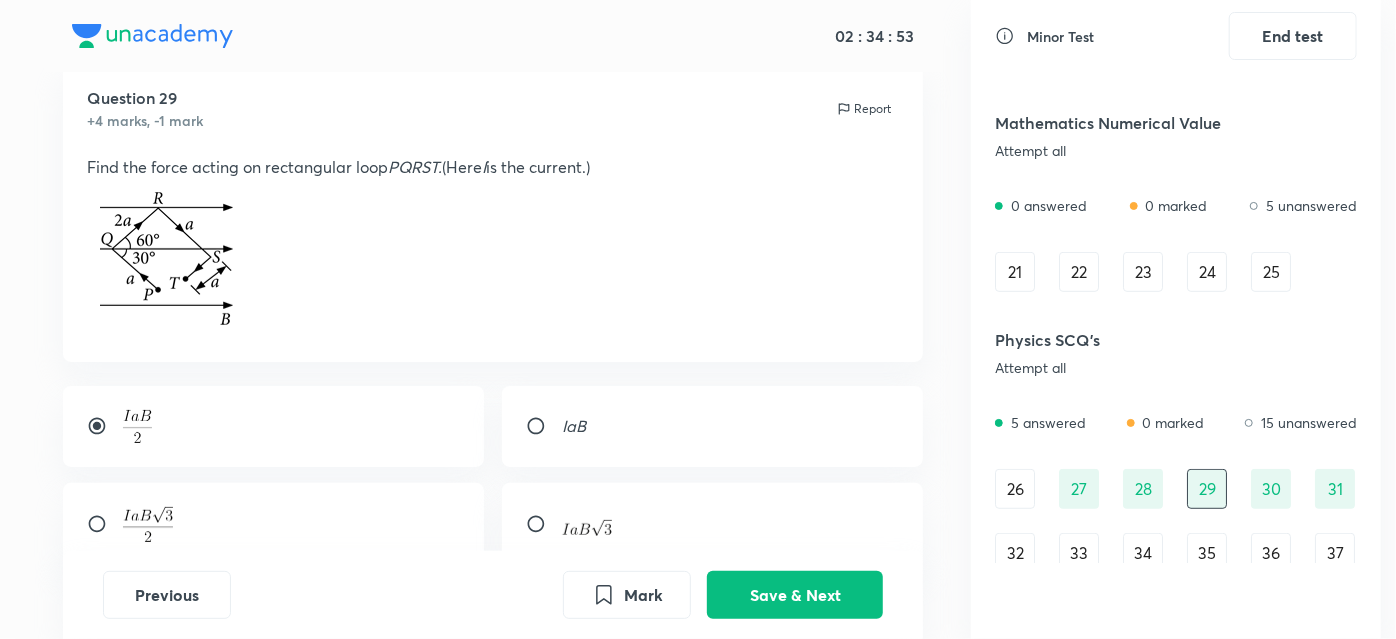 scroll, scrollTop: 66, scrollLeft: 0, axis: vertical 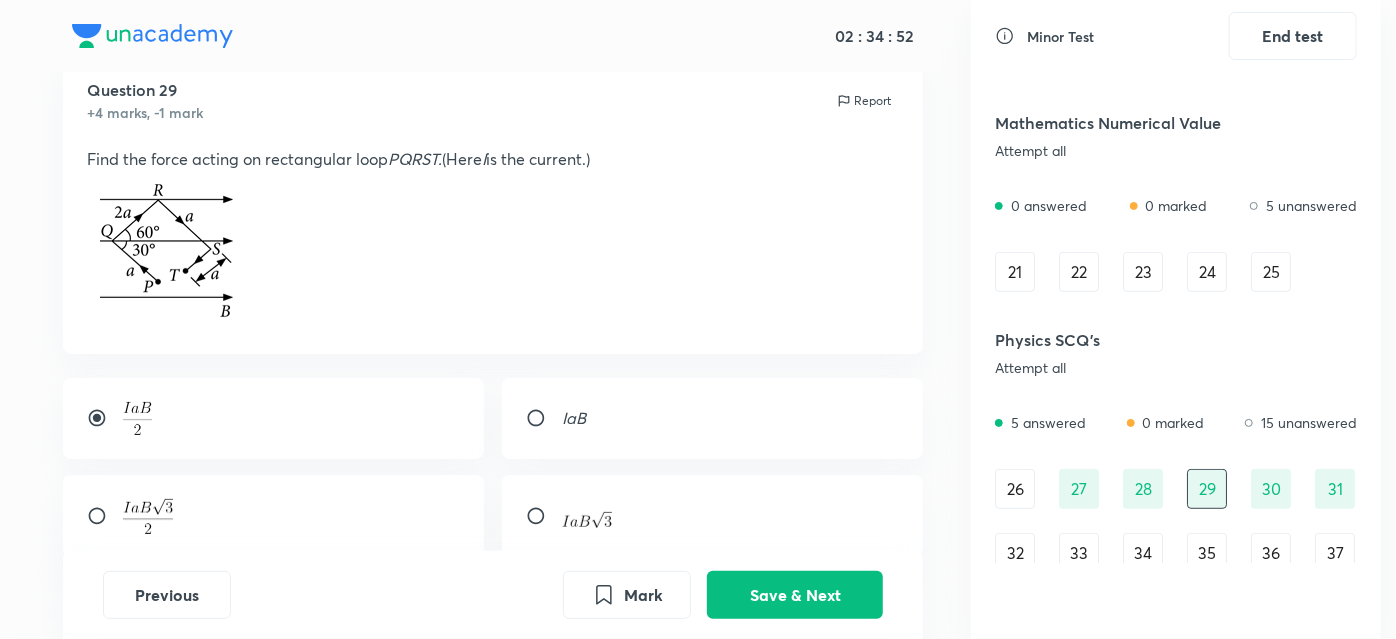 click on "32" at bounding box center [1015, 553] 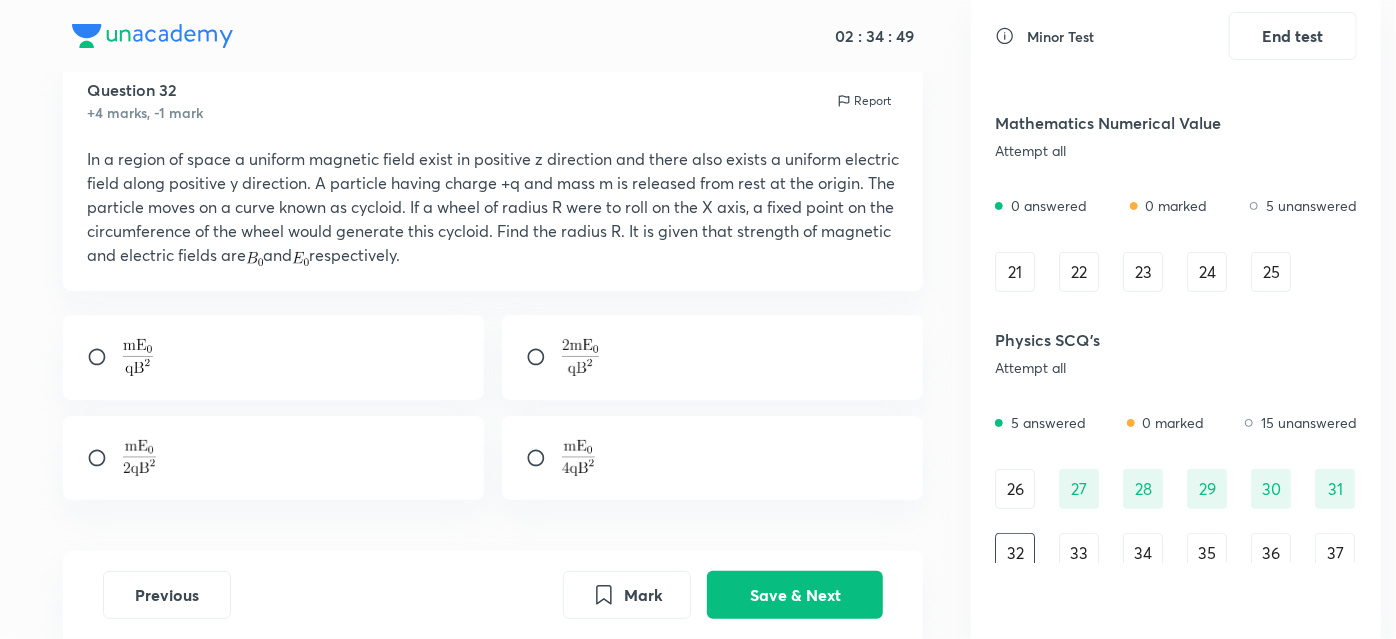 click at bounding box center [544, 357] 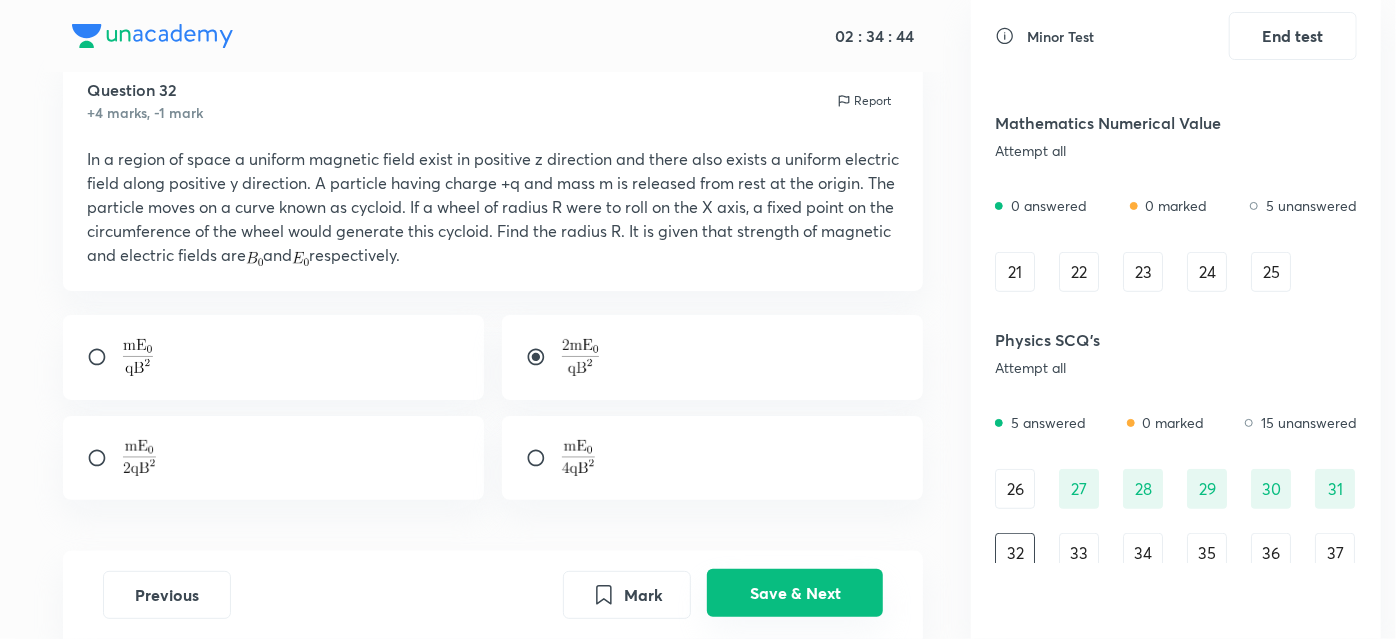 click on "Save & Next" at bounding box center (795, 593) 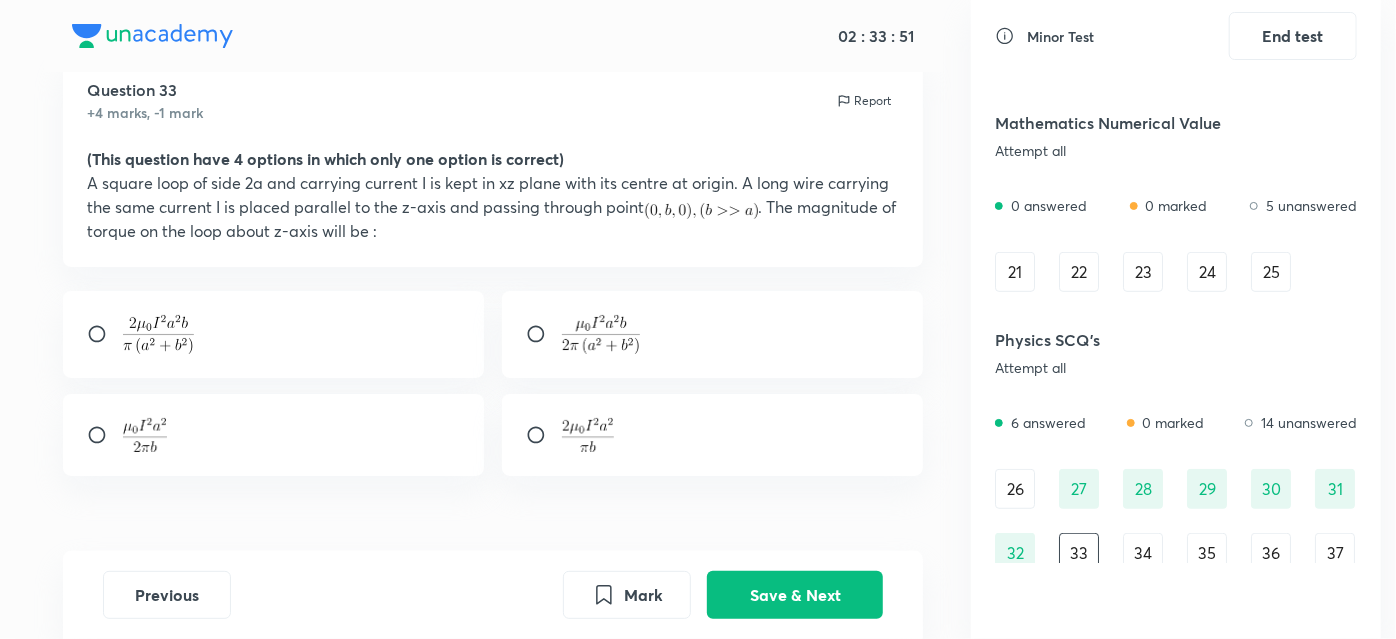 click at bounding box center (105, 334) 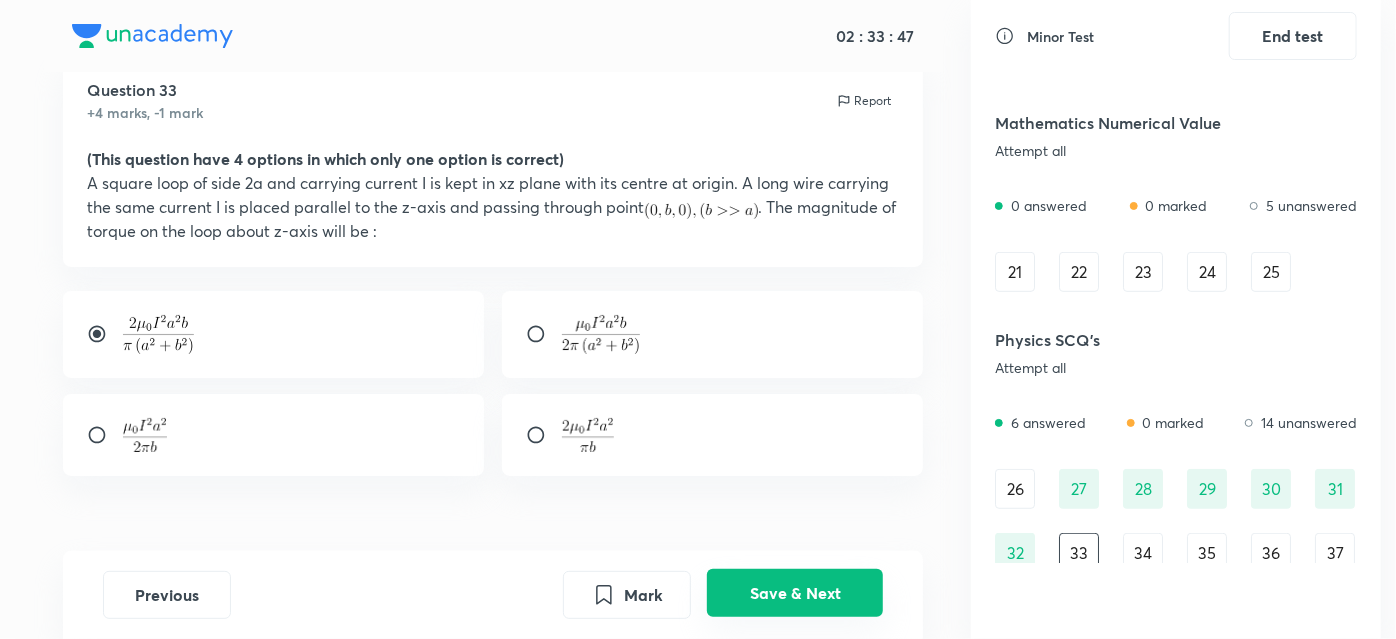 click on "Save & Next" at bounding box center [795, 593] 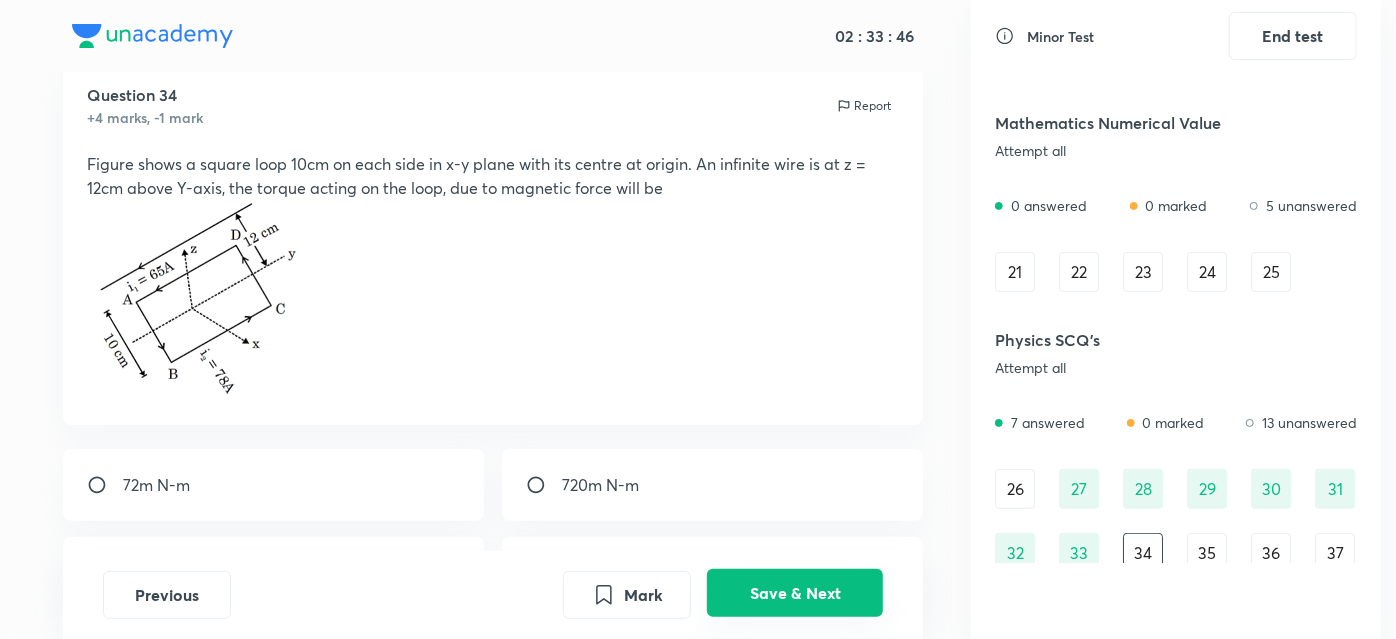scroll, scrollTop: 66, scrollLeft: 0, axis: vertical 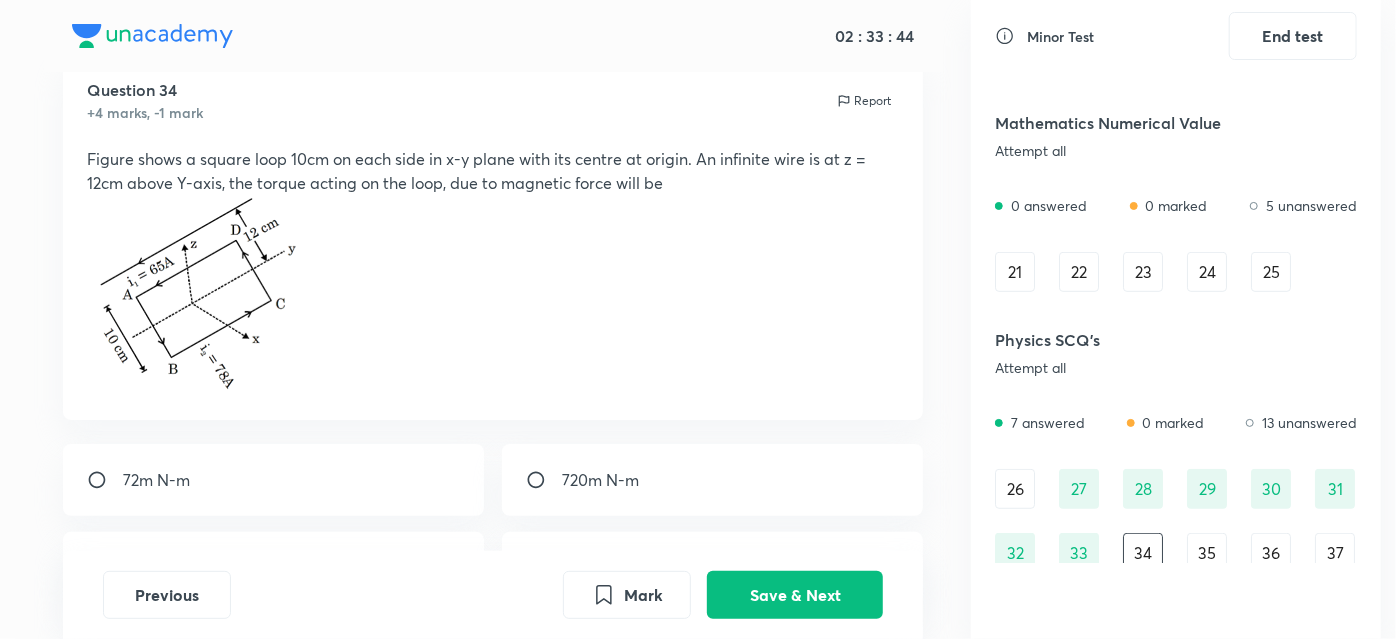 click on "33" at bounding box center [1079, 553] 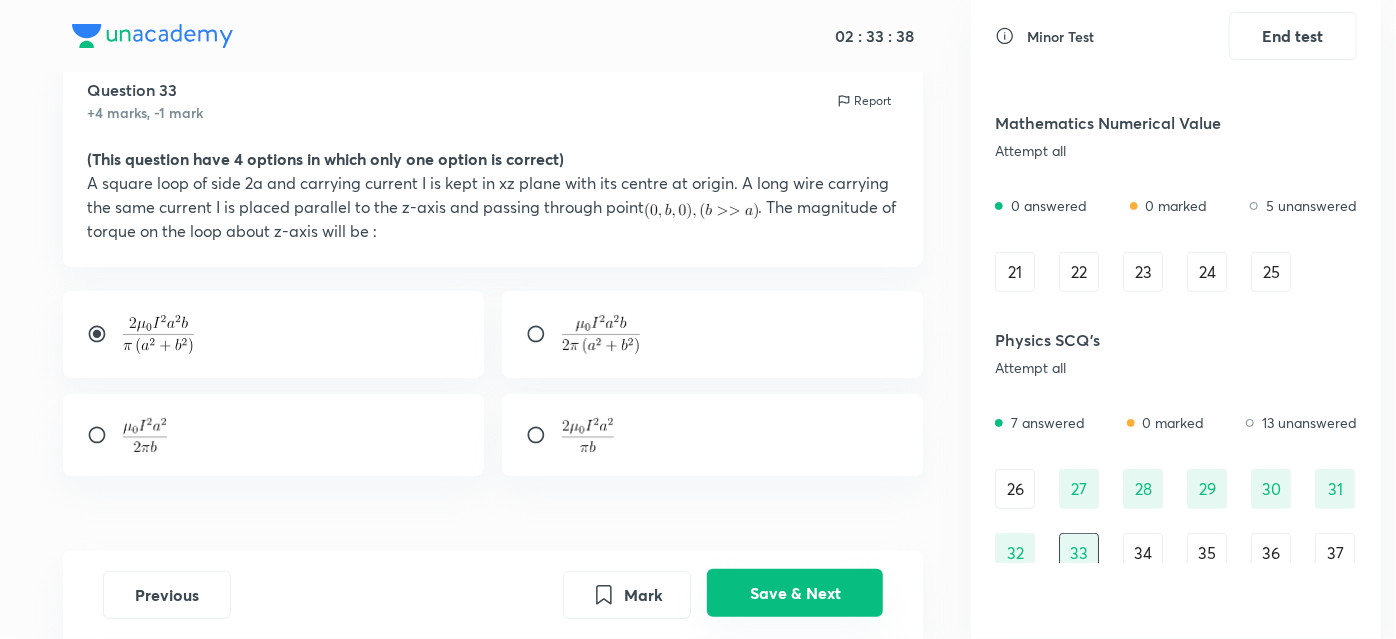 click on "Save & Next" at bounding box center [795, 593] 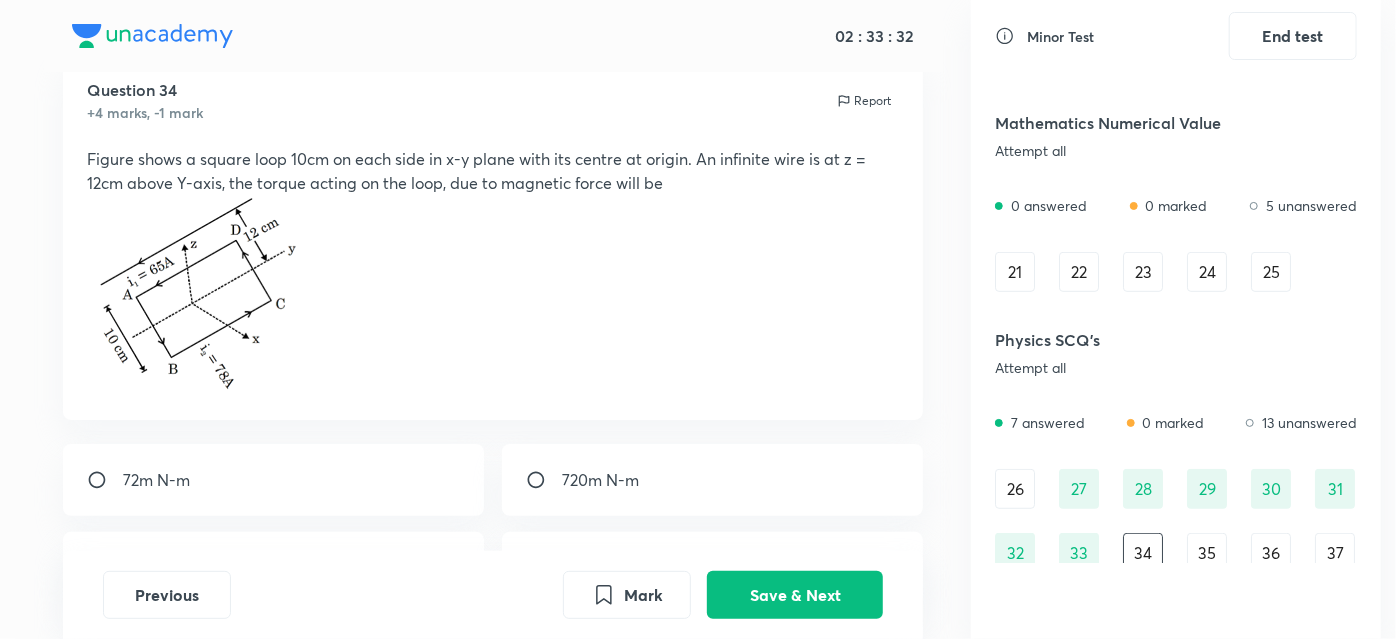 click on "33" at bounding box center (1079, 553) 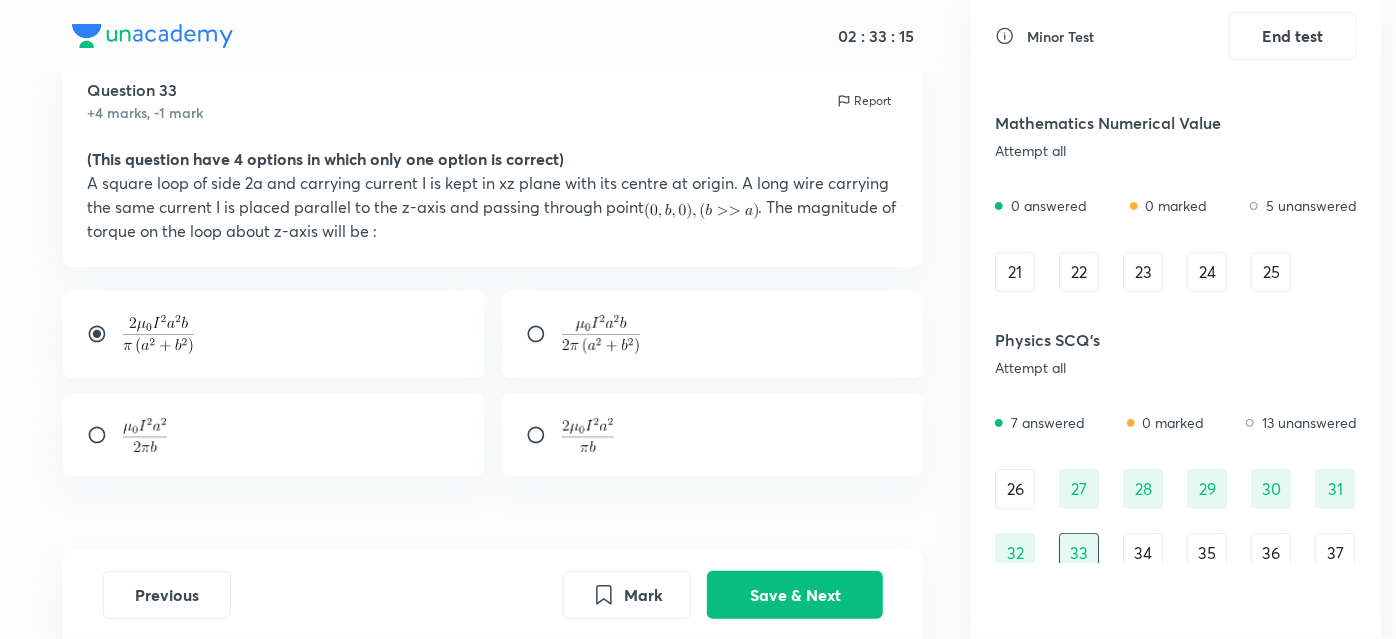 click on "34" at bounding box center [1143, 553] 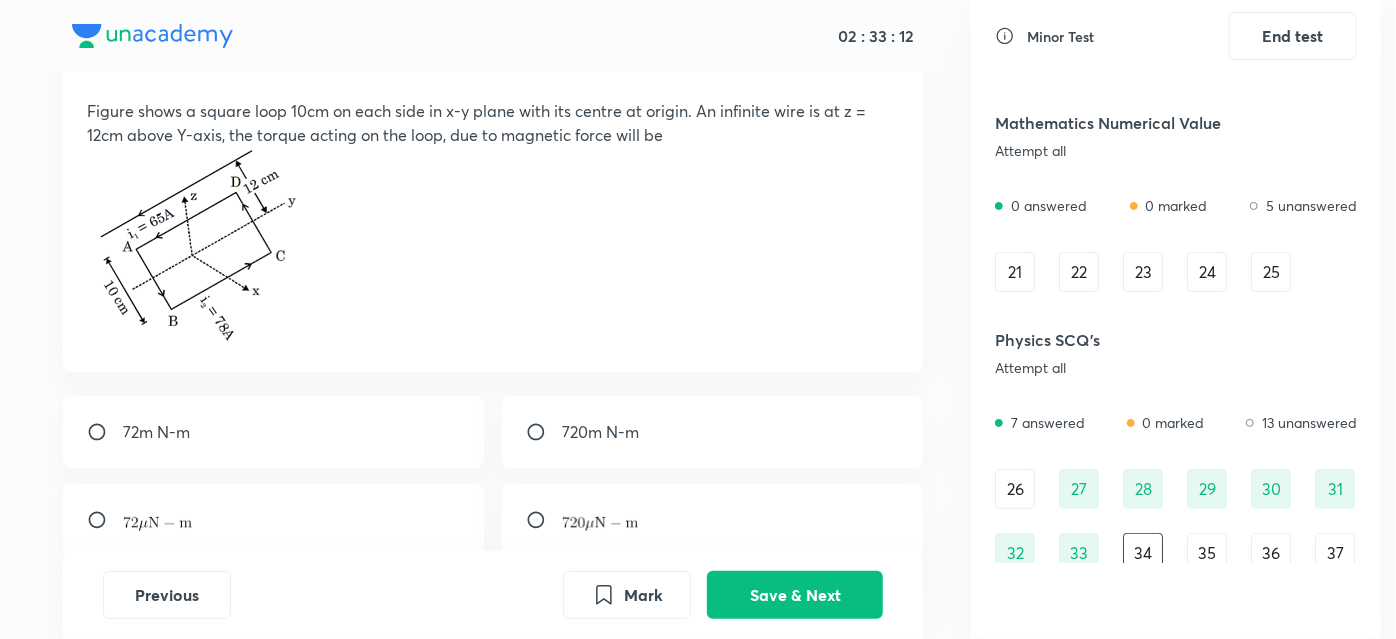 scroll, scrollTop: 114, scrollLeft: 0, axis: vertical 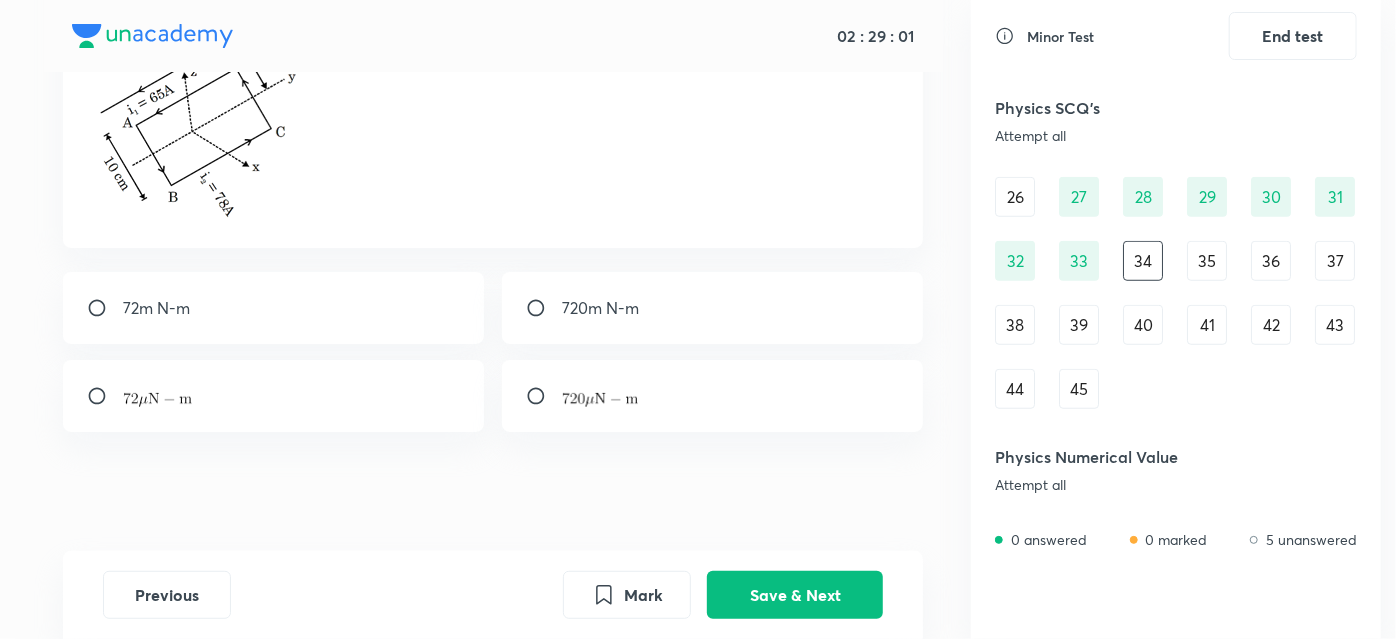 click at bounding box center [544, 396] 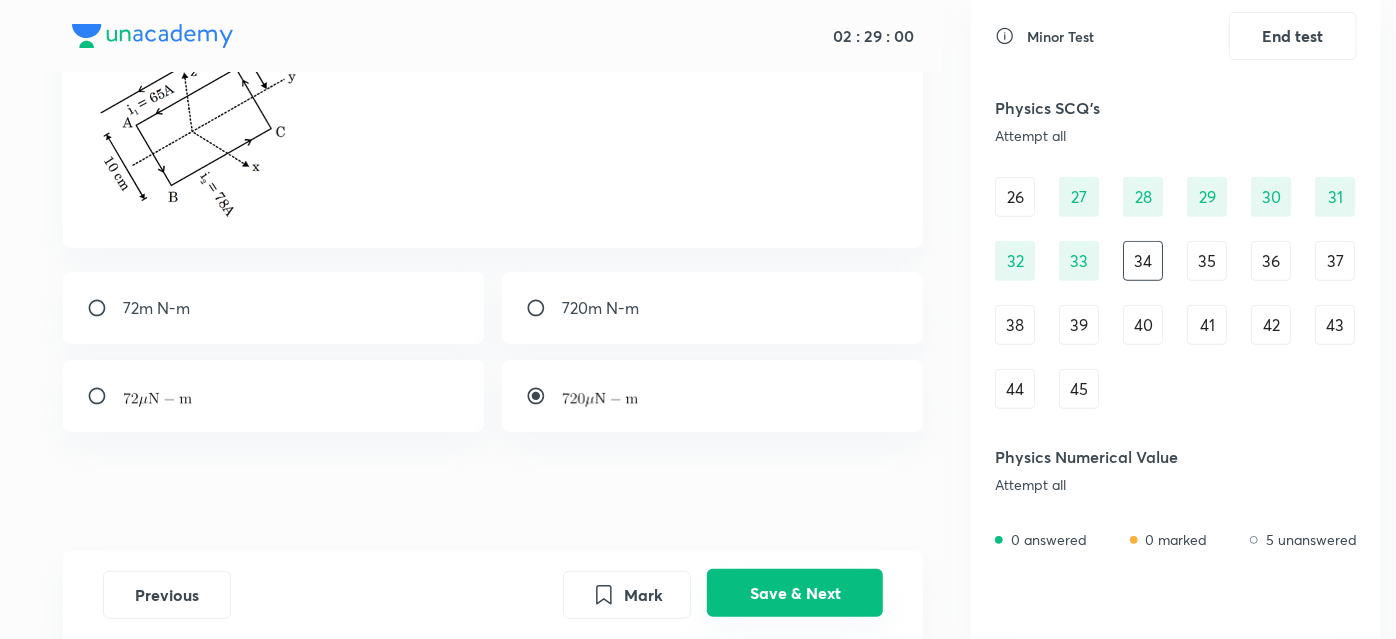 click on "Save & Next" at bounding box center [795, 593] 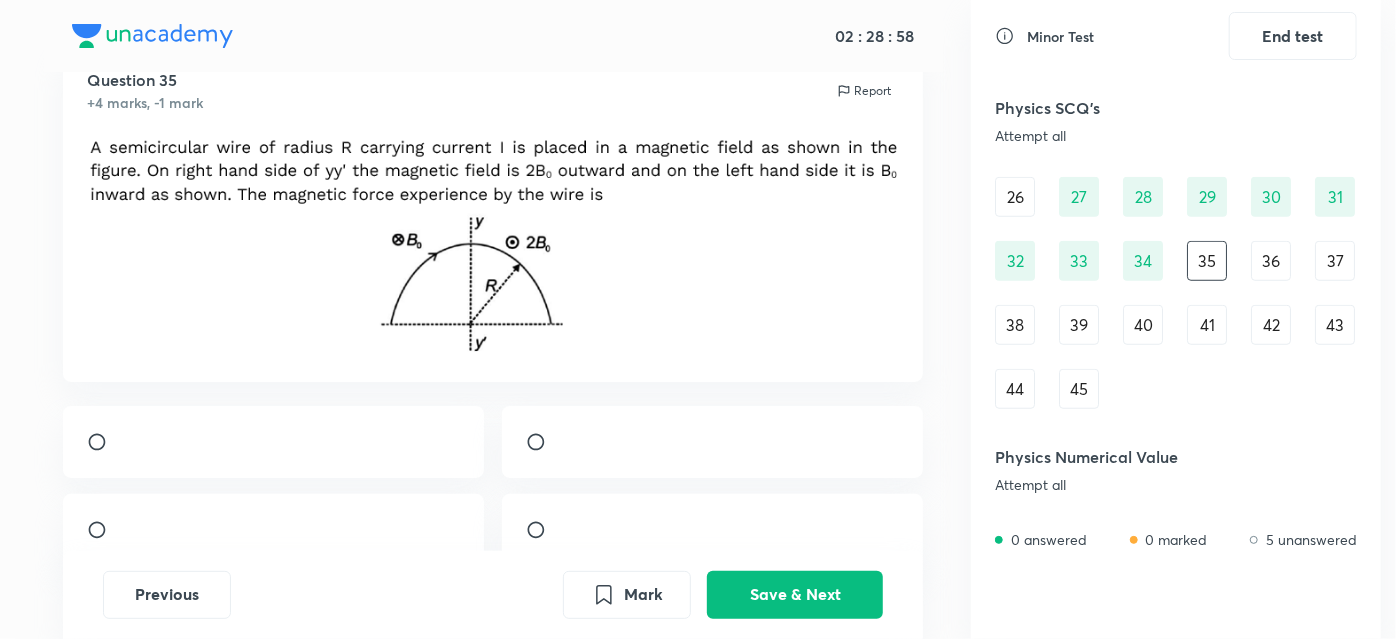 scroll, scrollTop: 0, scrollLeft: 0, axis: both 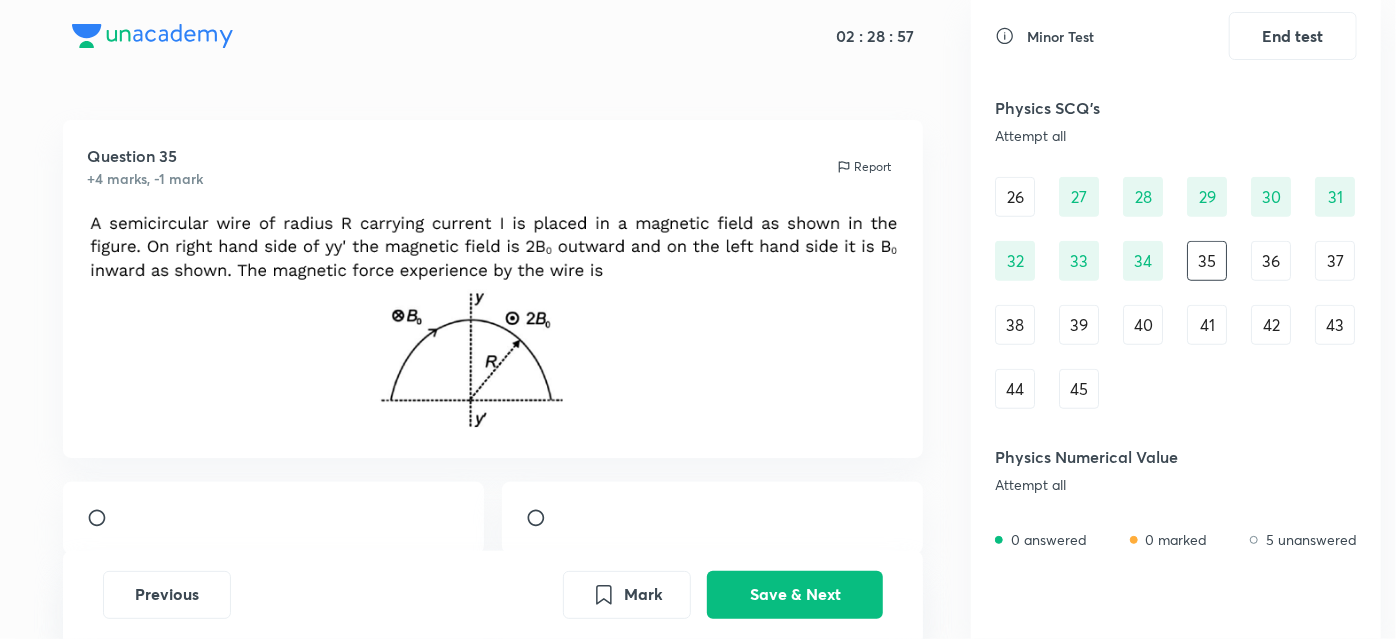 click on "34" at bounding box center [1143, 261] 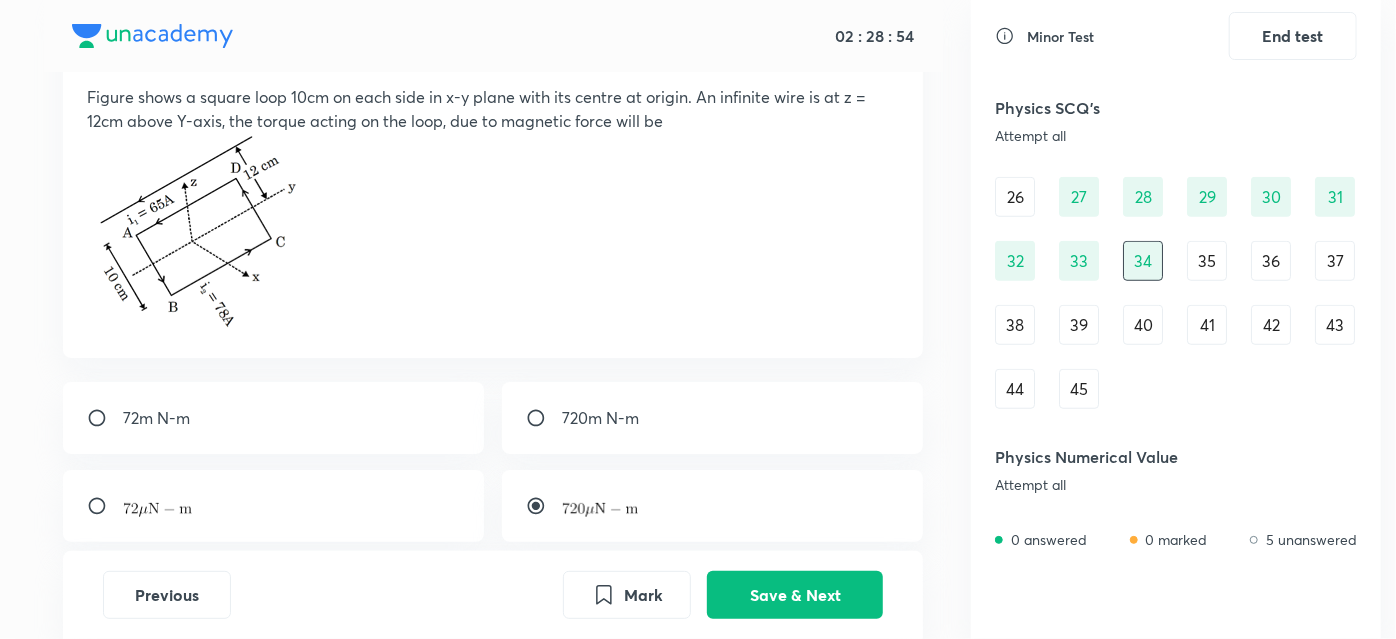 scroll, scrollTop: 162, scrollLeft: 0, axis: vertical 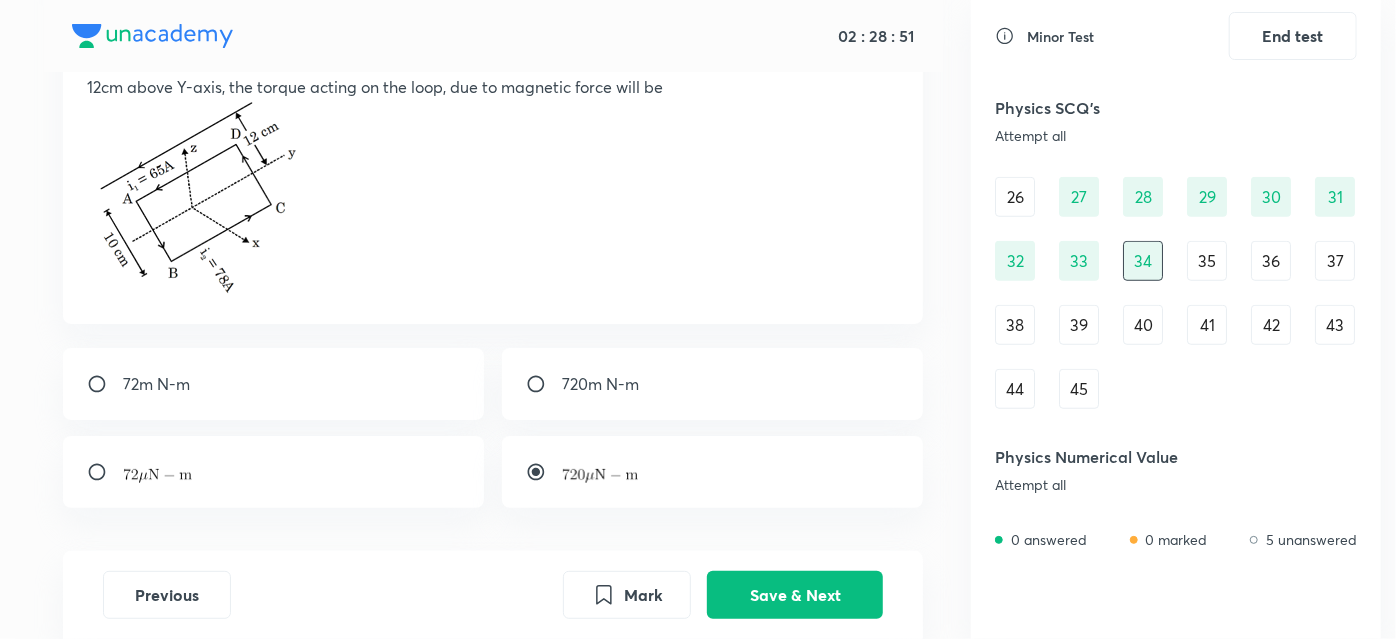 click at bounding box center [544, 384] 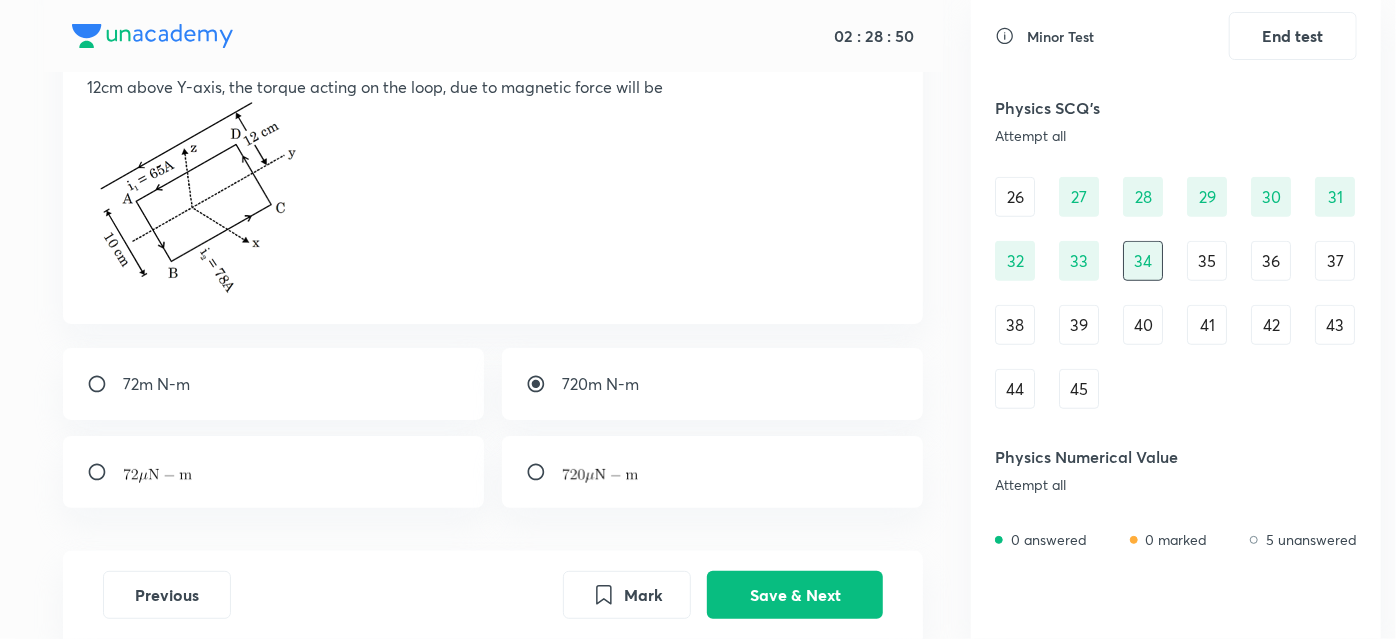click at bounding box center [713, 472] 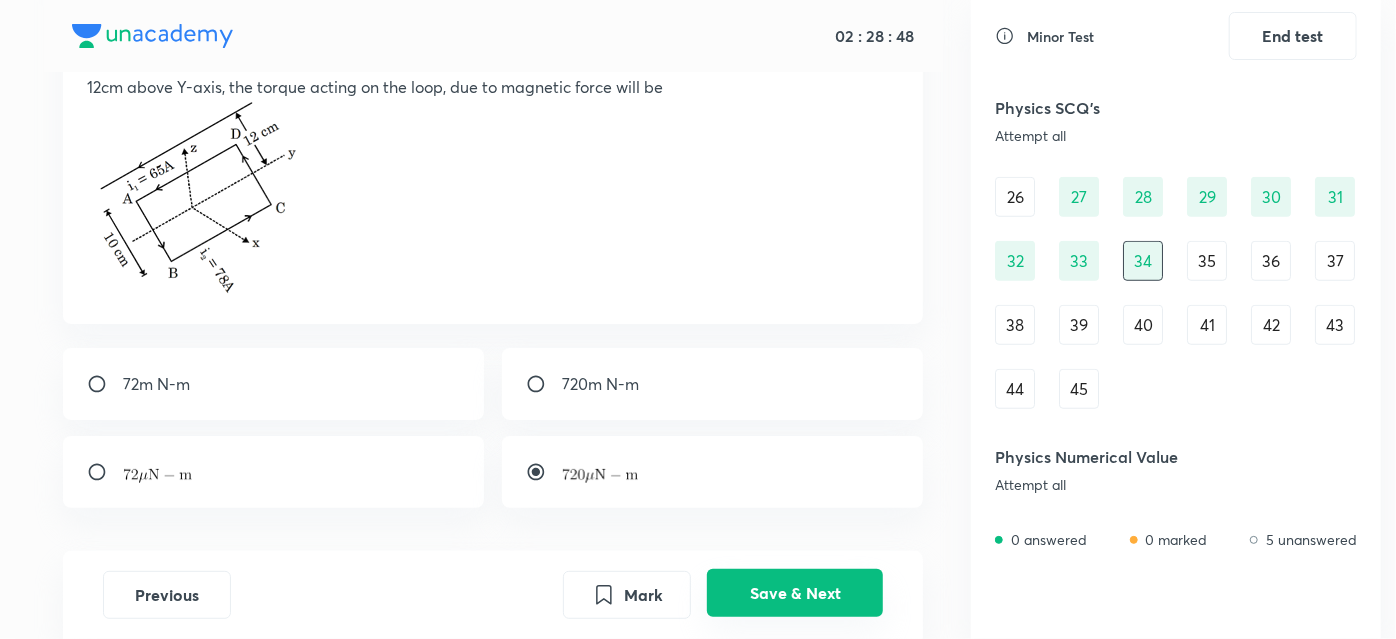 click on "Save & Next" at bounding box center [795, 593] 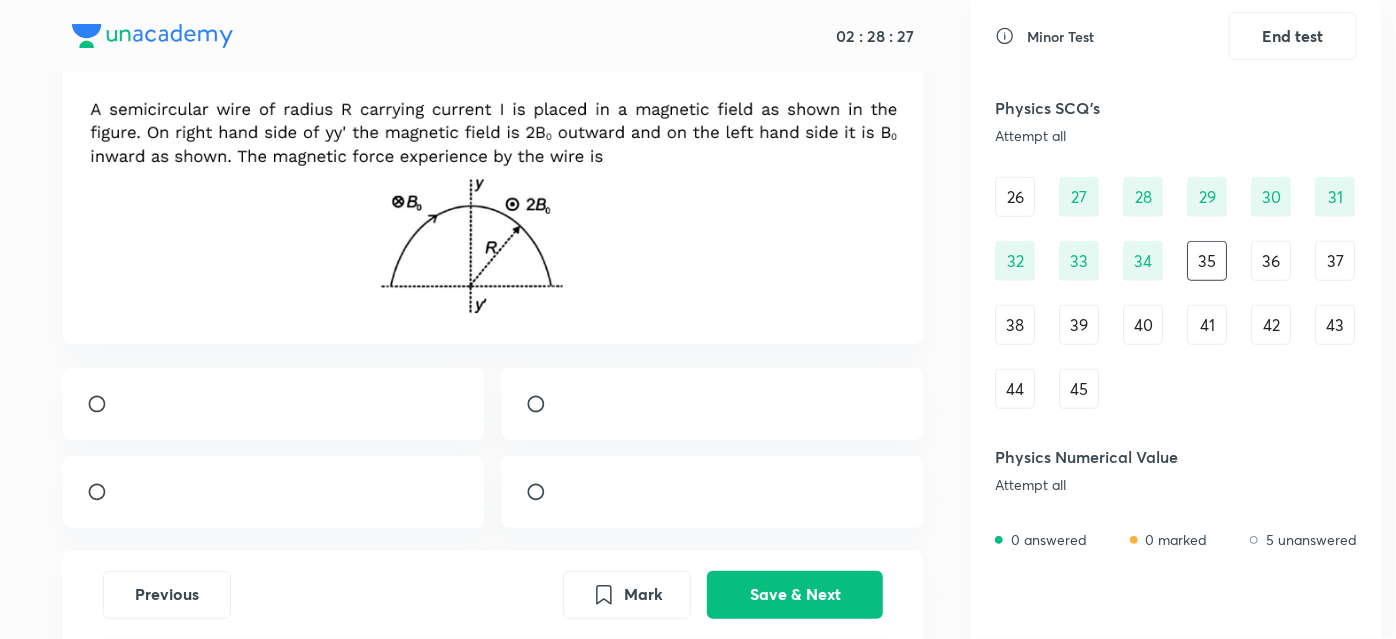 scroll, scrollTop: 112, scrollLeft: 0, axis: vertical 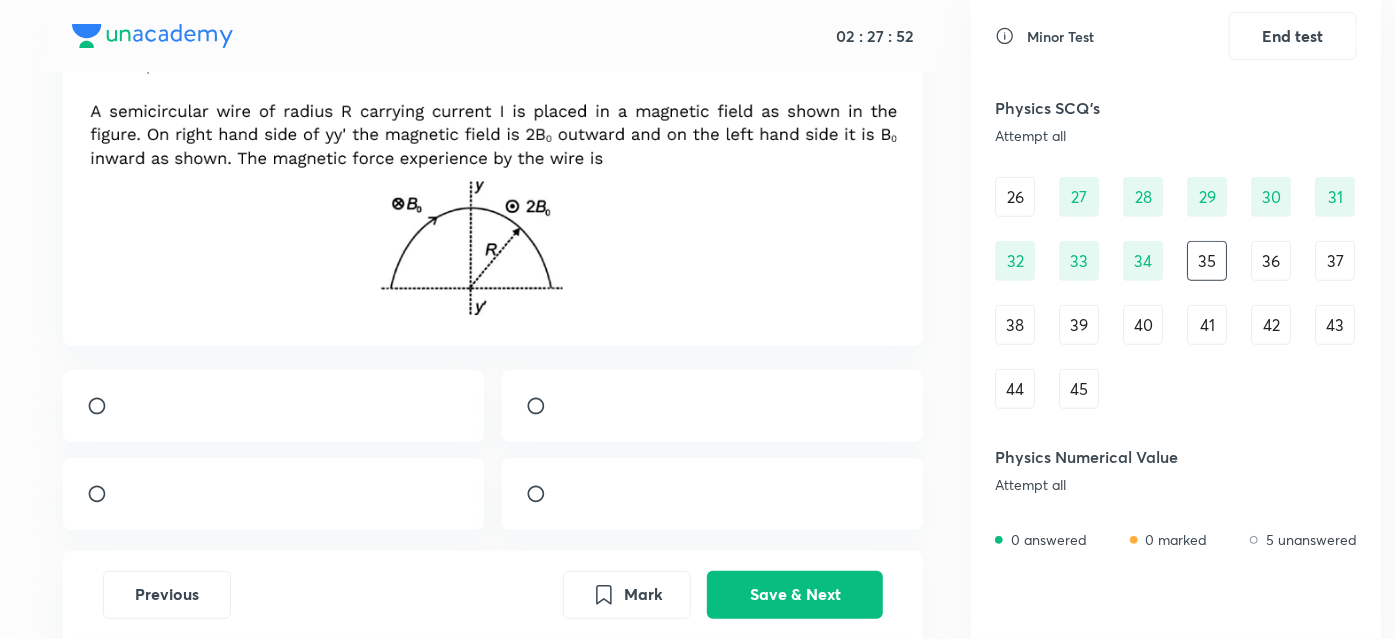 drag, startPoint x: 602, startPoint y: 406, endPoint x: 627, endPoint y: 425, distance: 31.400637 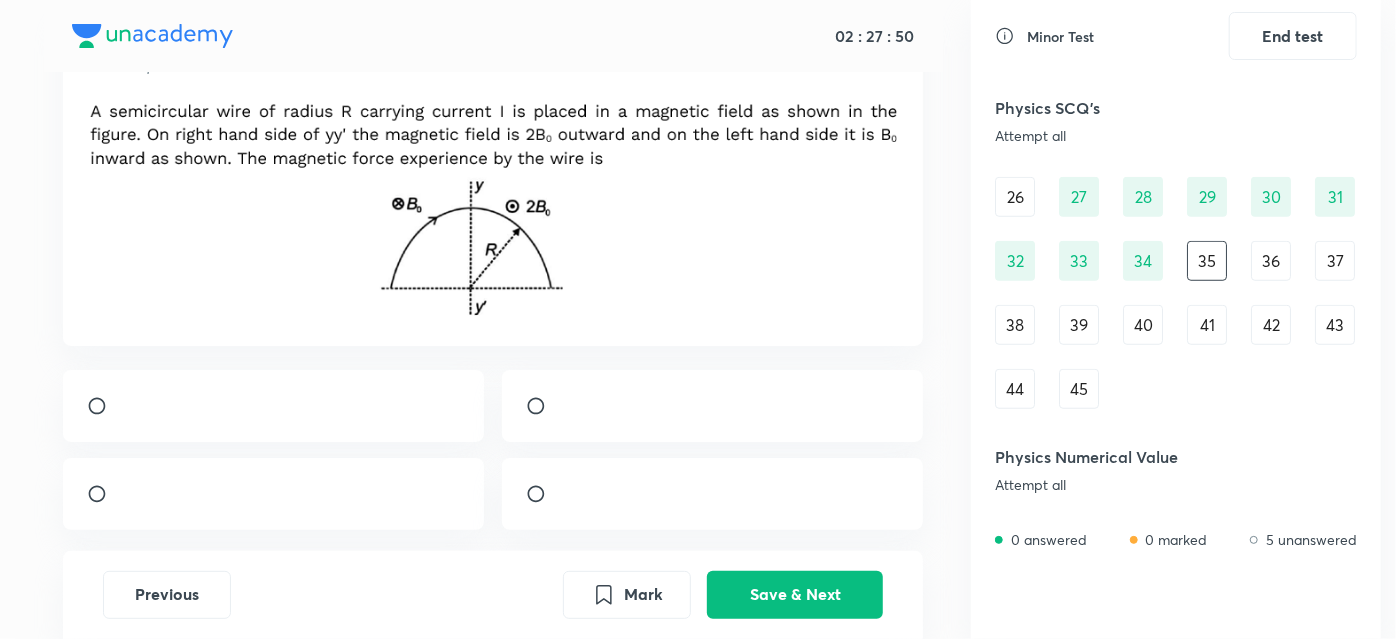 click at bounding box center (562, 411) 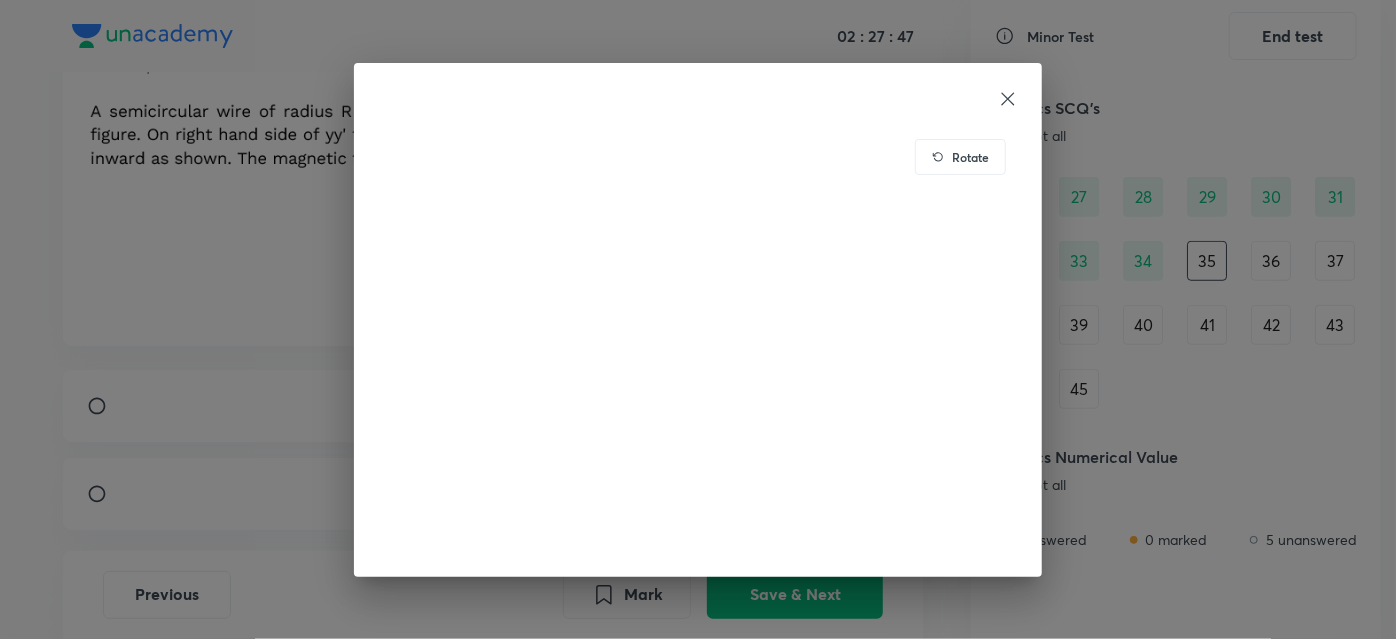 click on "Rotate" at bounding box center [698, 319] 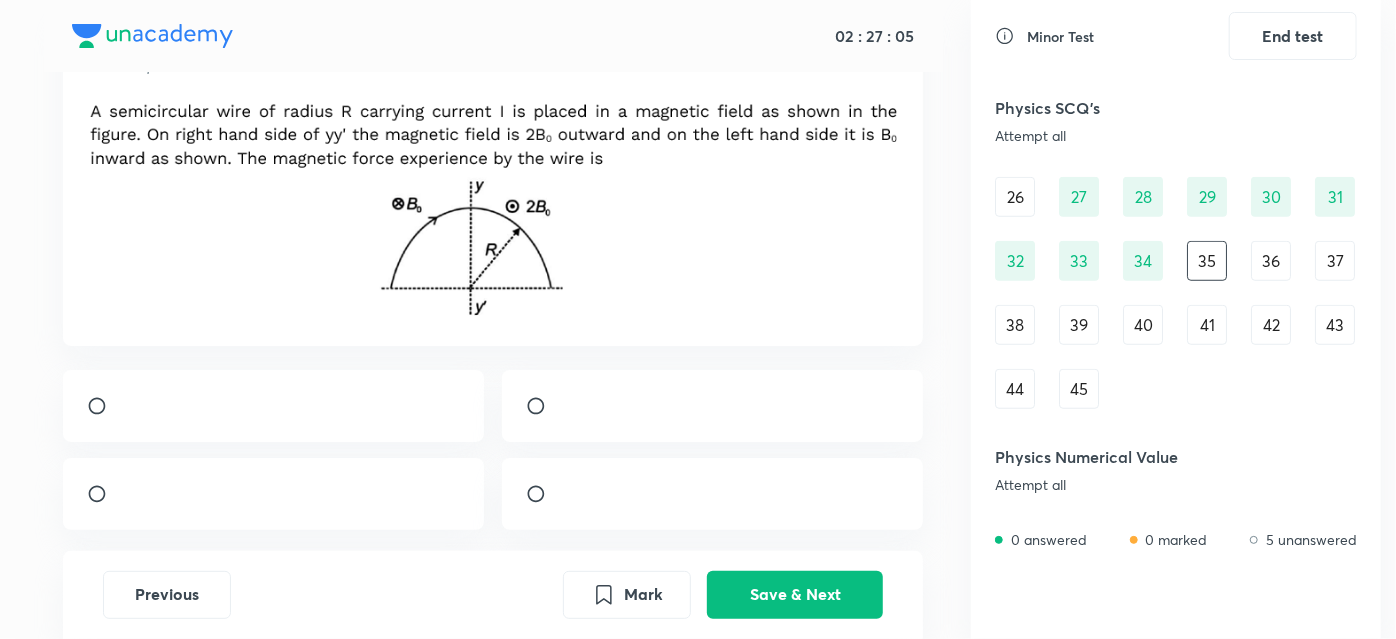 click at bounding box center [493, 450] 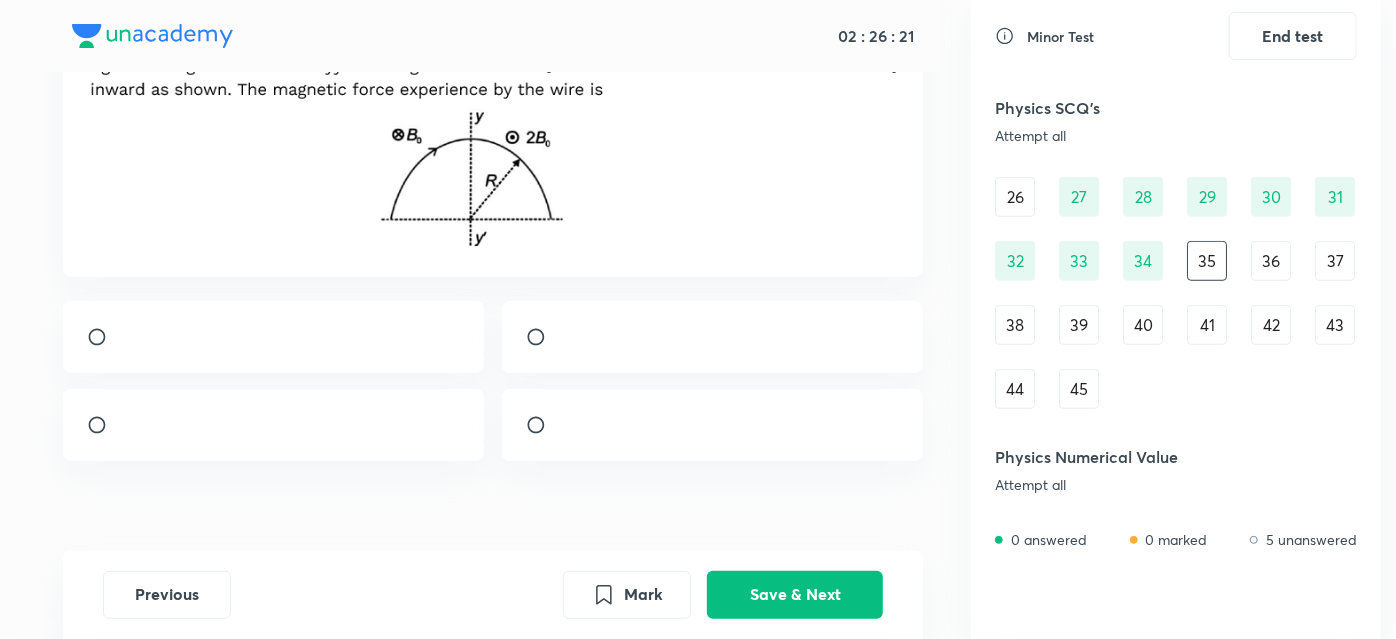 scroll, scrollTop: 180, scrollLeft: 0, axis: vertical 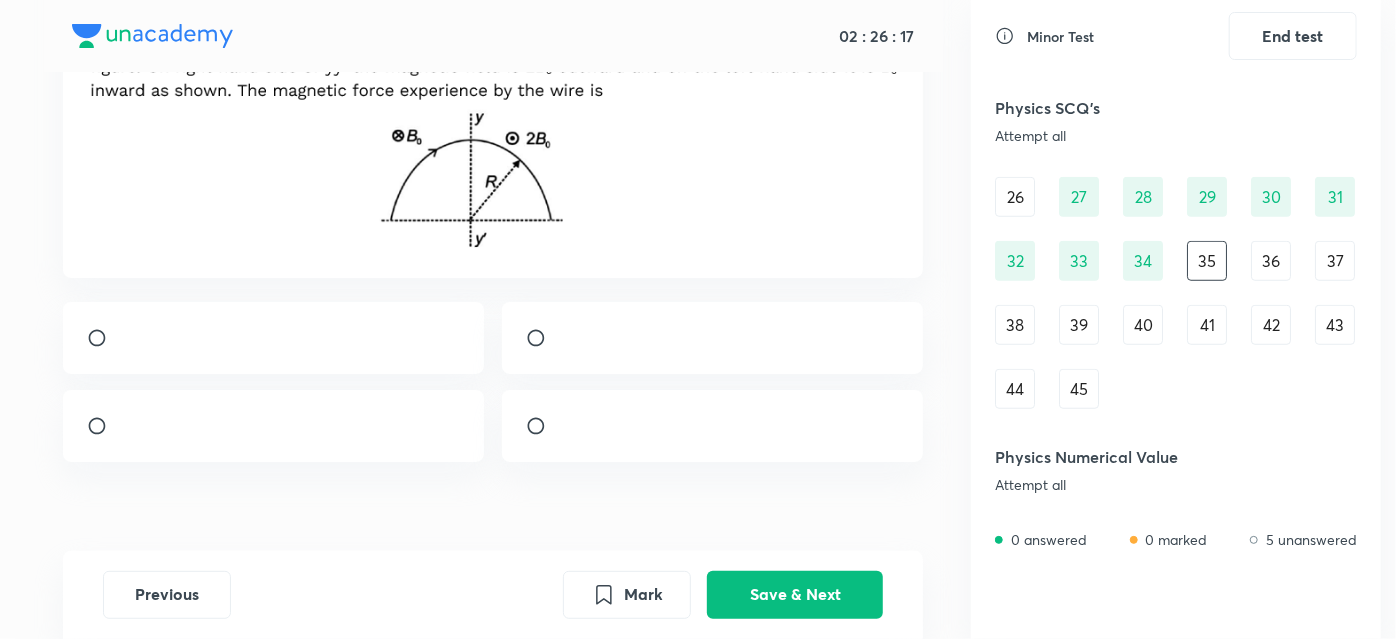 click at bounding box center [105, 426] 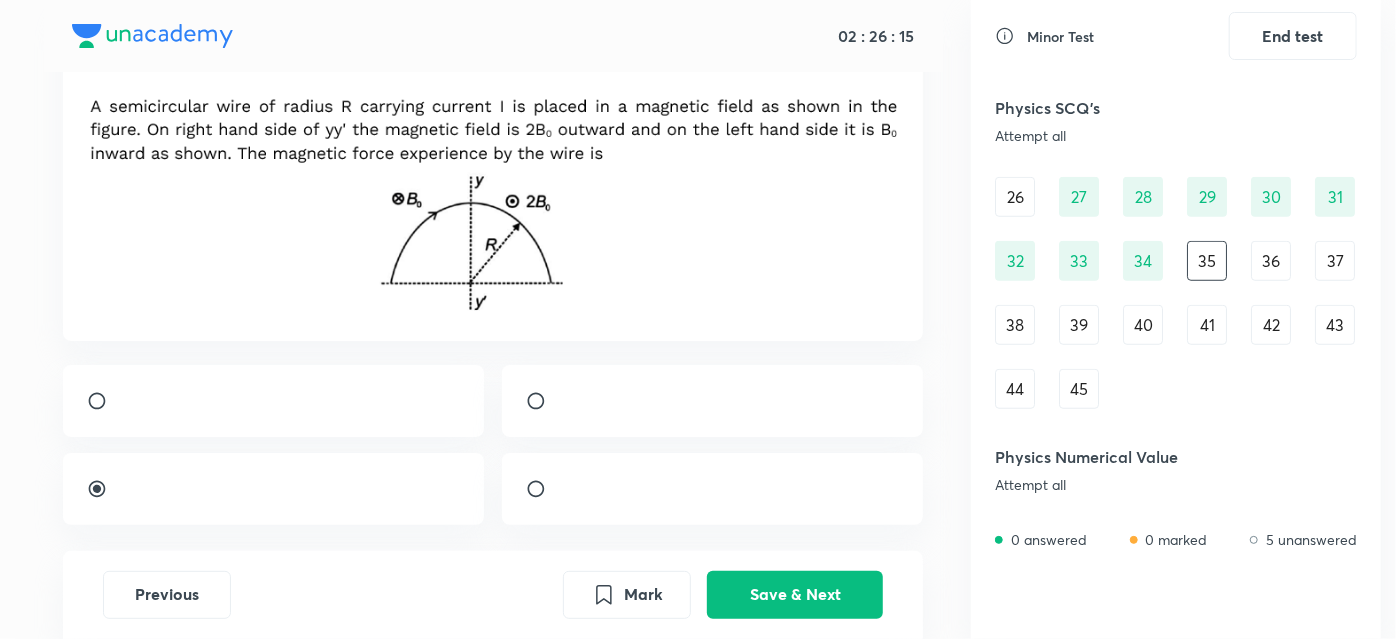 scroll, scrollTop: 167, scrollLeft: 0, axis: vertical 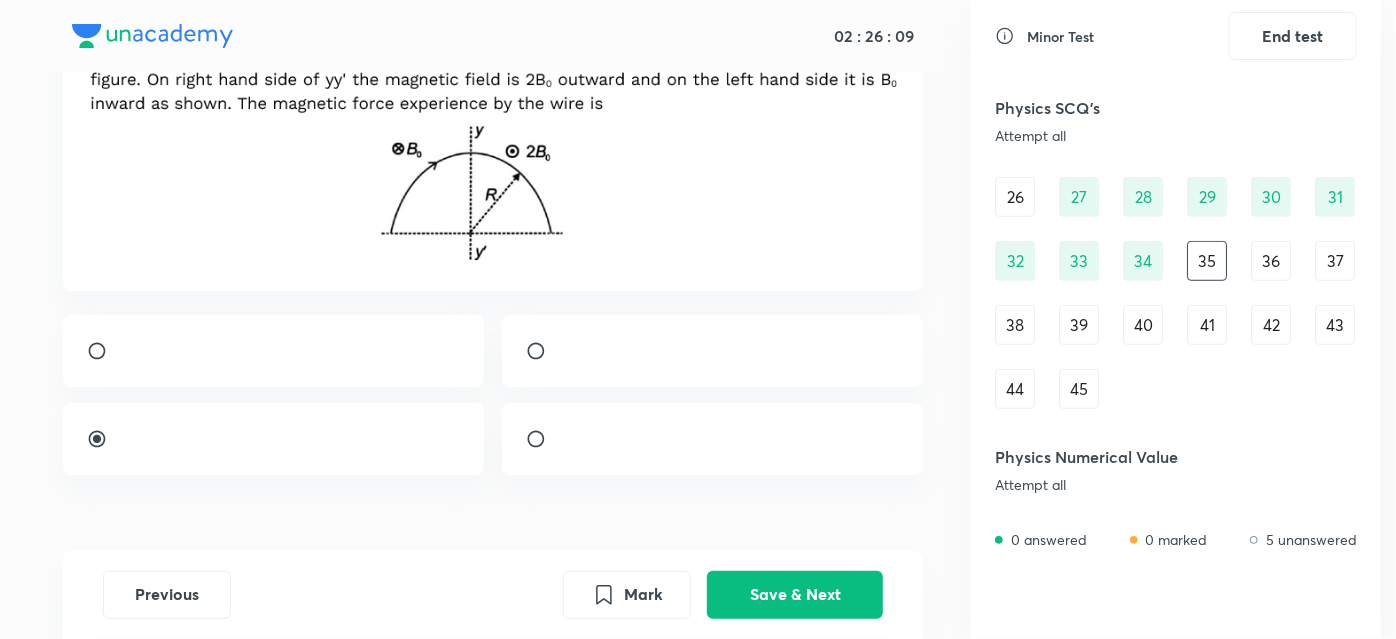 click on "36" at bounding box center [1271, 261] 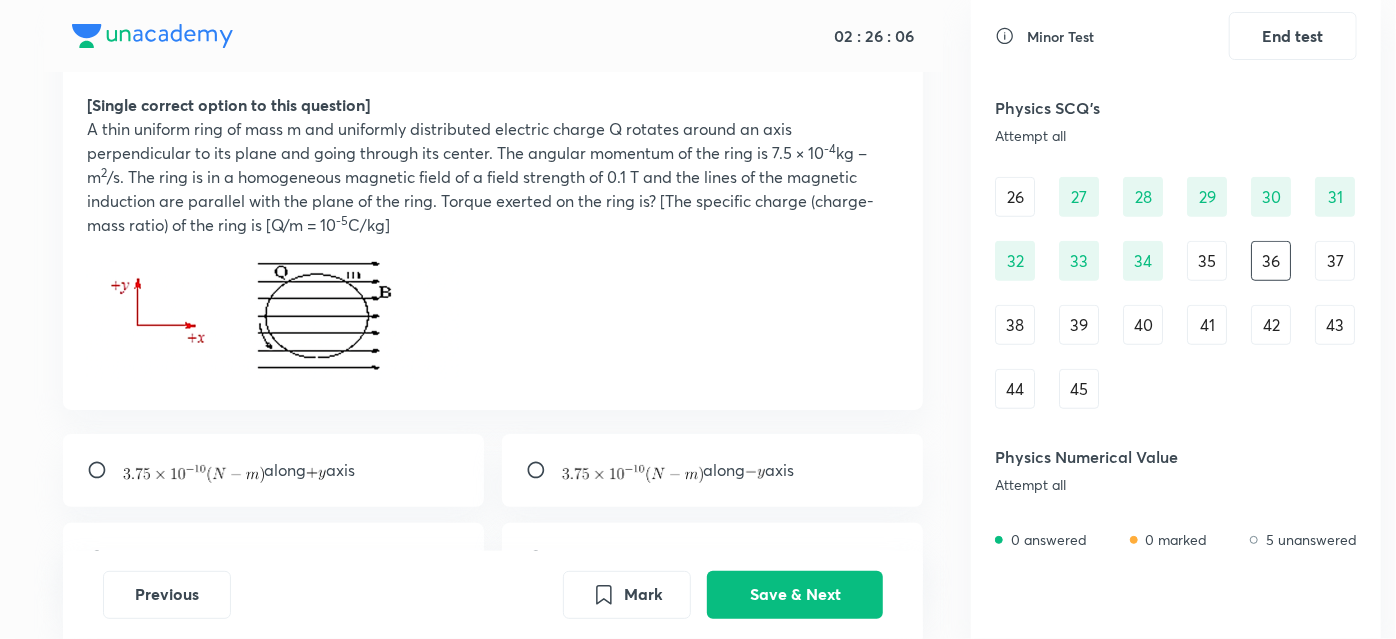 scroll, scrollTop: 118, scrollLeft: 0, axis: vertical 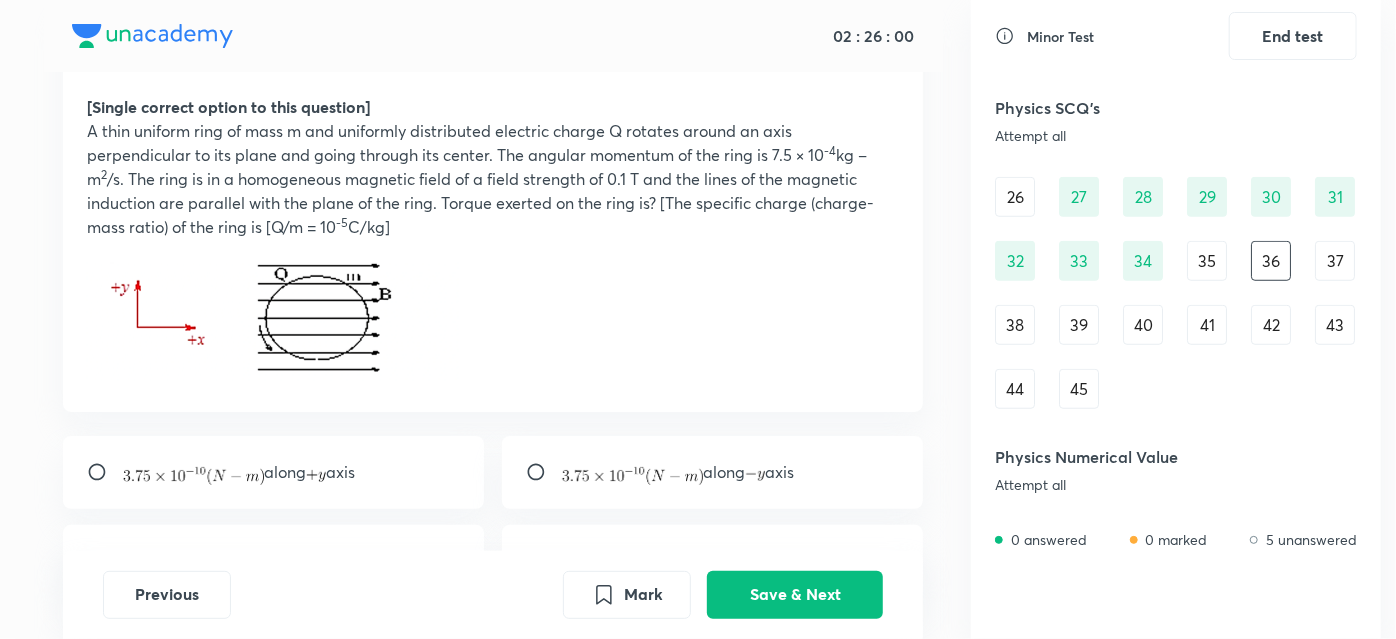 drag, startPoint x: 1050, startPoint y: 283, endPoint x: 1059, endPoint y: 144, distance: 139.29106 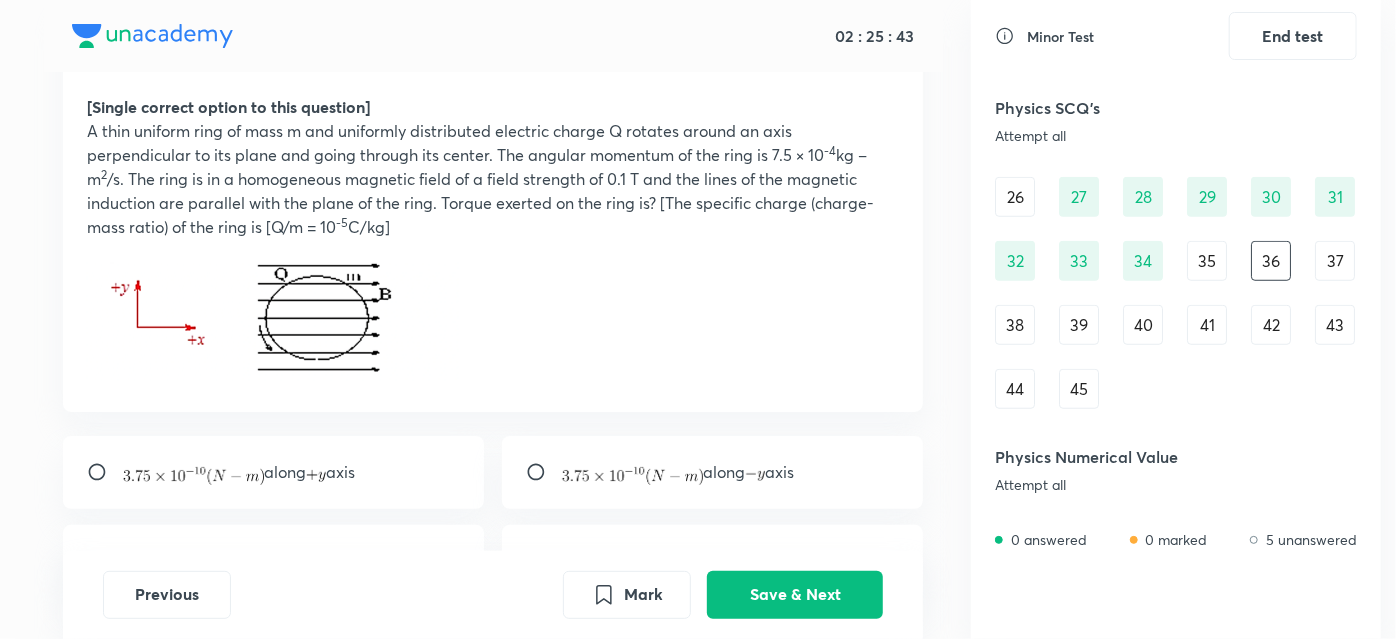 drag, startPoint x: 1059, startPoint y: 144, endPoint x: 773, endPoint y: 264, distance: 310.1548 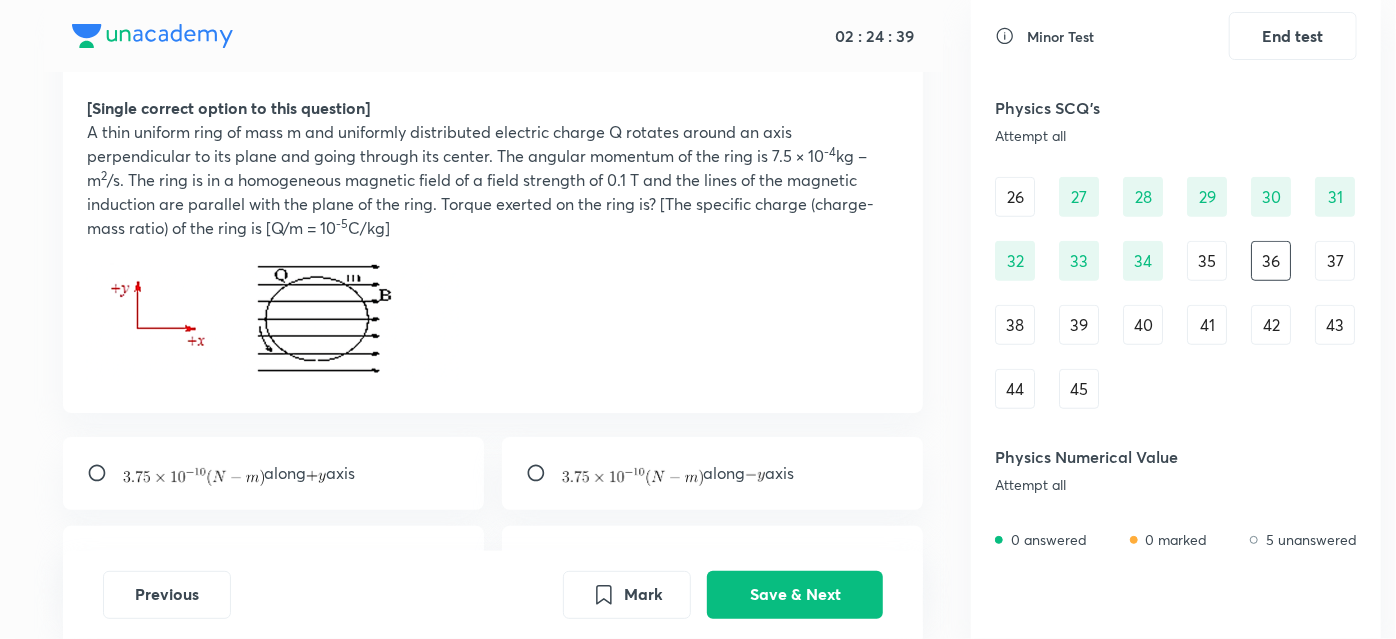 scroll, scrollTop: 115, scrollLeft: 0, axis: vertical 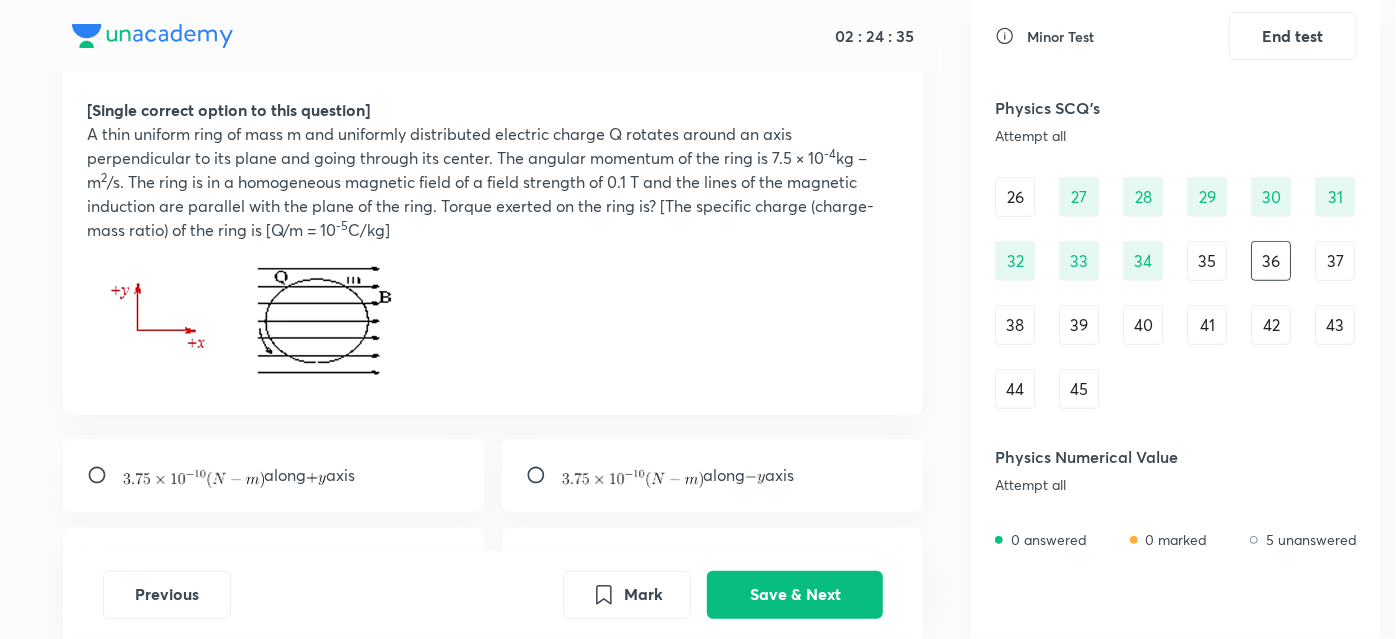 click at bounding box center [105, 475] 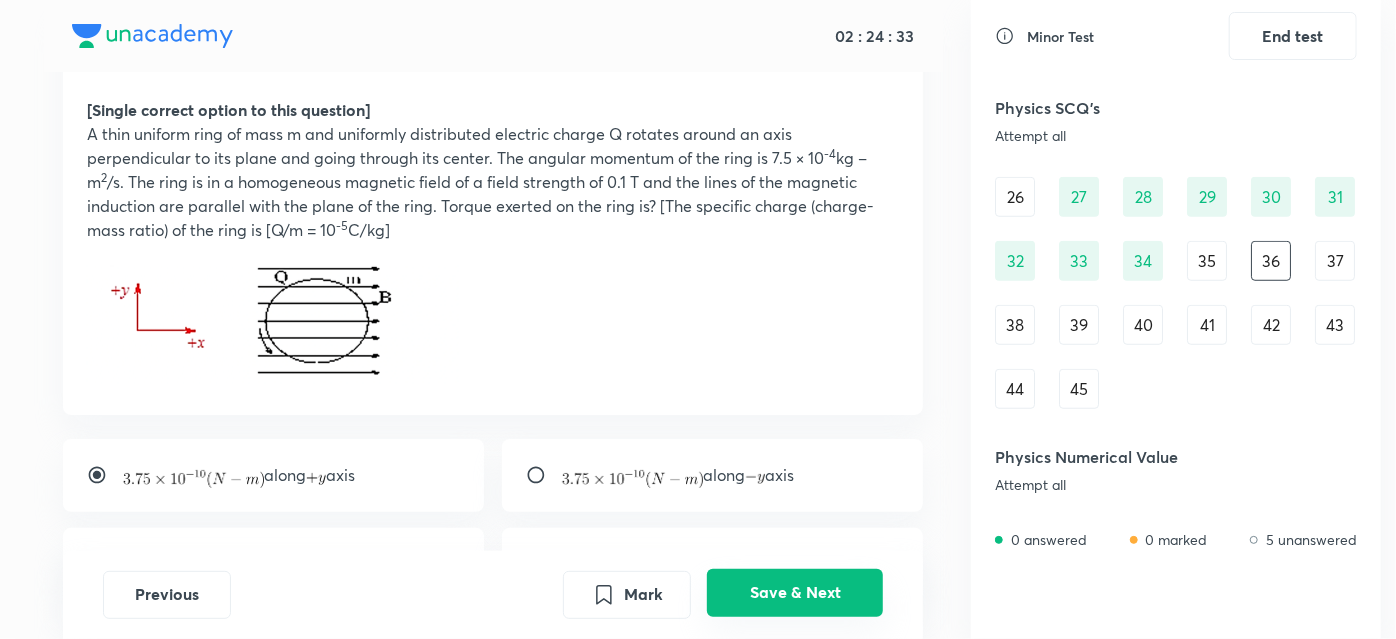 click on "Save & Next" at bounding box center [795, 593] 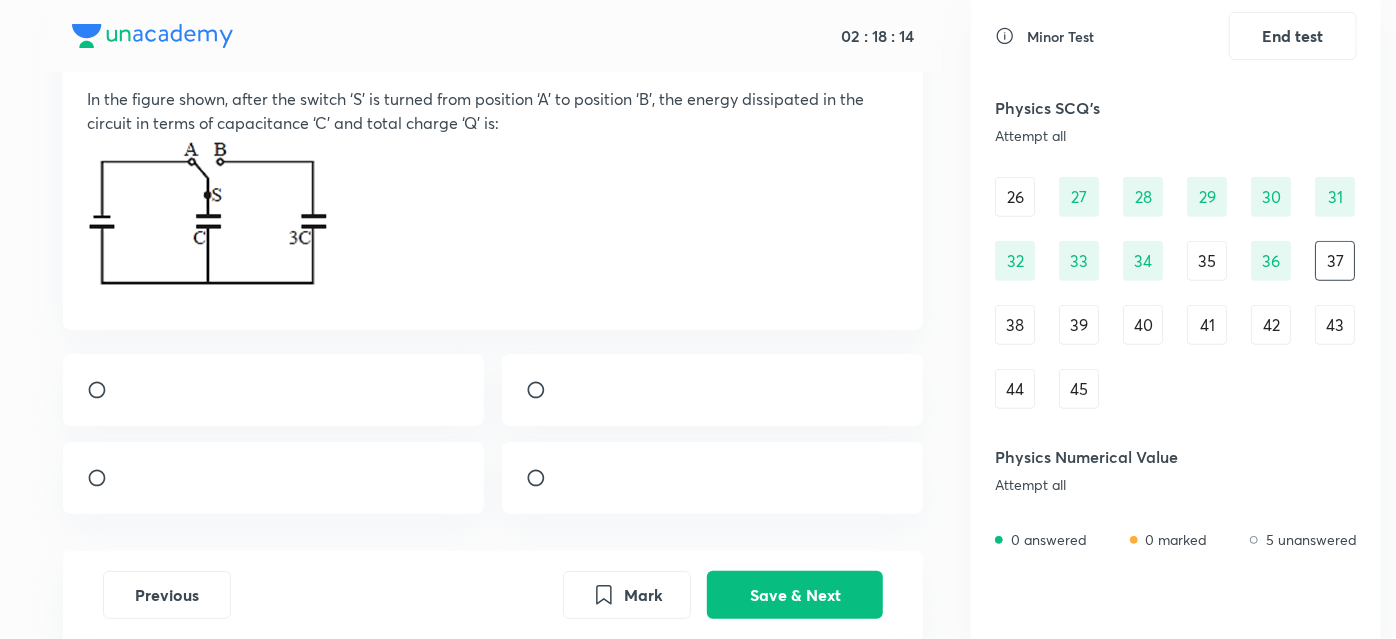 scroll, scrollTop: 128, scrollLeft: 0, axis: vertical 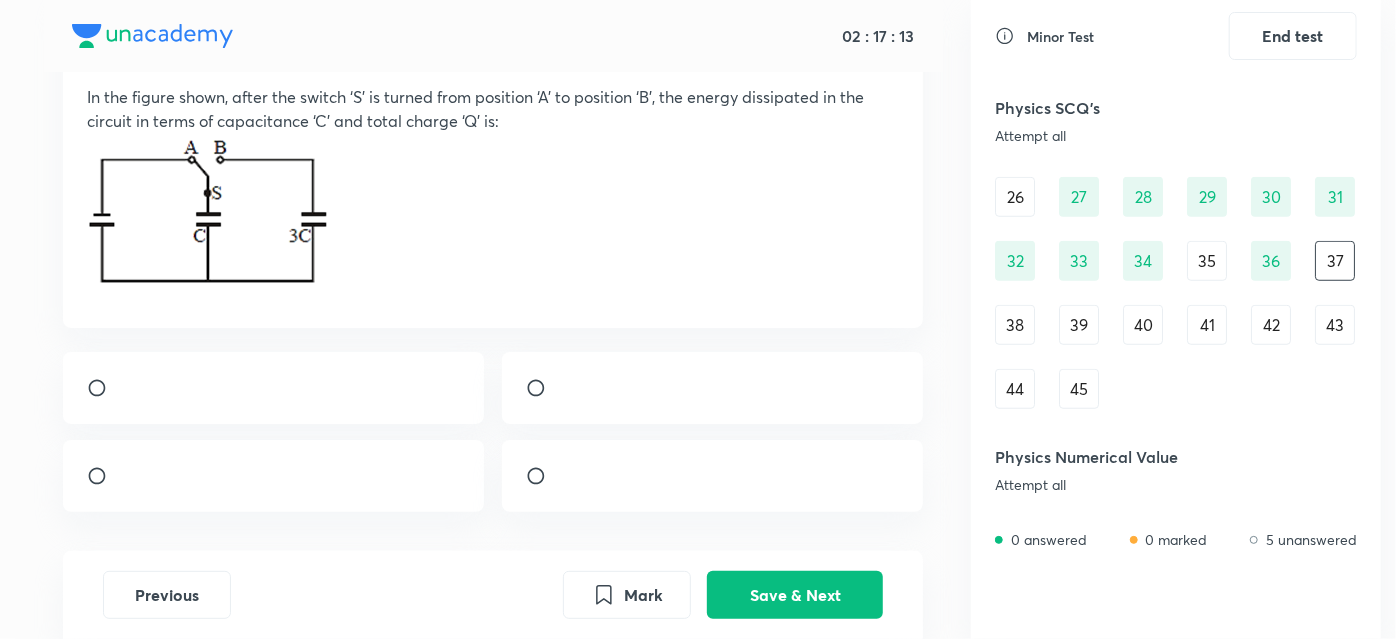 click at bounding box center (274, 388) 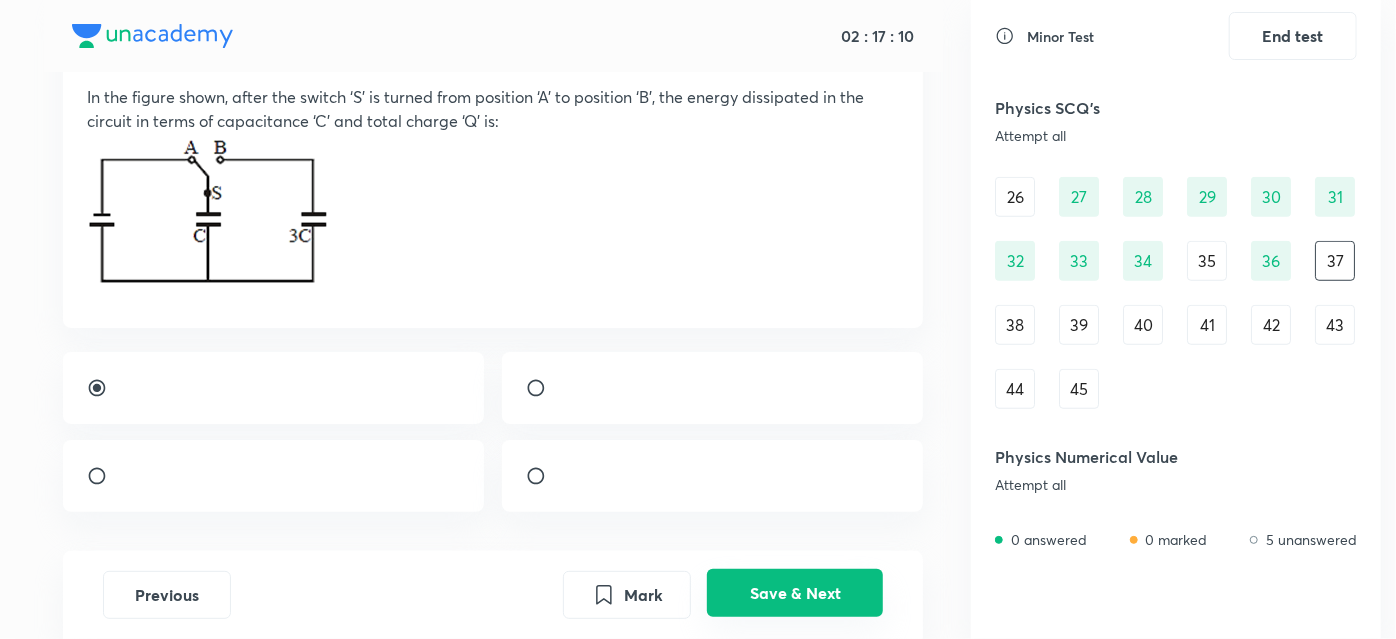 click on "Save & Next" at bounding box center (795, 593) 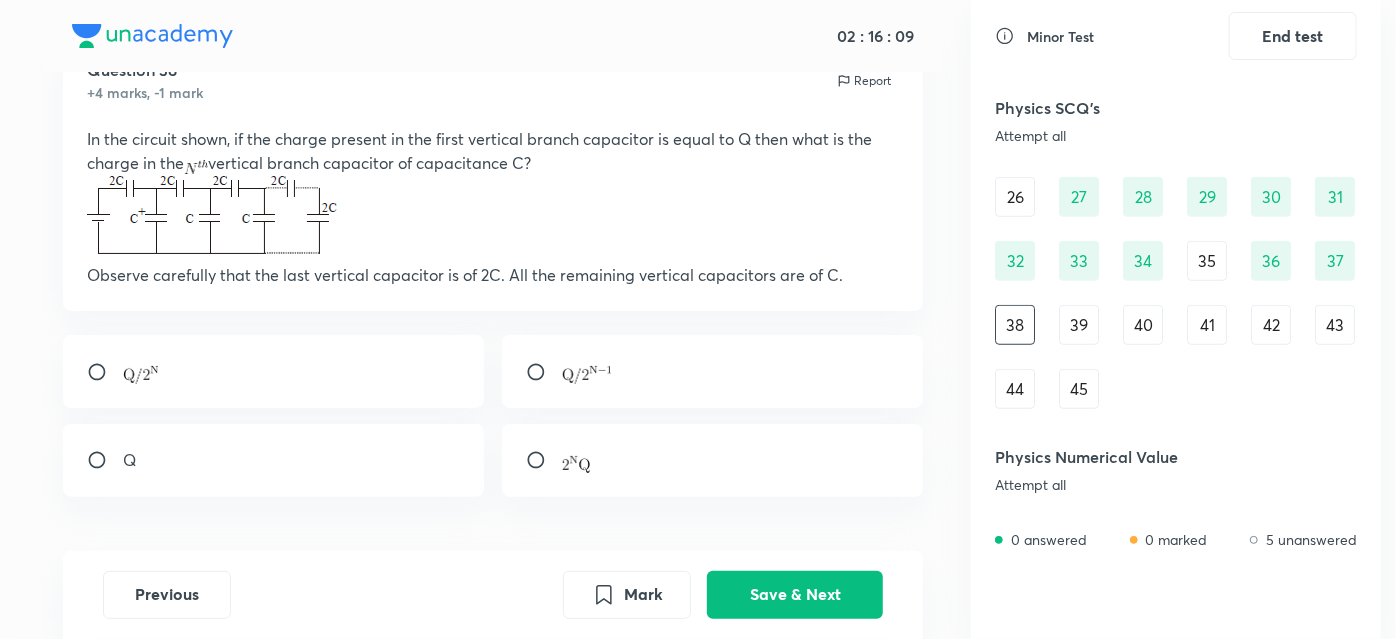 scroll, scrollTop: 81, scrollLeft: 0, axis: vertical 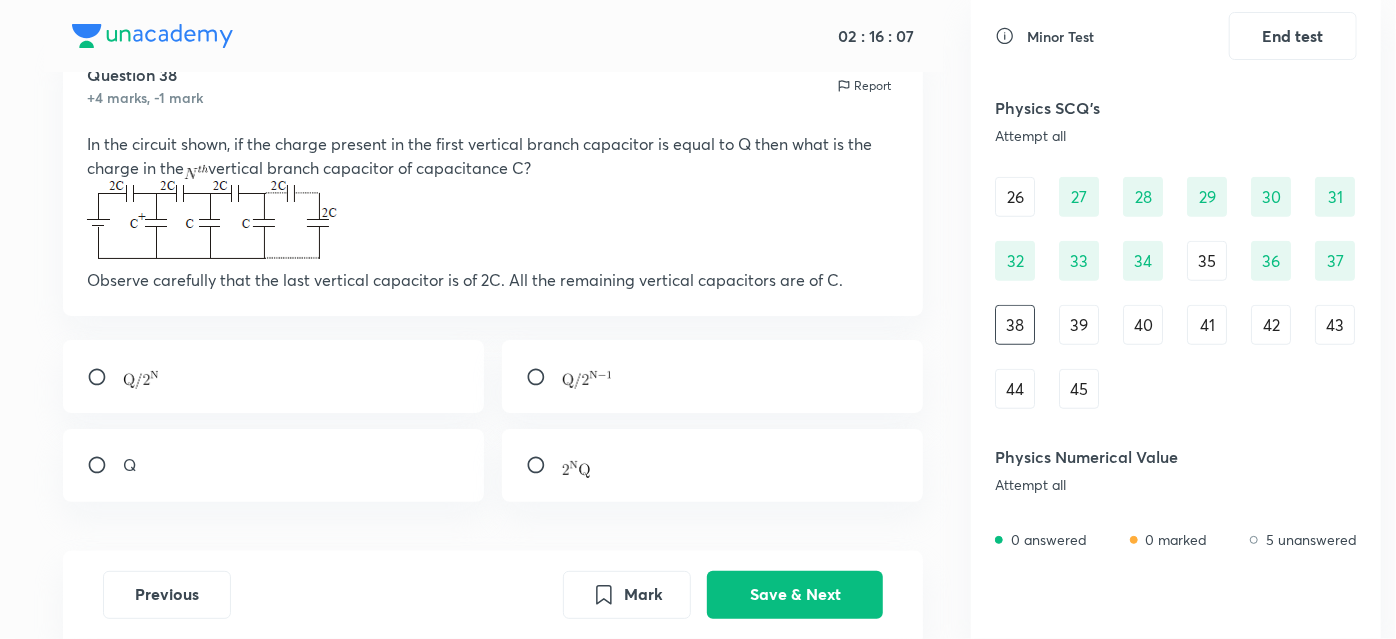 click at bounding box center [544, 377] 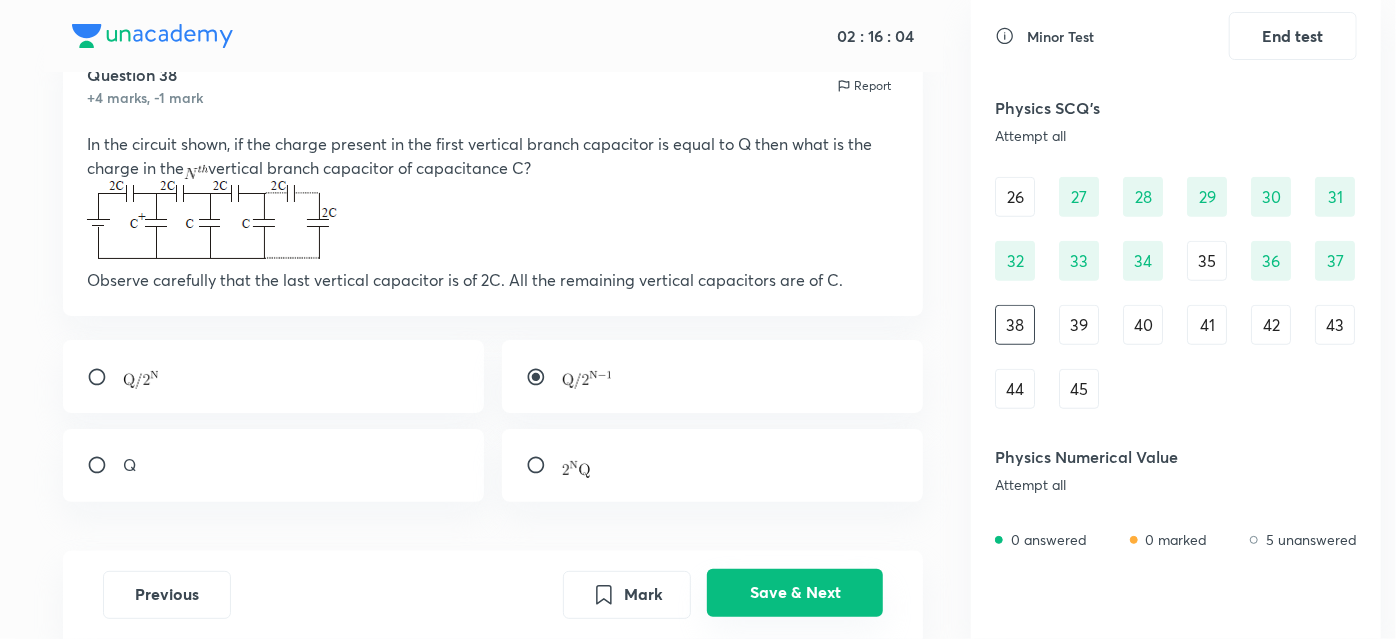 click on "Save & Next" at bounding box center (795, 593) 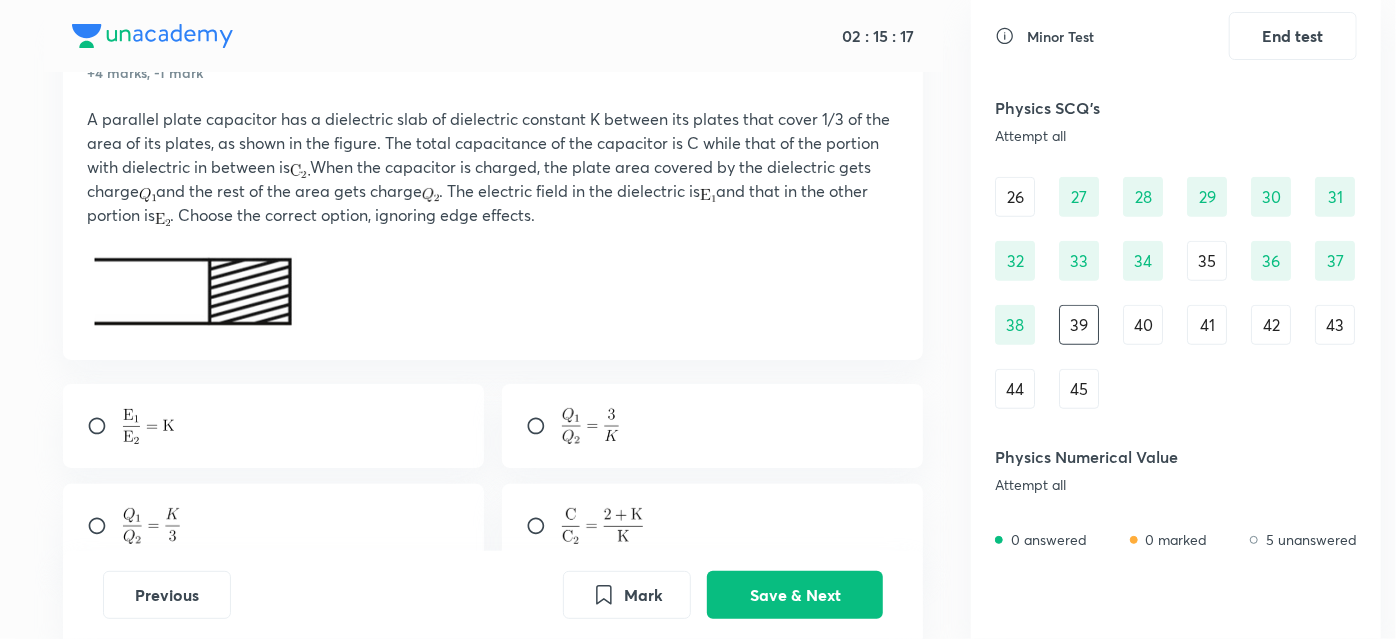 scroll, scrollTop: 91, scrollLeft: 0, axis: vertical 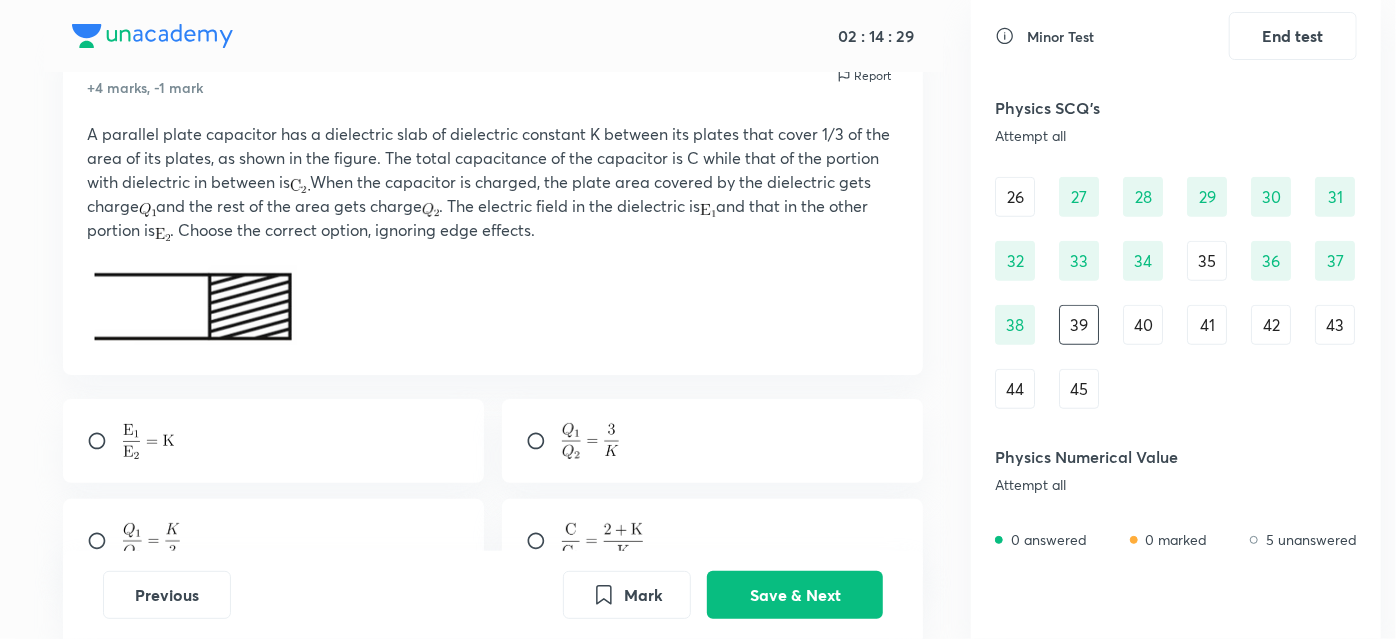 click at bounding box center [105, 441] 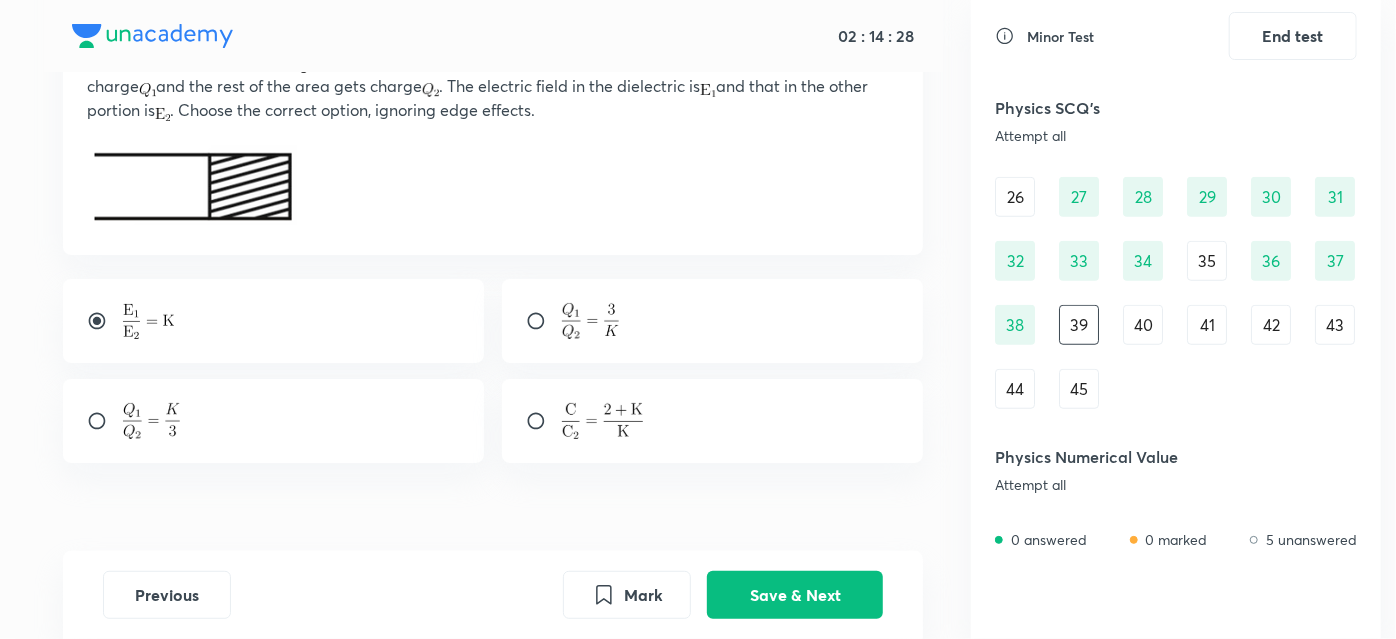 scroll, scrollTop: 242, scrollLeft: 0, axis: vertical 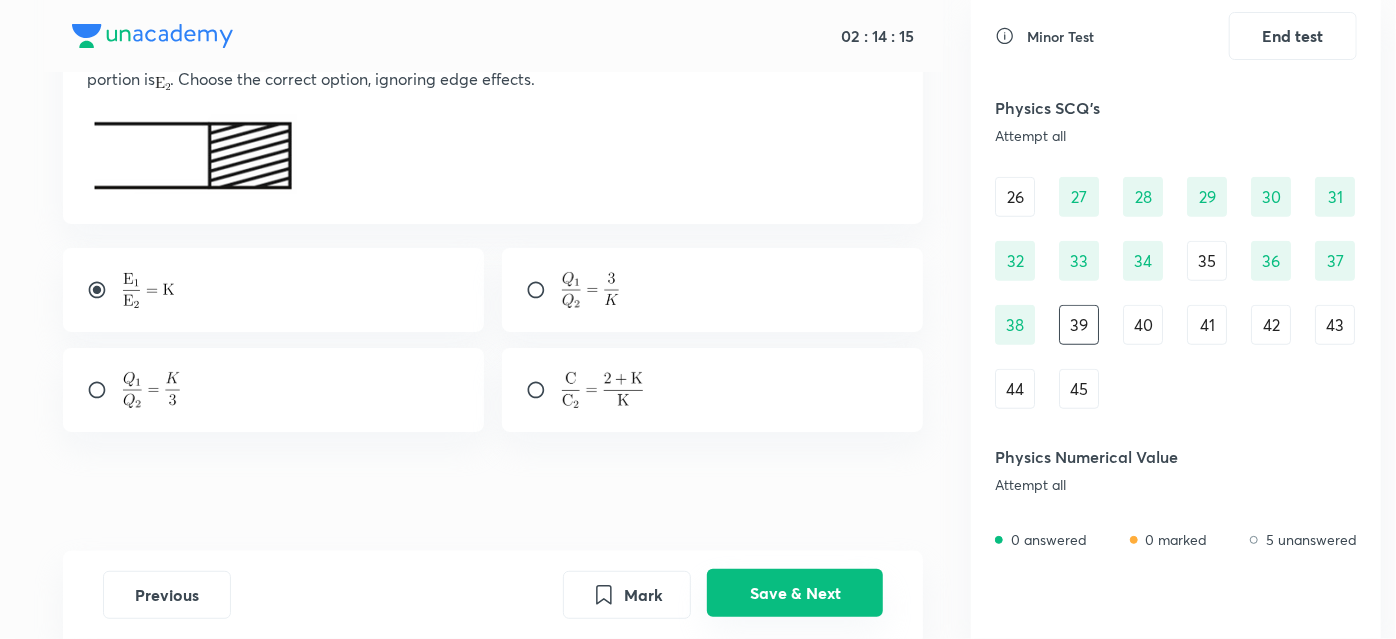 click on "Save & Next" at bounding box center (795, 593) 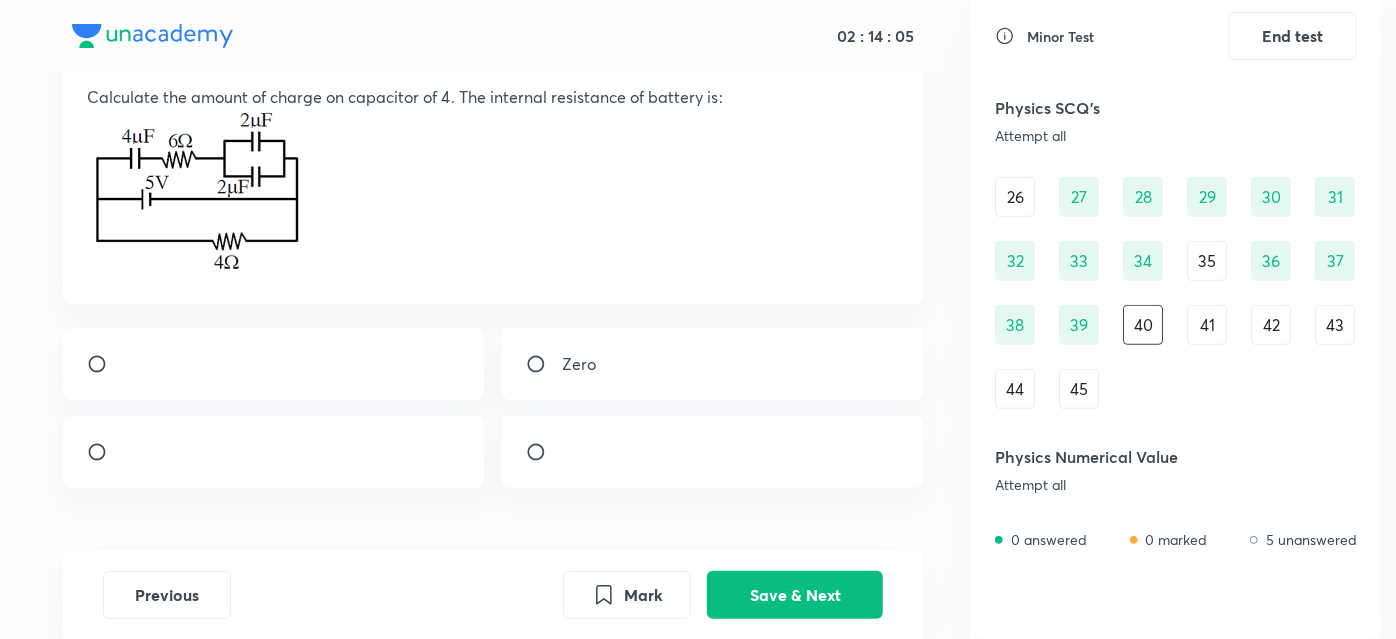 scroll, scrollTop: 160, scrollLeft: 0, axis: vertical 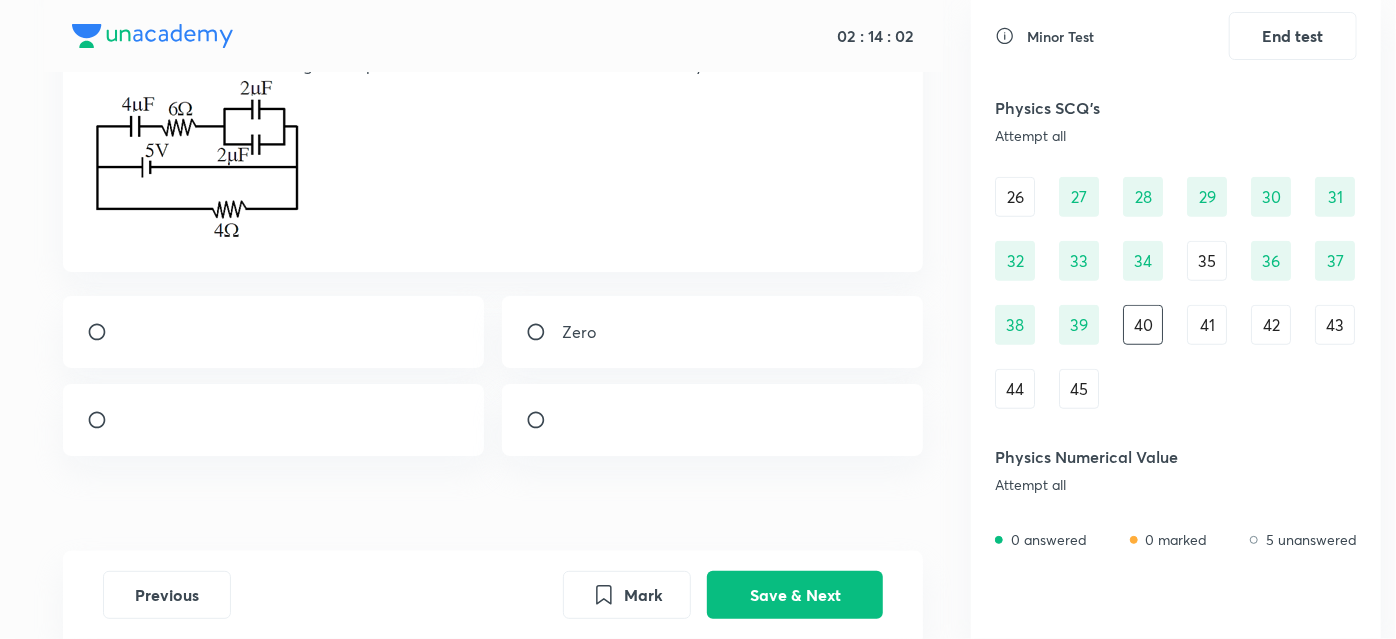 click at bounding box center [105, 420] 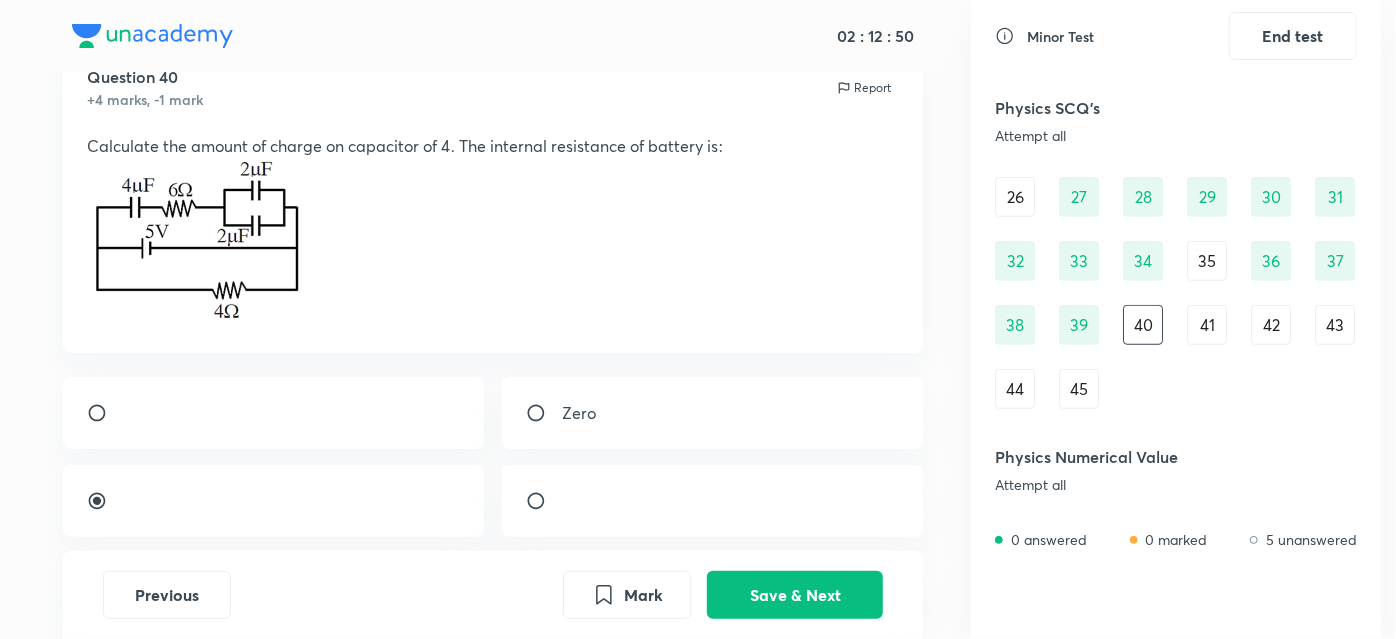 scroll, scrollTop: 82, scrollLeft: 0, axis: vertical 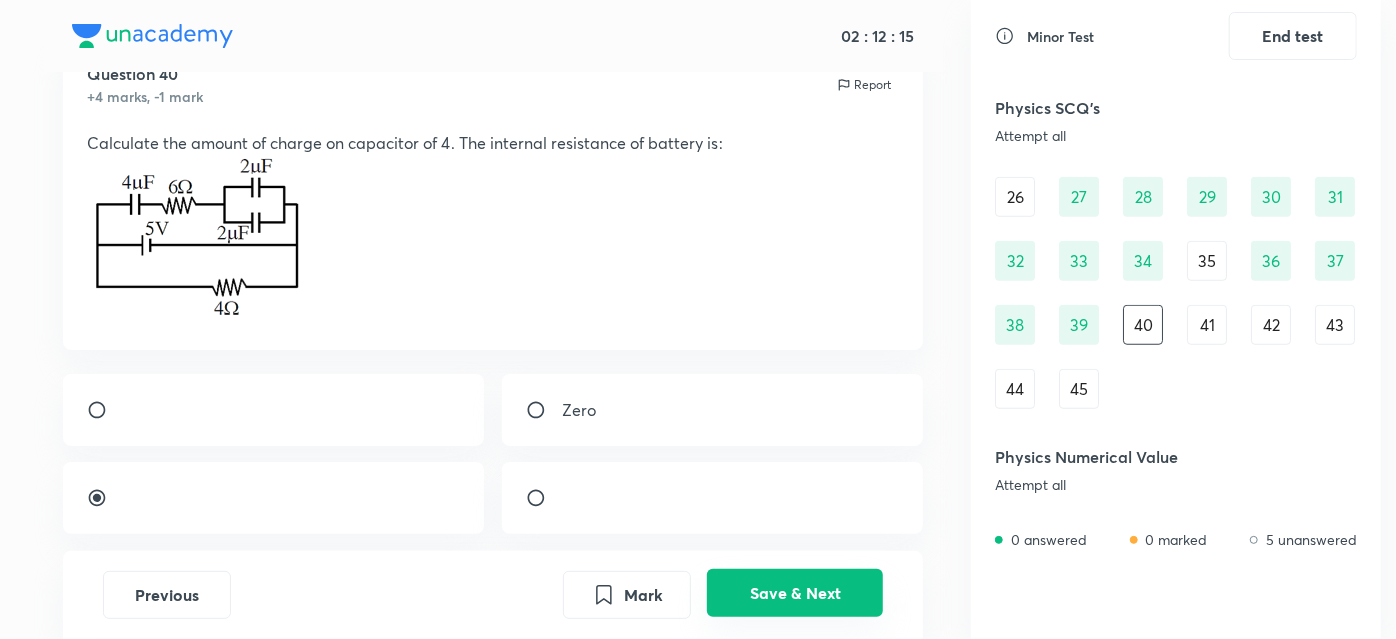 click on "Save & Next" at bounding box center [795, 593] 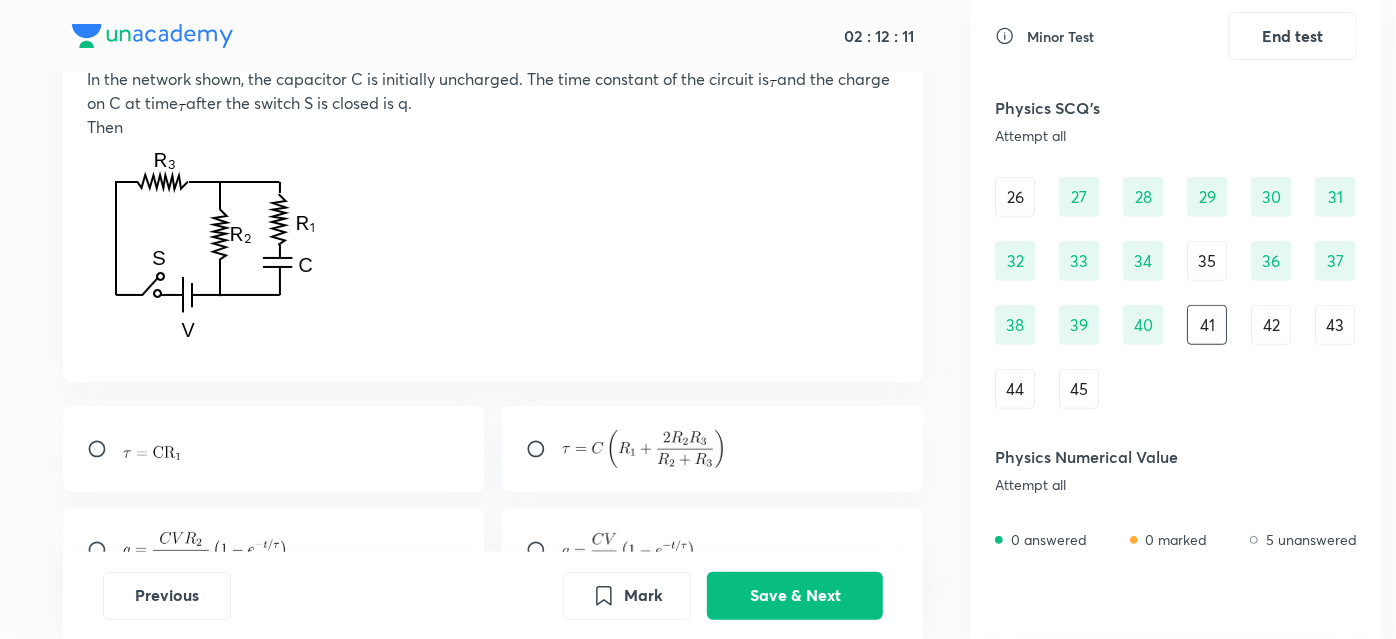 scroll, scrollTop: 147, scrollLeft: 0, axis: vertical 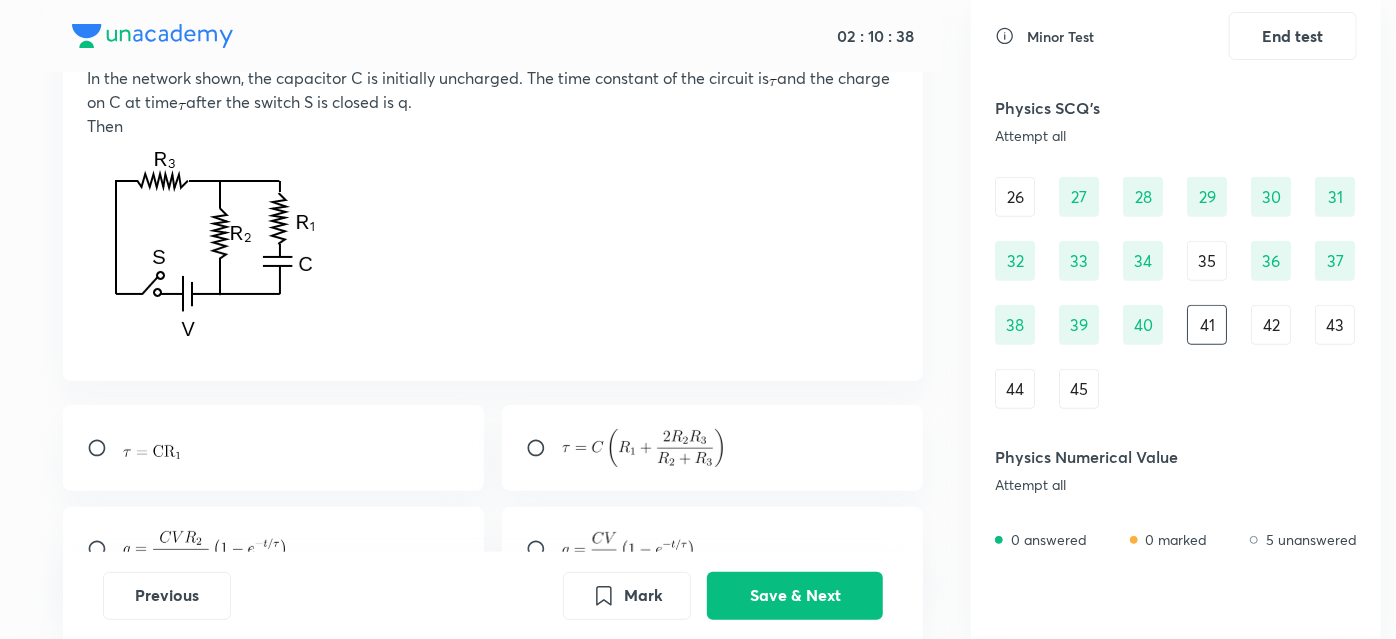 click at bounding box center [544, 448] 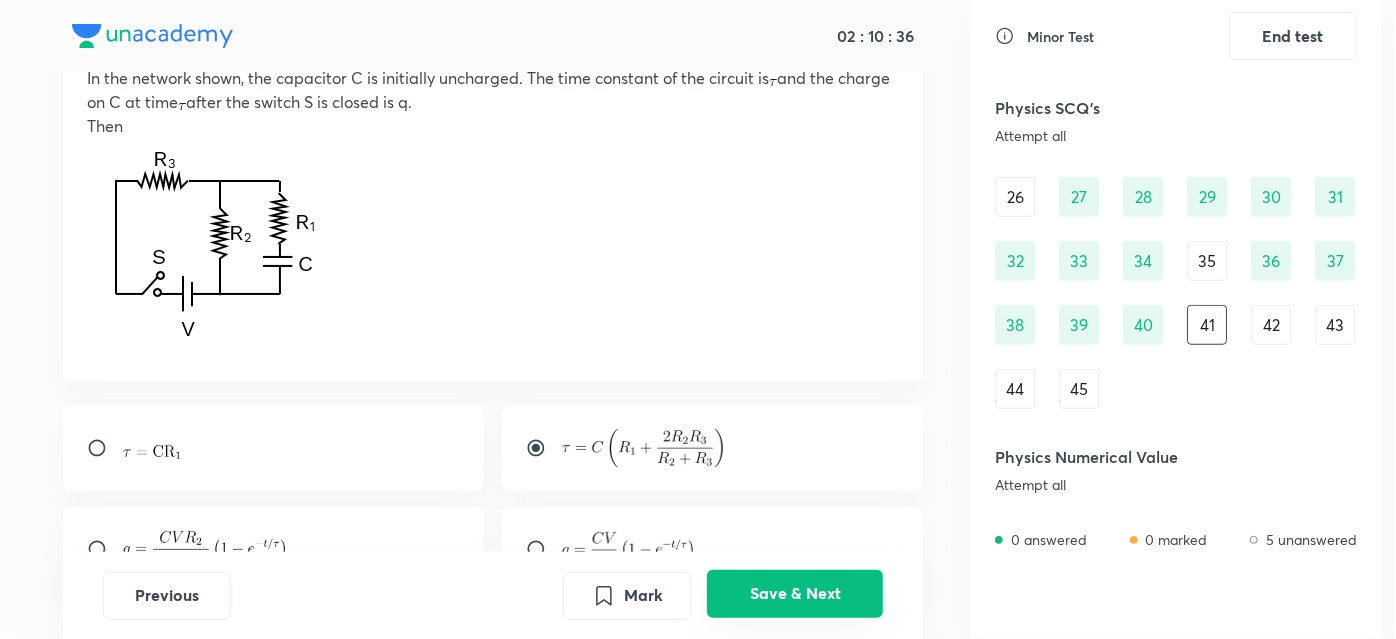 click on "Save & Next" at bounding box center (795, 593) 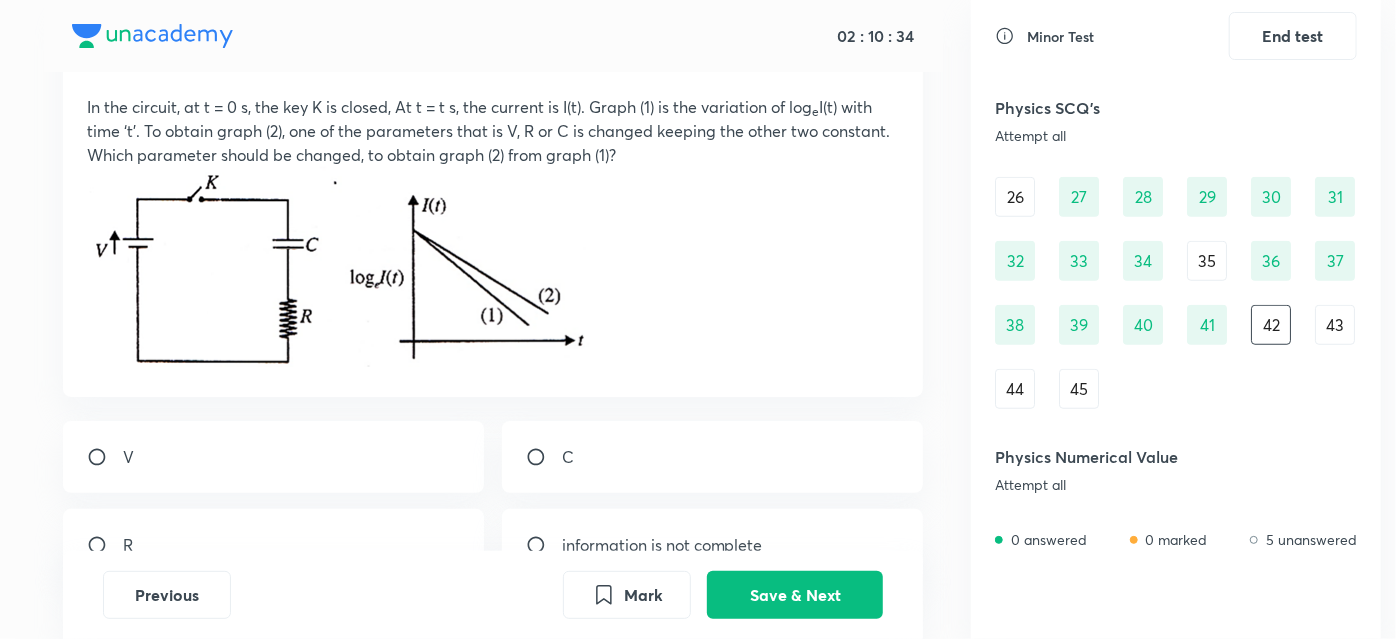 scroll, scrollTop: 83, scrollLeft: 0, axis: vertical 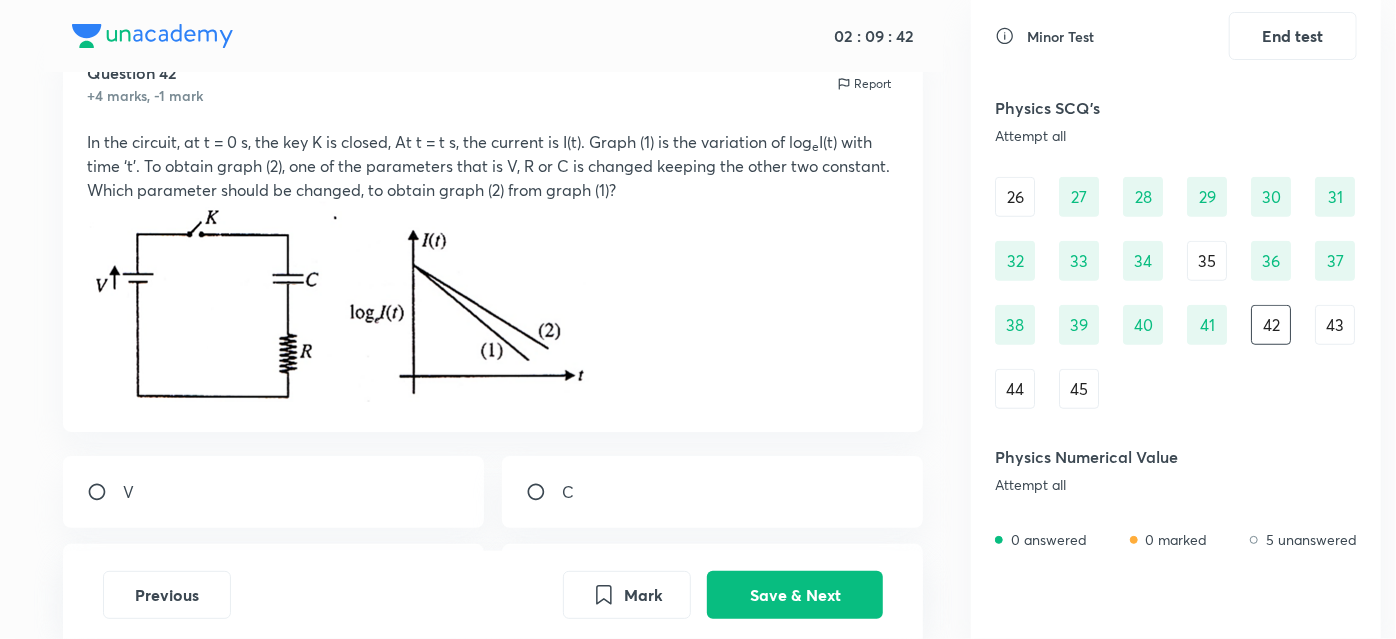 type 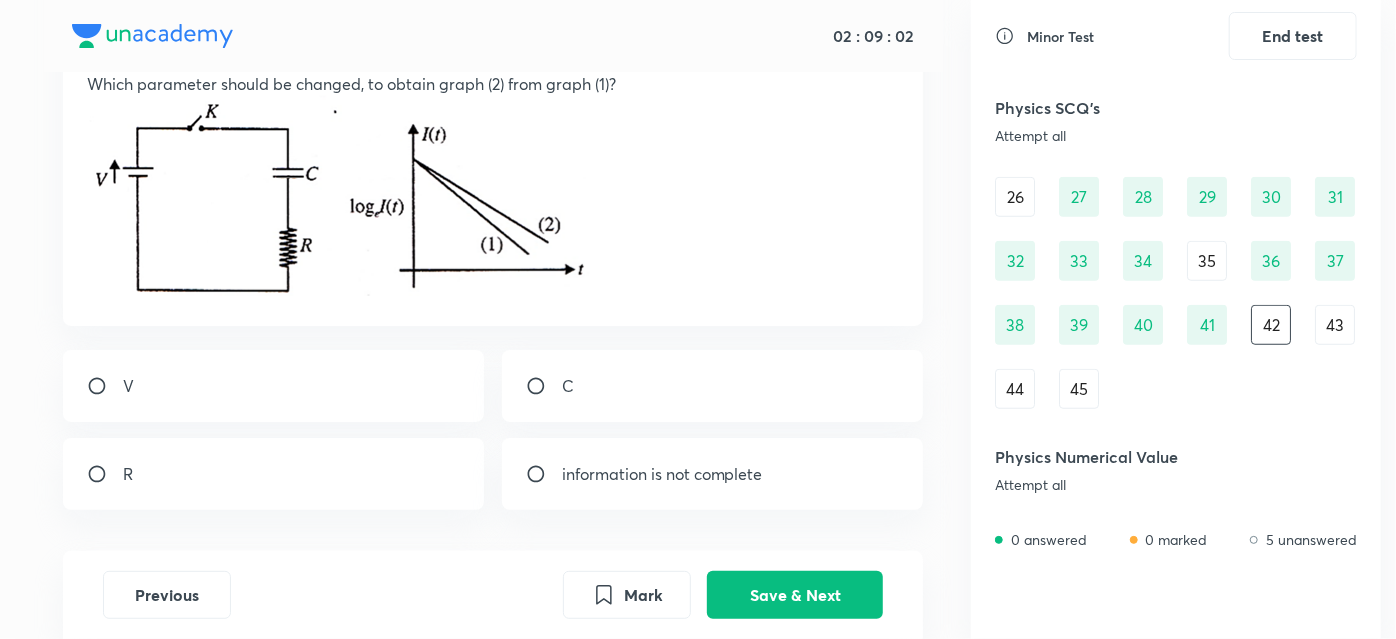 scroll, scrollTop: 190, scrollLeft: 0, axis: vertical 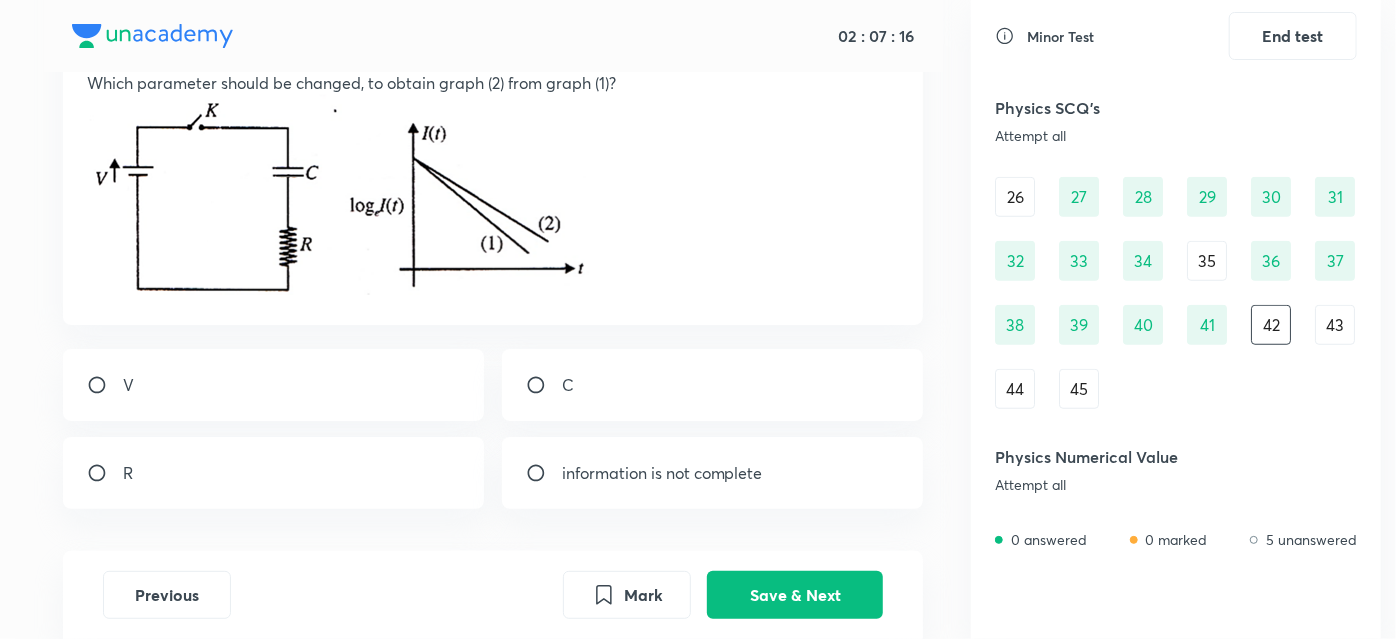 click at bounding box center [493, 198] 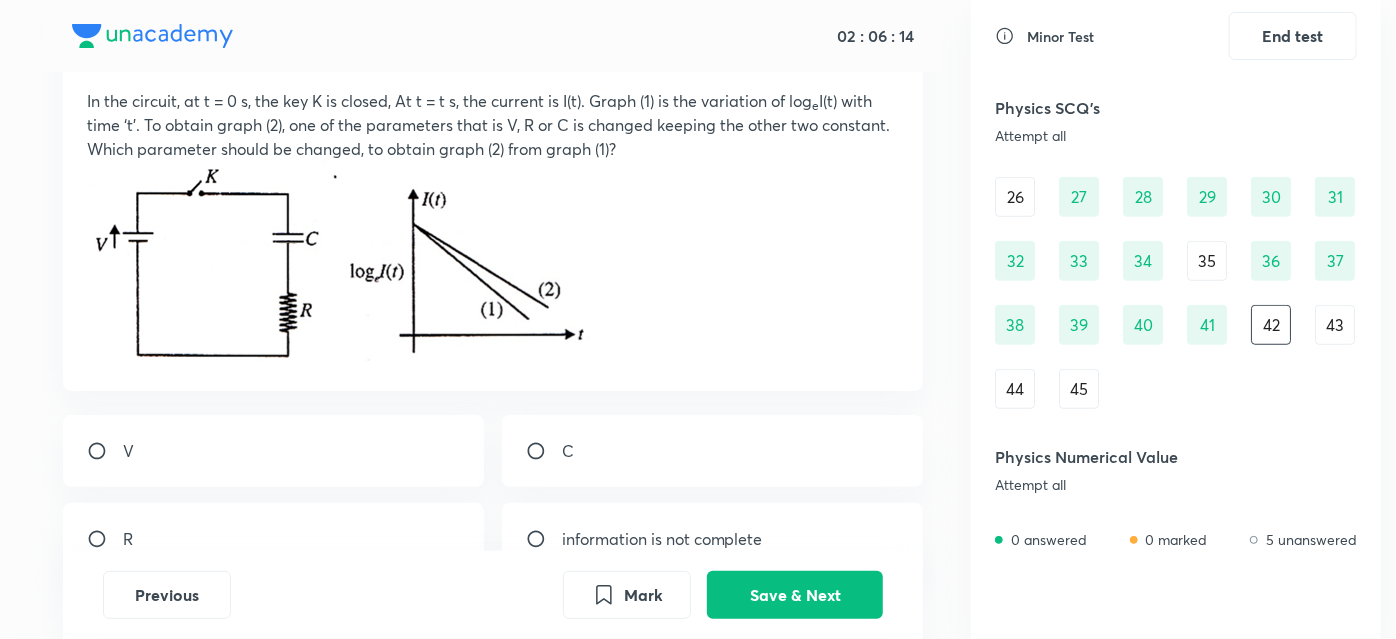 scroll, scrollTop: 267, scrollLeft: 0, axis: vertical 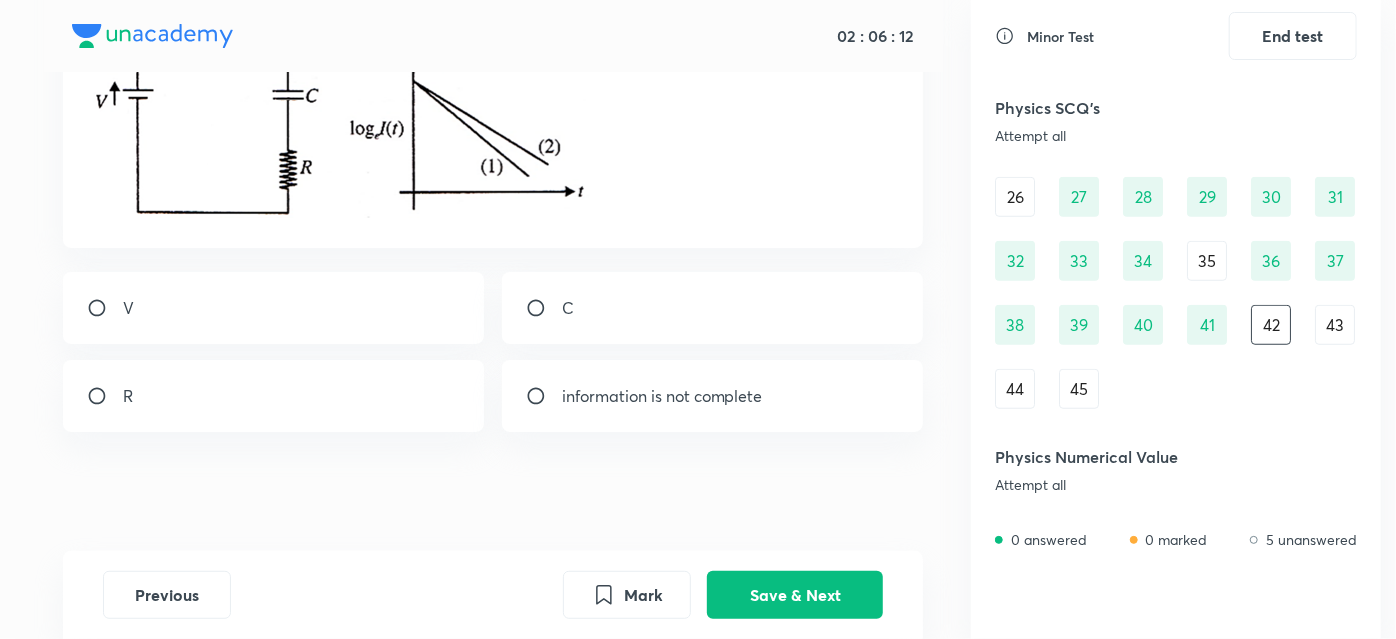 click on "43" at bounding box center (1335, 325) 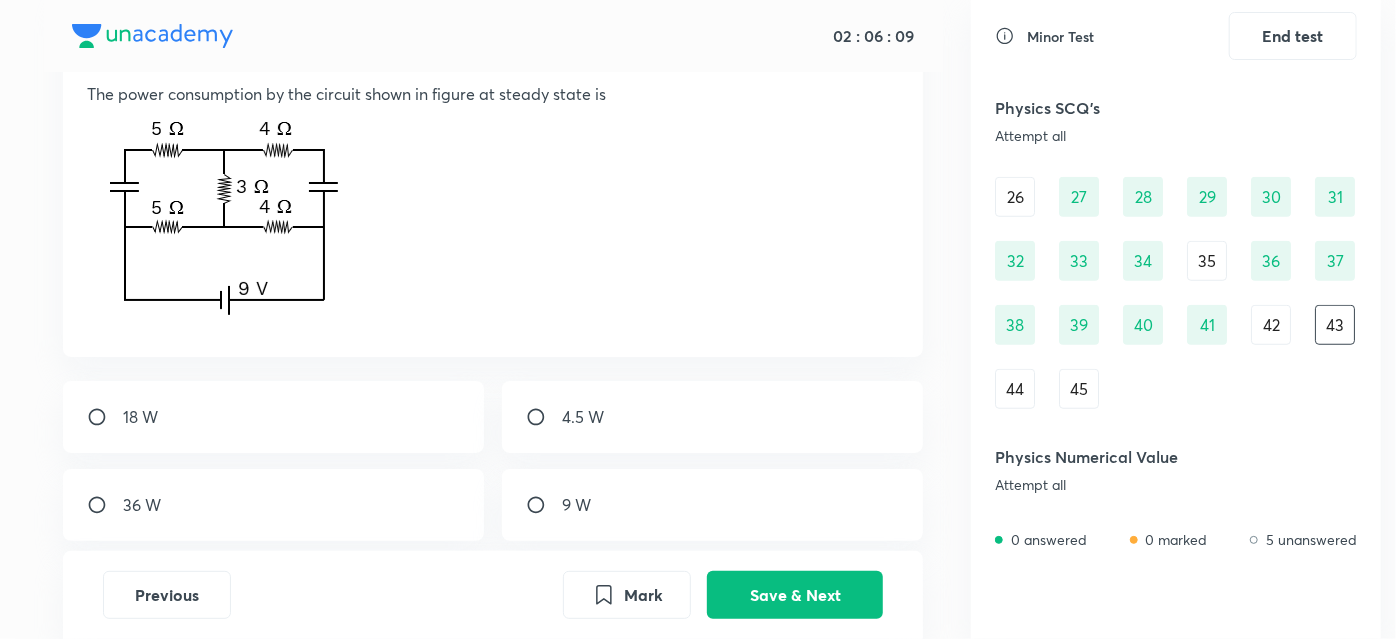 scroll, scrollTop: 147, scrollLeft: 0, axis: vertical 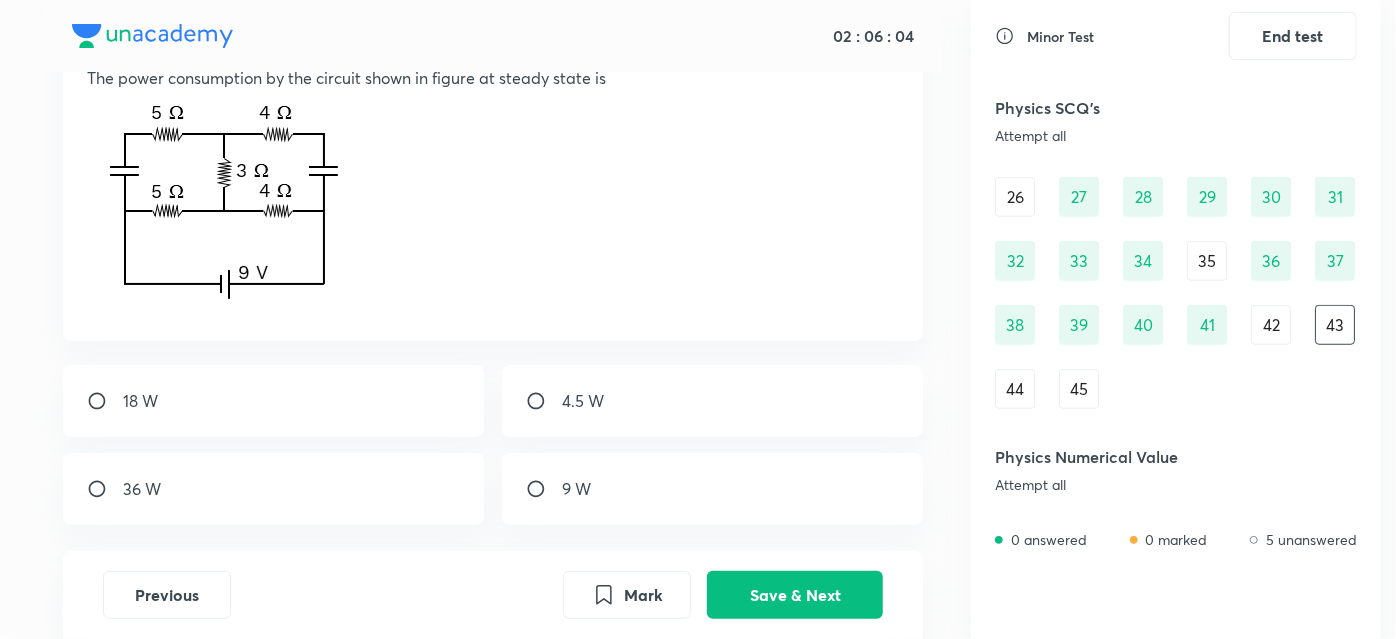 click at bounding box center (493, 203) 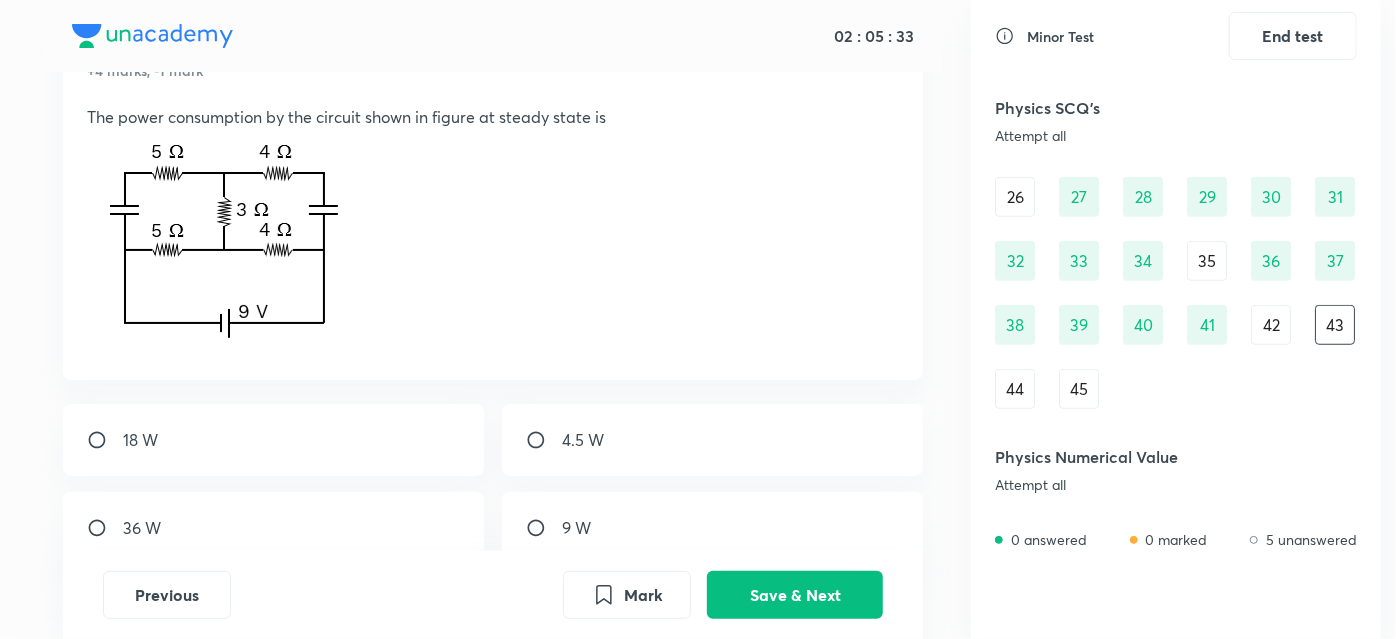 scroll, scrollTop: 109, scrollLeft: 0, axis: vertical 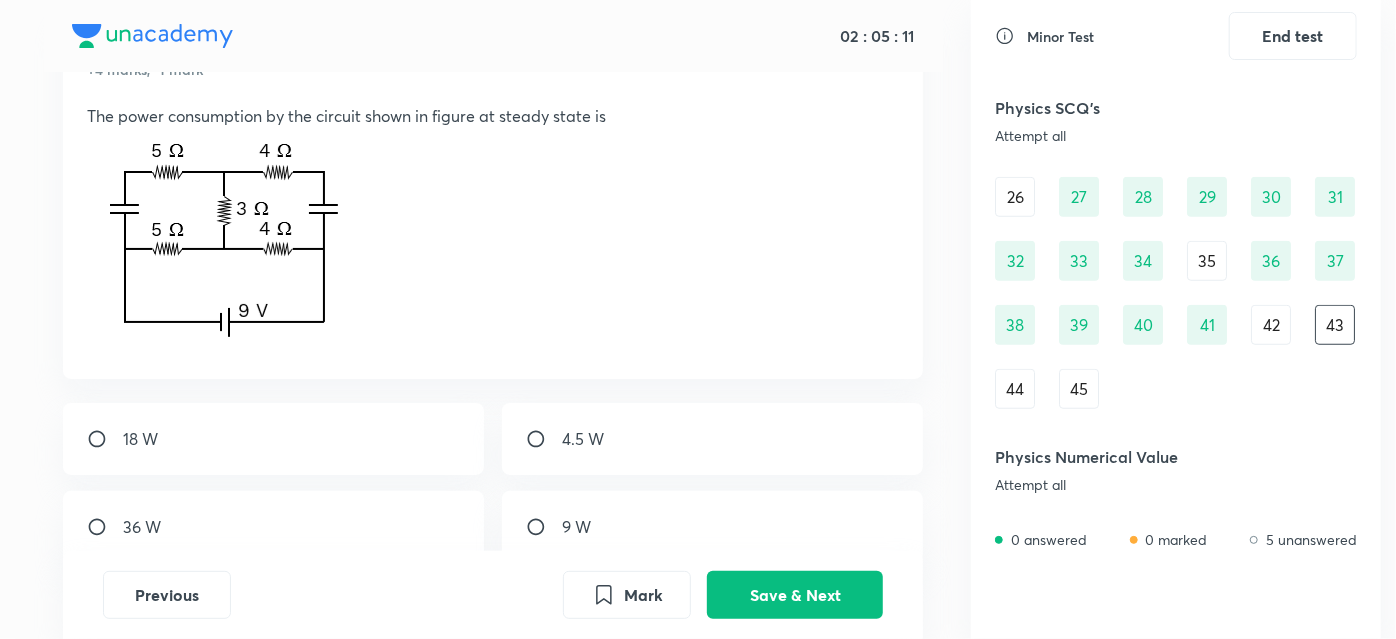 click at bounding box center [544, 439] 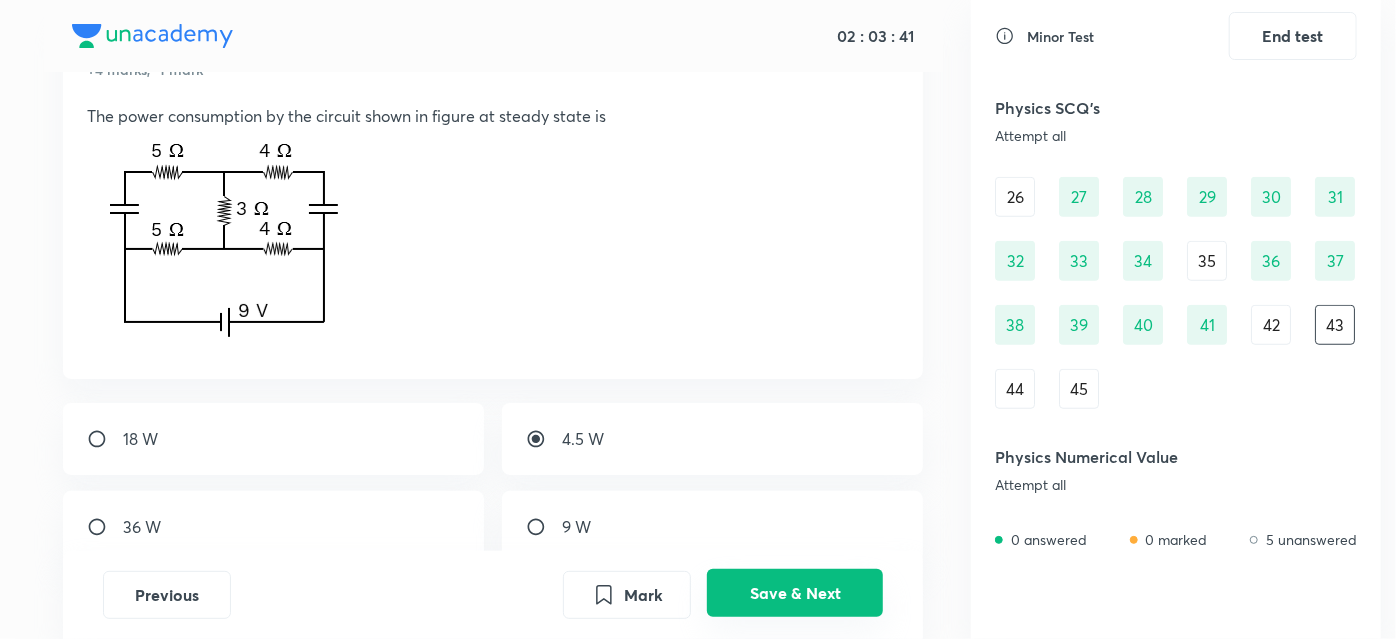 click on "Save & Next" at bounding box center (795, 593) 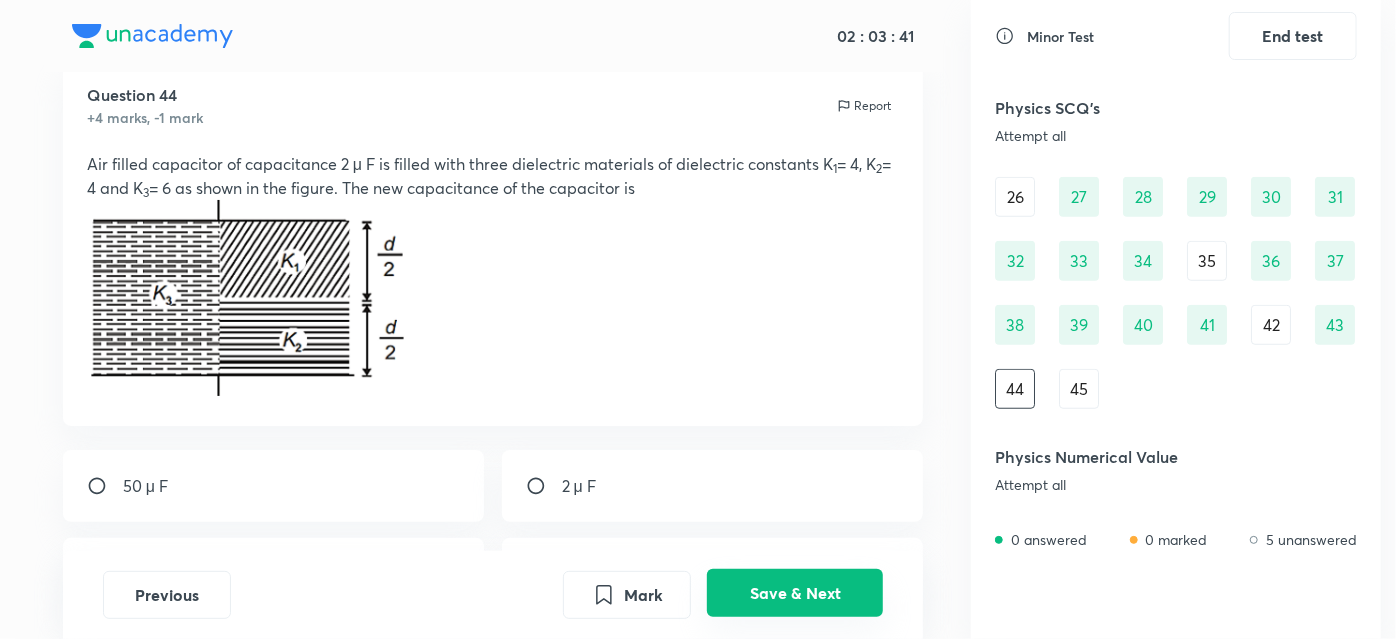 scroll, scrollTop: 109, scrollLeft: 0, axis: vertical 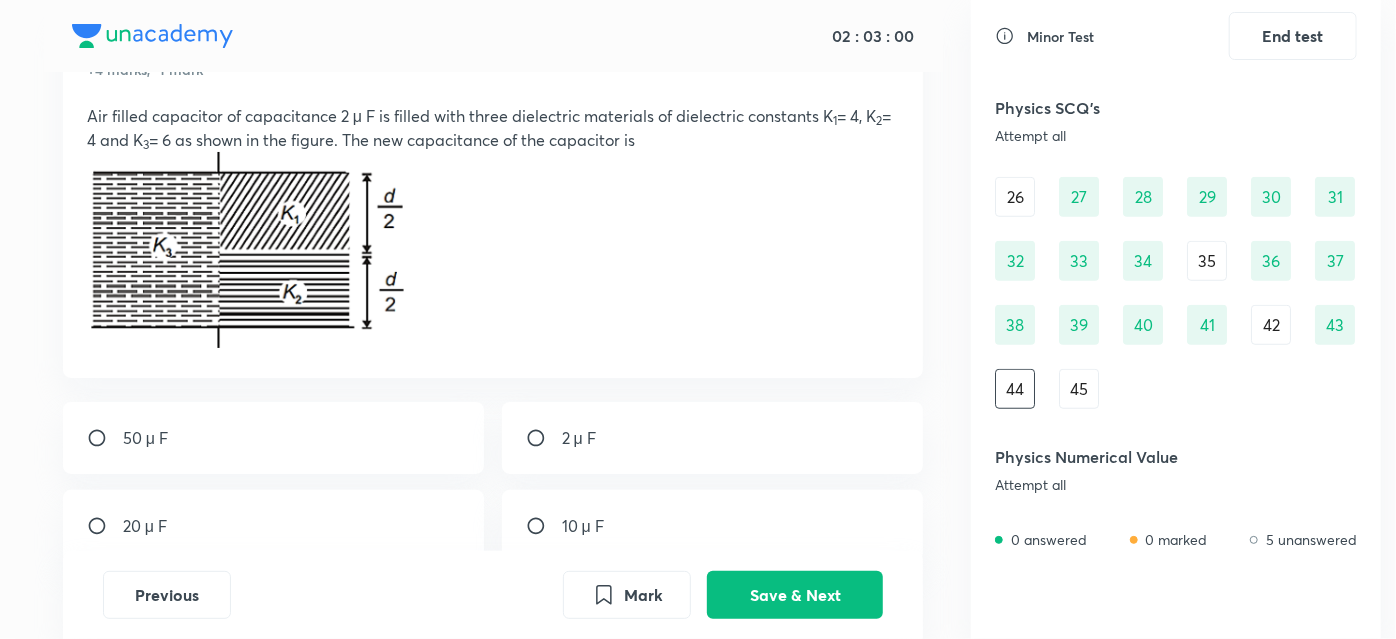 click on "43" at bounding box center [1335, 325] 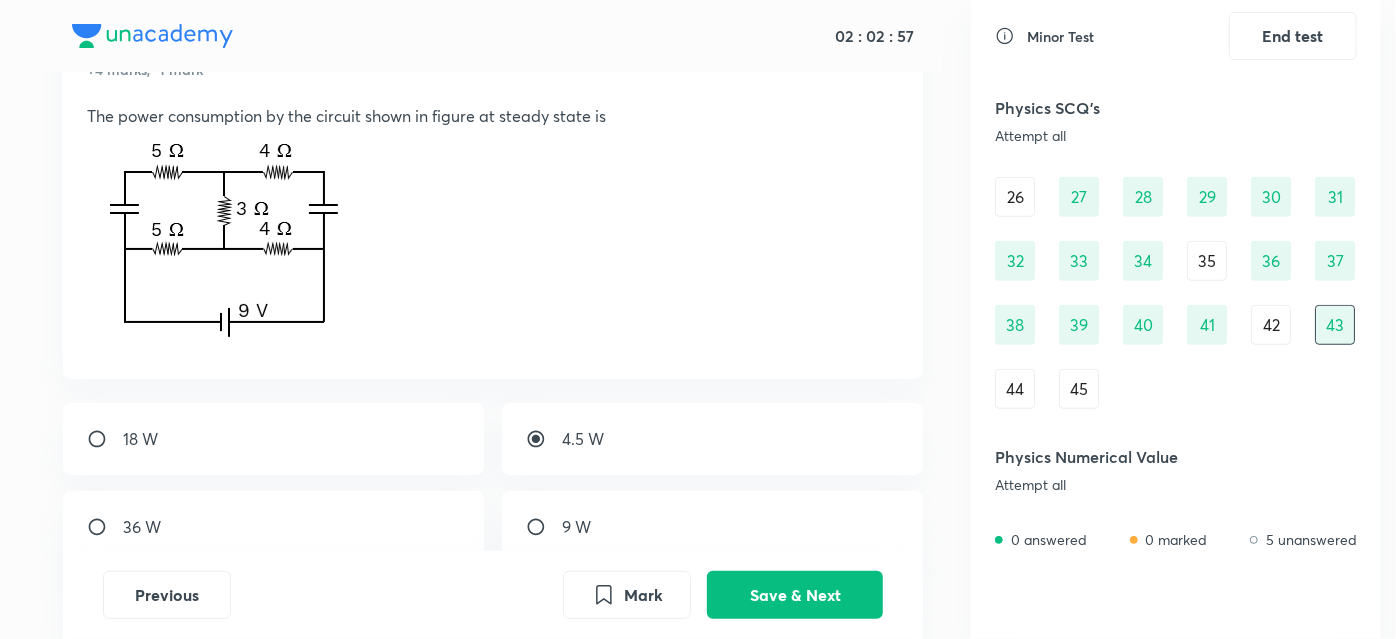 click on "44" at bounding box center [1015, 389] 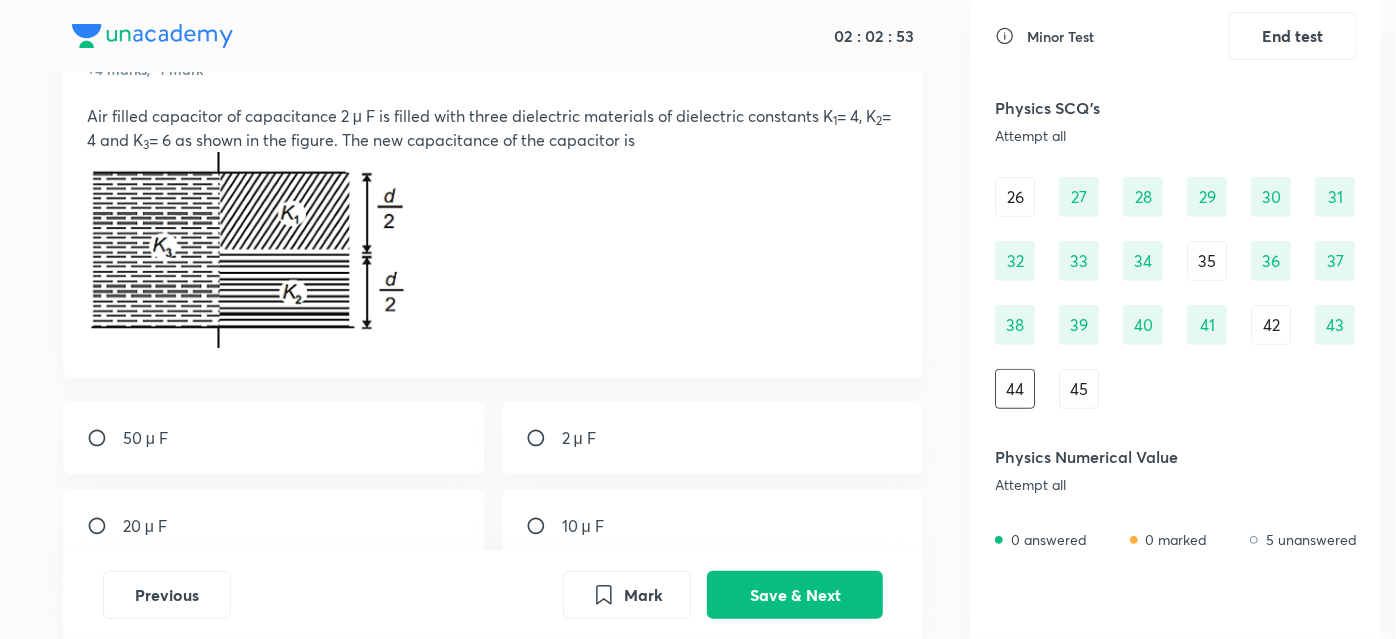 click on "43" at bounding box center [1335, 325] 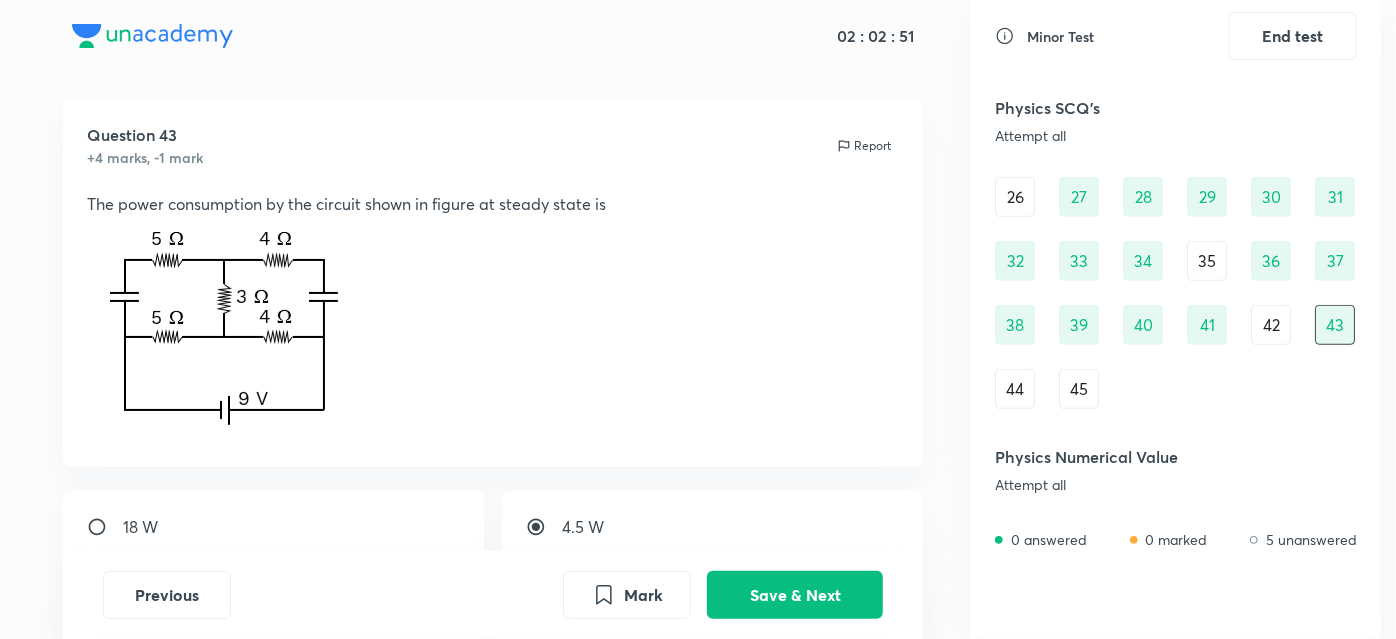 scroll, scrollTop: 26, scrollLeft: 0, axis: vertical 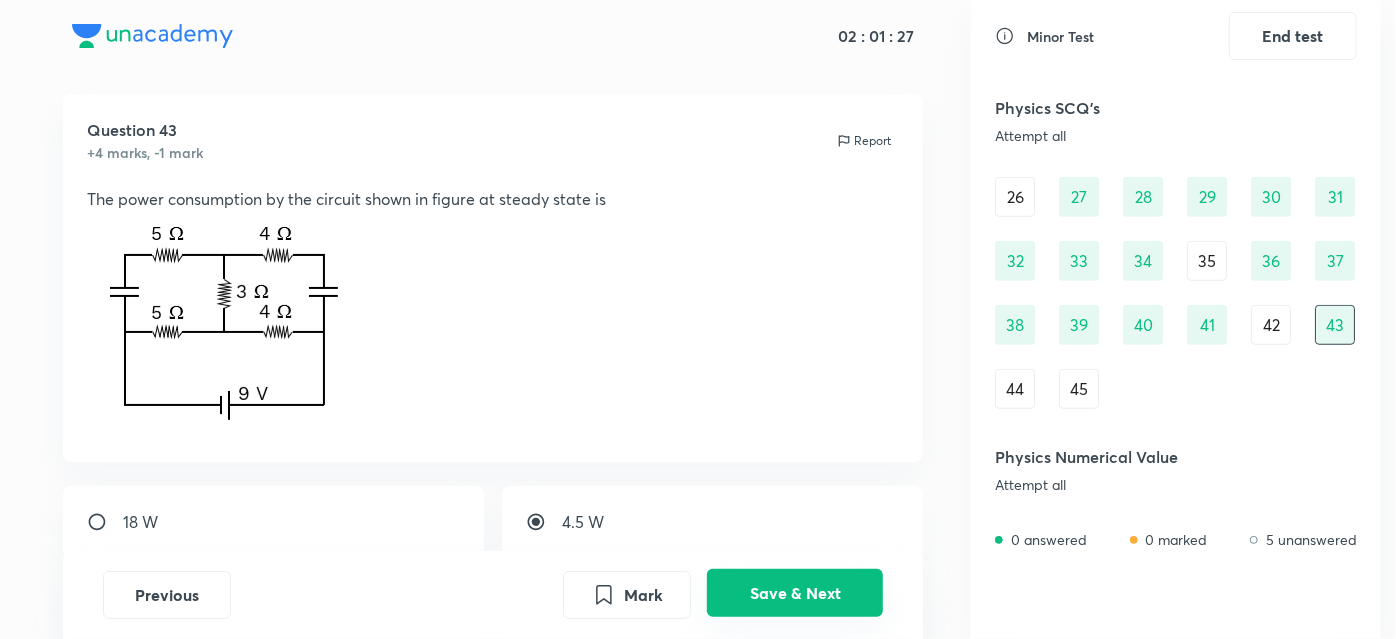 click on "Save & Next" at bounding box center (795, 593) 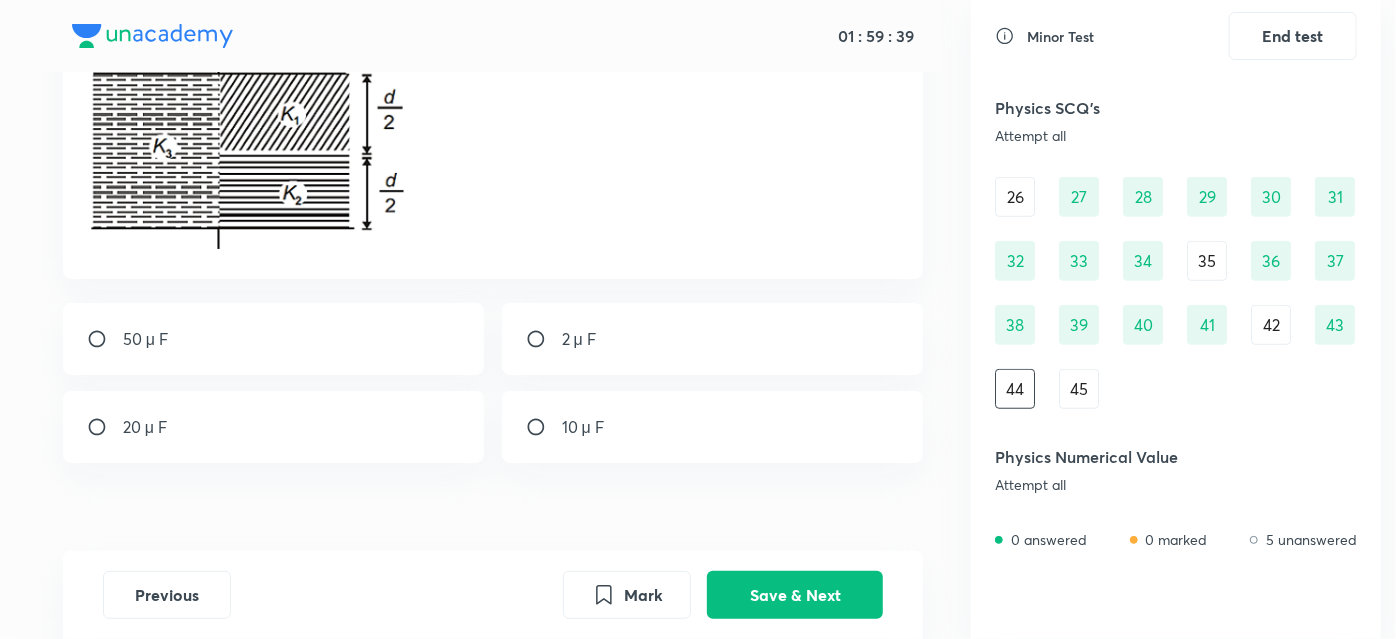 scroll, scrollTop: 217, scrollLeft: 0, axis: vertical 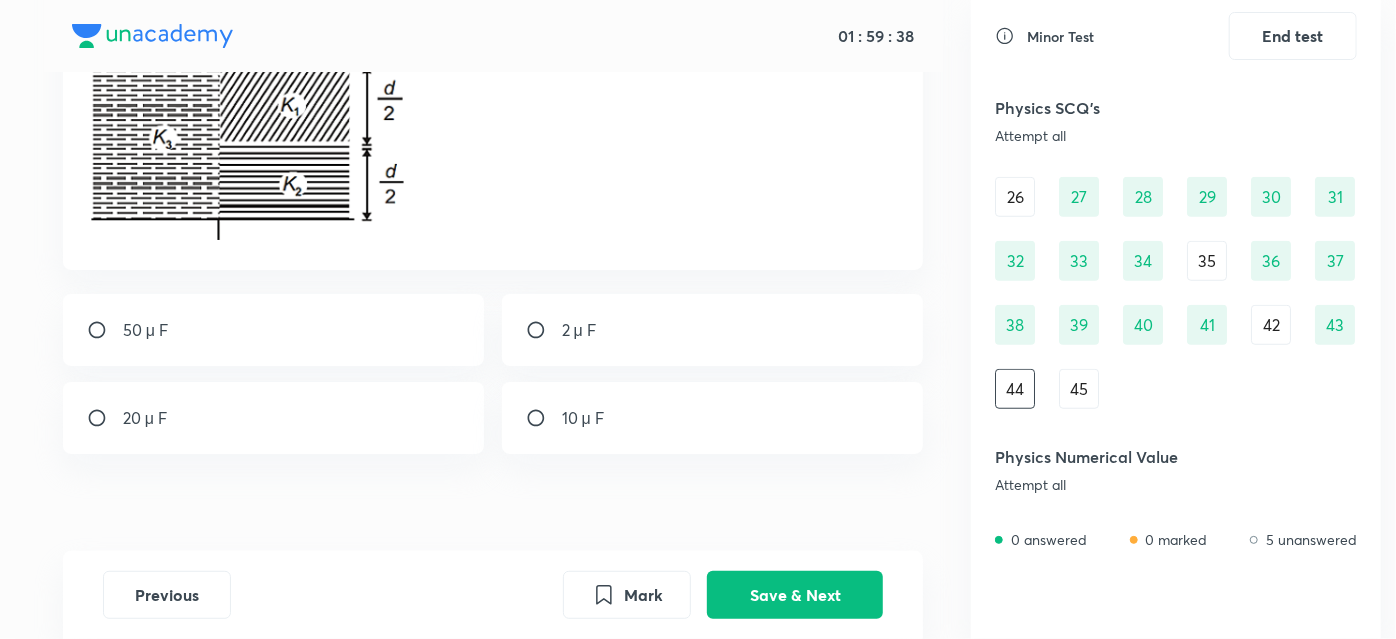 click on "20 μ F" at bounding box center [274, 418] 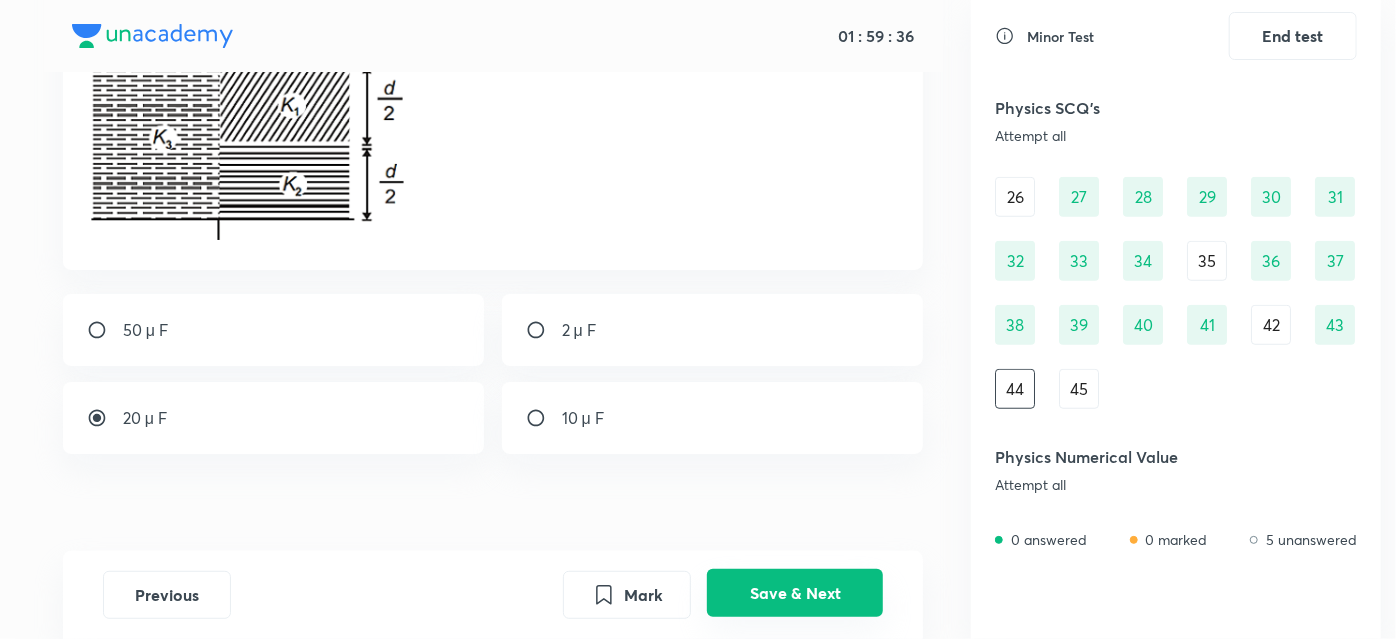 click on "Save & Next" at bounding box center [795, 593] 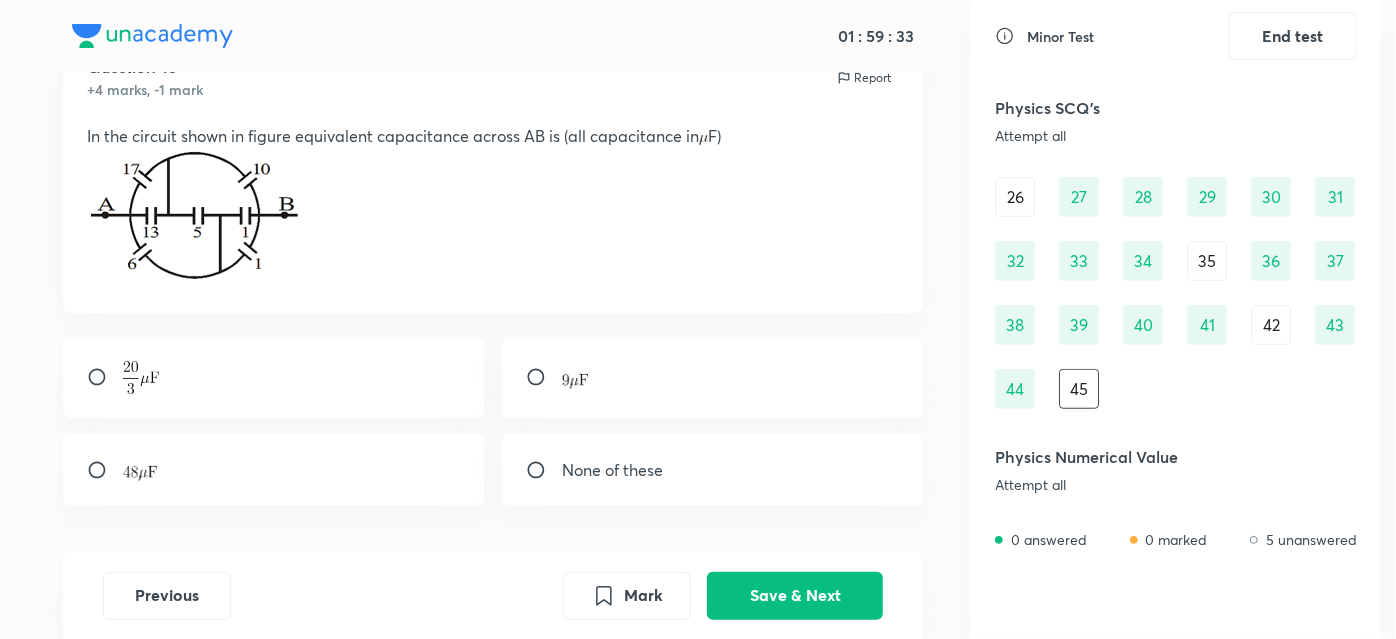 scroll, scrollTop: 90, scrollLeft: 0, axis: vertical 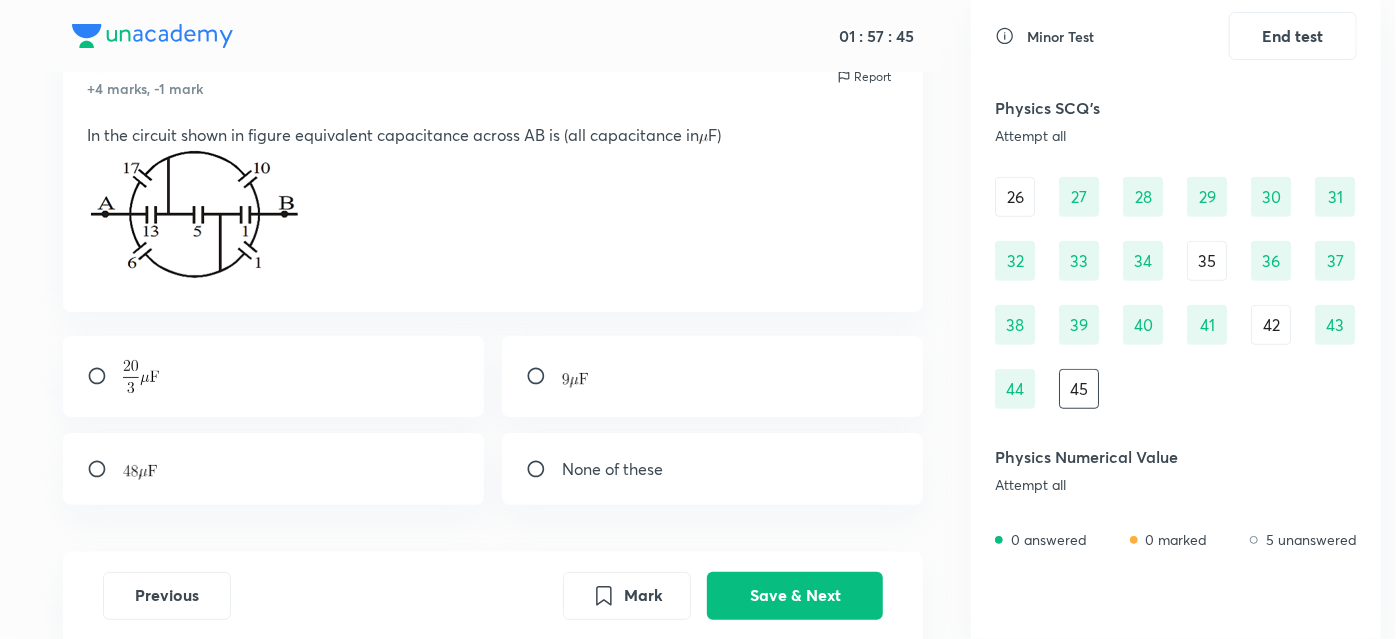 click at bounding box center (141, 376) 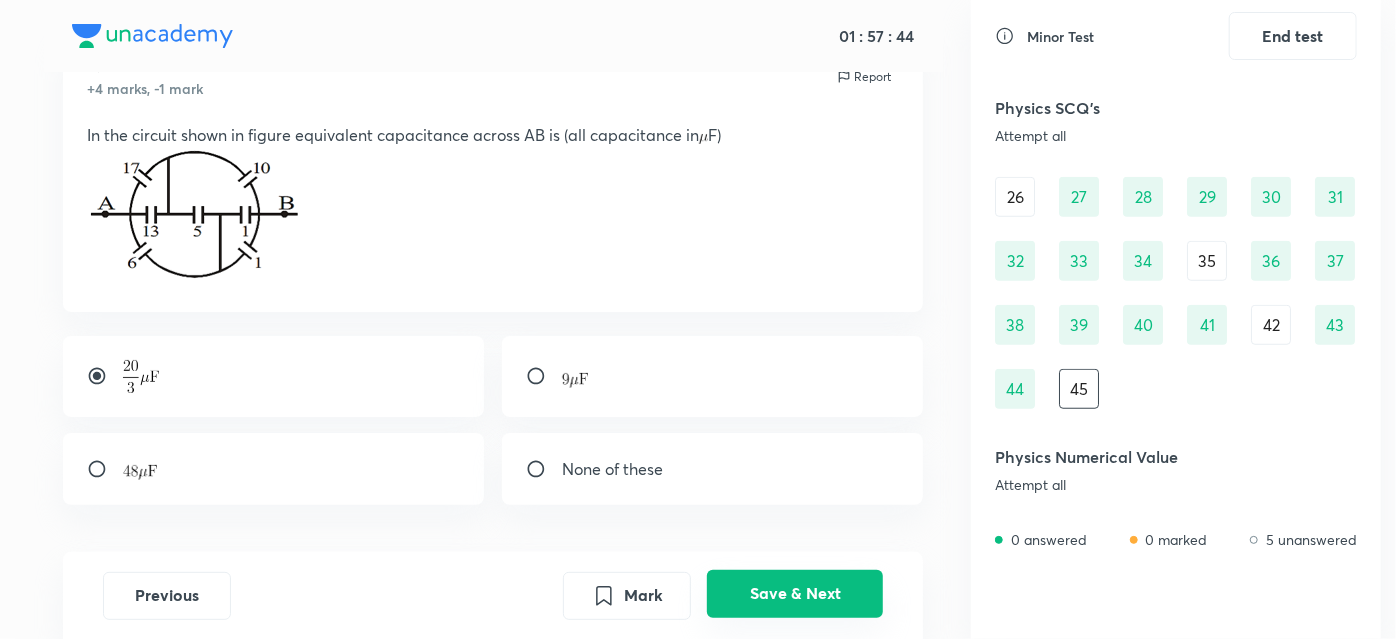 click on "Save & Next" at bounding box center [795, 593] 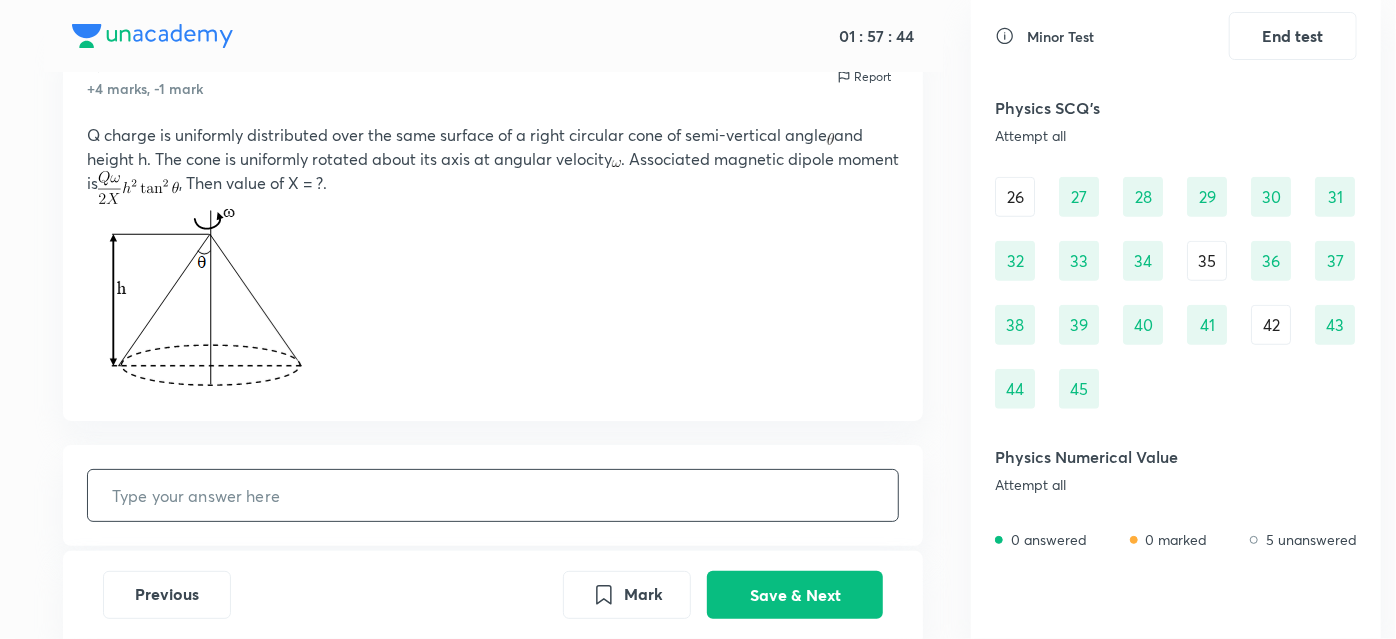 scroll, scrollTop: 34, scrollLeft: 0, axis: vertical 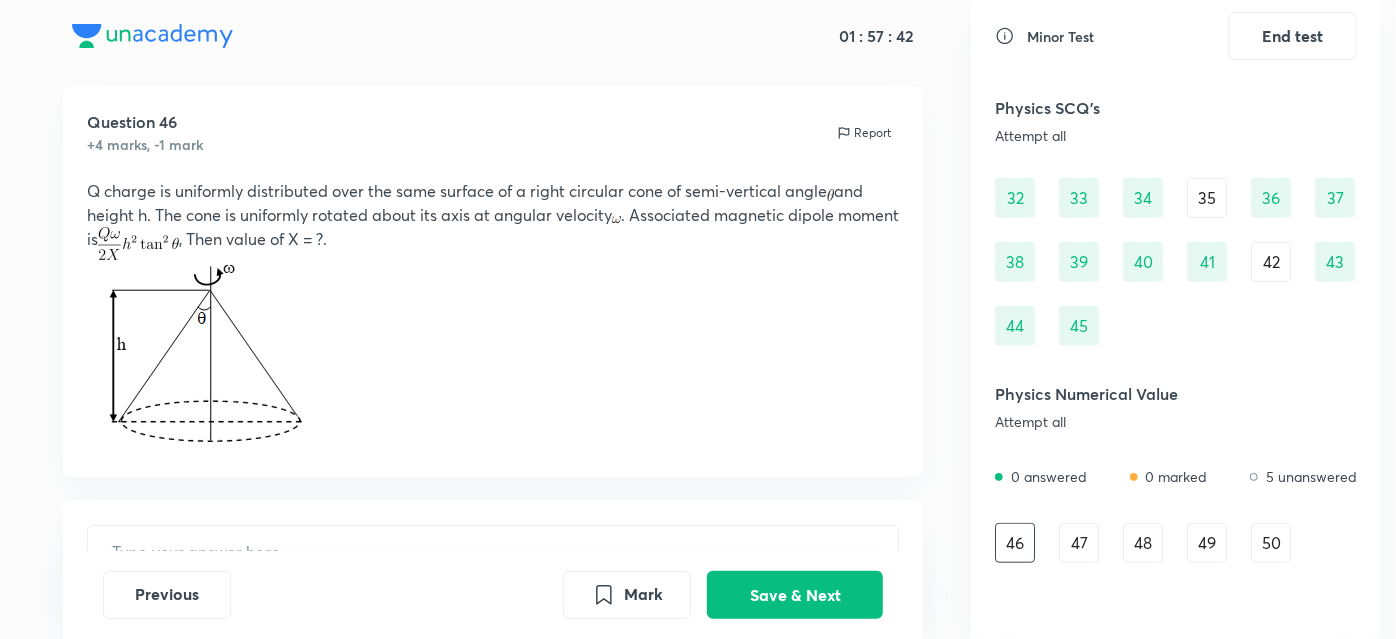 drag, startPoint x: 601, startPoint y: 239, endPoint x: 780, endPoint y: -47, distance: 337.3974 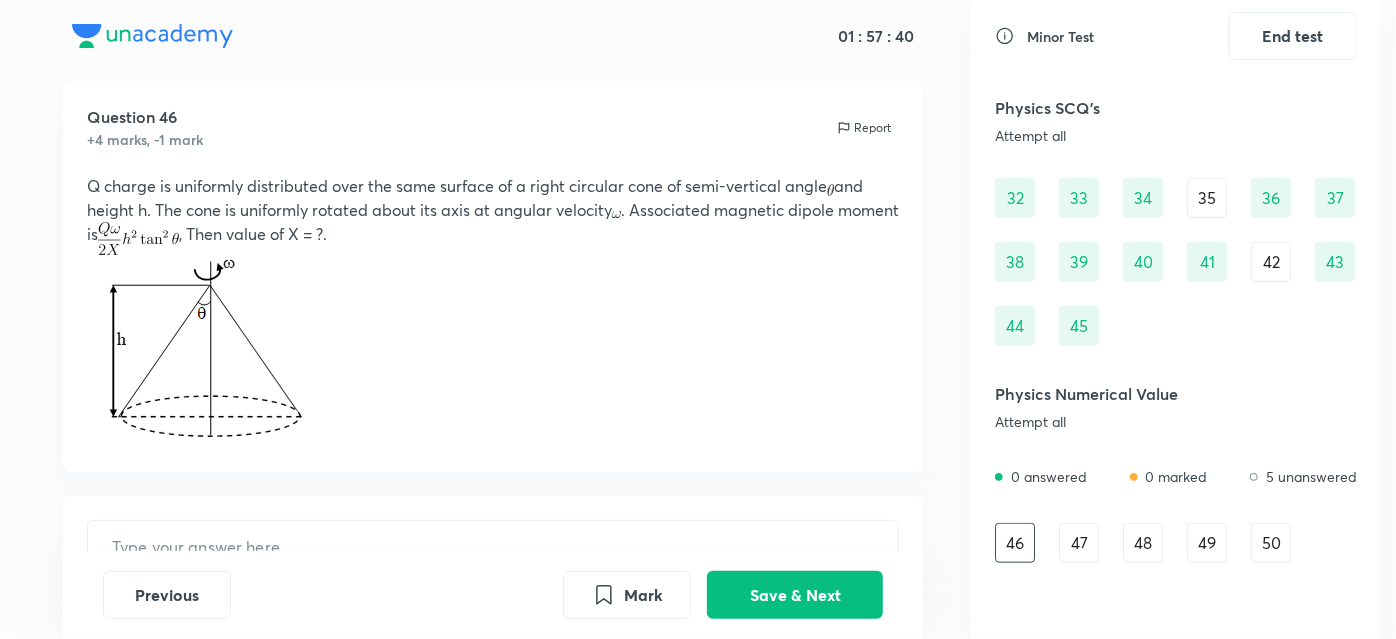 scroll, scrollTop: 2, scrollLeft: 0, axis: vertical 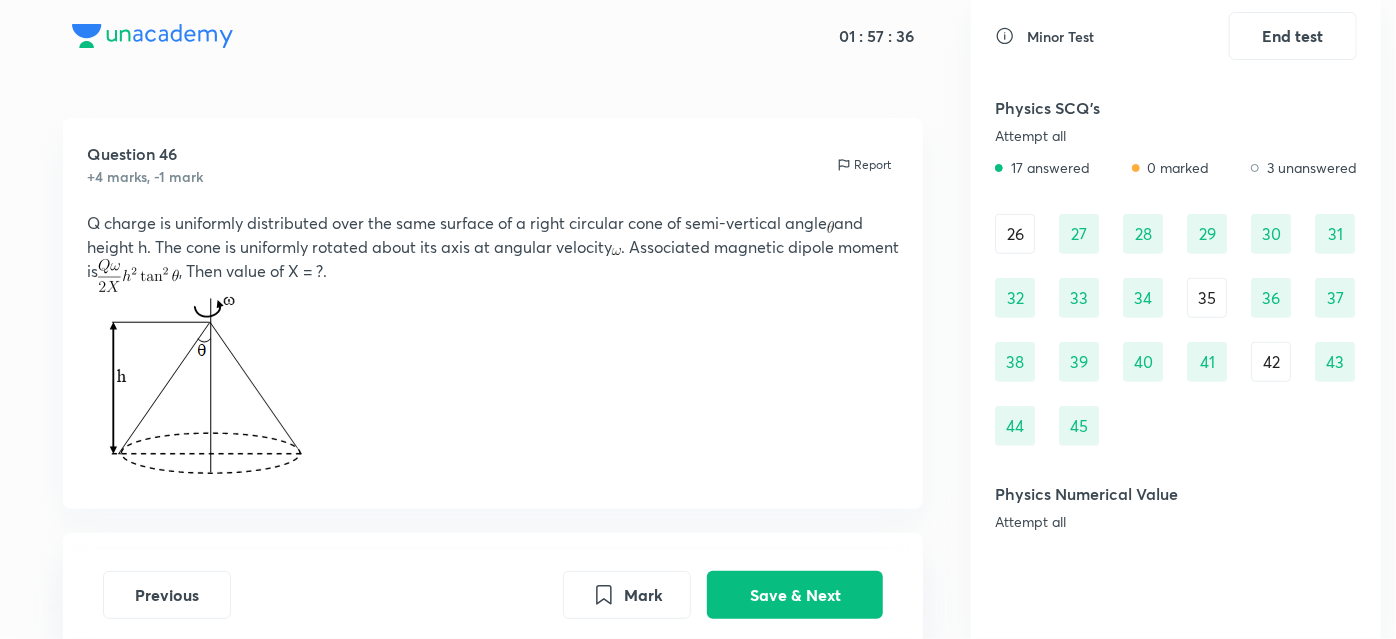 click on "42" at bounding box center (1271, 362) 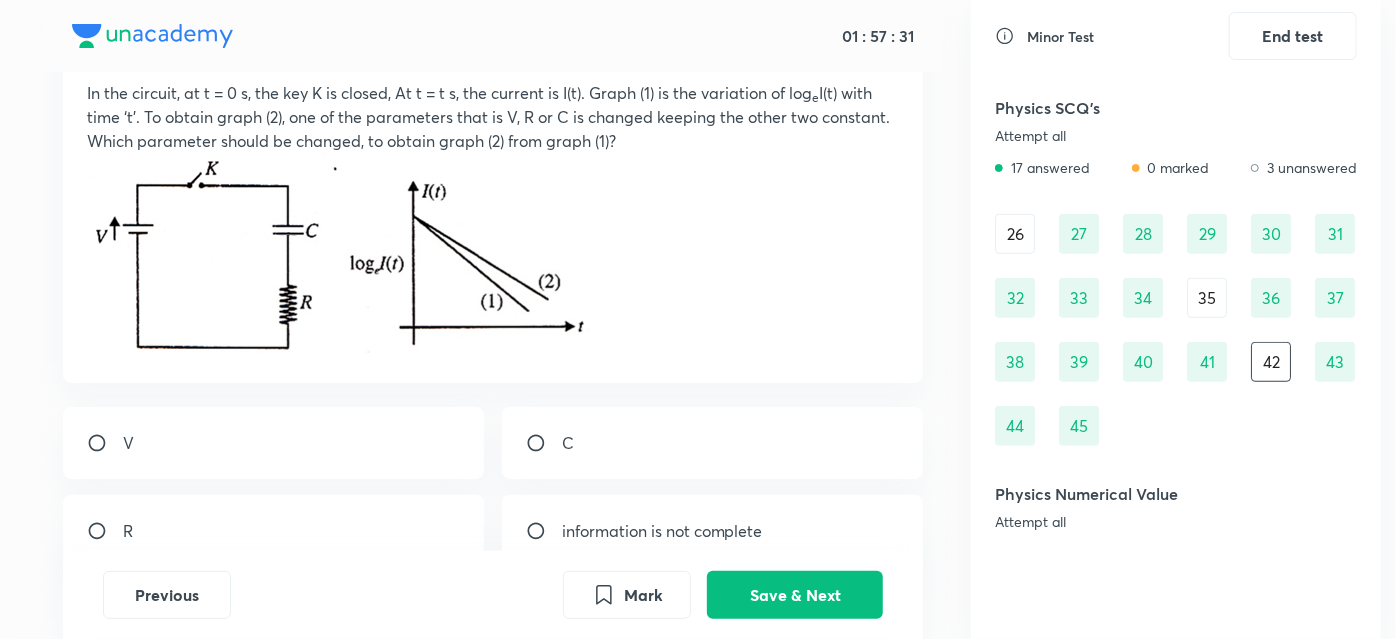 scroll, scrollTop: 141, scrollLeft: 0, axis: vertical 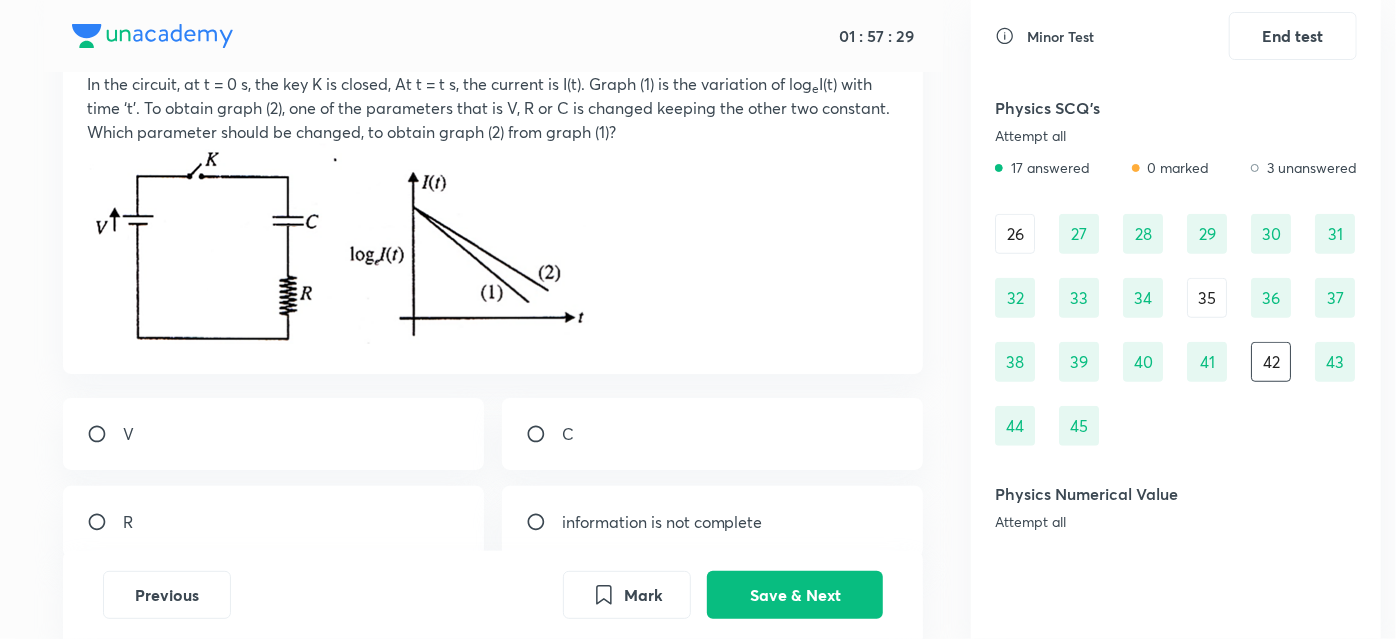 click on "R" at bounding box center [274, 522] 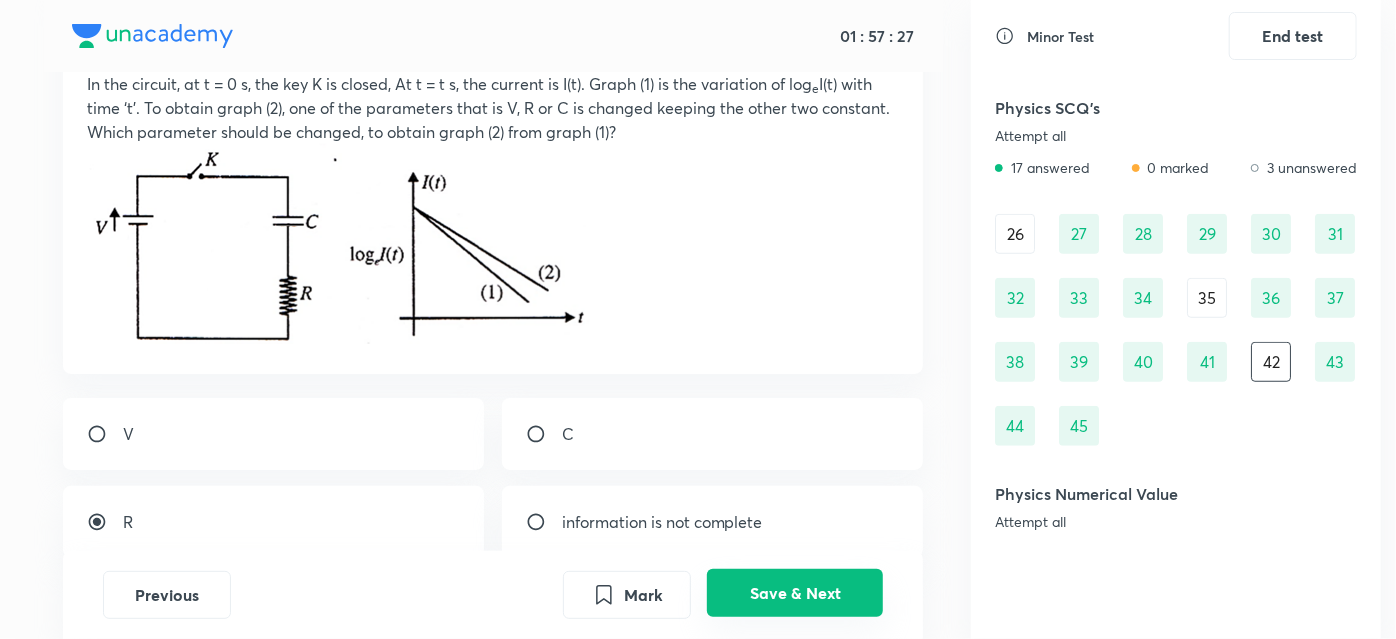 click on "Save & Next" at bounding box center (795, 593) 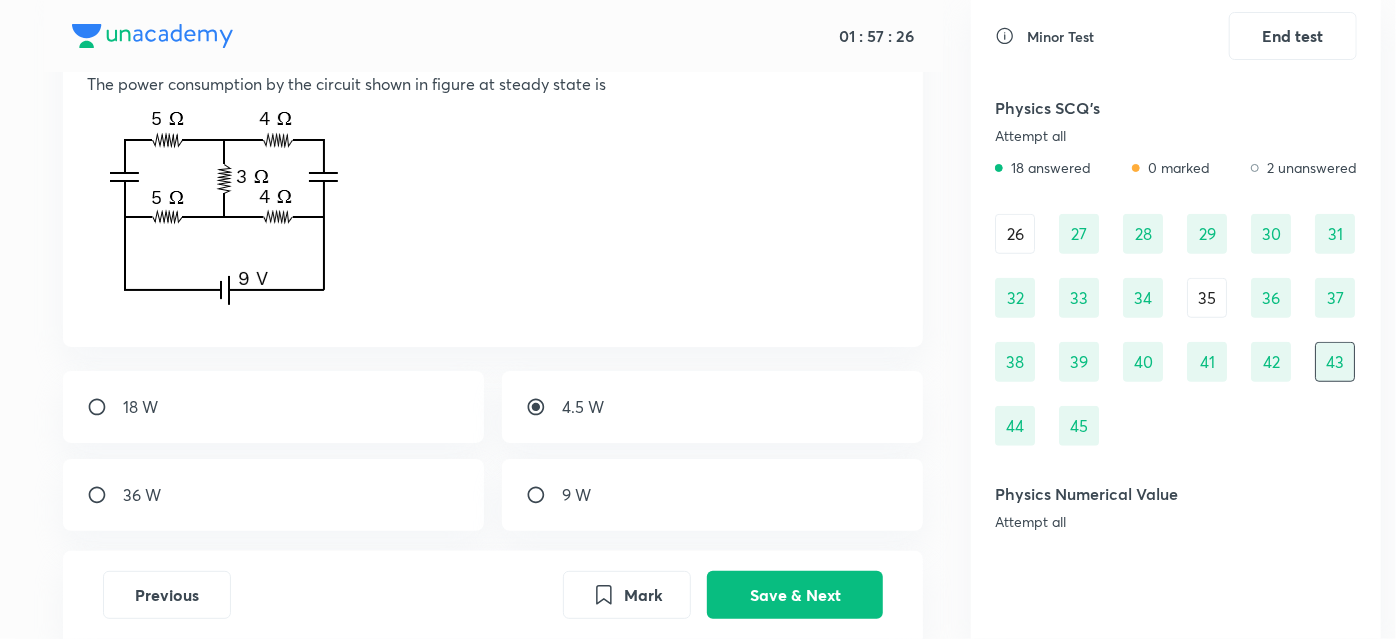 click on "35" at bounding box center [1207, 298] 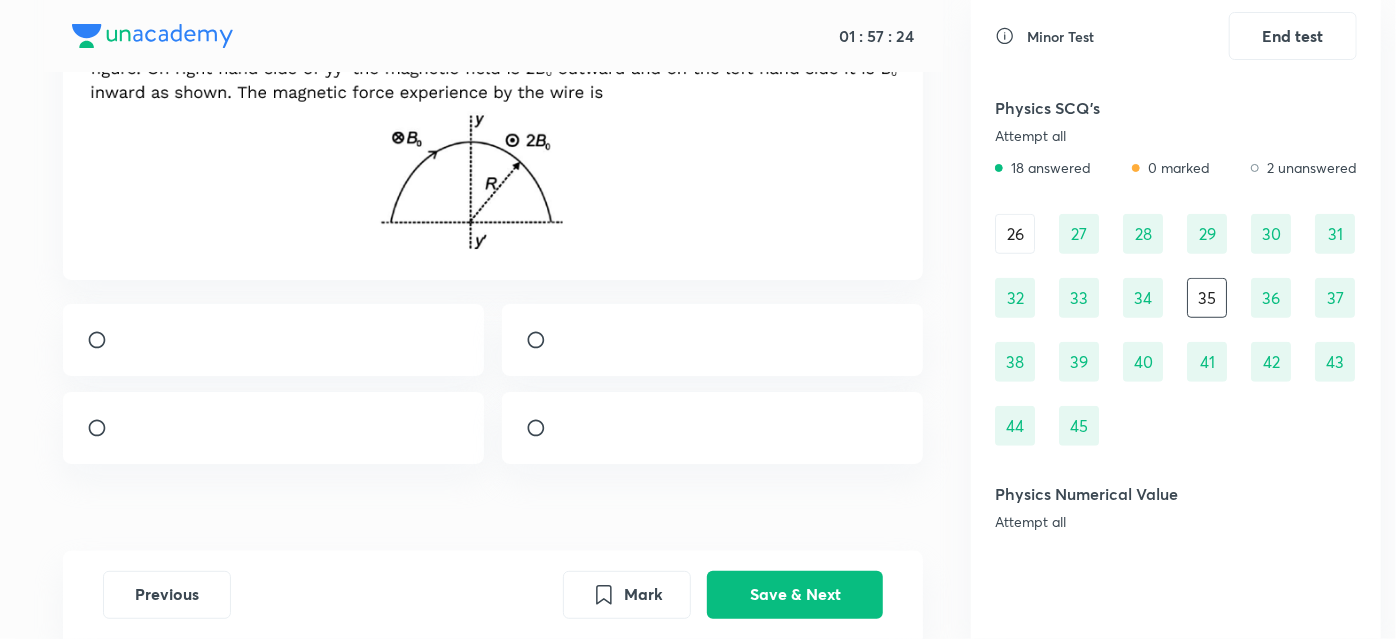 click on "26" at bounding box center (1015, 234) 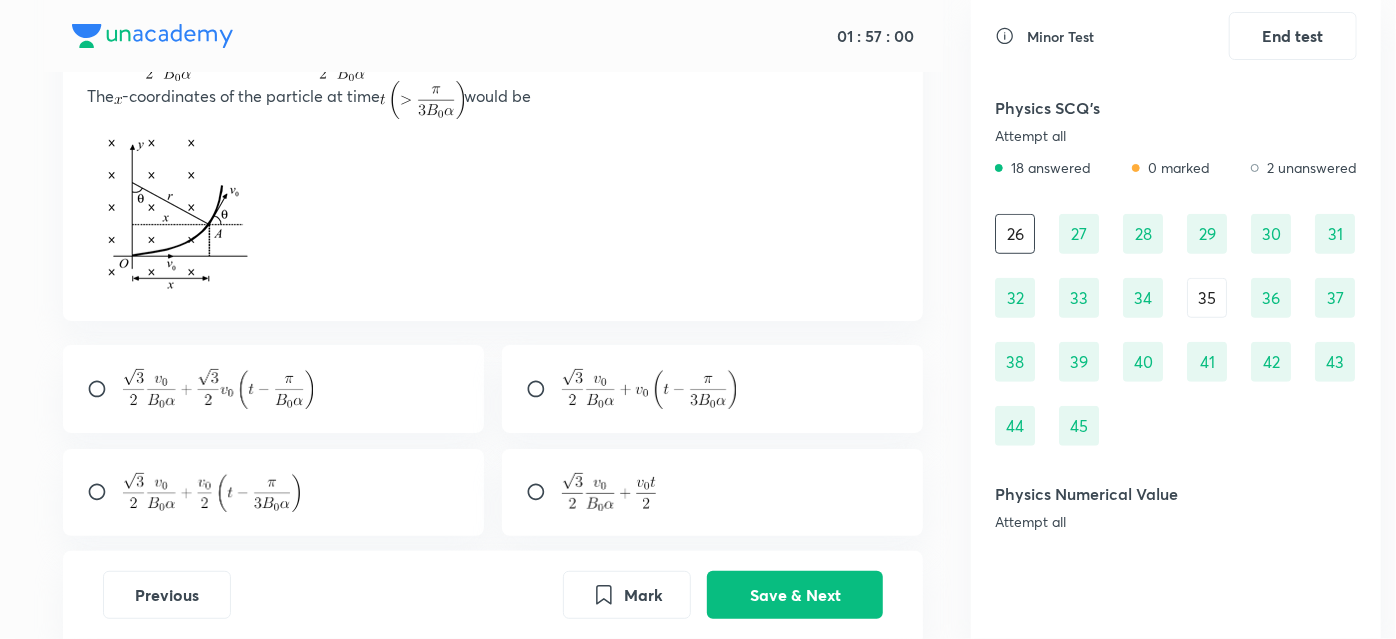 scroll, scrollTop: 253, scrollLeft: 0, axis: vertical 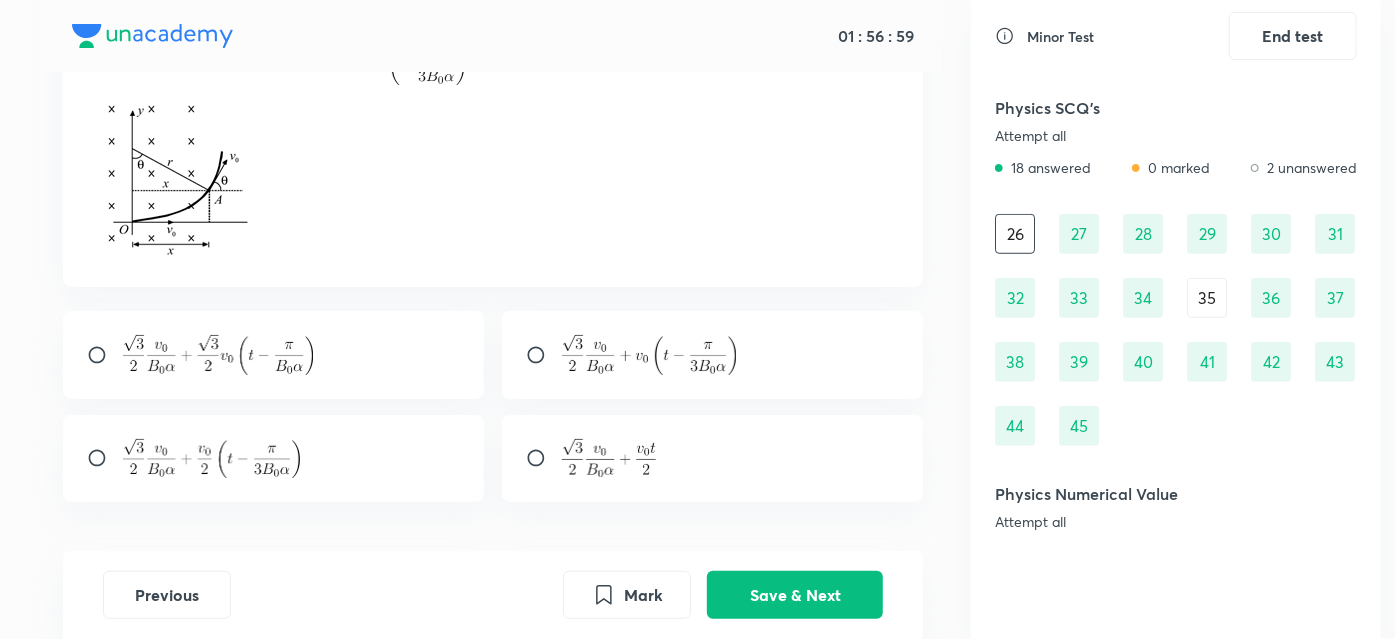 click at bounding box center (544, 355) 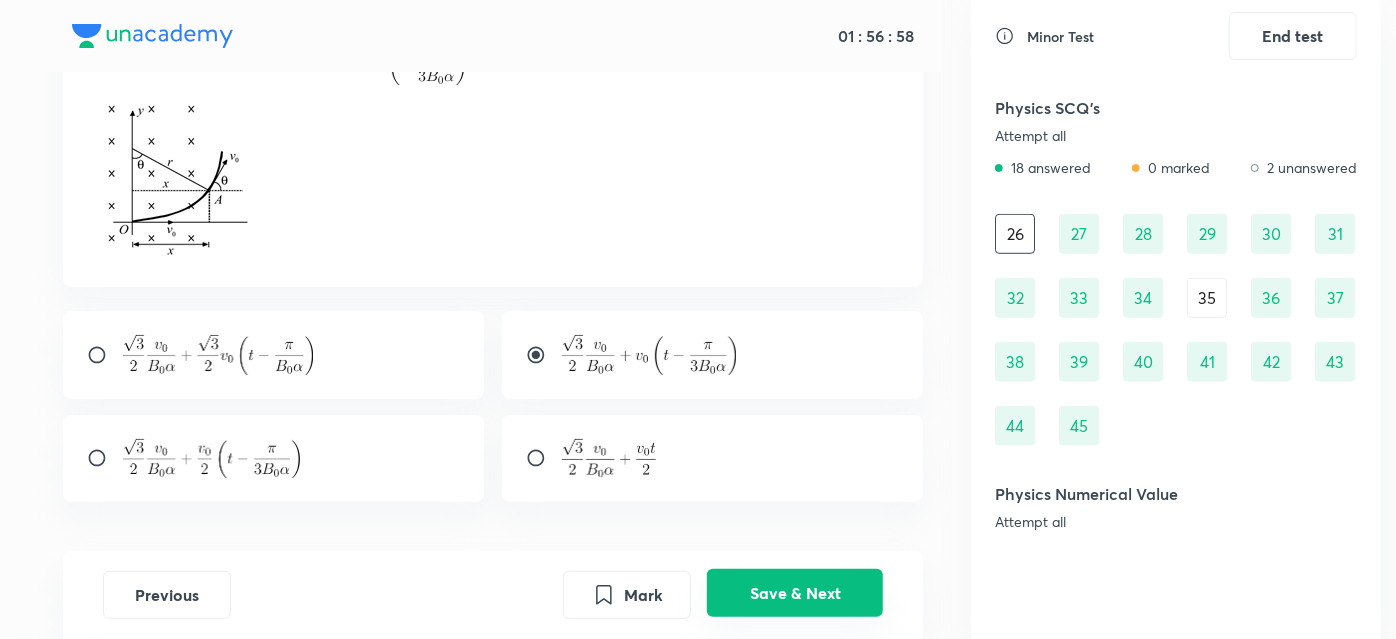 click on "Save & Next" at bounding box center [795, 593] 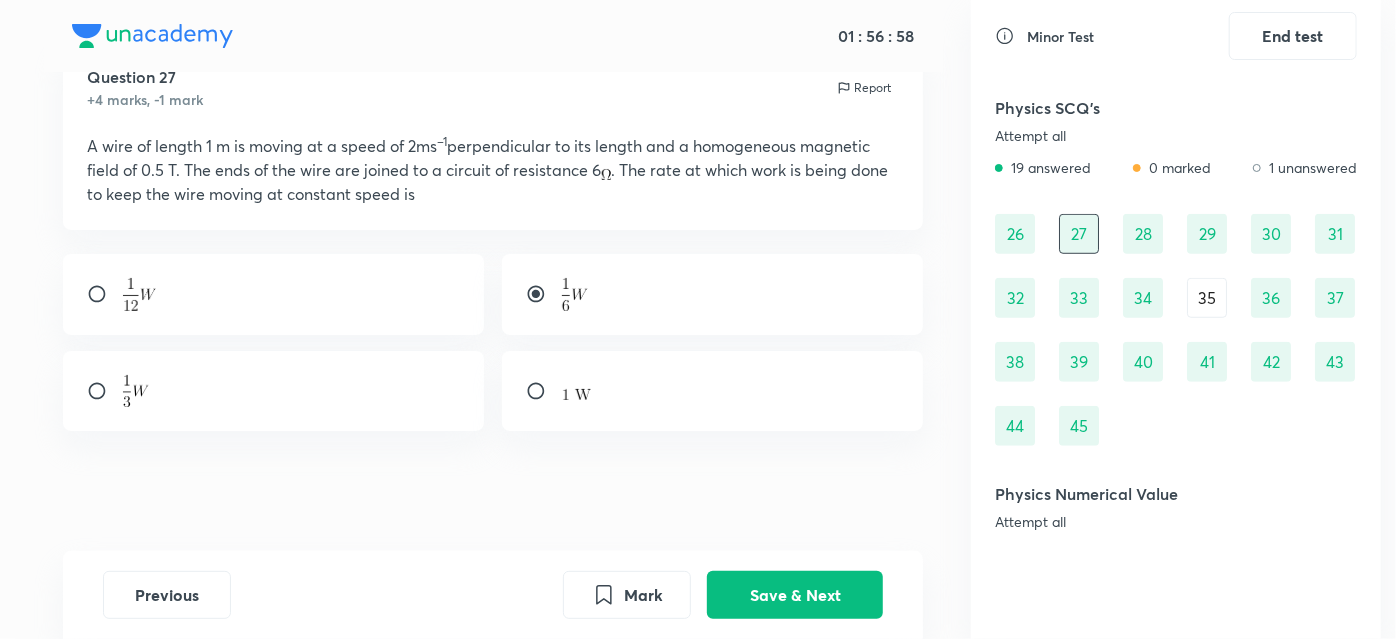 scroll, scrollTop: 79, scrollLeft: 0, axis: vertical 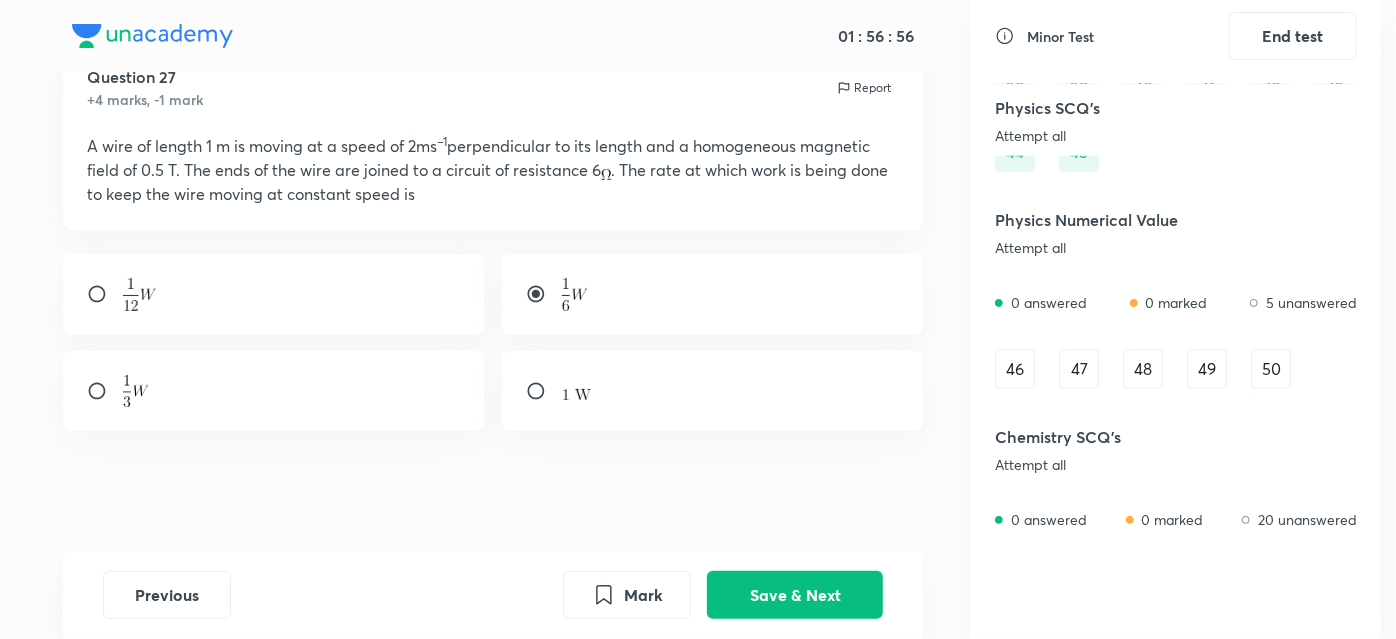 click on "46" at bounding box center (1015, 369) 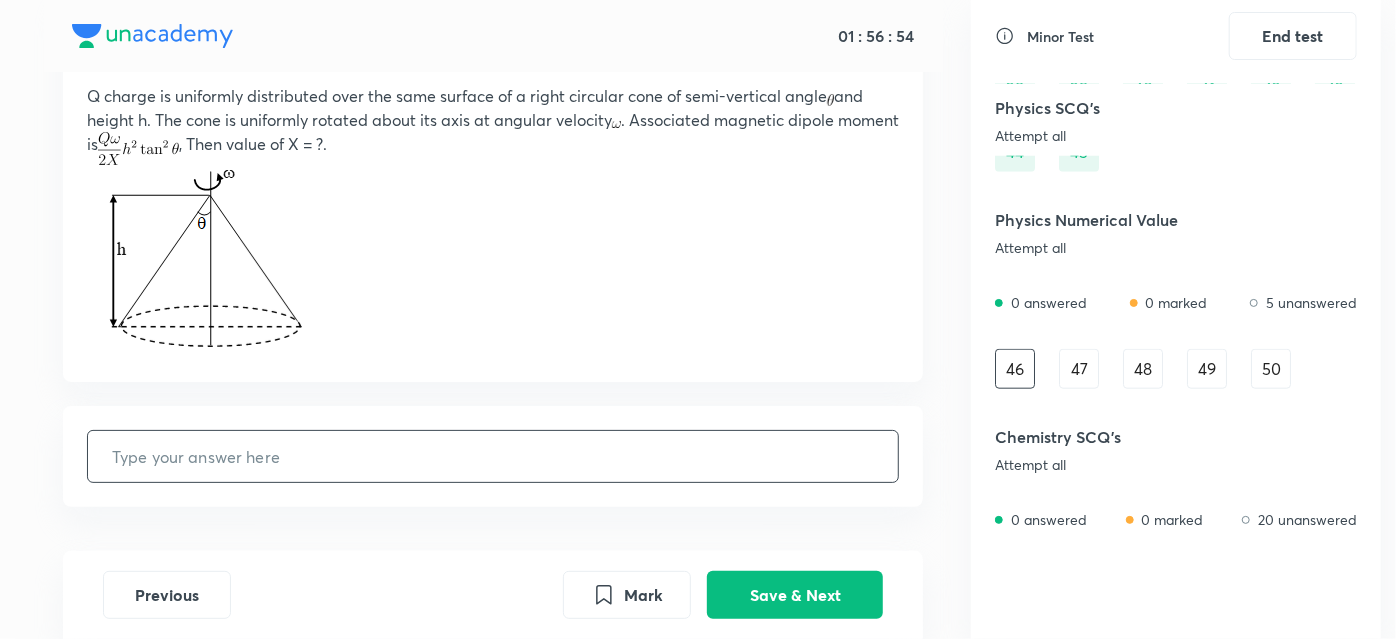 scroll, scrollTop: 121, scrollLeft: 0, axis: vertical 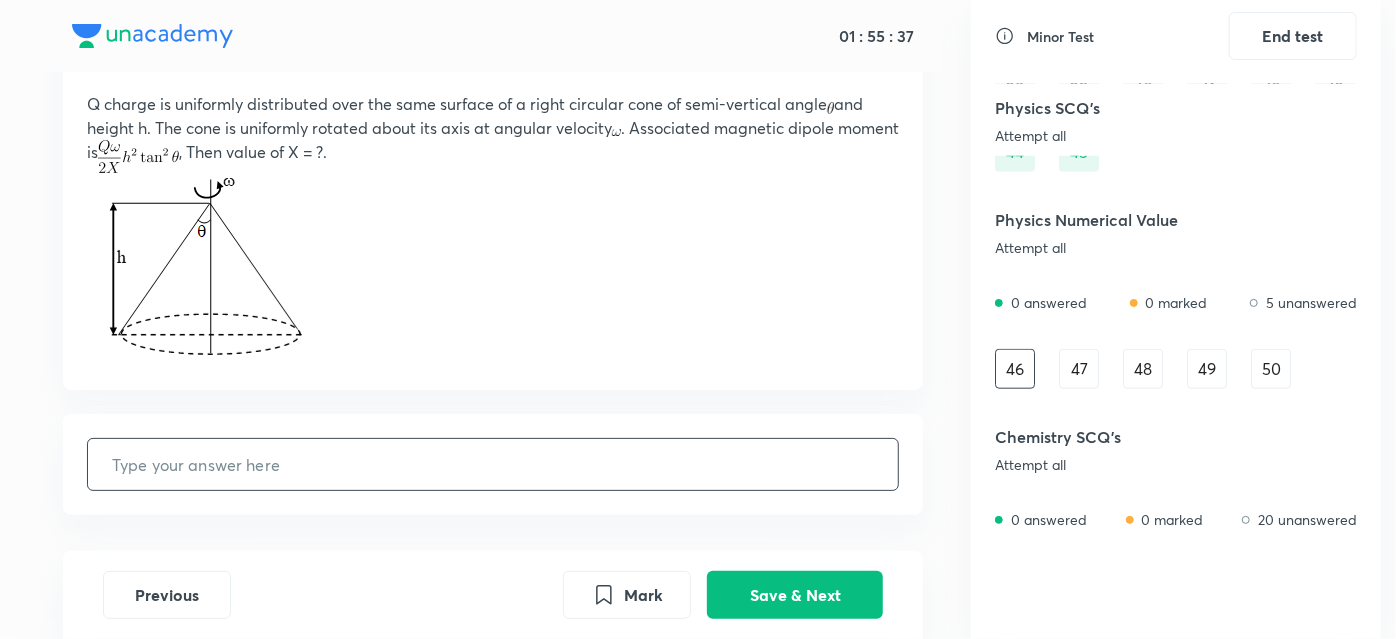 click at bounding box center (493, 464) 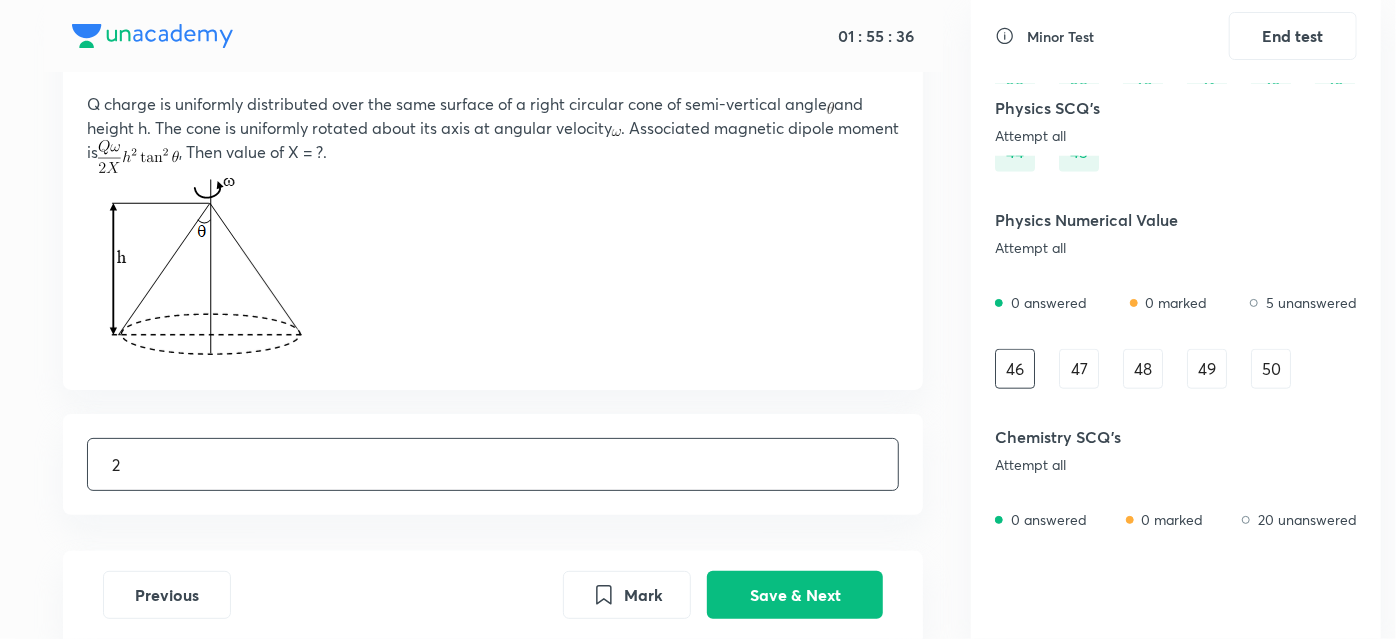 type on "2" 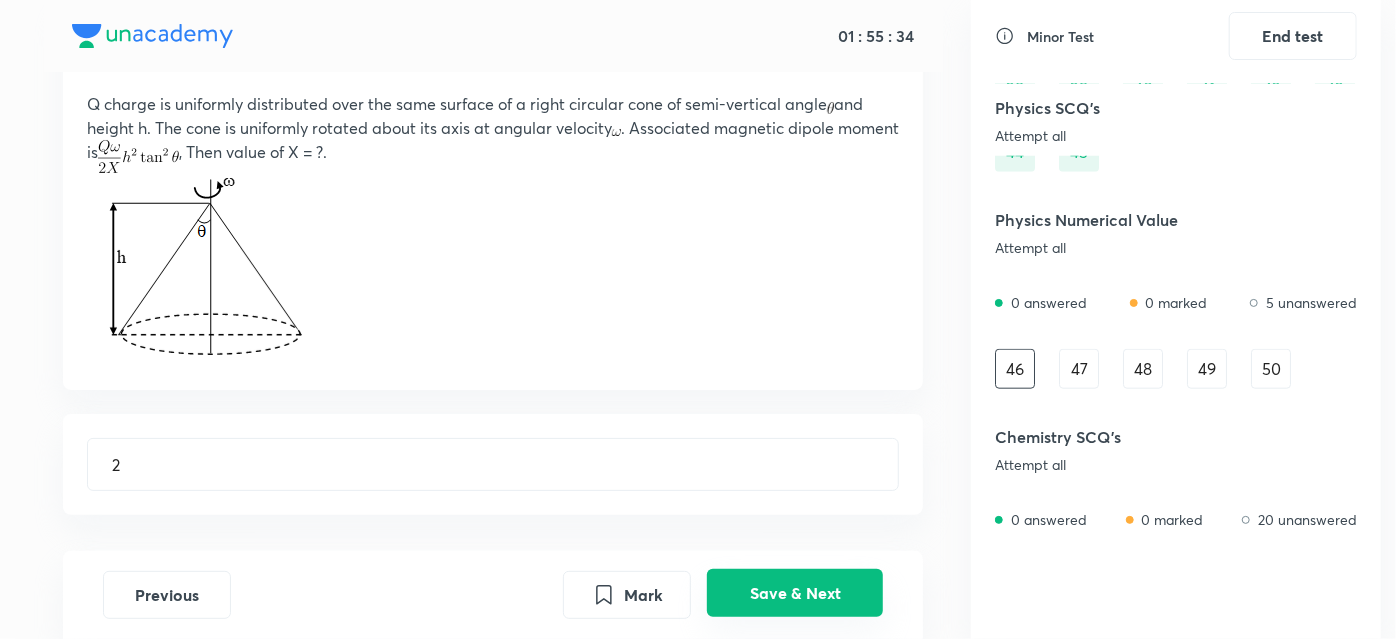 click on "Save & Next" at bounding box center [795, 593] 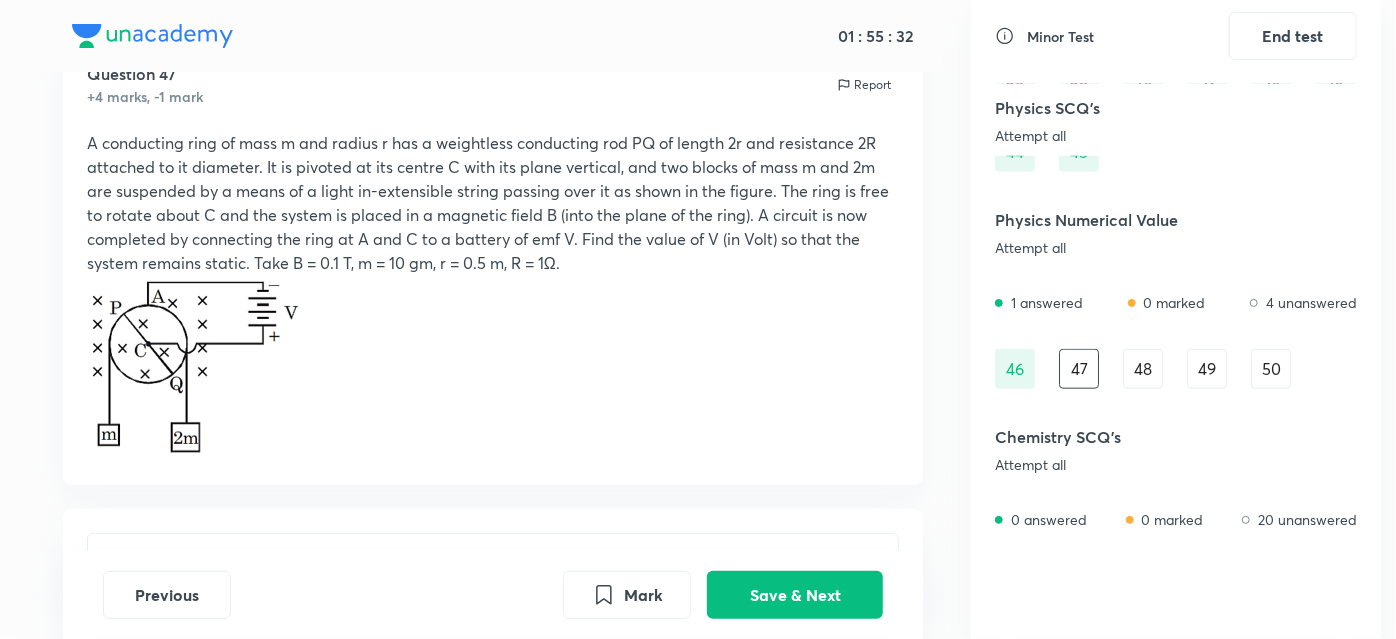 scroll, scrollTop: 48, scrollLeft: 0, axis: vertical 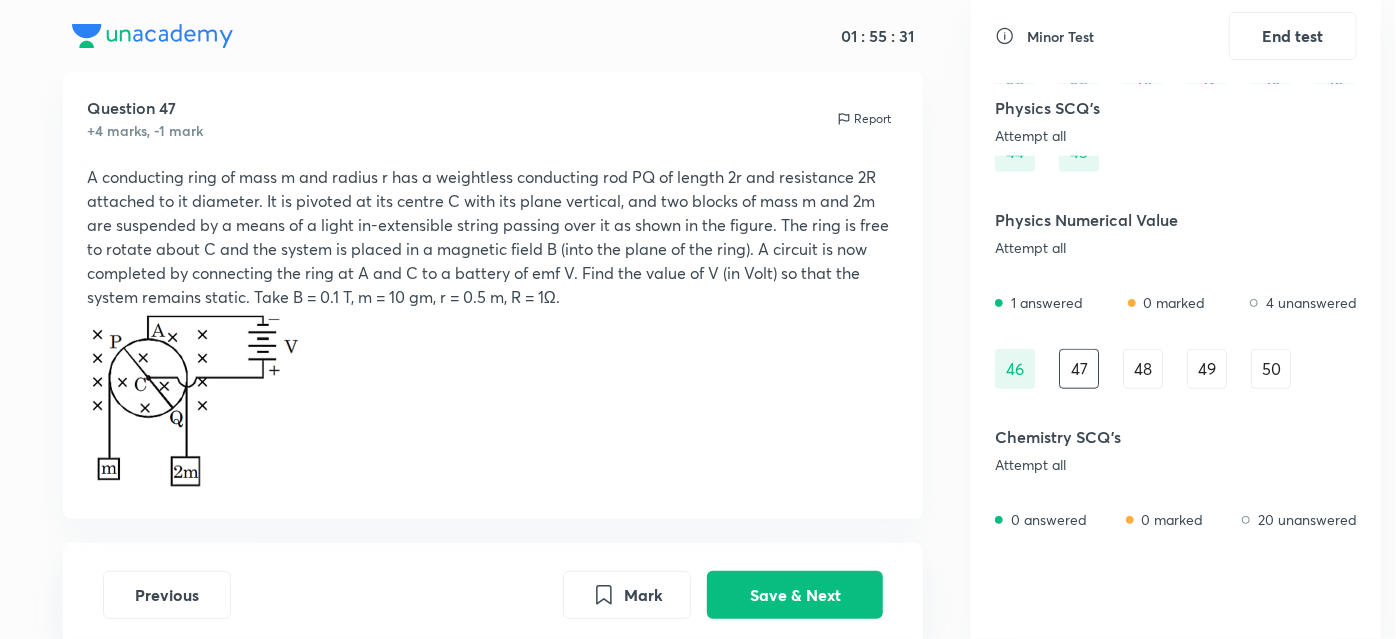 click on "48" at bounding box center (1143, 369) 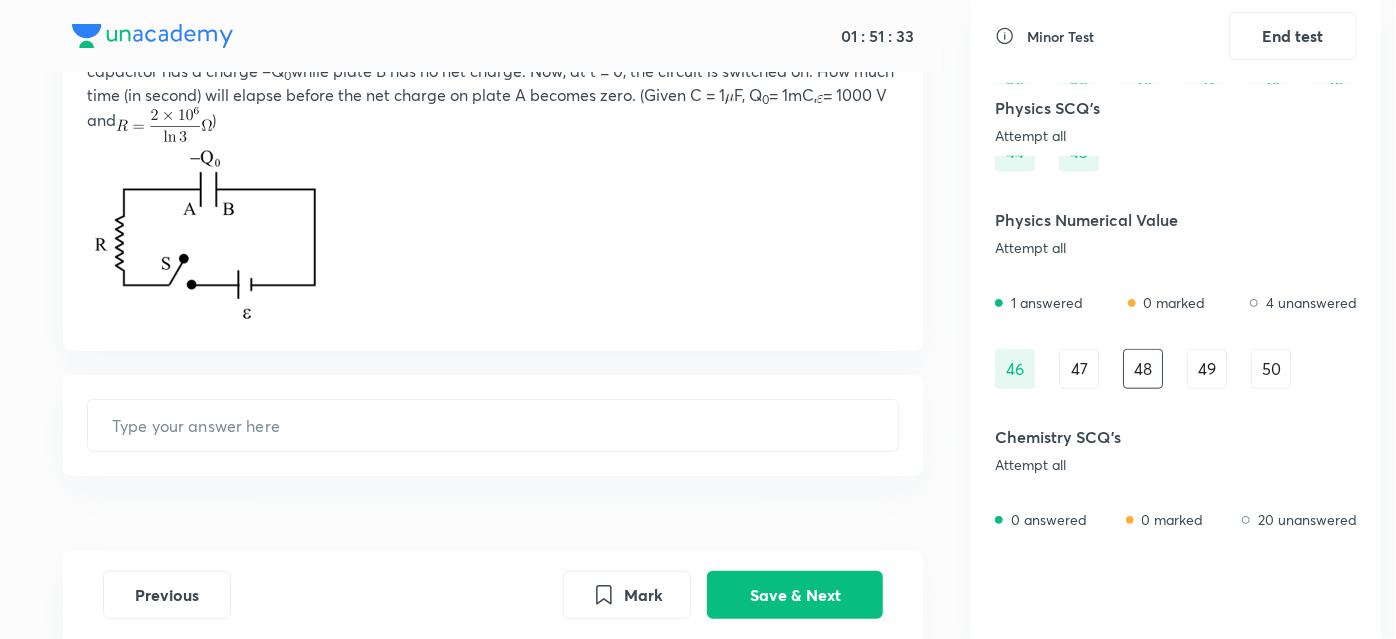 scroll, scrollTop: 200, scrollLeft: 0, axis: vertical 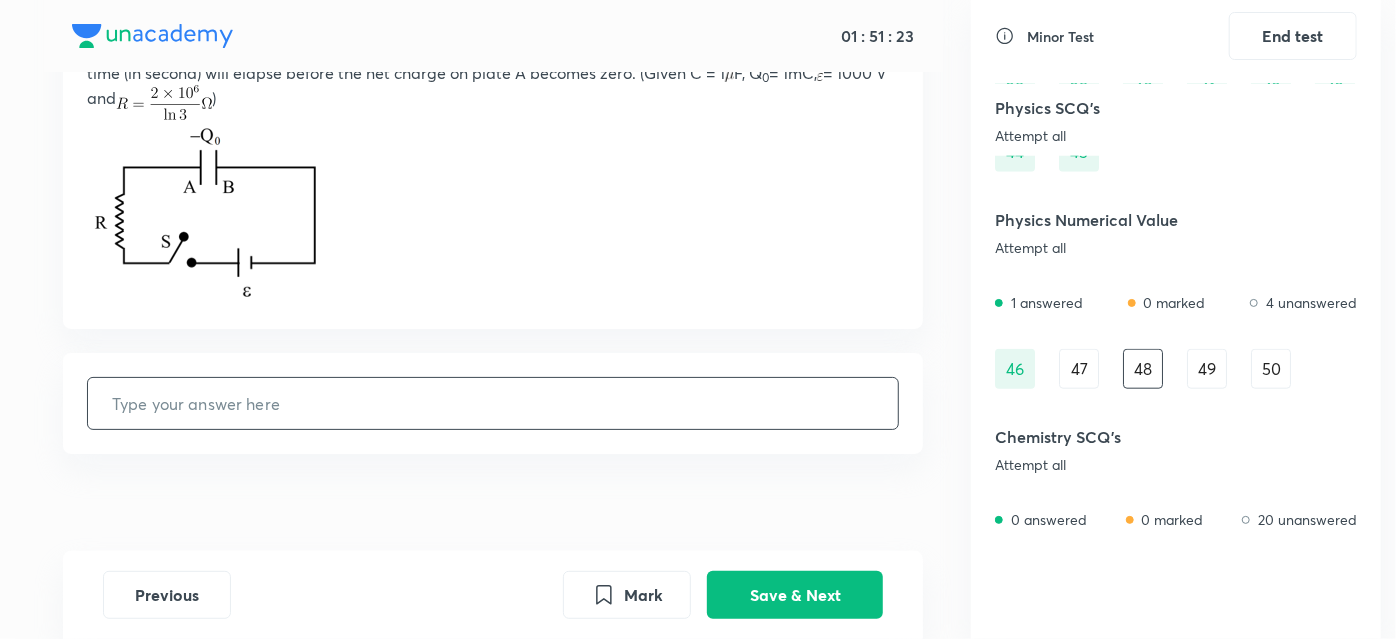 click at bounding box center [493, 403] 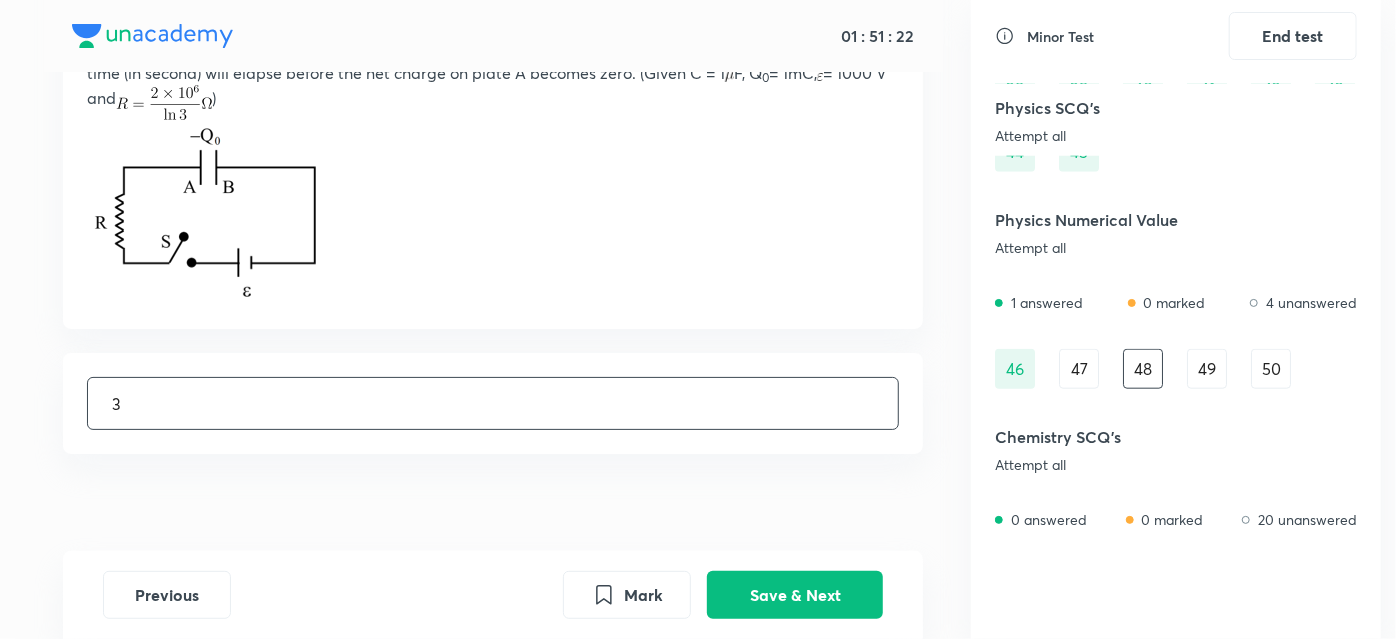 type on "3" 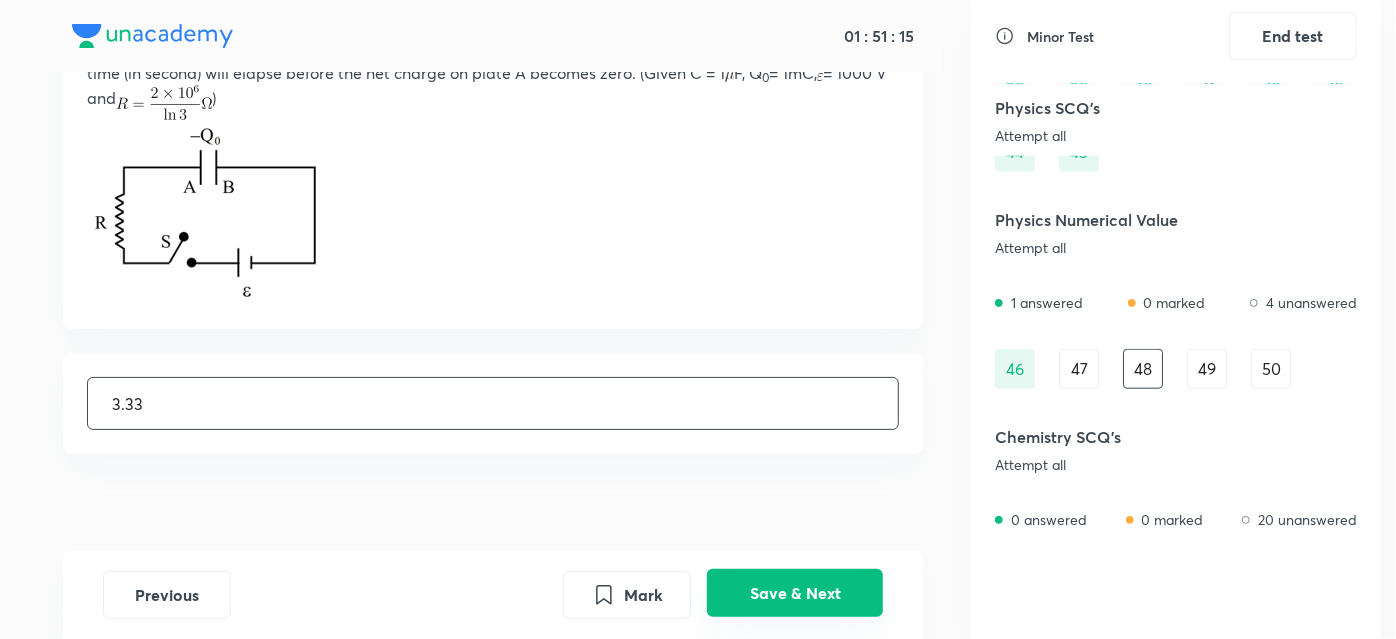 type on "3.33" 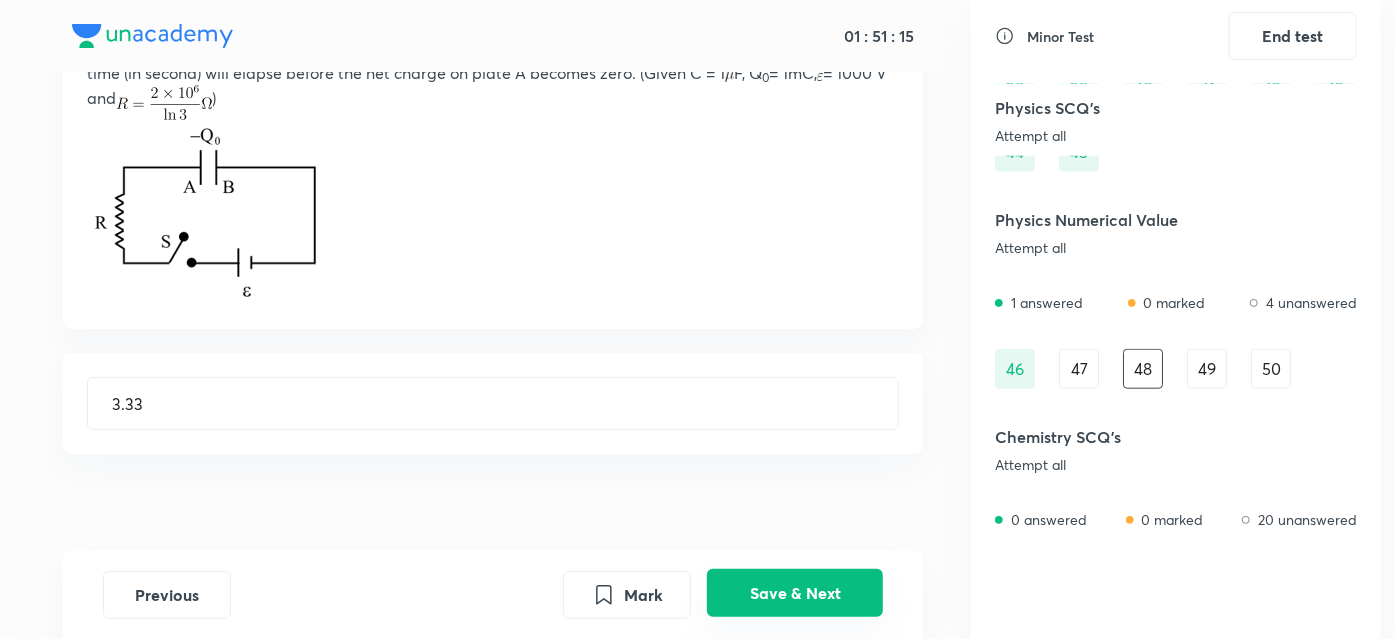 click on "Save & Next" at bounding box center (795, 593) 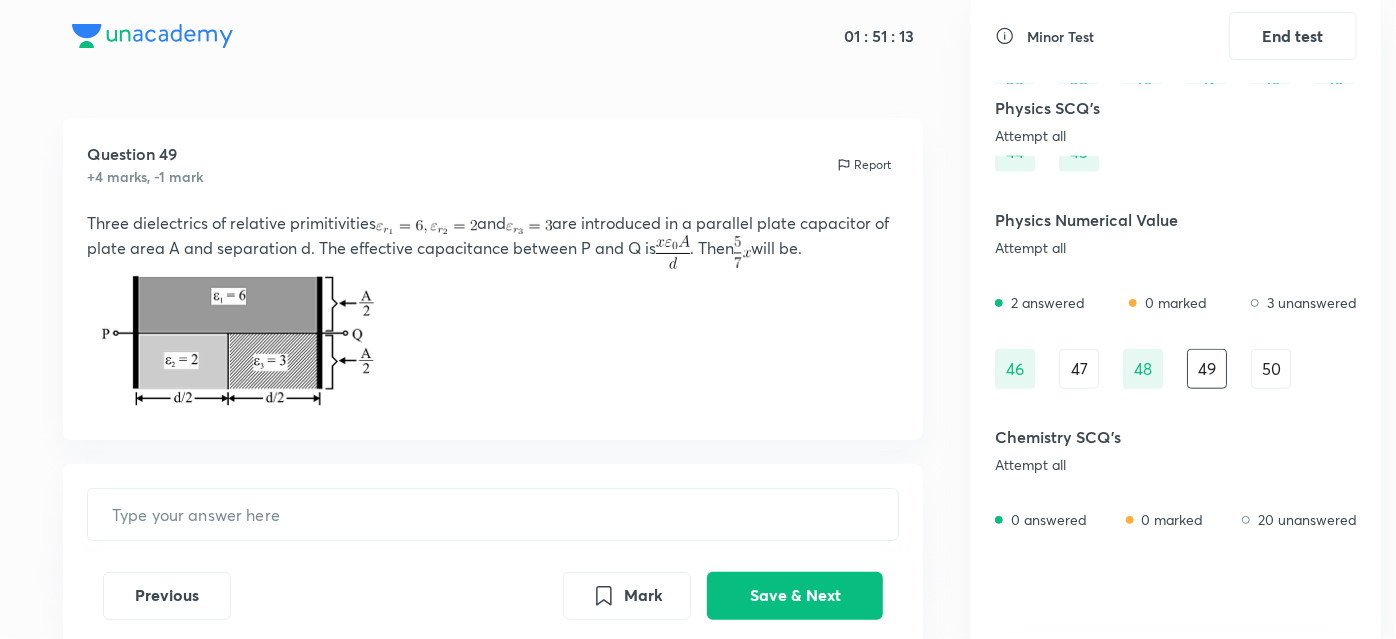 scroll, scrollTop: 4, scrollLeft: 0, axis: vertical 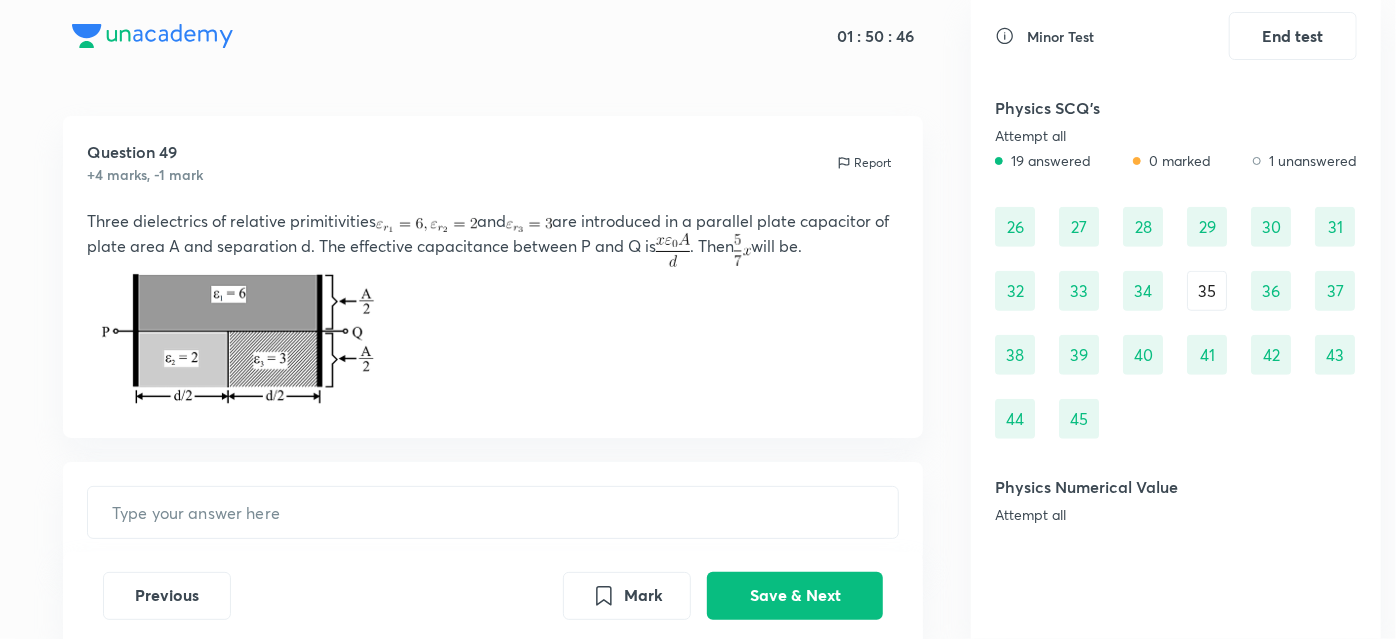 click on "40" at bounding box center (1143, 355) 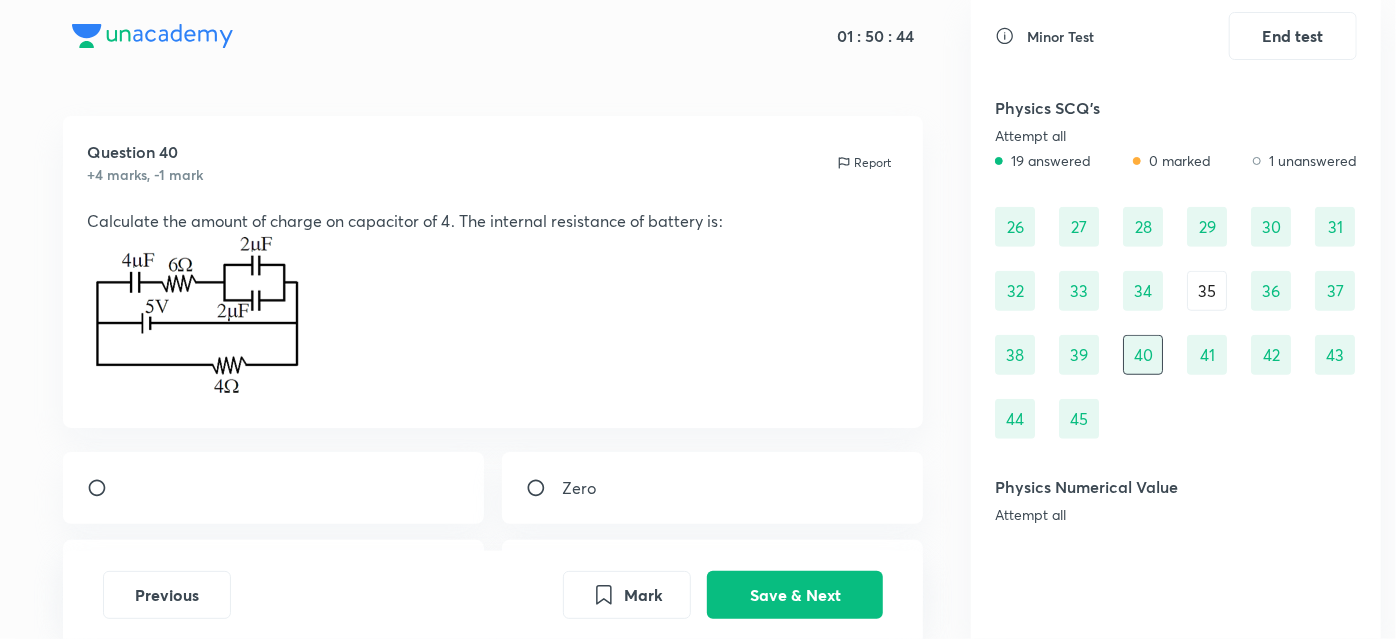 click on "44" at bounding box center [1015, 419] 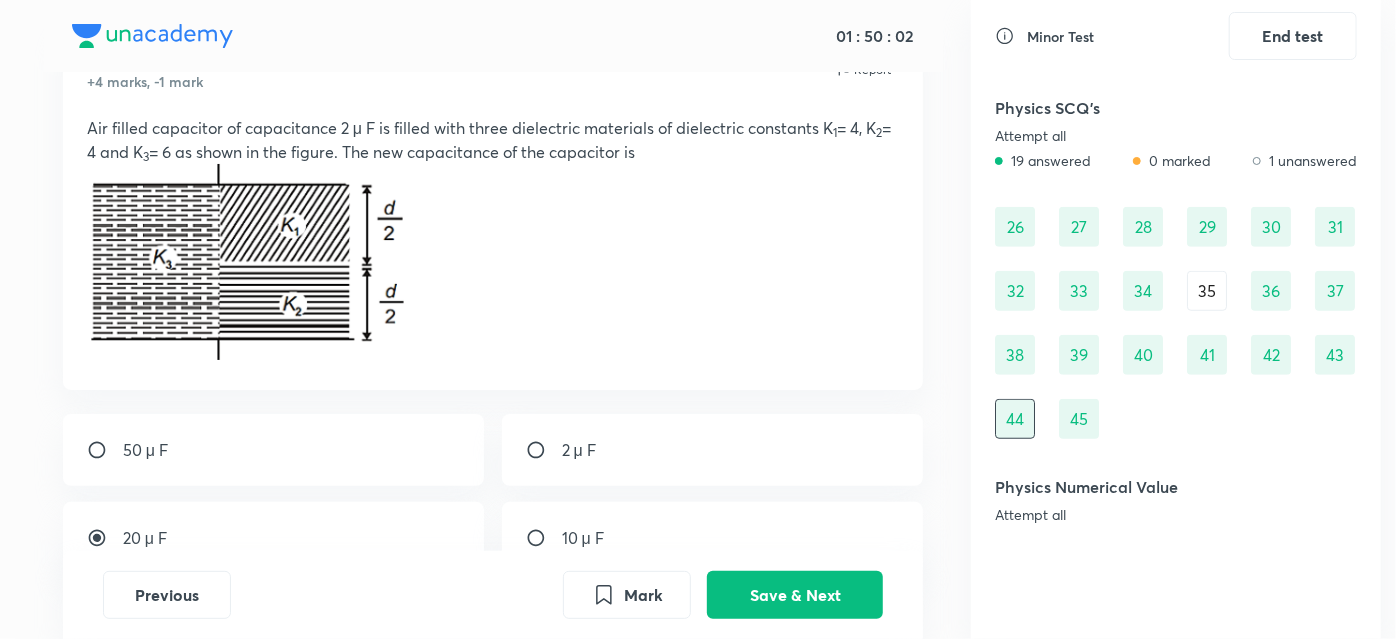 scroll, scrollTop: 96, scrollLeft: 0, axis: vertical 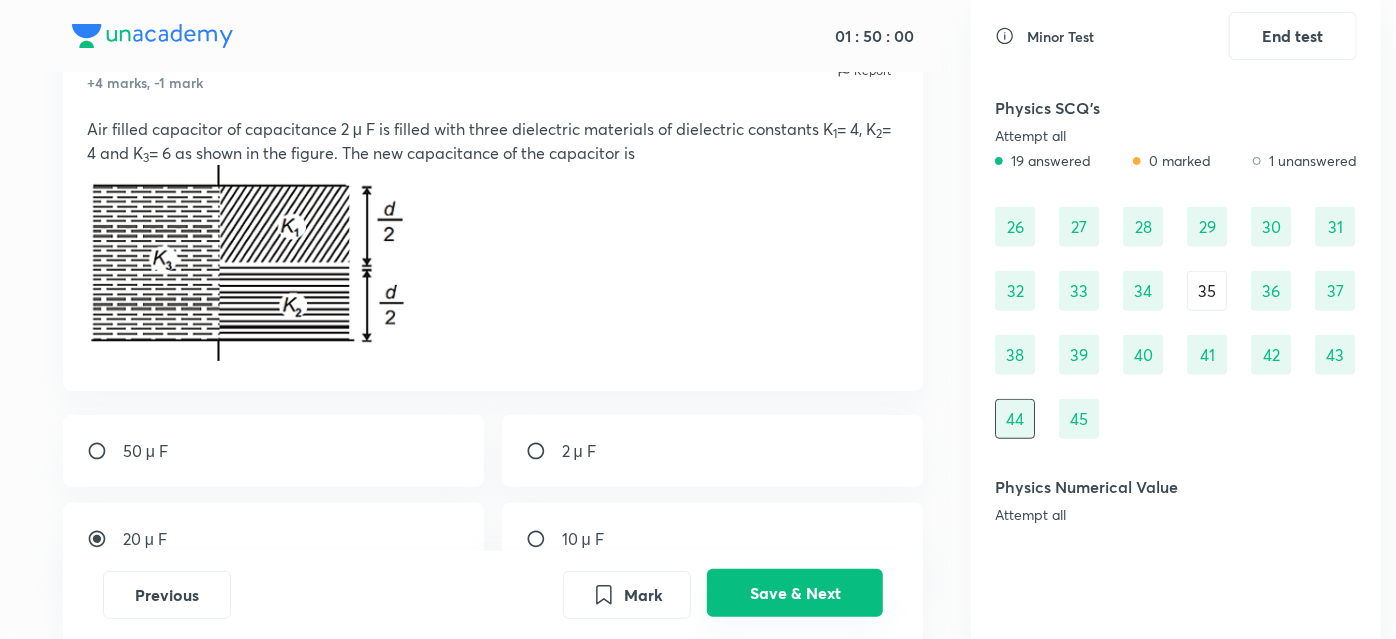 click on "Save & Next" at bounding box center [795, 593] 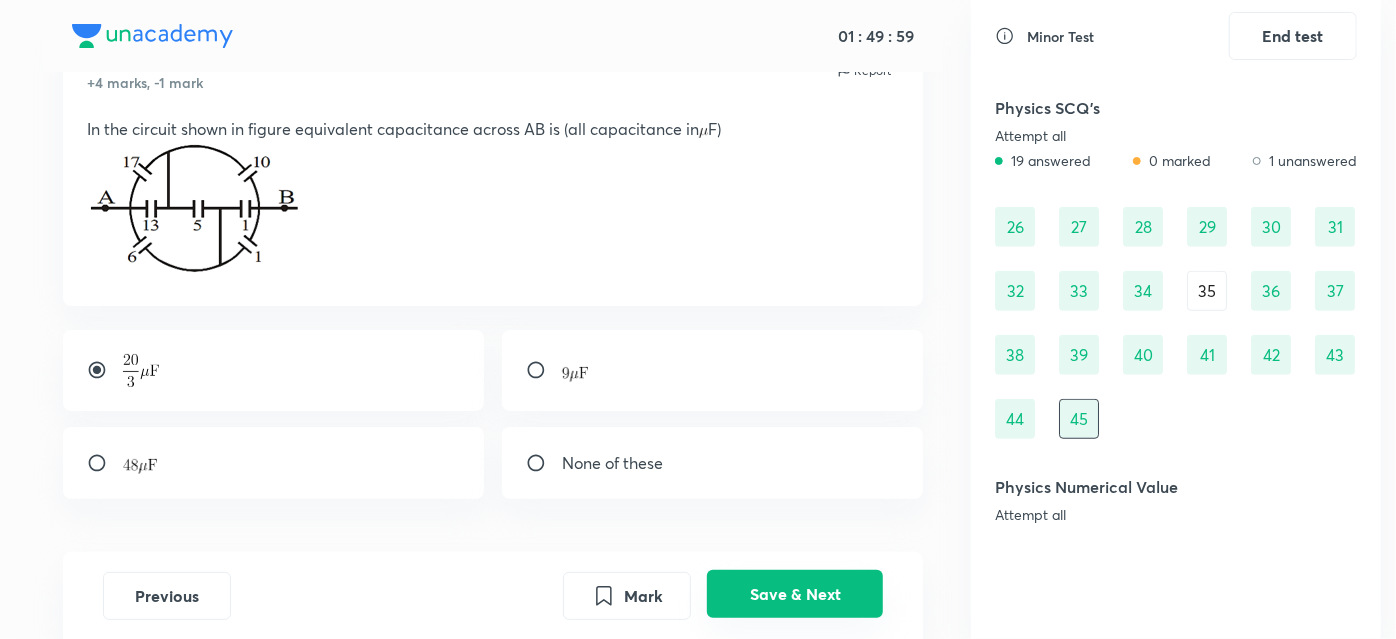 scroll, scrollTop: 96, scrollLeft: 0, axis: vertical 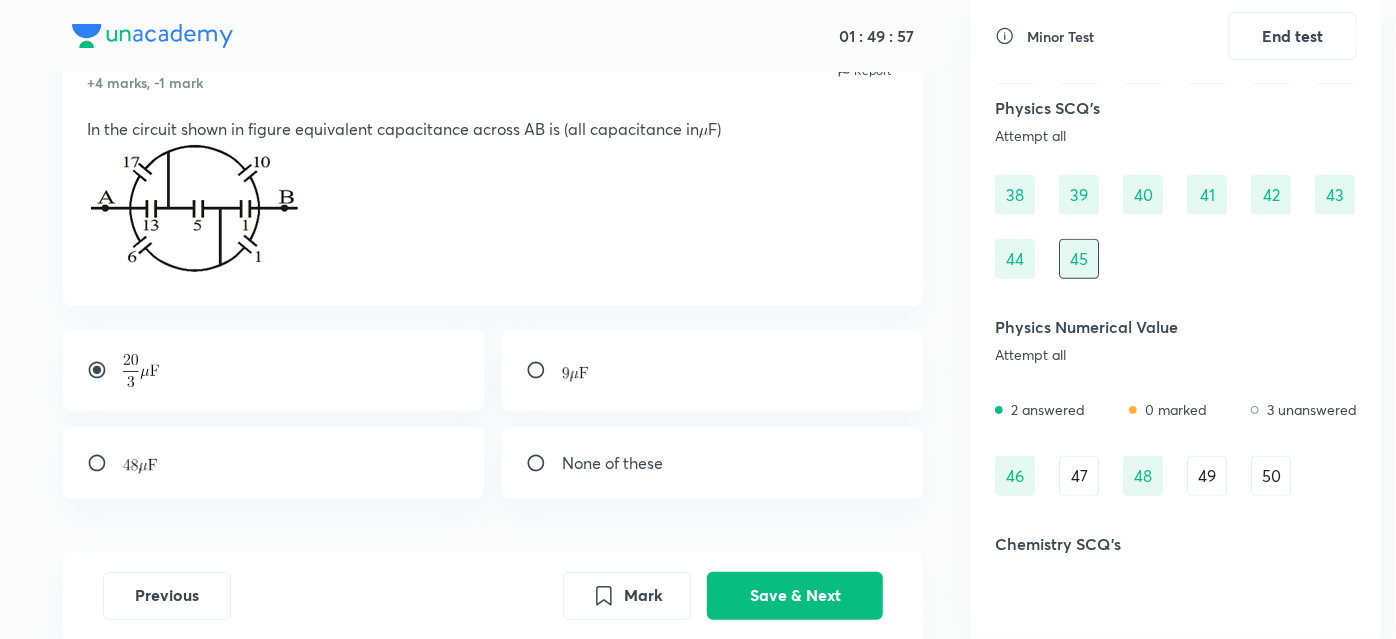 click on "49" at bounding box center (1207, 476) 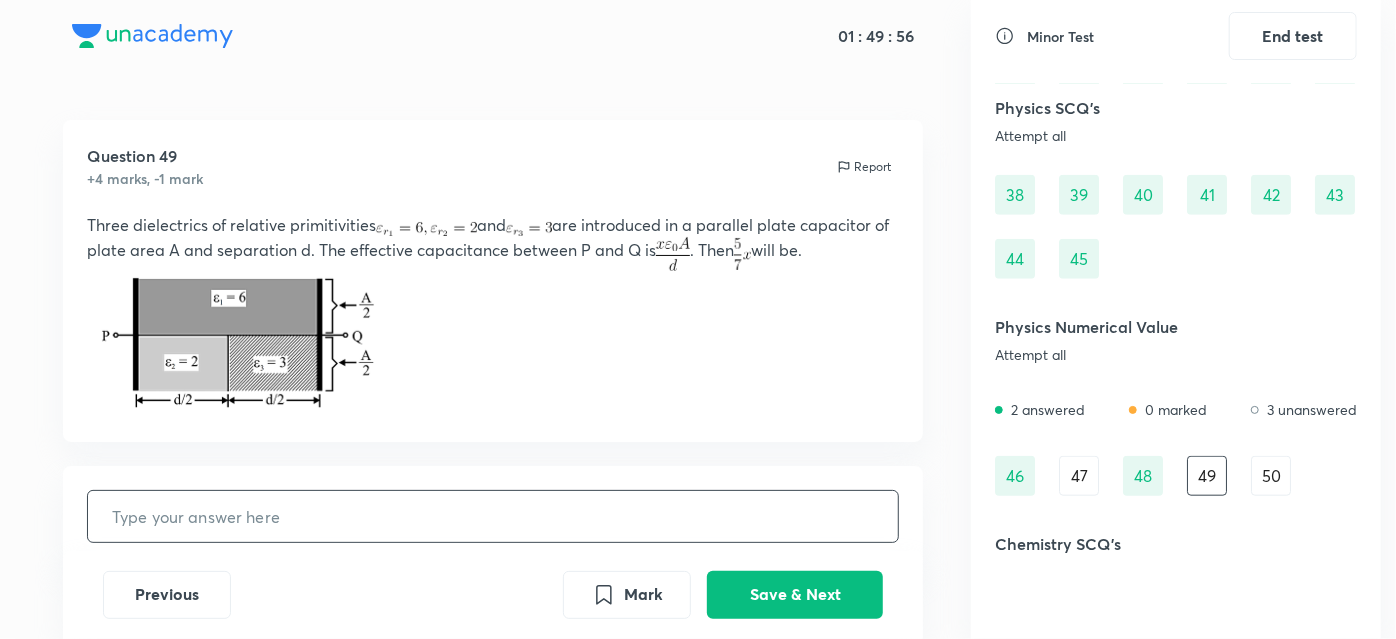 scroll, scrollTop: 0, scrollLeft: 0, axis: both 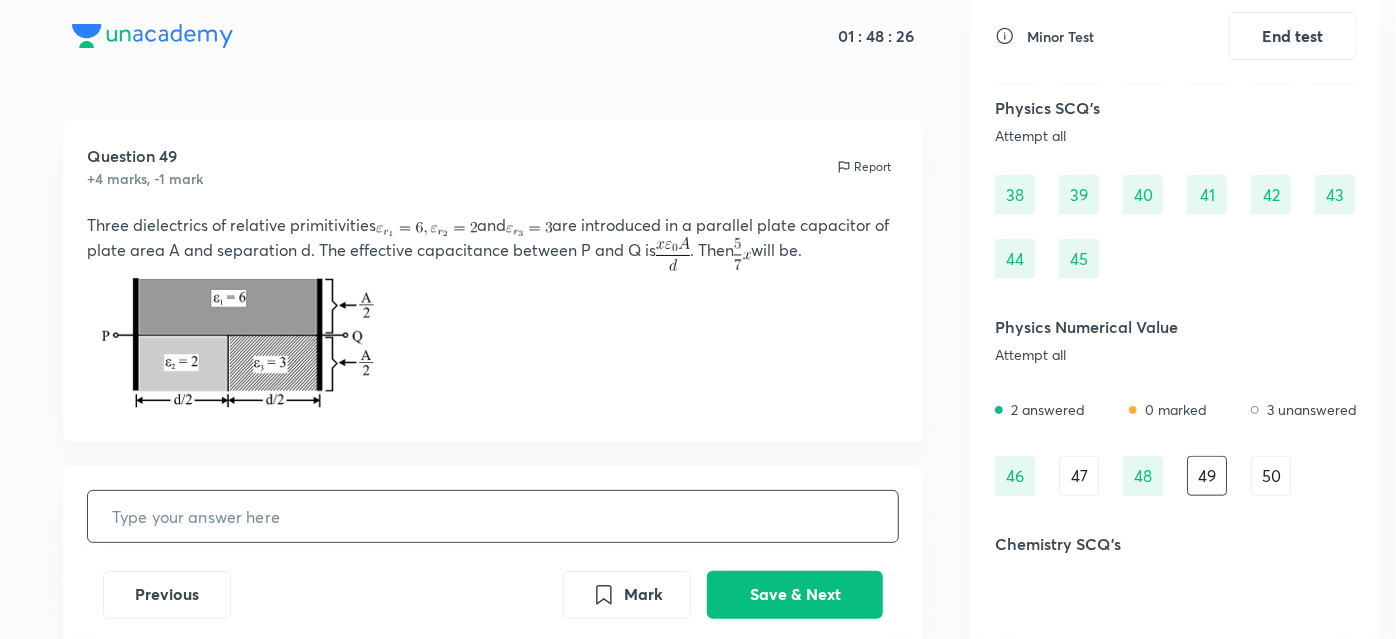 click at bounding box center [493, 516] 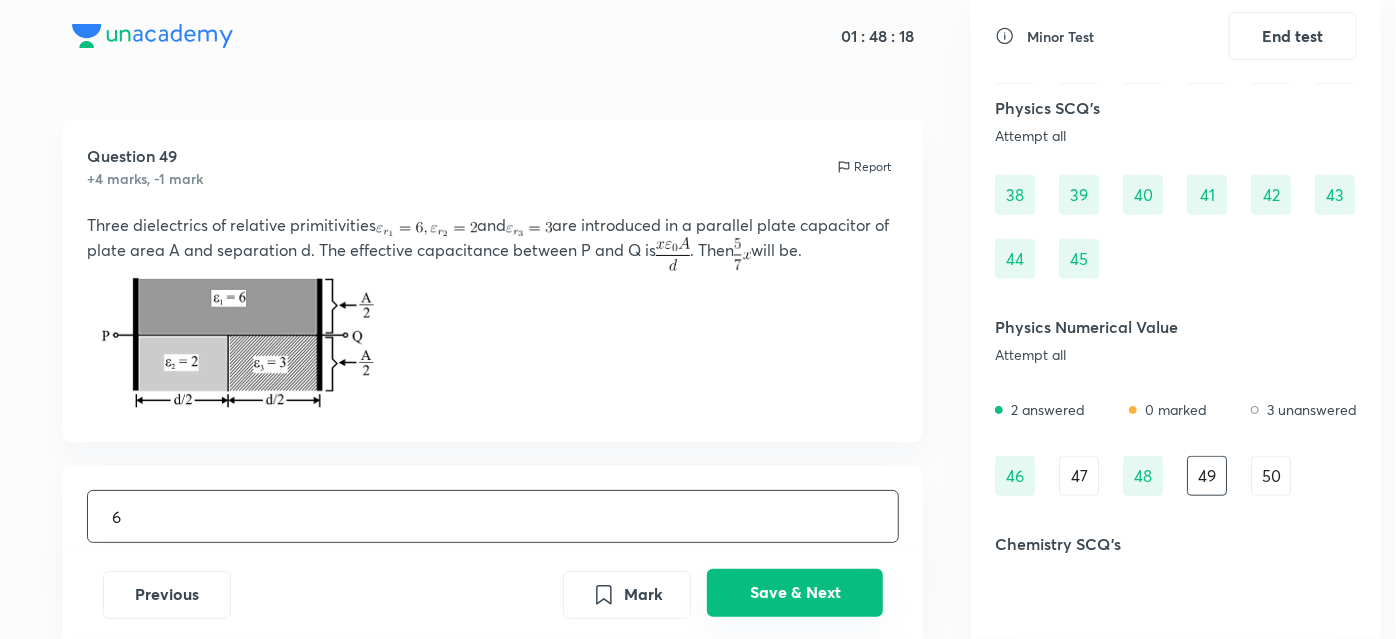 type on "6" 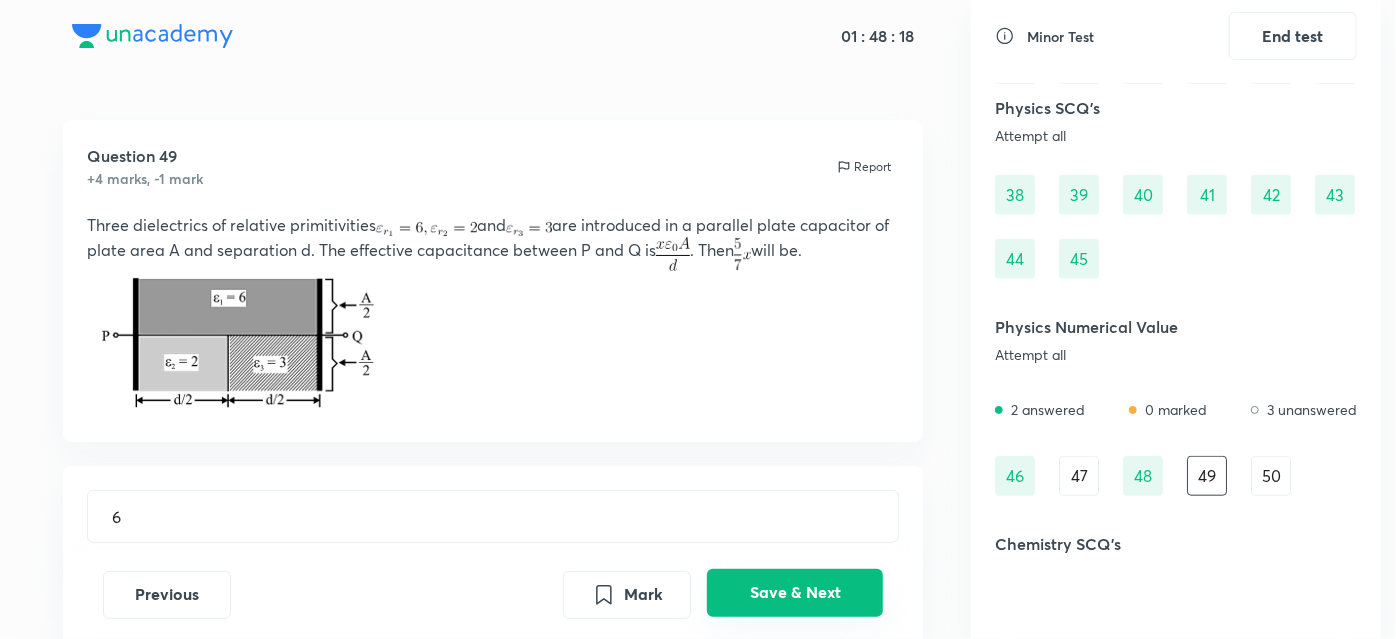 click on "Save & Next" at bounding box center (795, 593) 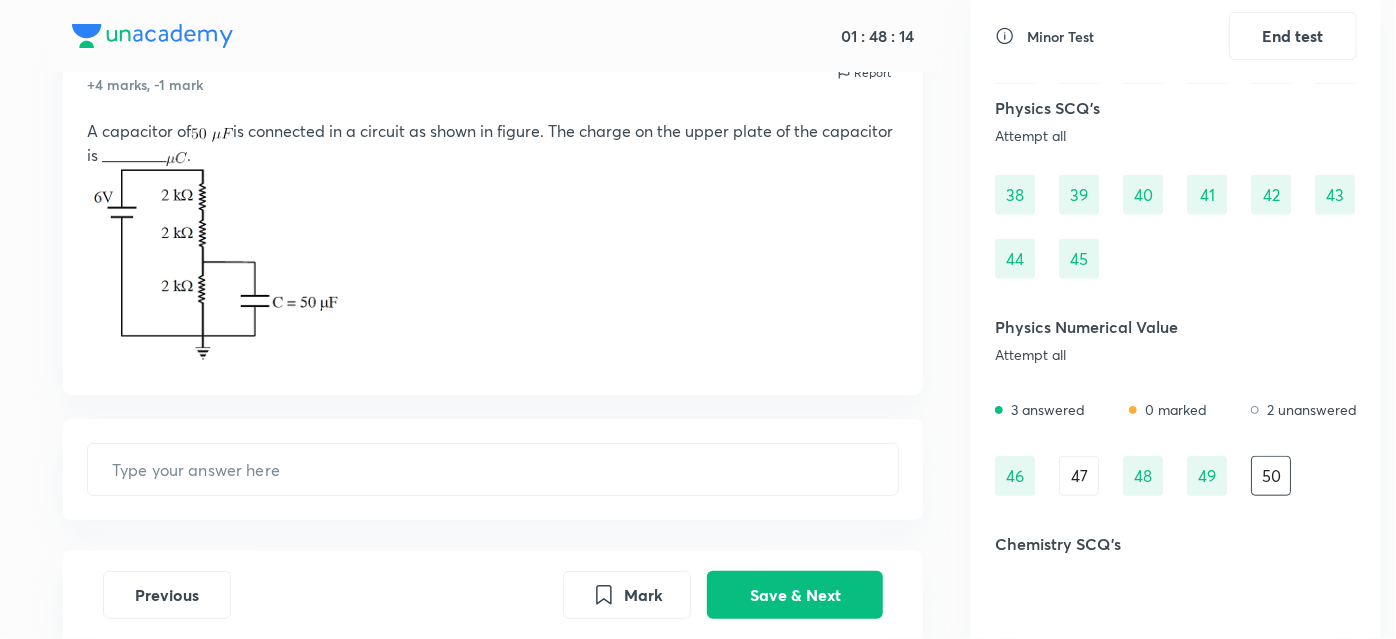 scroll, scrollTop: 91, scrollLeft: 0, axis: vertical 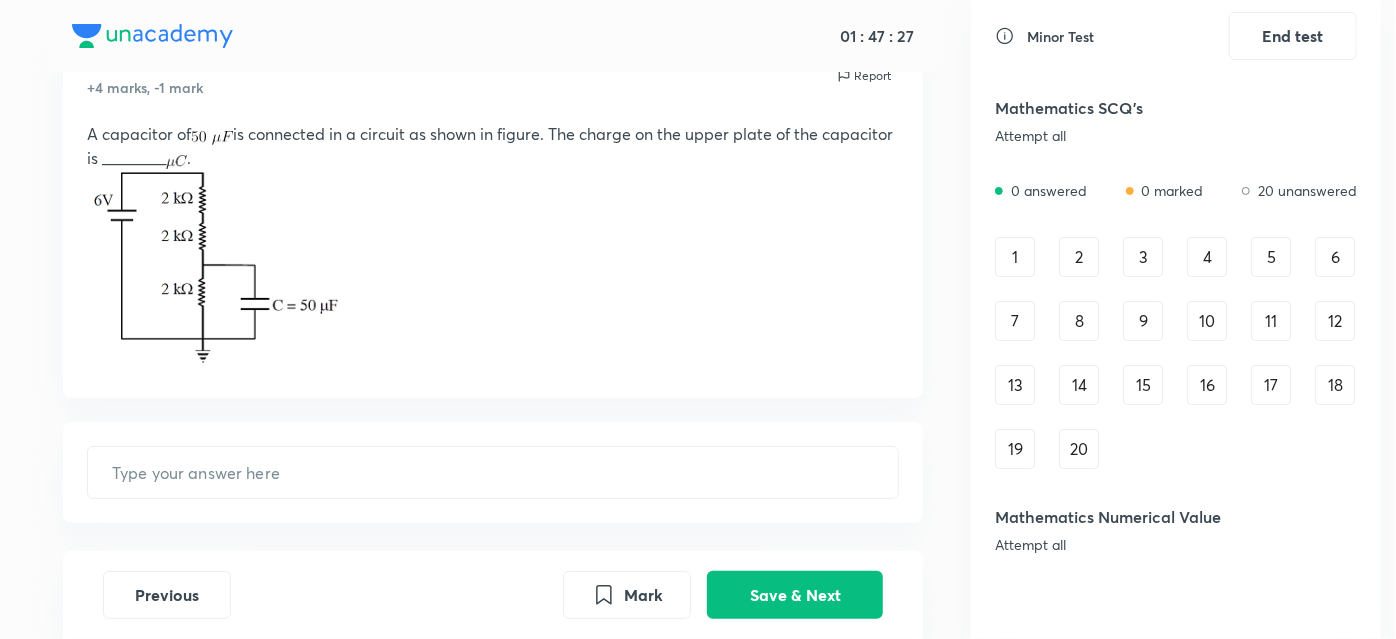click on "1" at bounding box center (1015, 257) 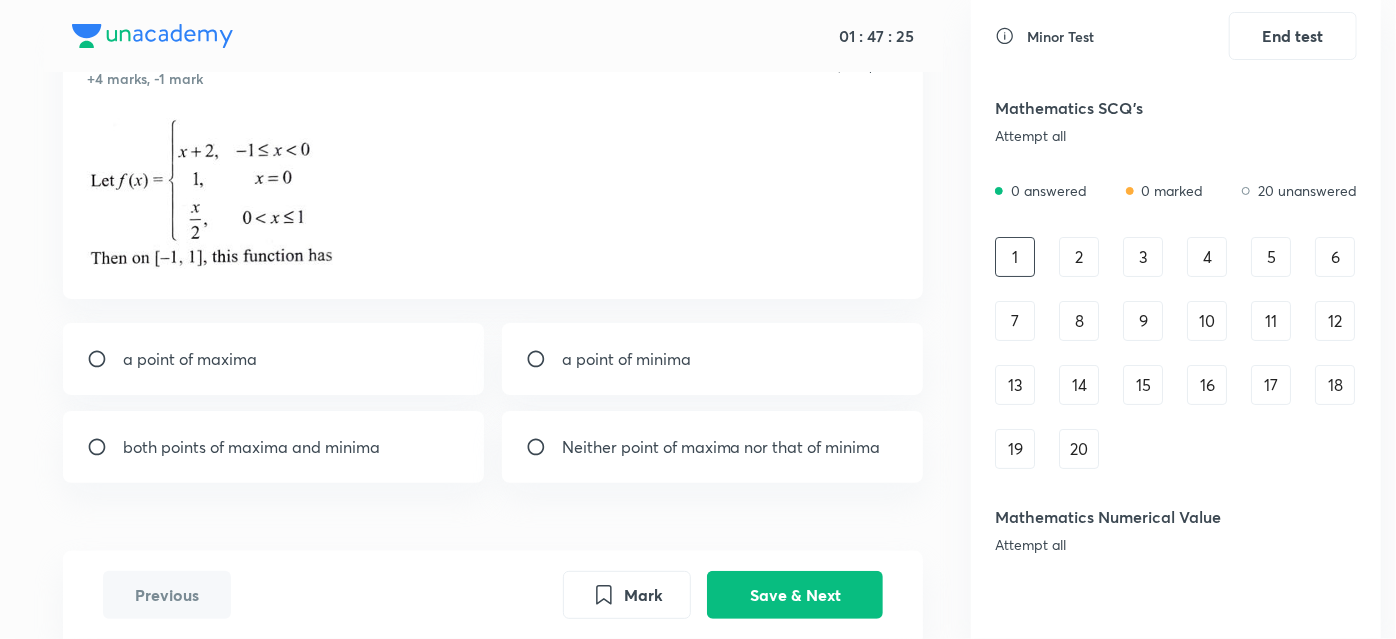 scroll, scrollTop: 97, scrollLeft: 0, axis: vertical 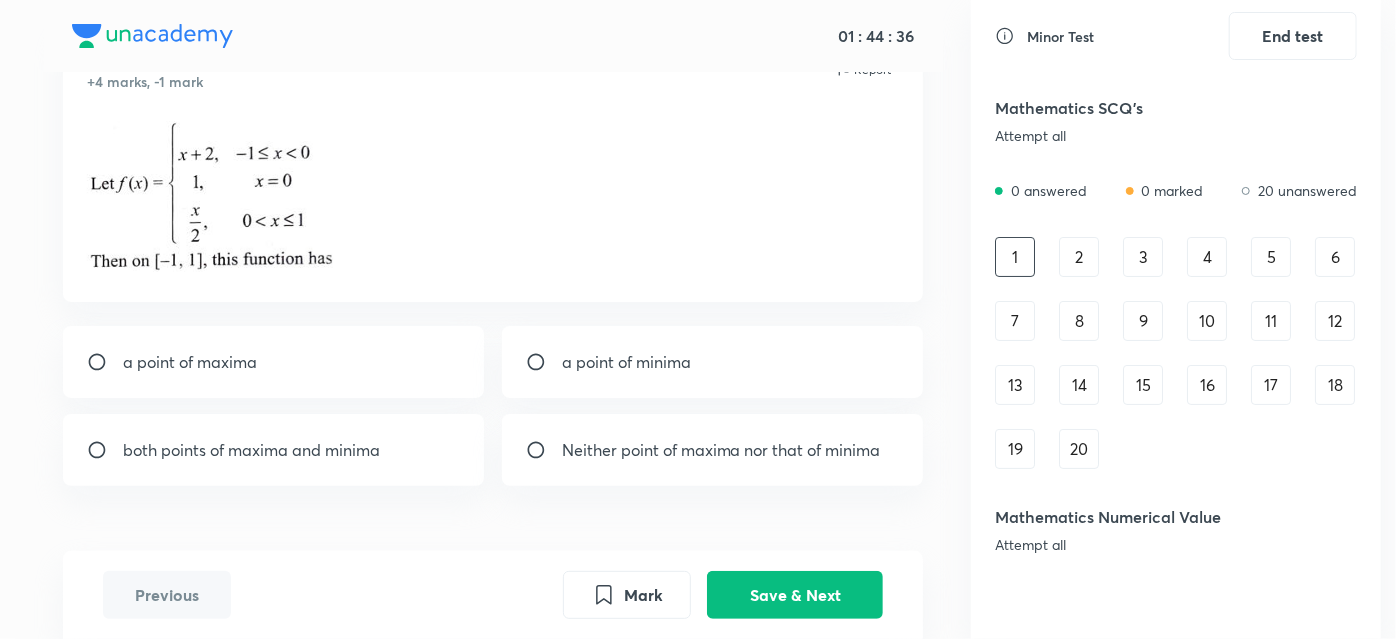 click at bounding box center [105, 362] 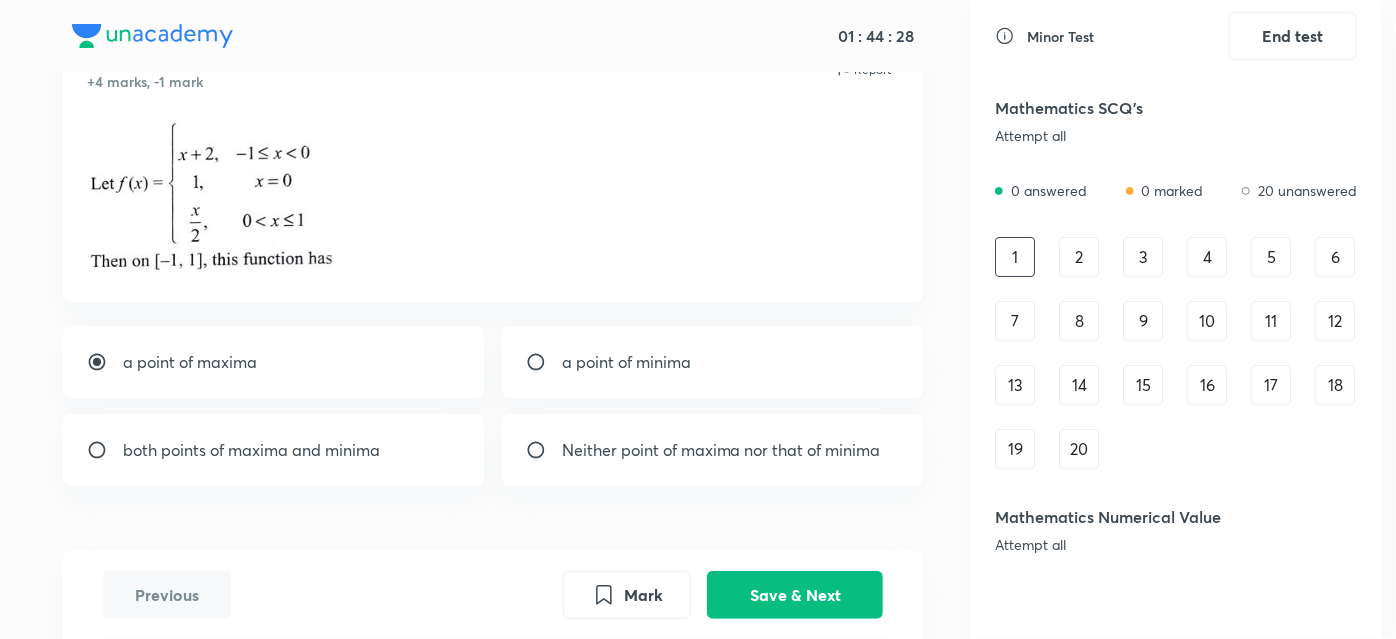 click on "Neither point of maxima nor that of minima" at bounding box center [713, 450] 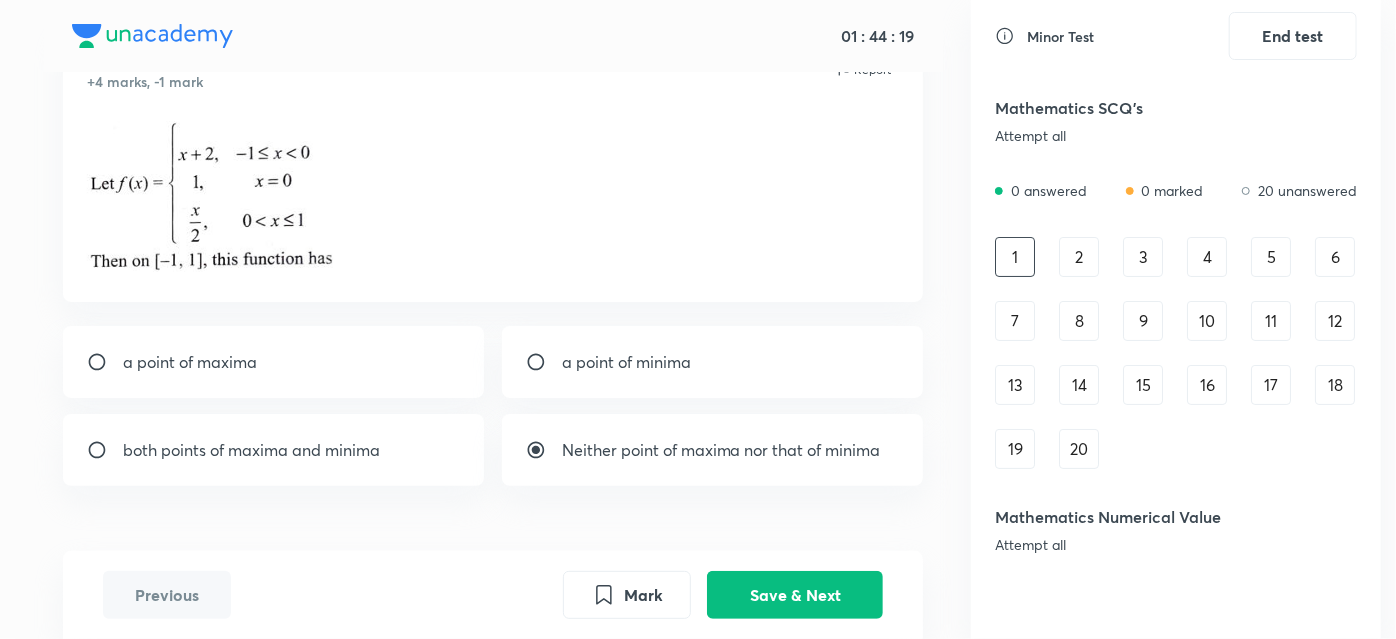 click on "both points of maxima and minima" at bounding box center [251, 450] 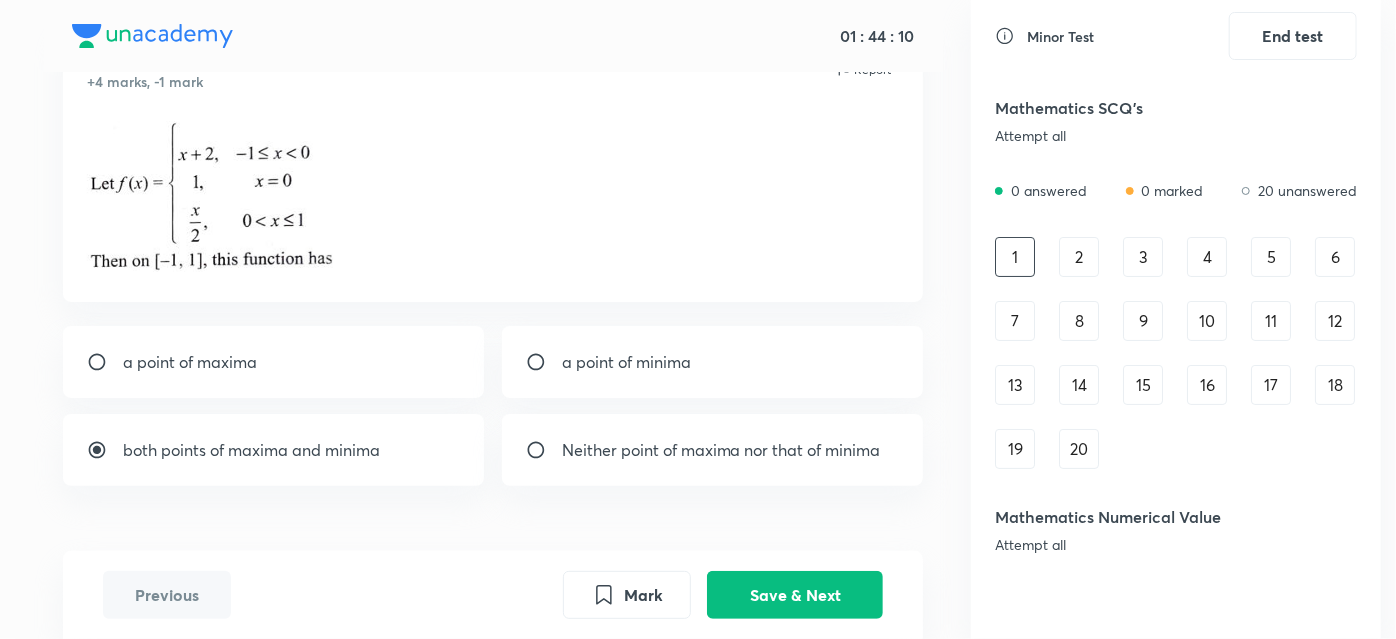 click on "a point of maxima" at bounding box center (190, 362) 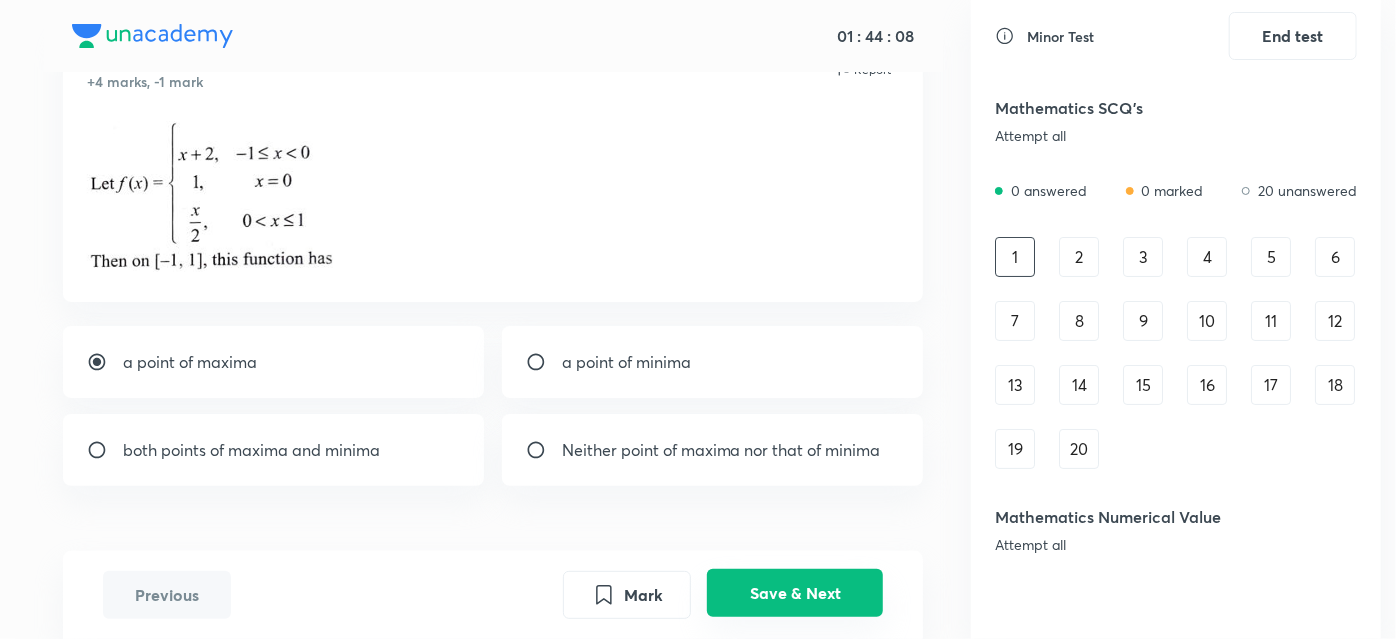 click on "Save & Next" at bounding box center (795, 593) 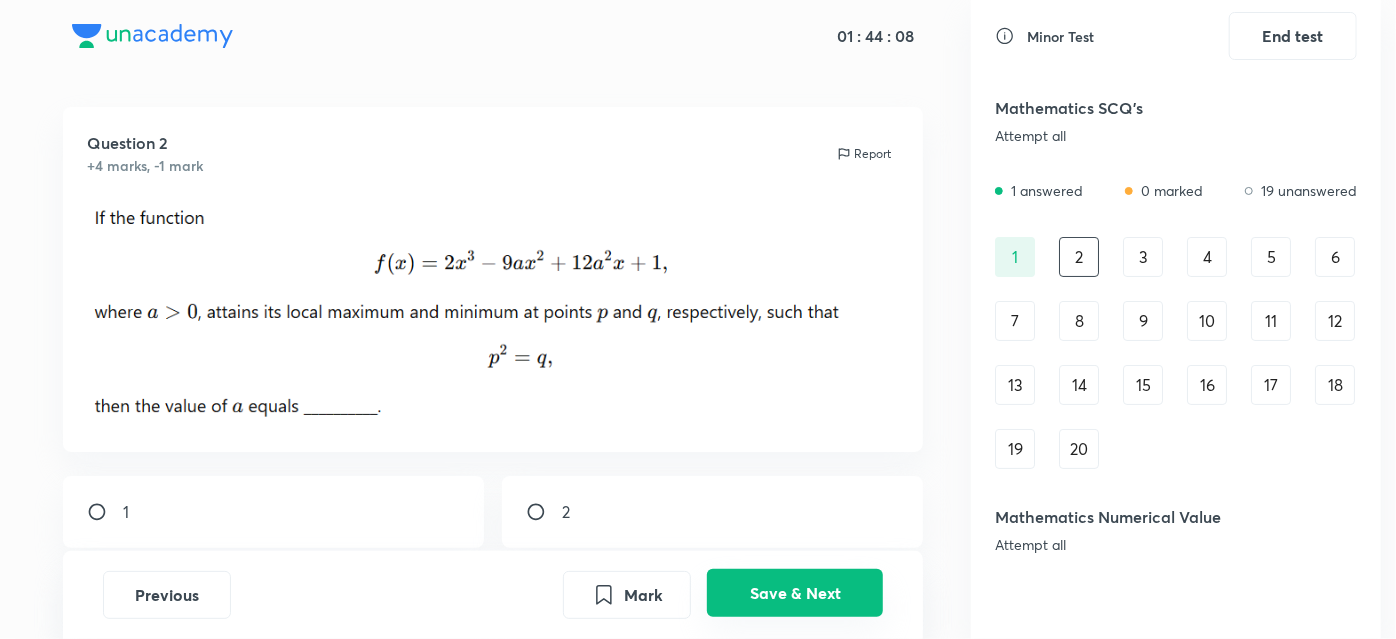 scroll, scrollTop: 97, scrollLeft: 0, axis: vertical 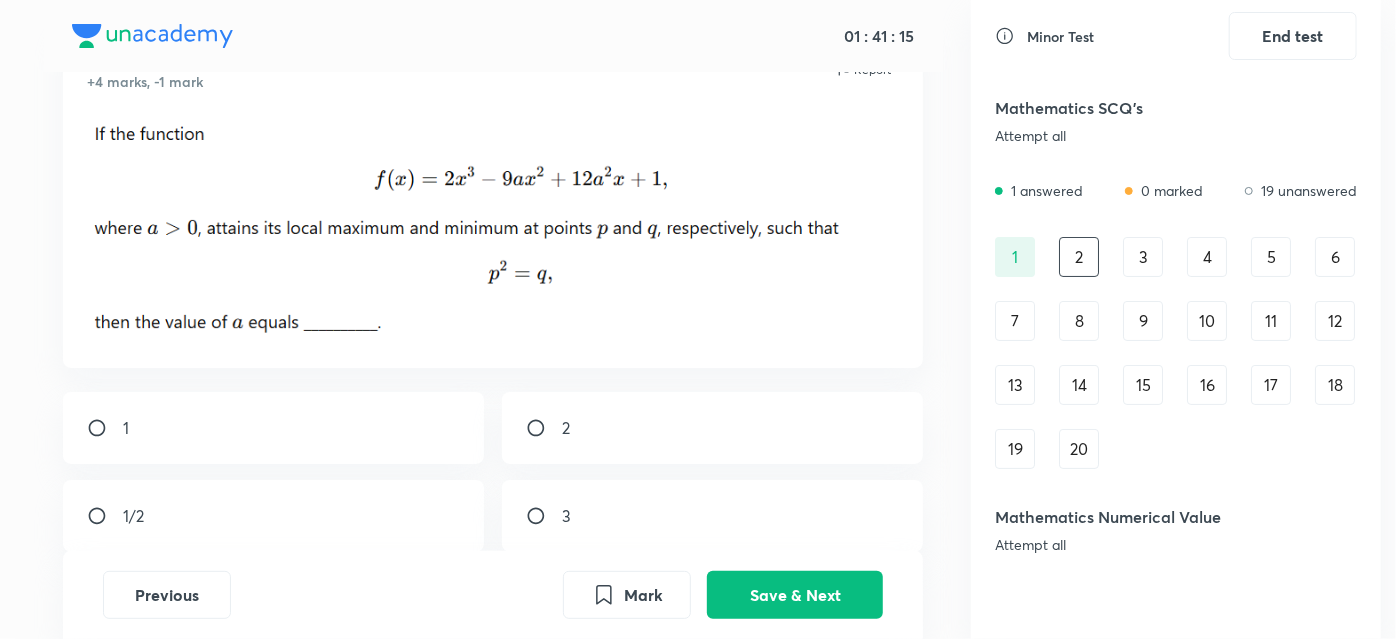 click at bounding box center [544, 428] 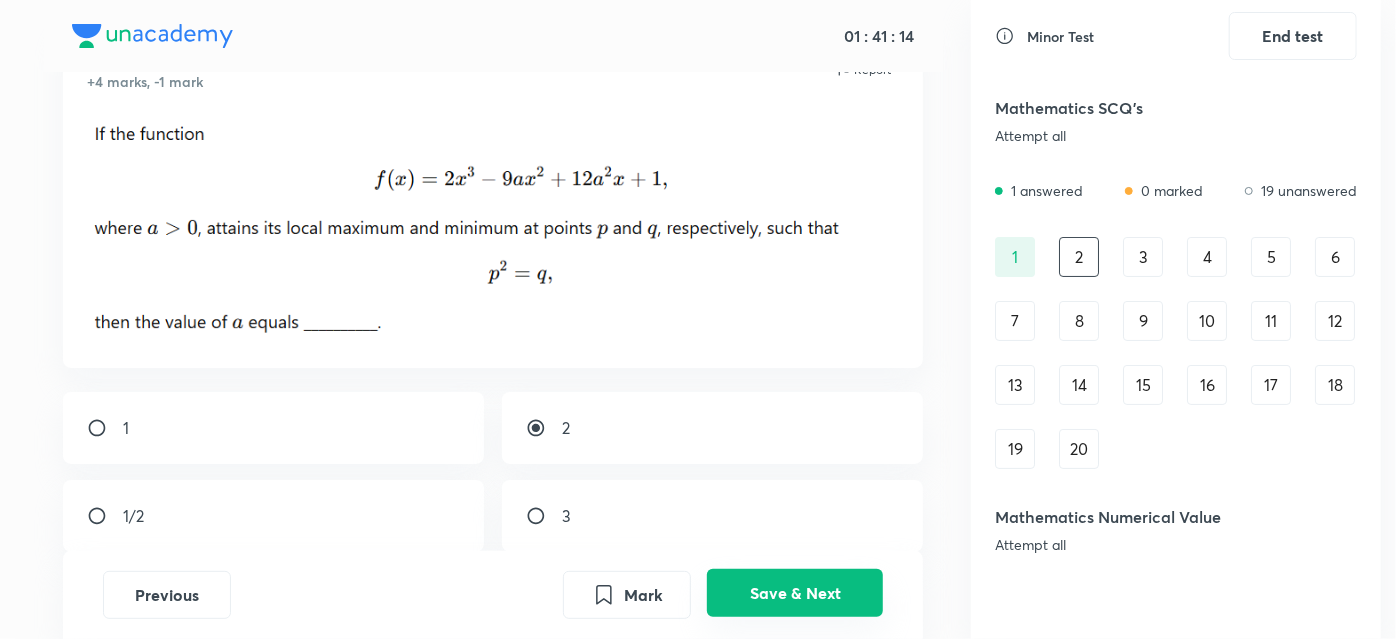 click on "Save & Next" at bounding box center [795, 593] 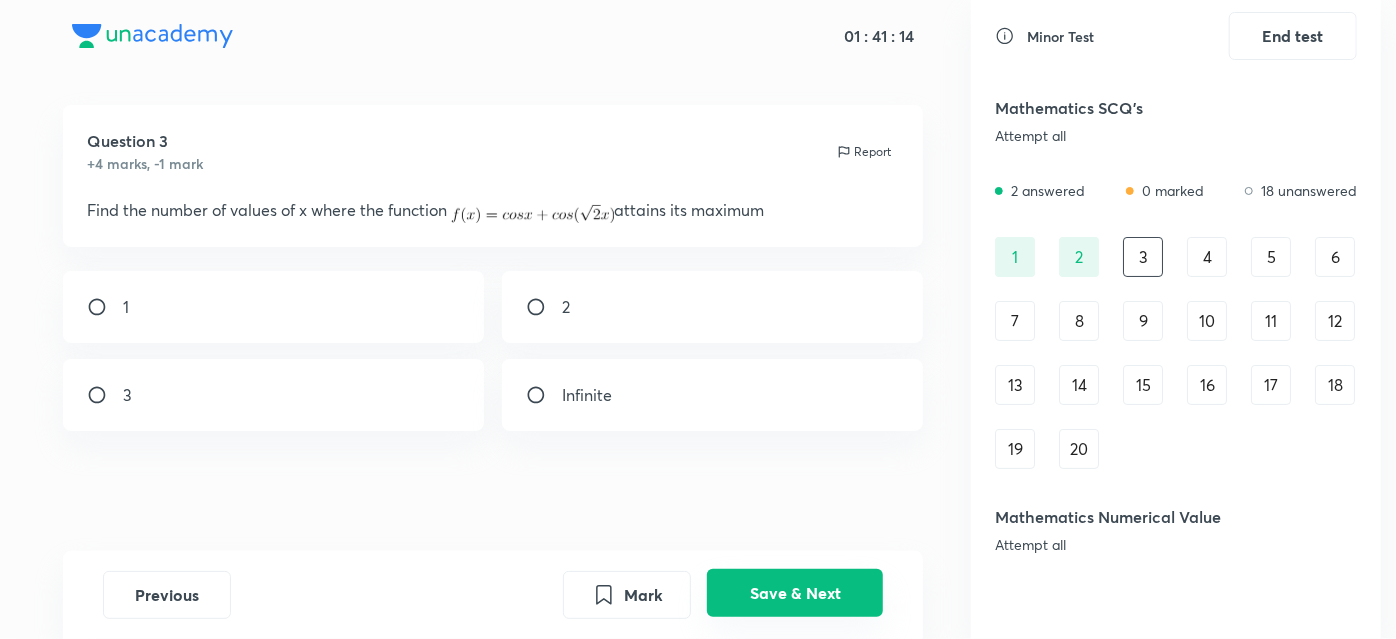 scroll, scrollTop: 15, scrollLeft: 0, axis: vertical 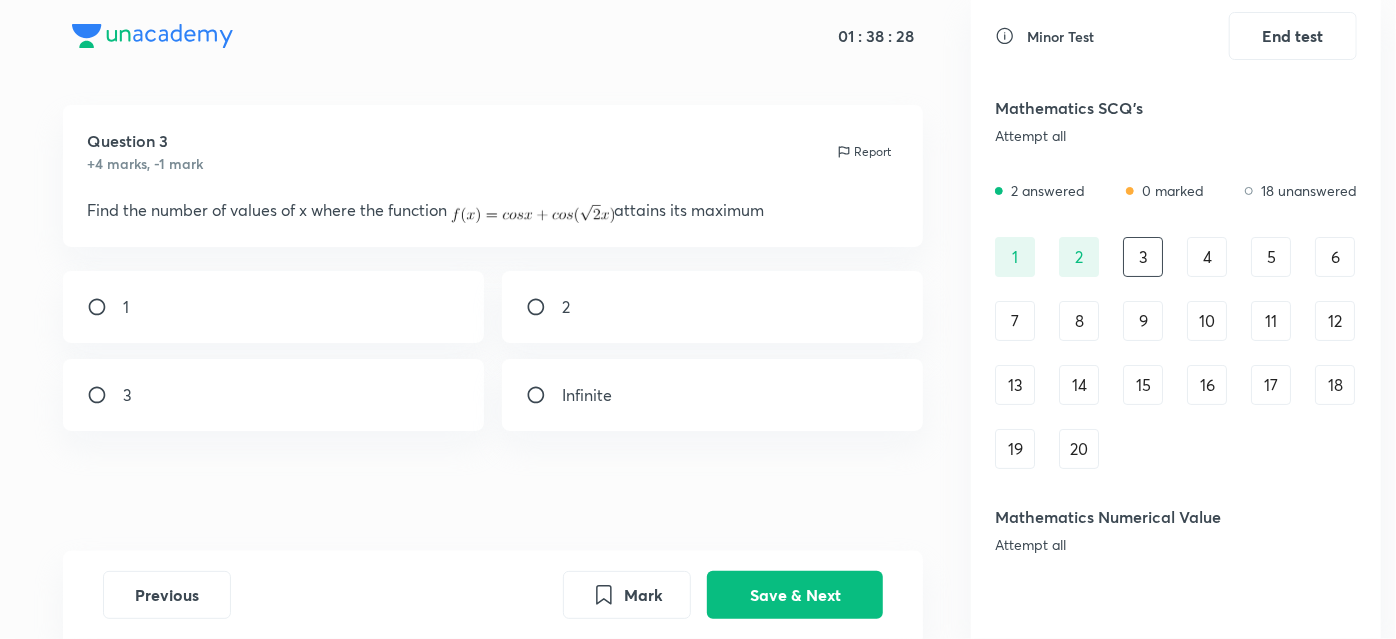 click on "4" at bounding box center [1207, 257] 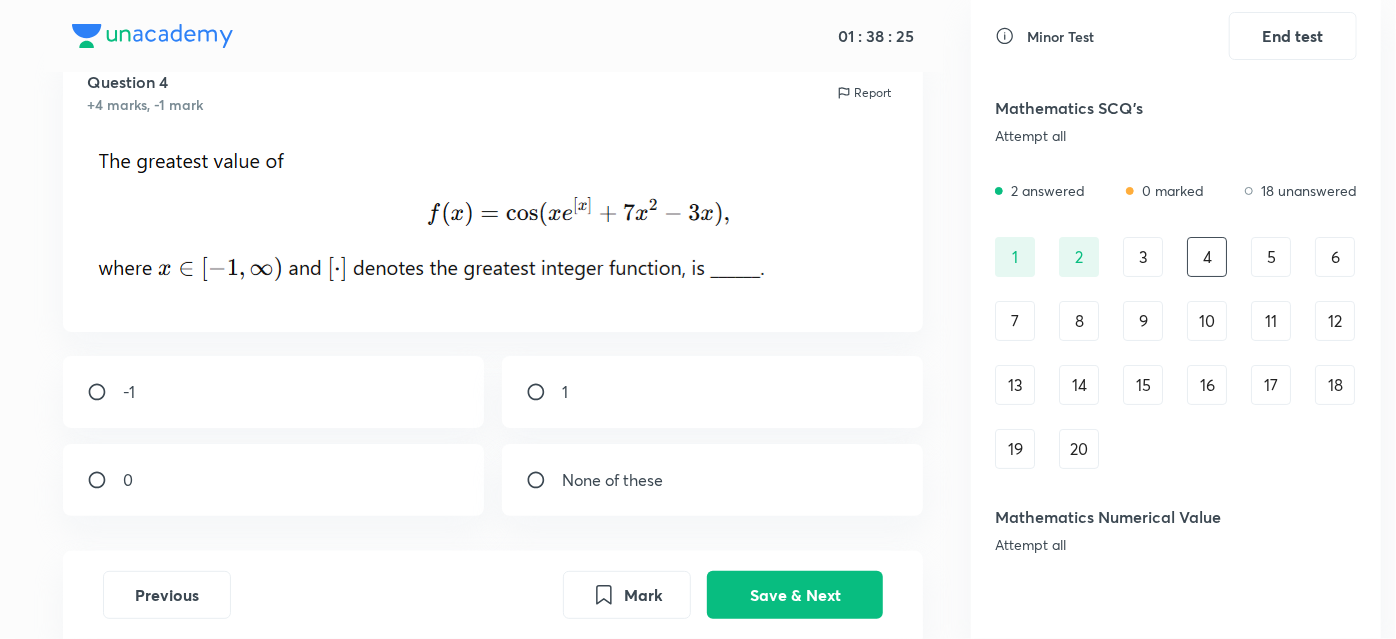 scroll, scrollTop: 90, scrollLeft: 0, axis: vertical 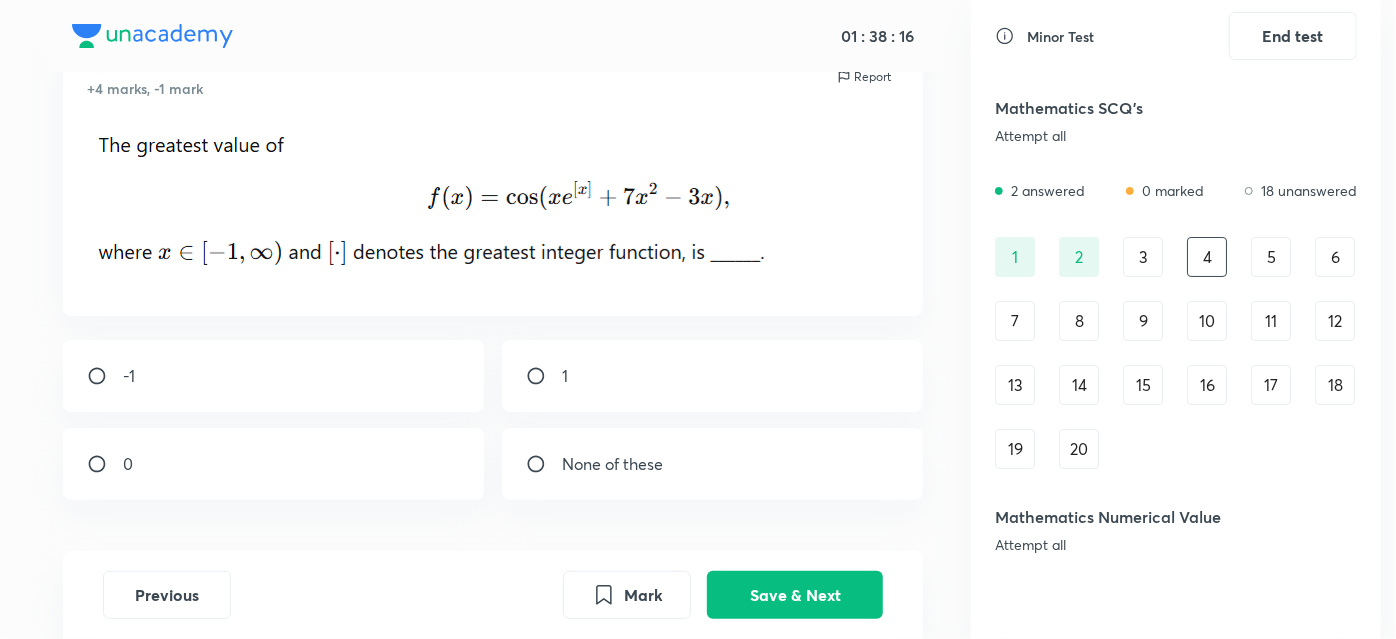 click on "1" at bounding box center (713, 376) 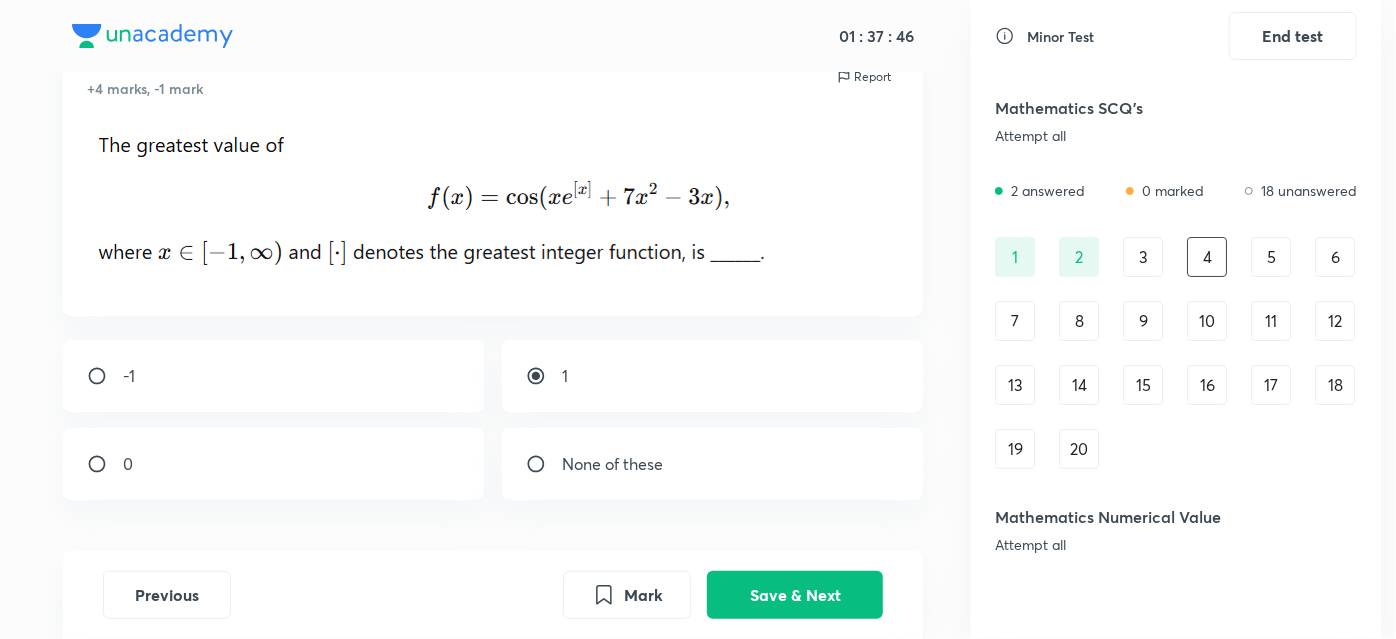 click on "0" at bounding box center (274, 464) 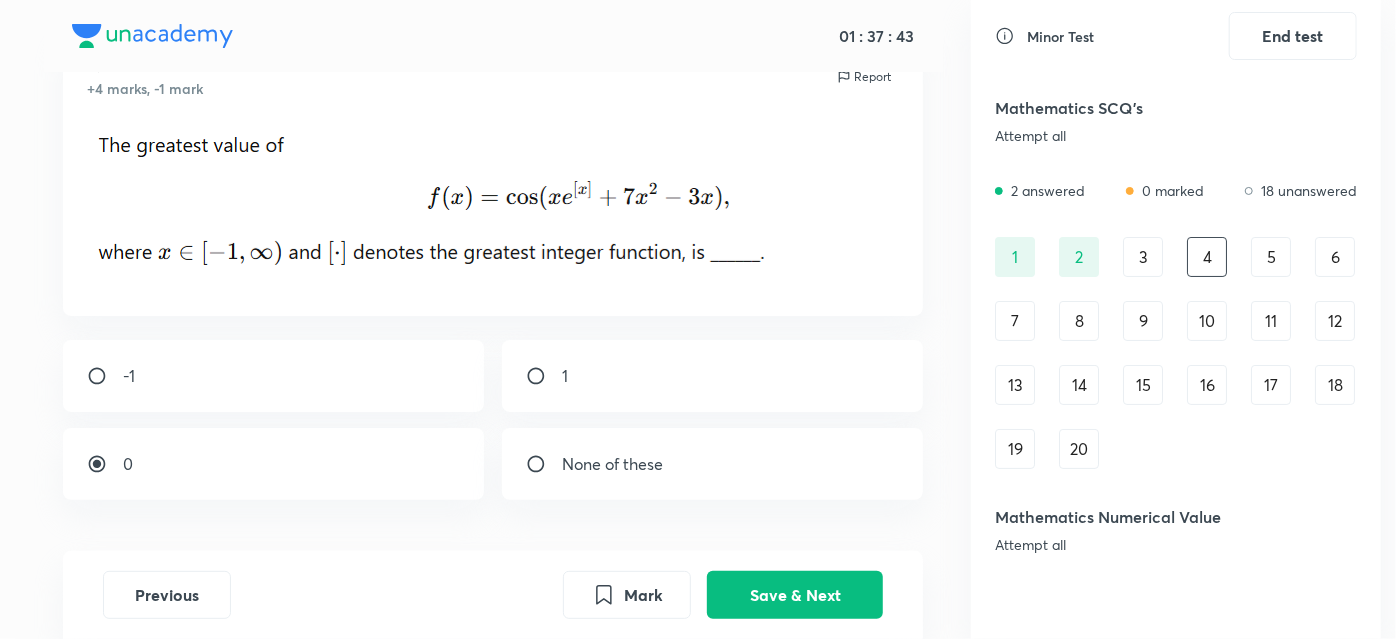 click on "1" at bounding box center (713, 376) 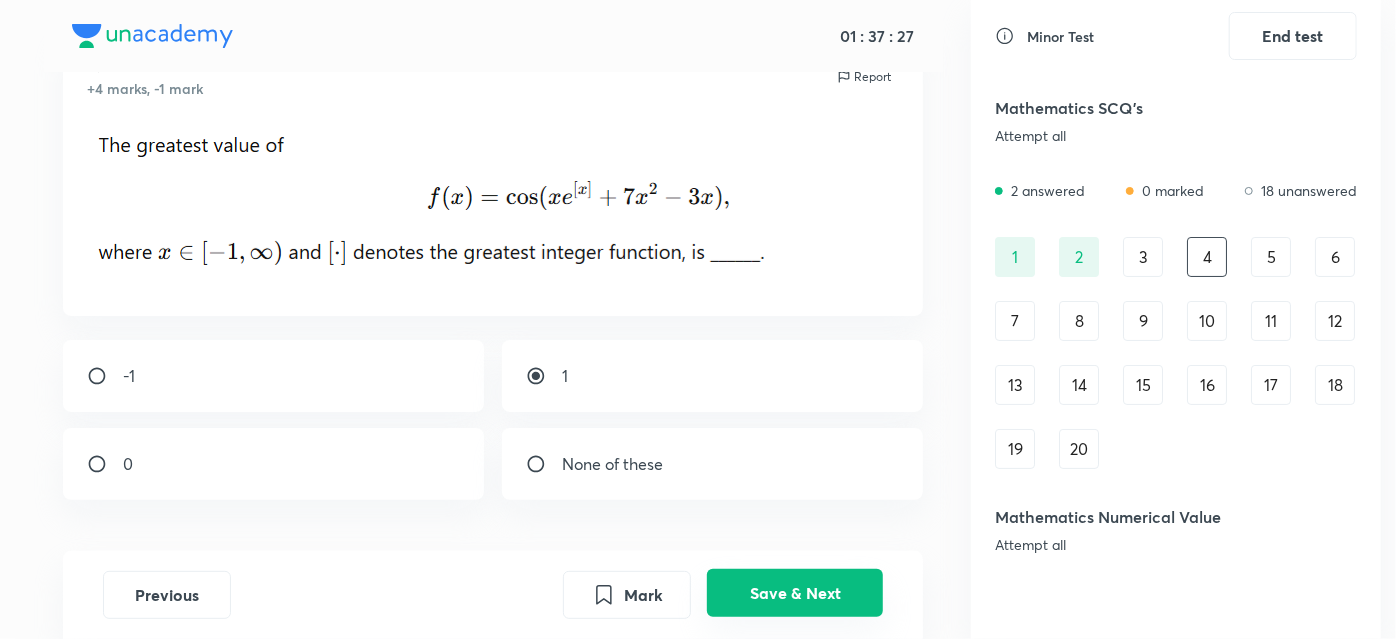 click on "Save & Next" at bounding box center [795, 593] 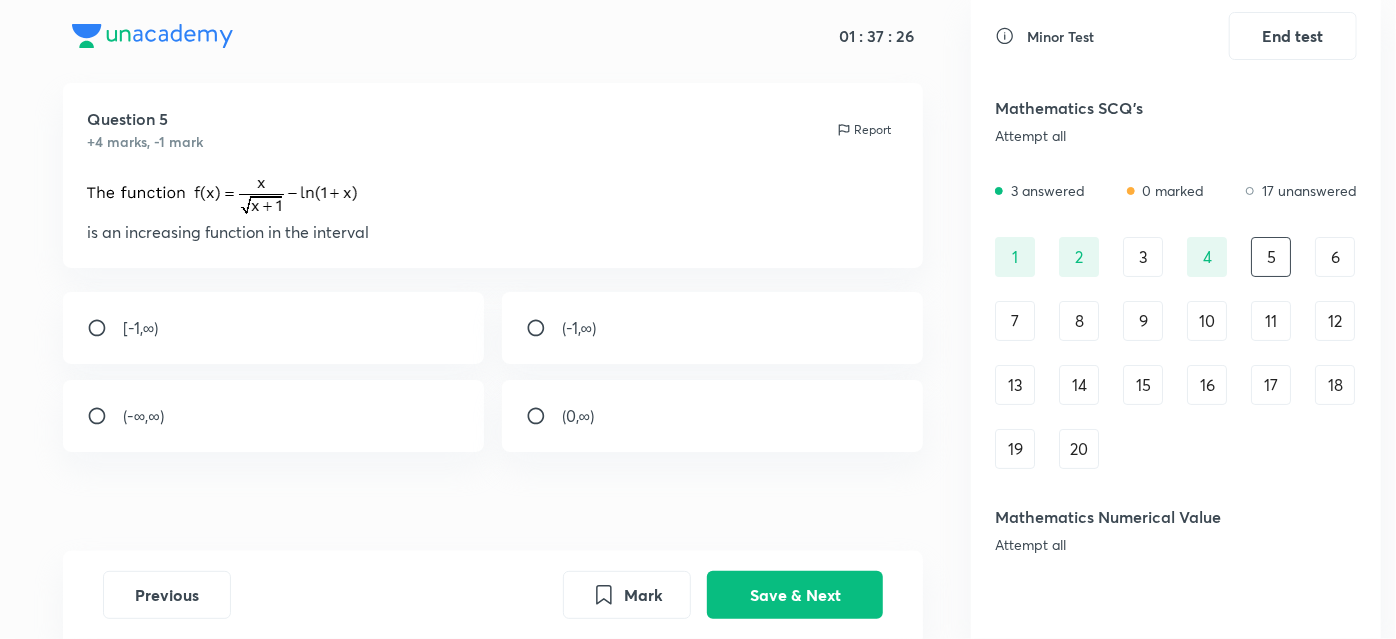 scroll, scrollTop: 57, scrollLeft: 0, axis: vertical 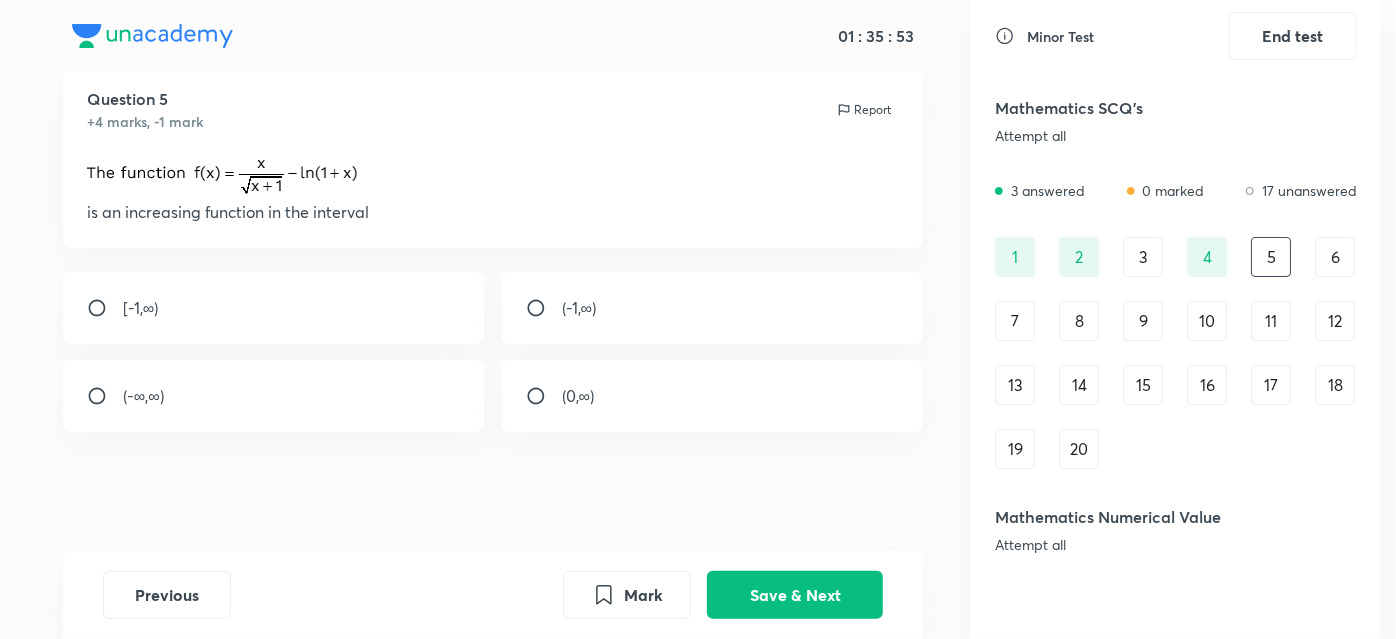 click on "(-1,∞)" at bounding box center [713, 308] 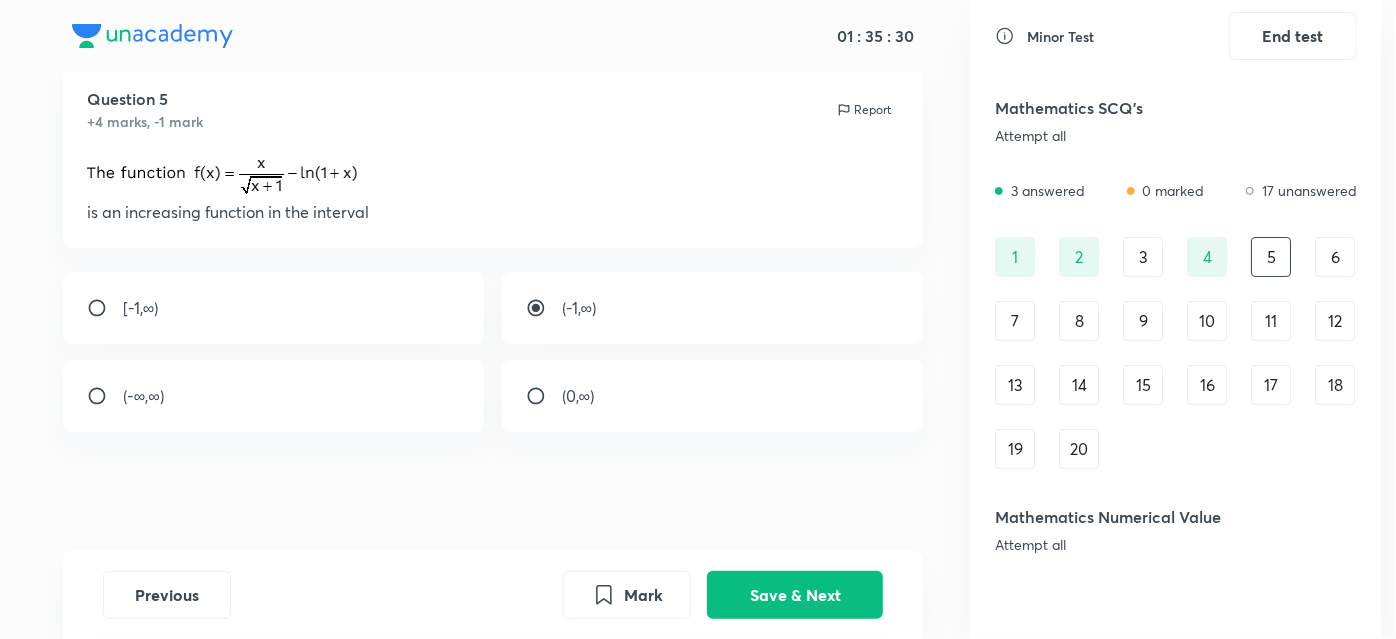 click on "(0,∞)" at bounding box center [713, 396] 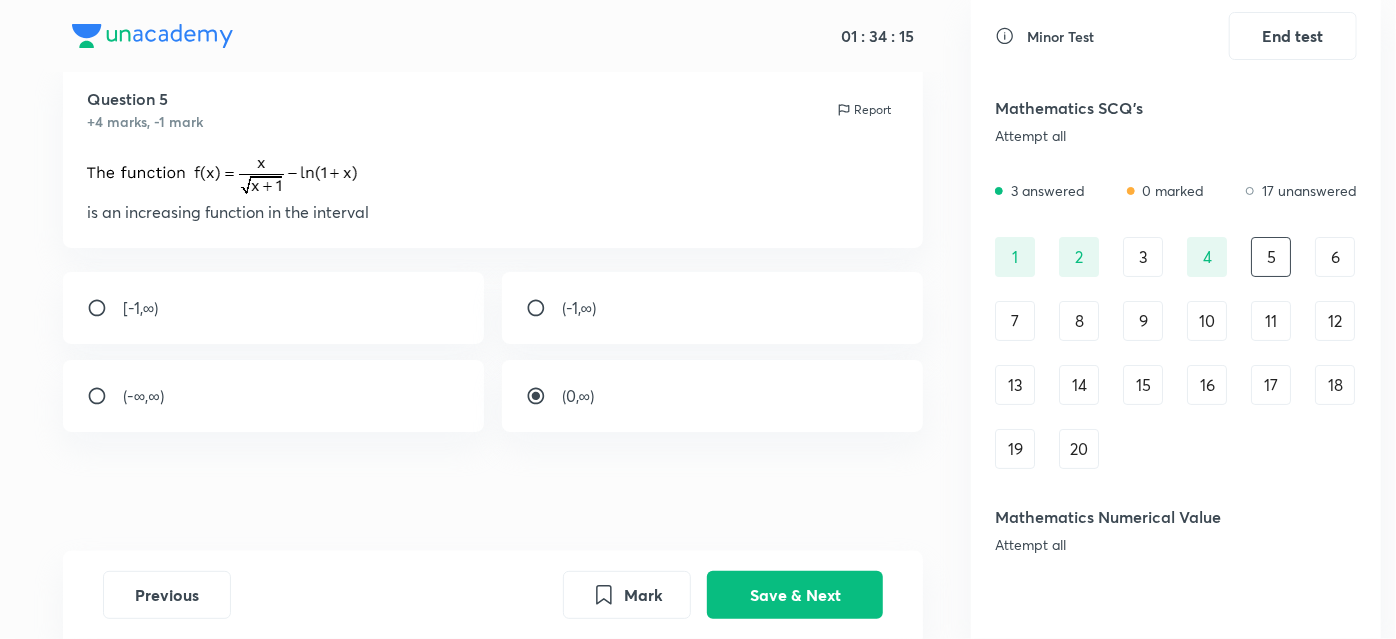 click on "(-1,∞)" at bounding box center [713, 308] 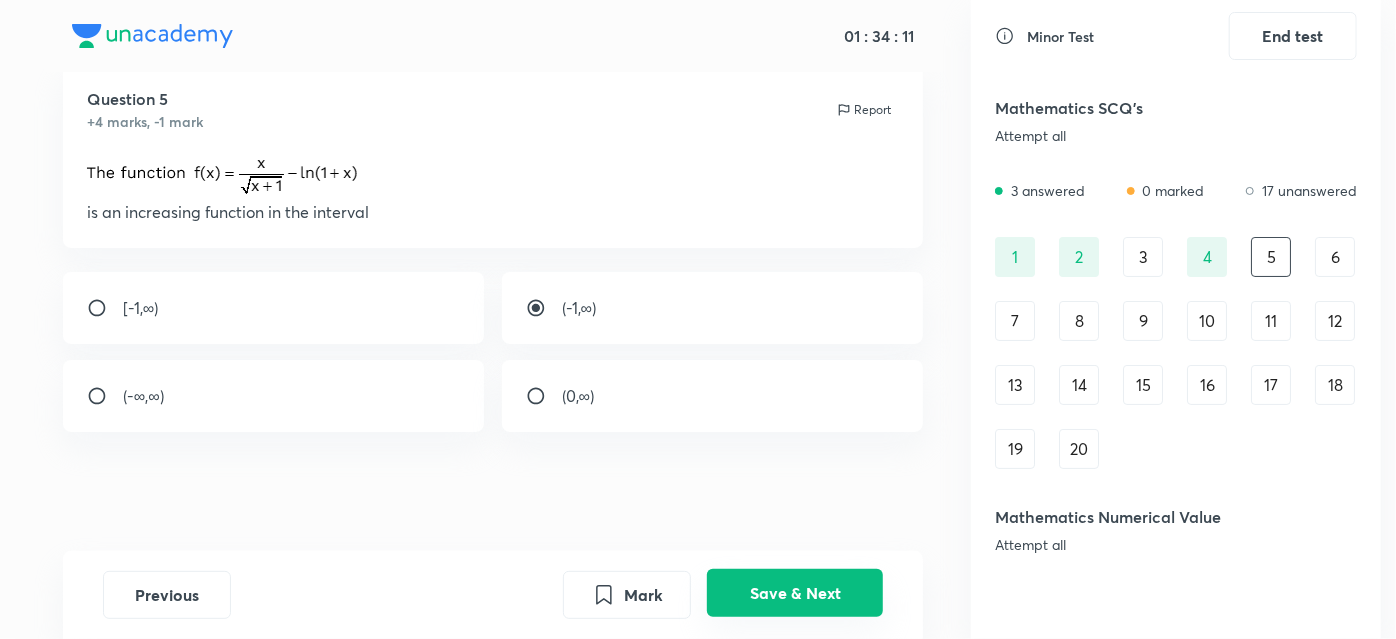 click on "Save & Next" at bounding box center (795, 593) 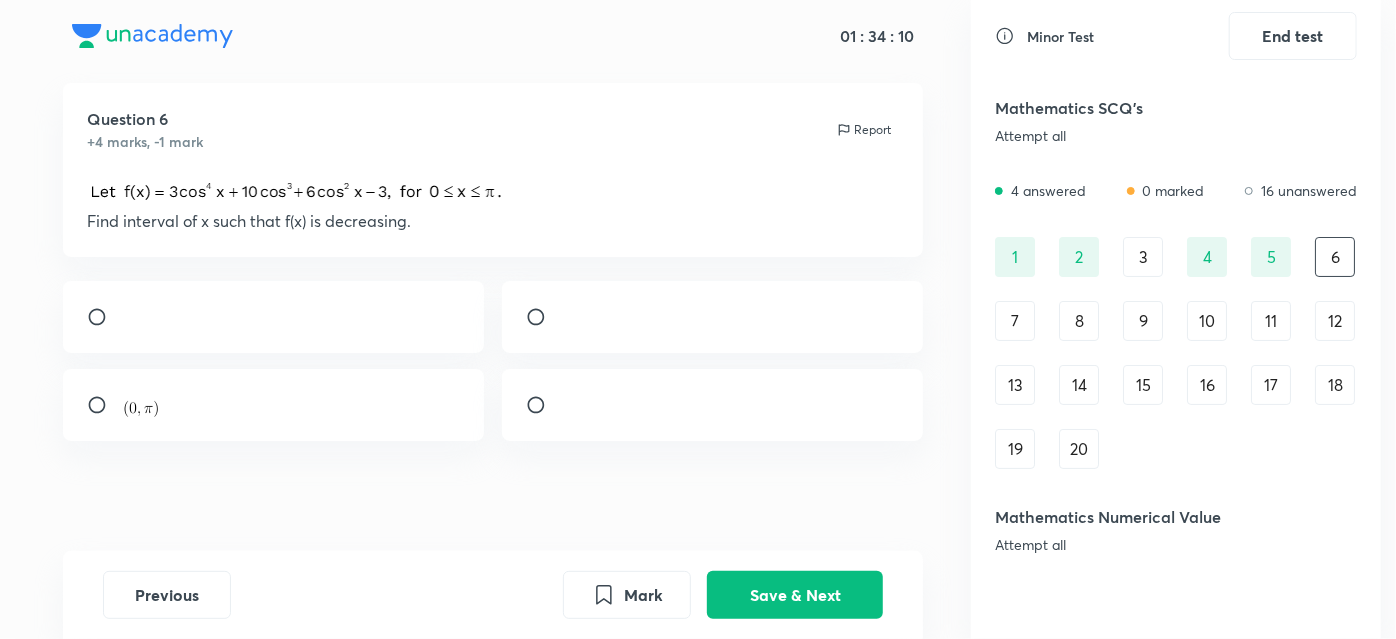 scroll, scrollTop: 57, scrollLeft: 0, axis: vertical 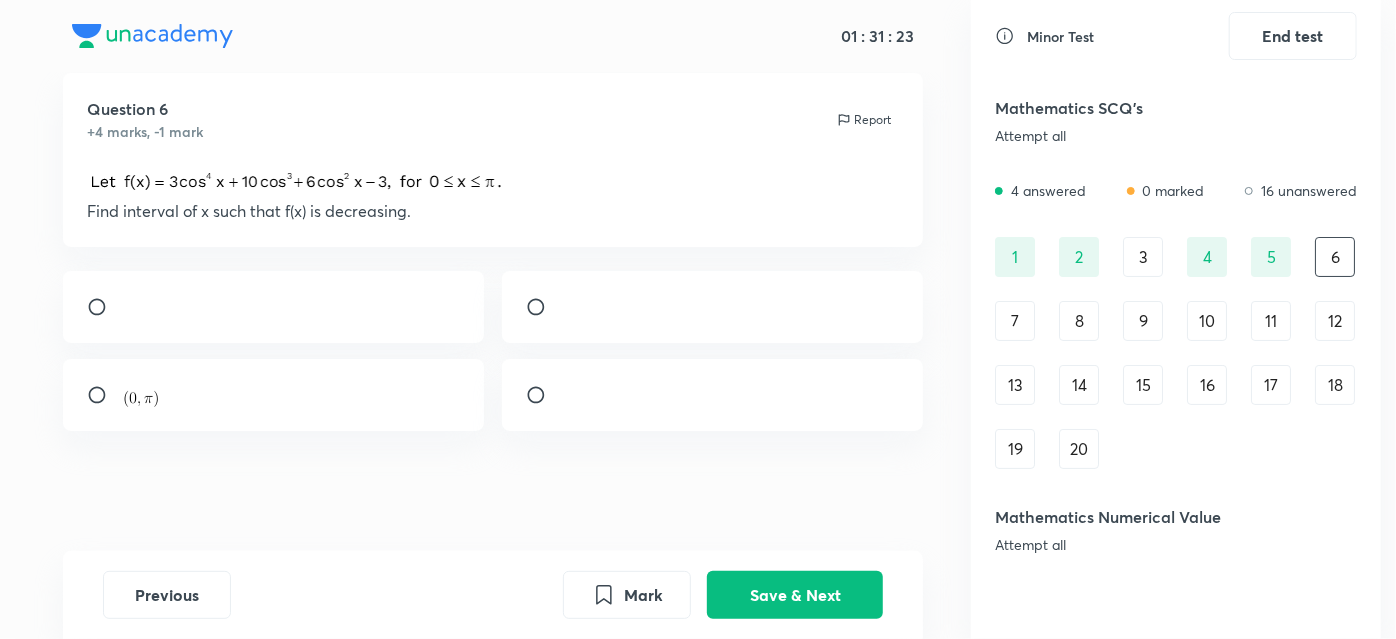 click at bounding box center [713, 395] 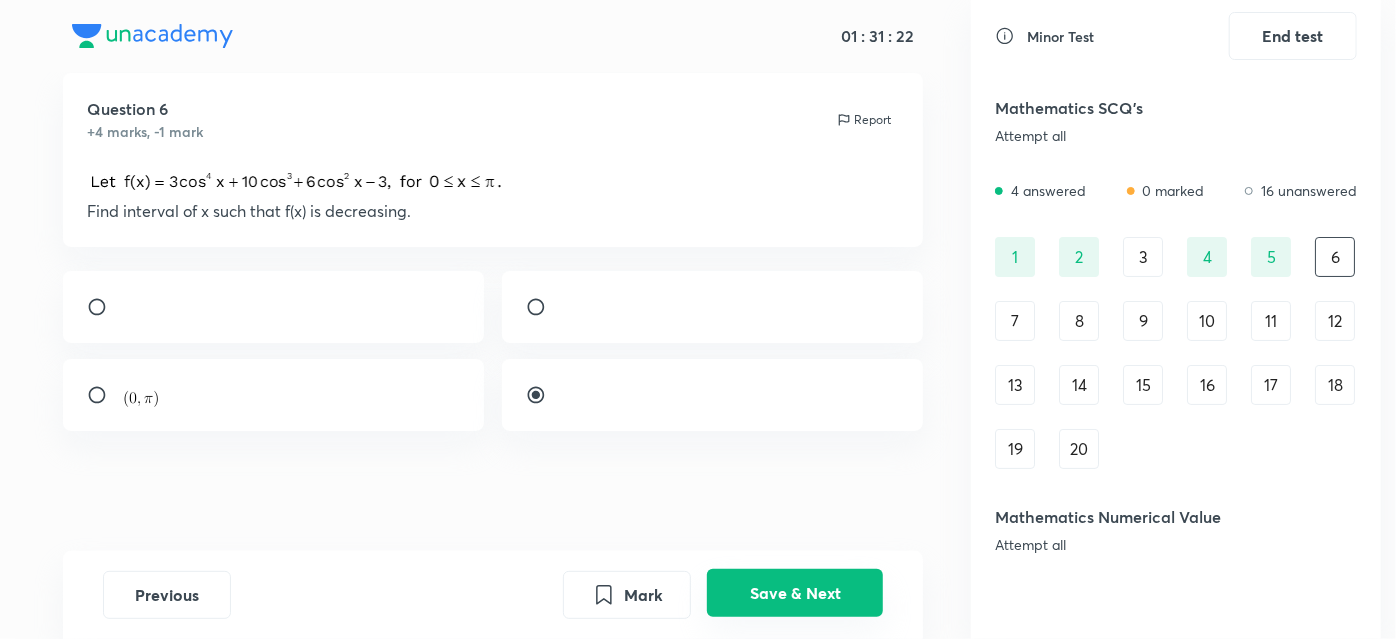 click on "Save & Next" at bounding box center [795, 593] 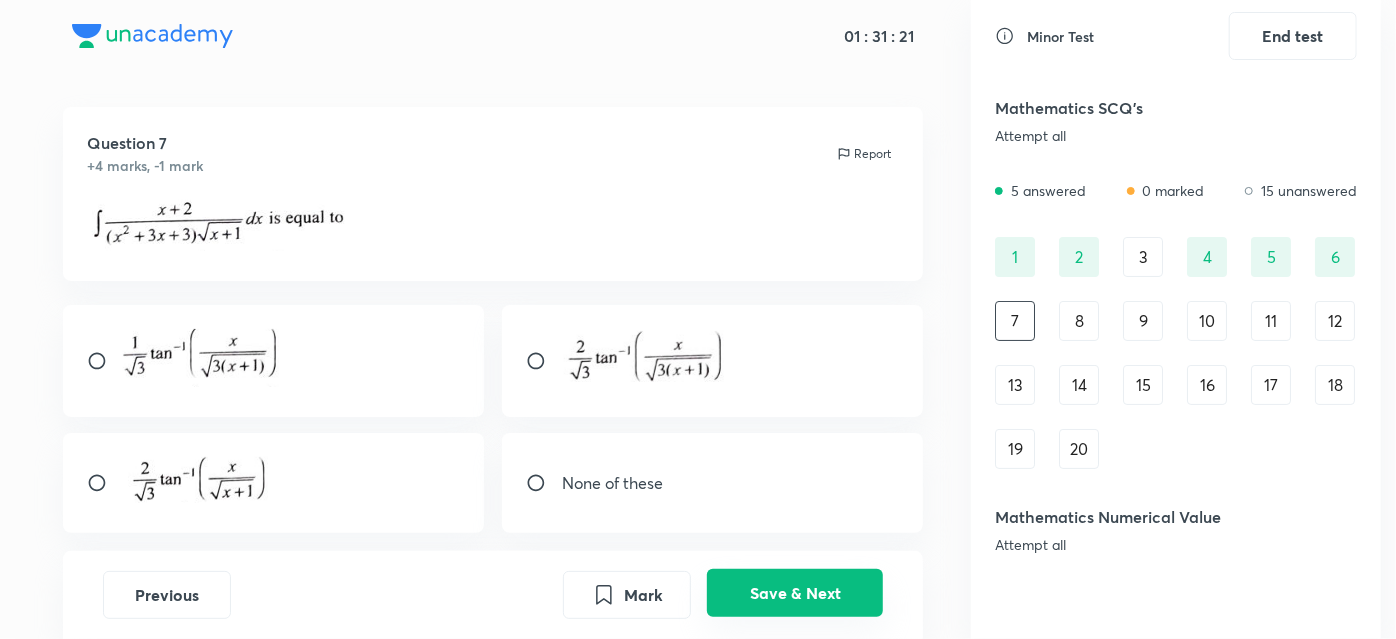 scroll, scrollTop: 57, scrollLeft: 0, axis: vertical 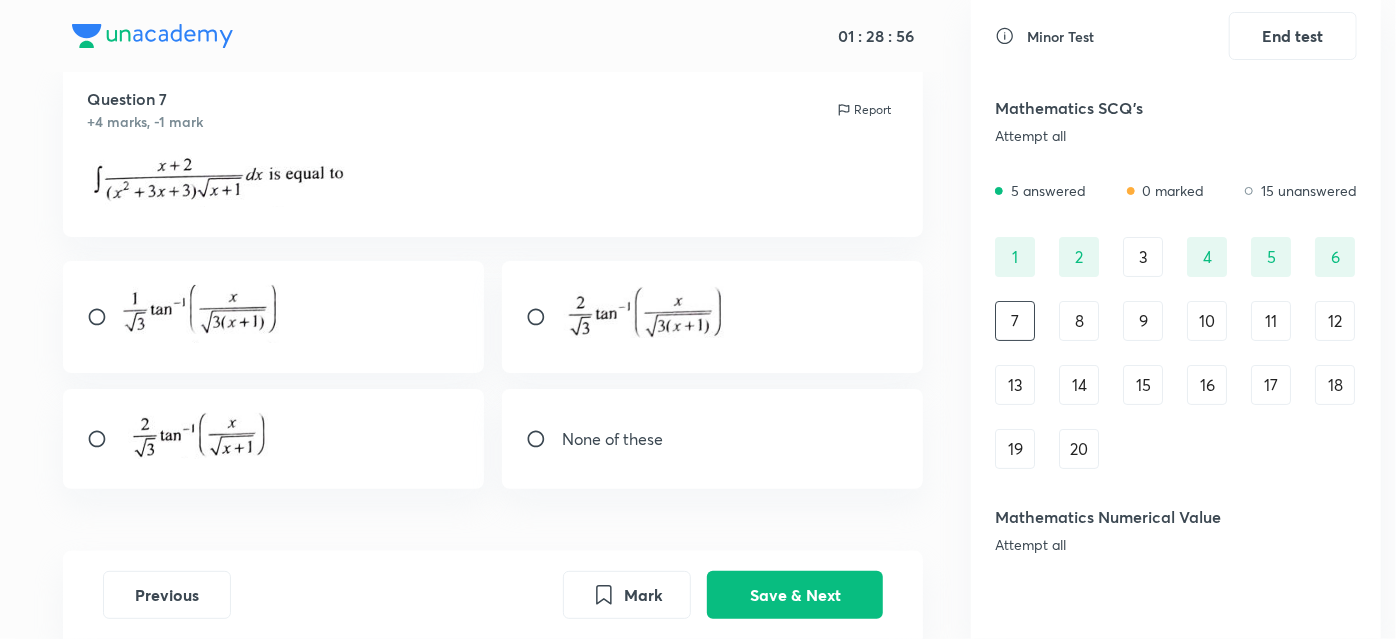 click at bounding box center [660, 314] 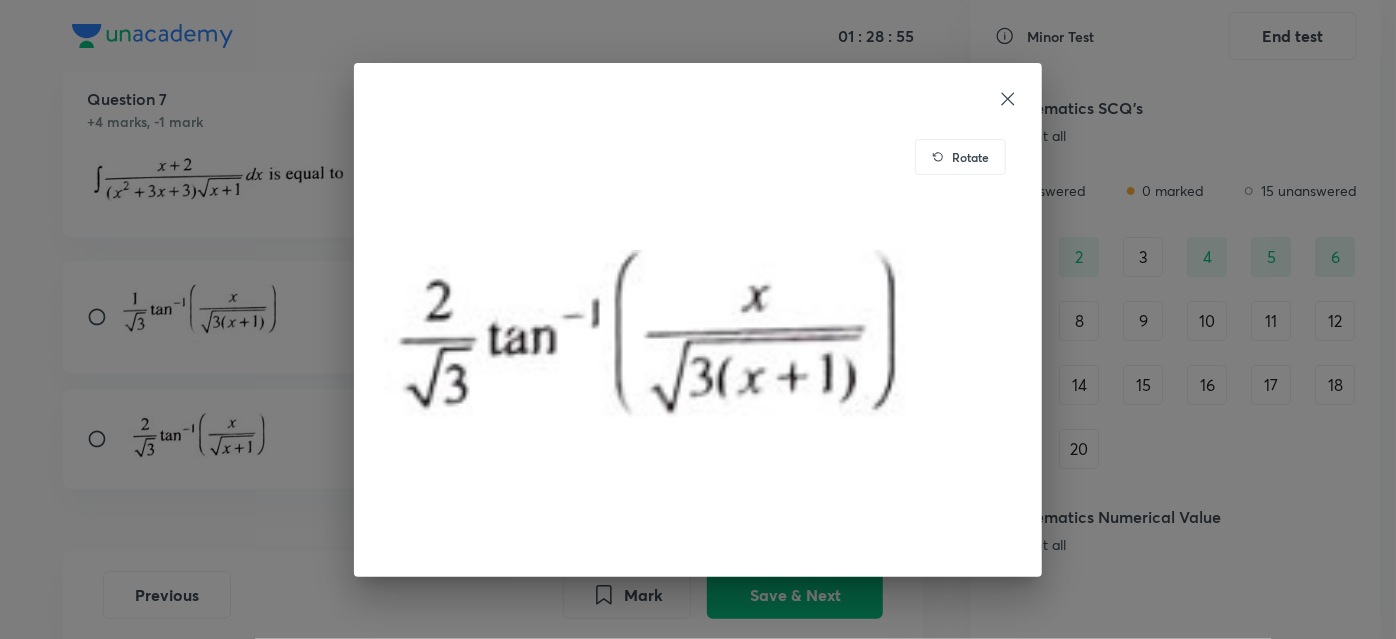 click on "Rotate" at bounding box center (698, 319) 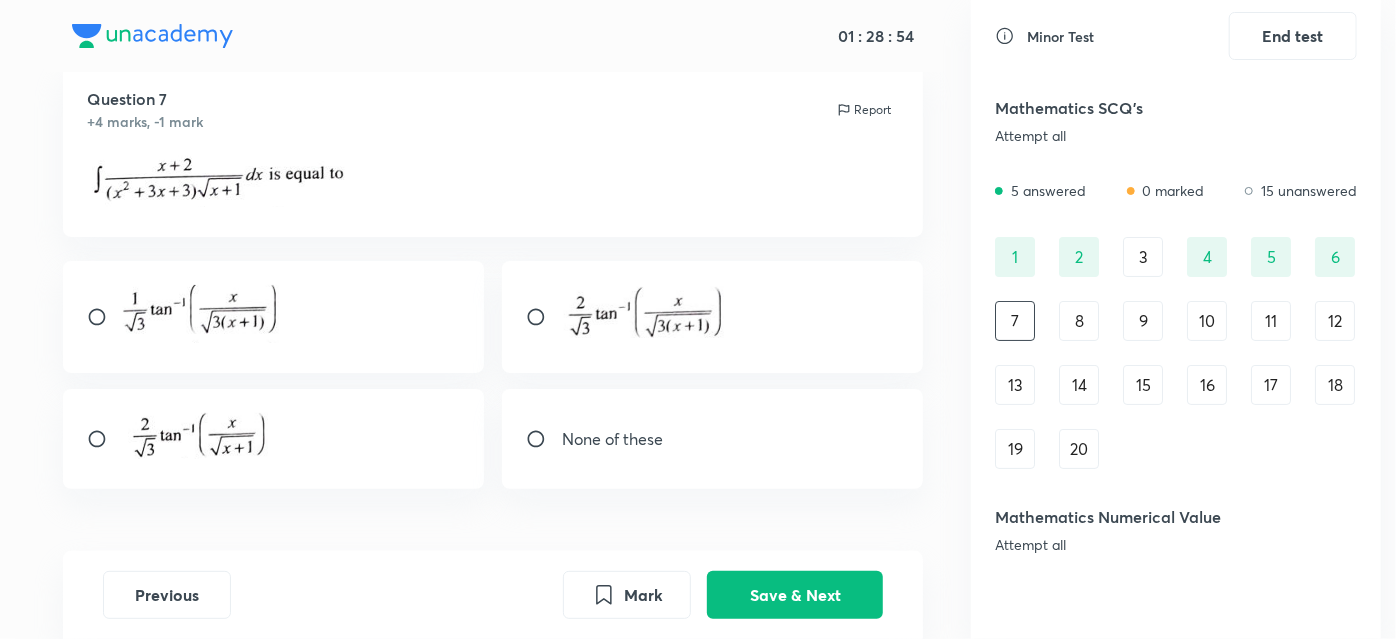 click at bounding box center (713, 317) 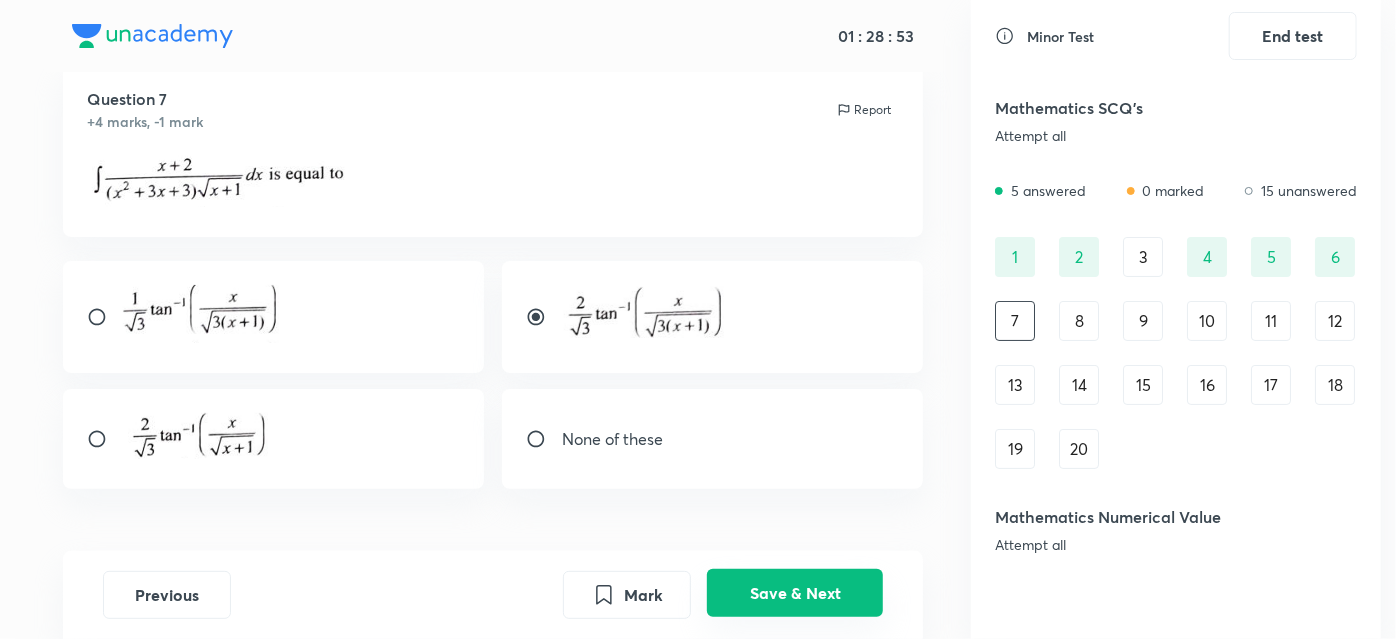 click on "Save & Next" at bounding box center [795, 593] 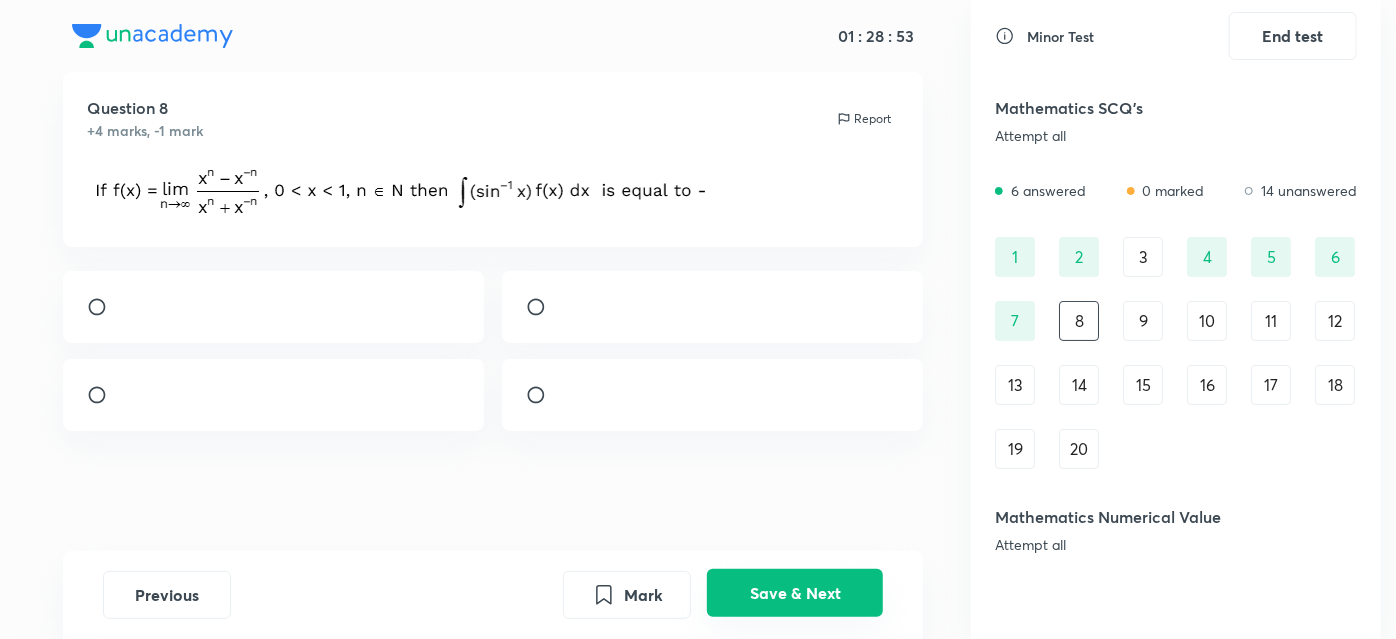 scroll, scrollTop: 57, scrollLeft: 0, axis: vertical 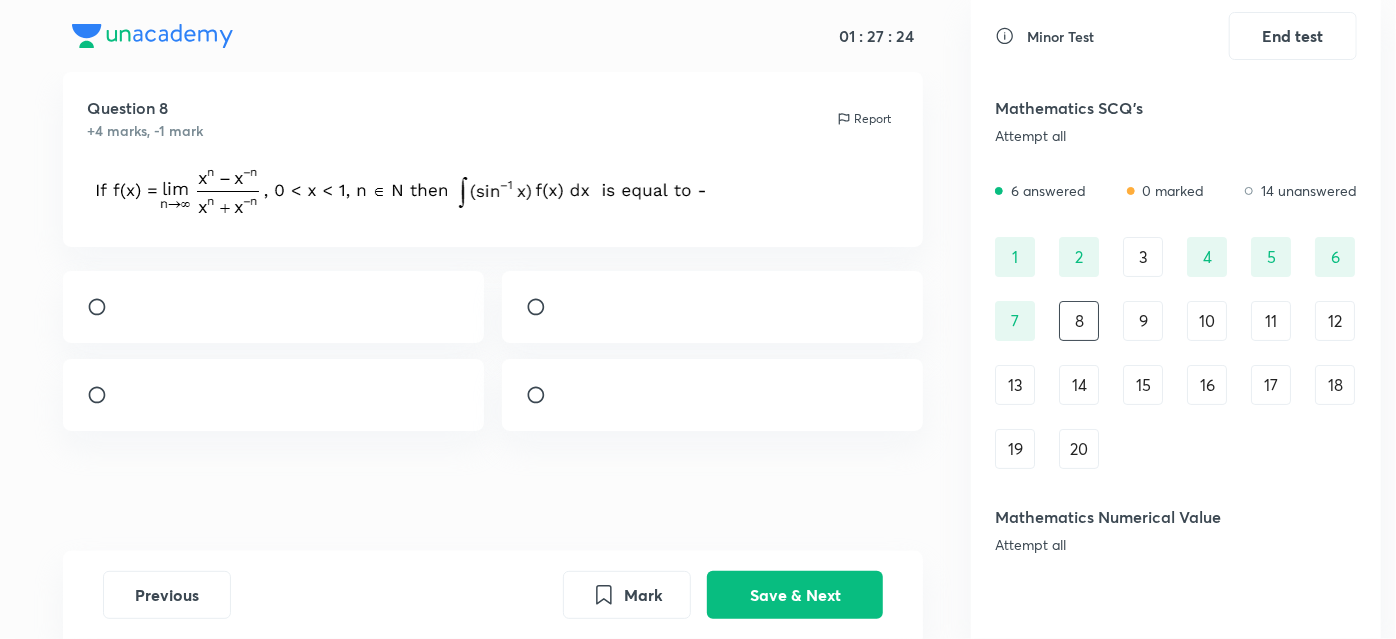 click at bounding box center [123, 312] 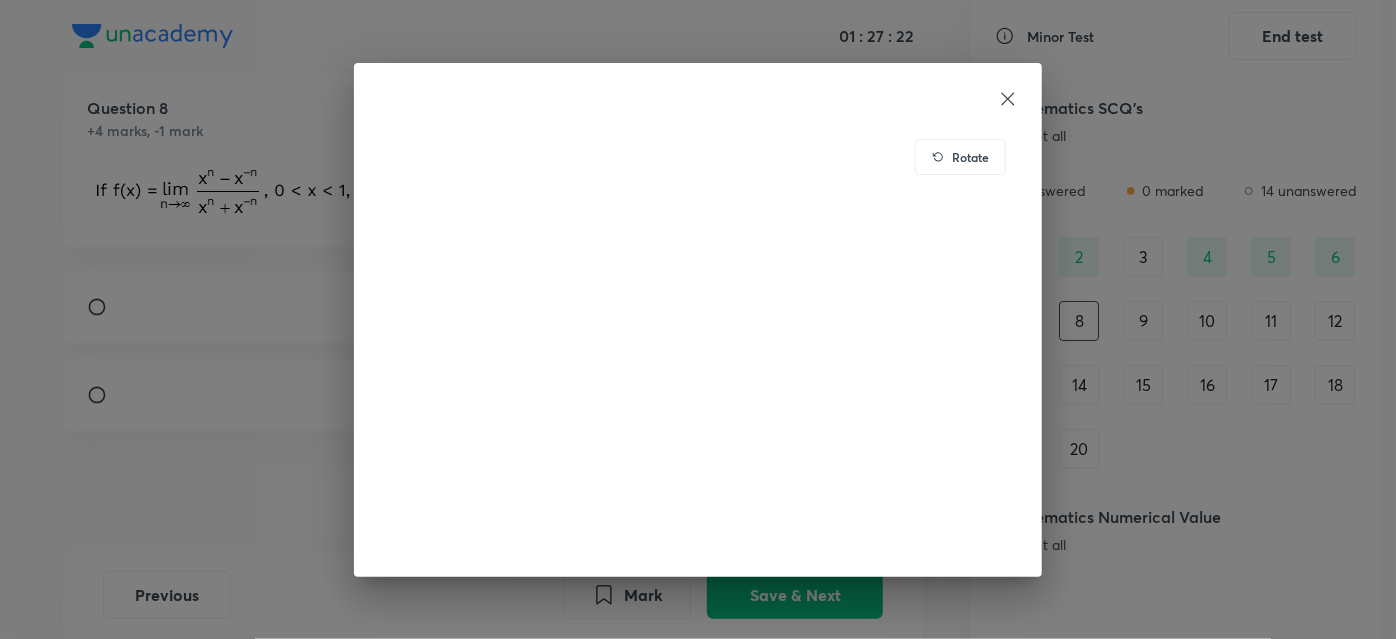 click on "Rotate" at bounding box center (698, 319) 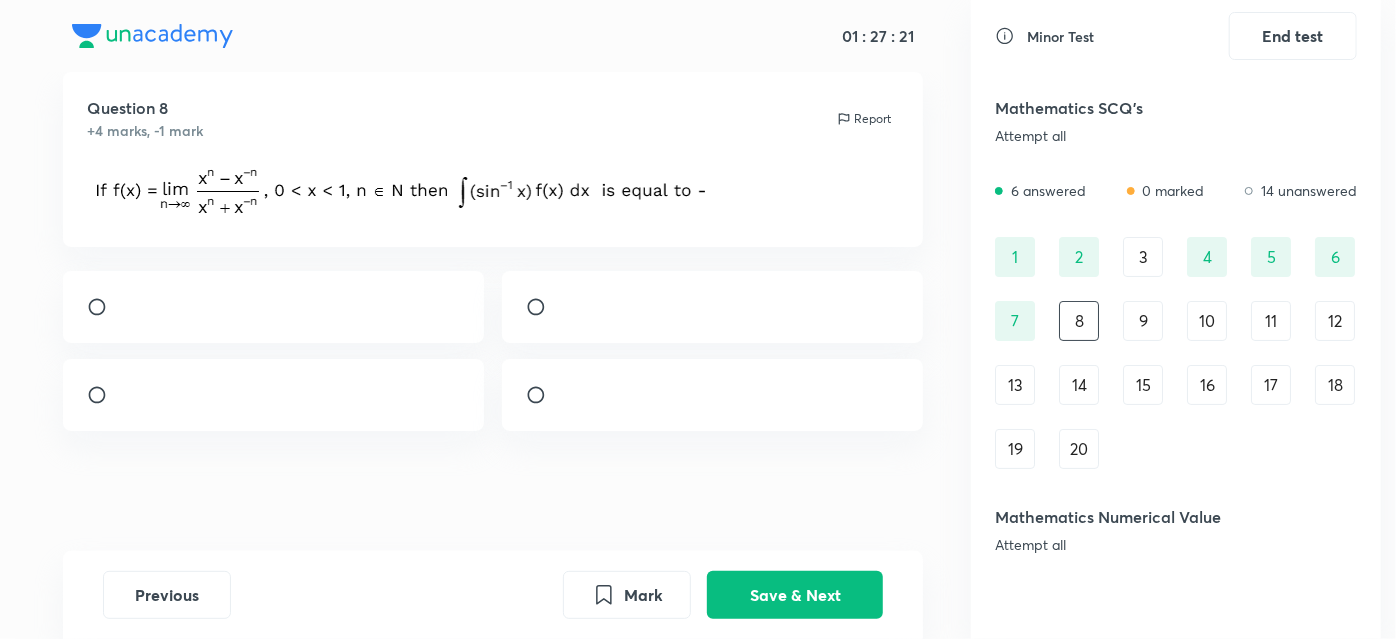 click at bounding box center [105, 307] 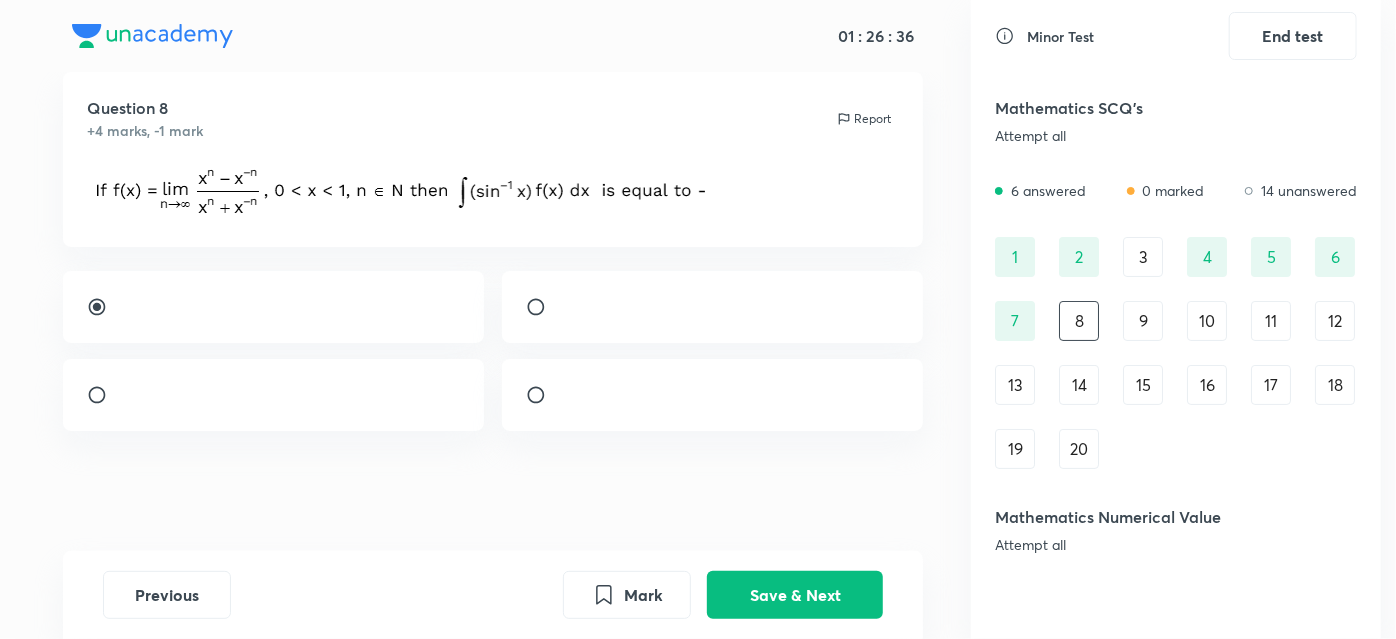 click at bounding box center (713, 307) 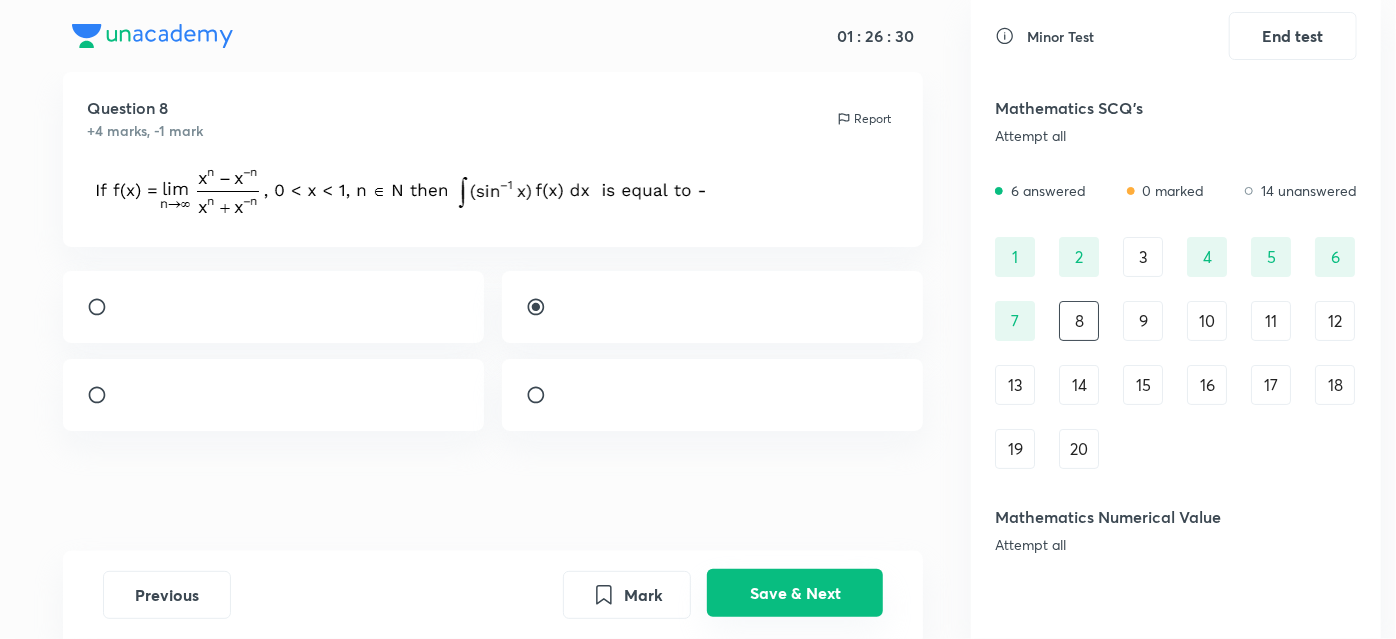 click on "Save & Next" at bounding box center [795, 593] 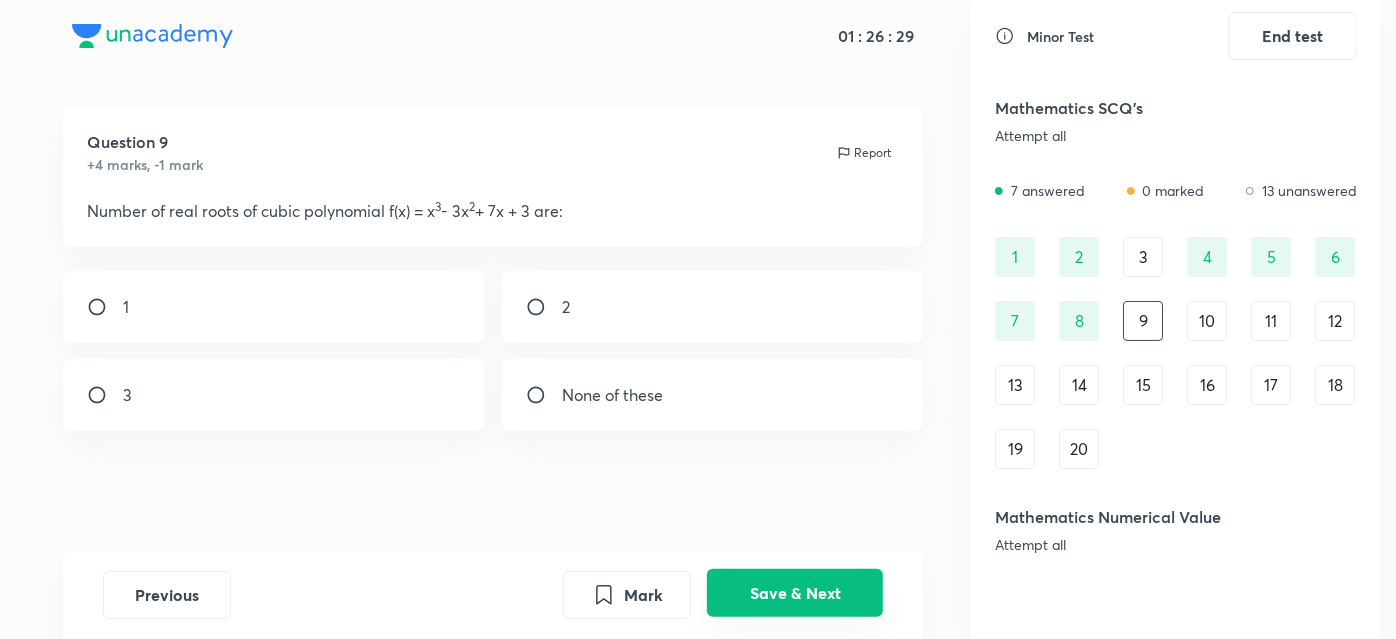 scroll, scrollTop: 13, scrollLeft: 0, axis: vertical 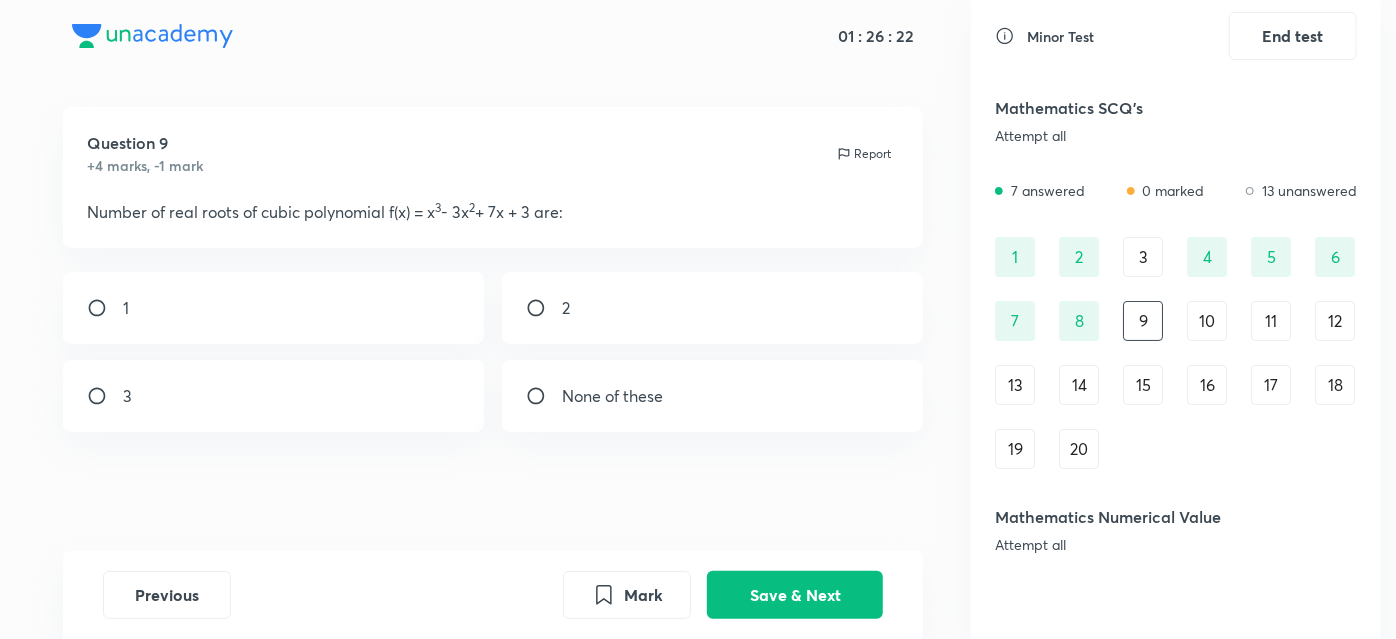click on "2" at bounding box center (713, 308) 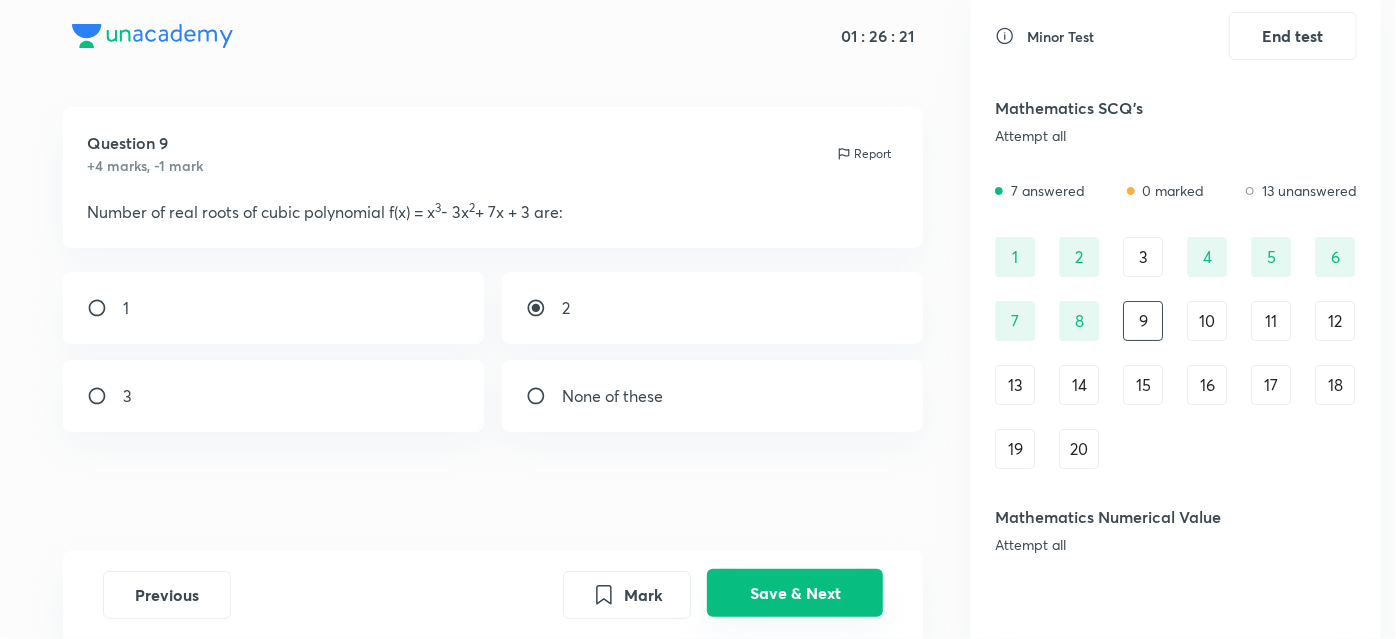 click on "Save & Next" at bounding box center (795, 593) 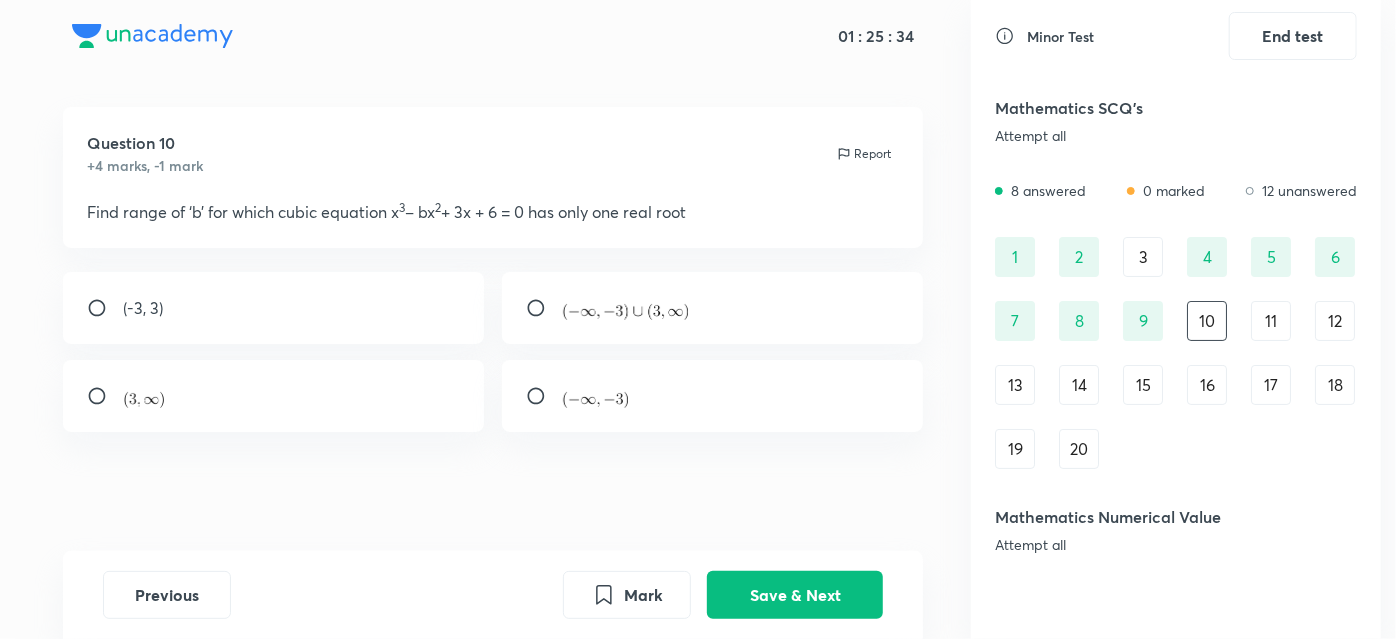 click at bounding box center (274, 396) 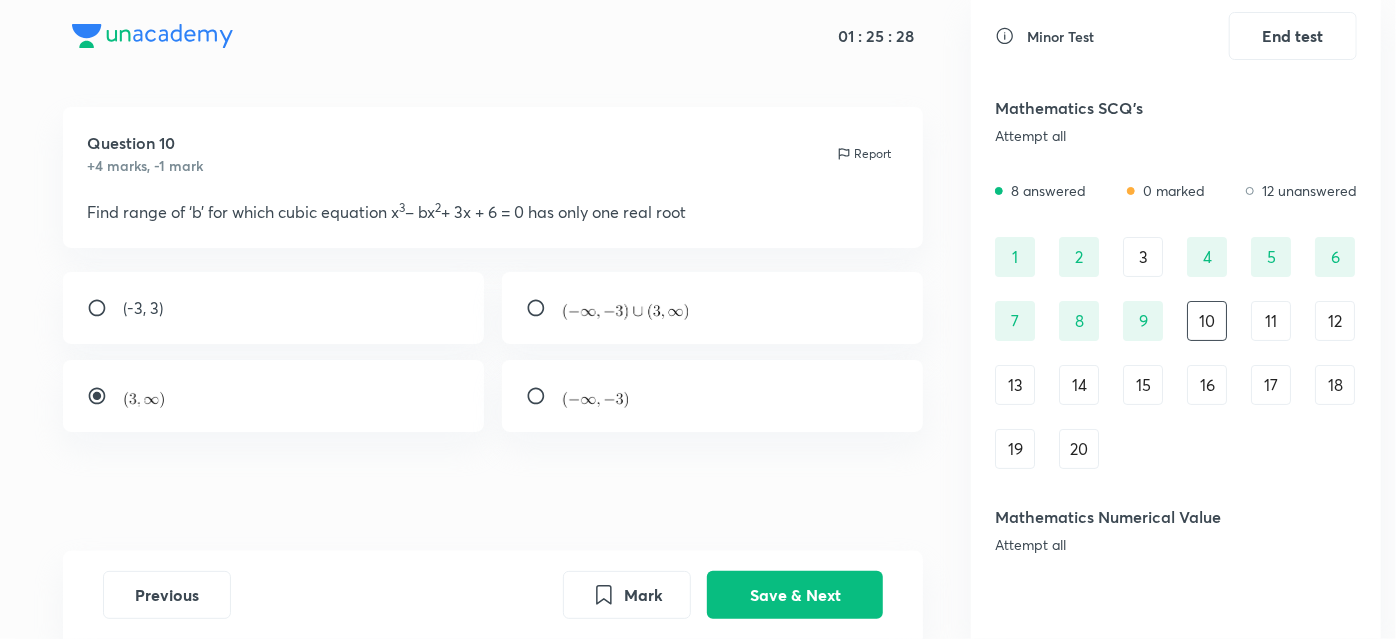 click at bounding box center (713, 308) 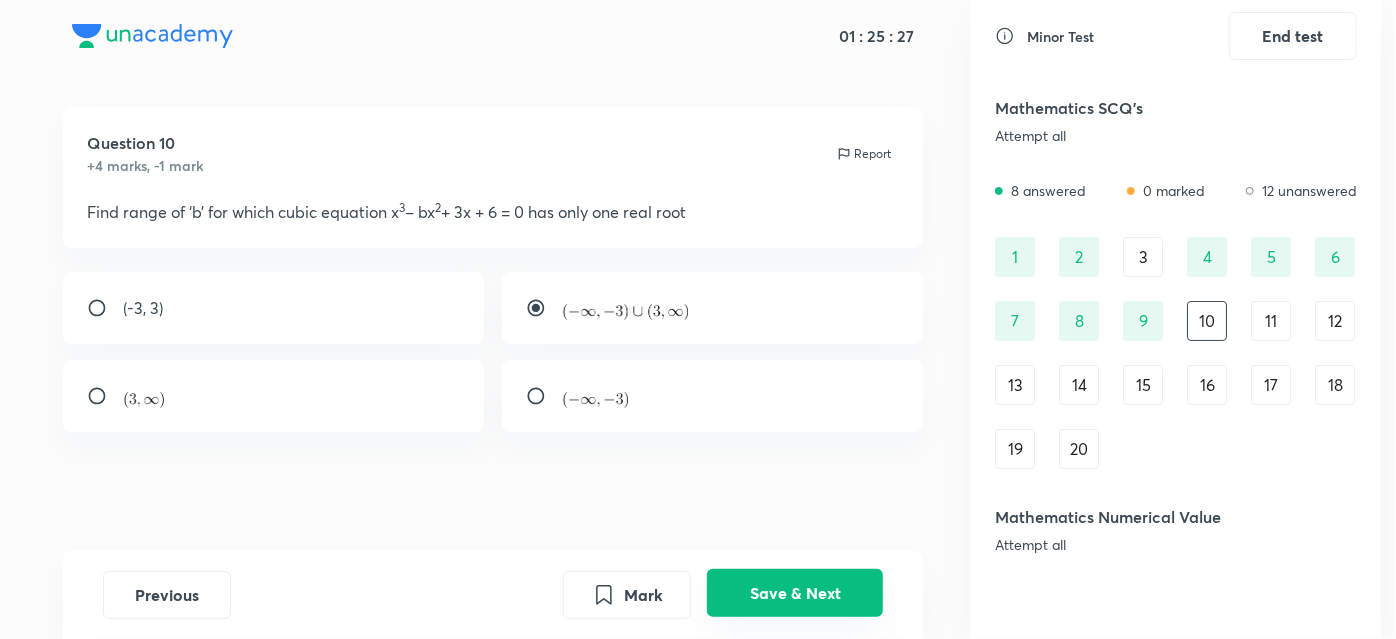 click on "Save & Next" at bounding box center [795, 593] 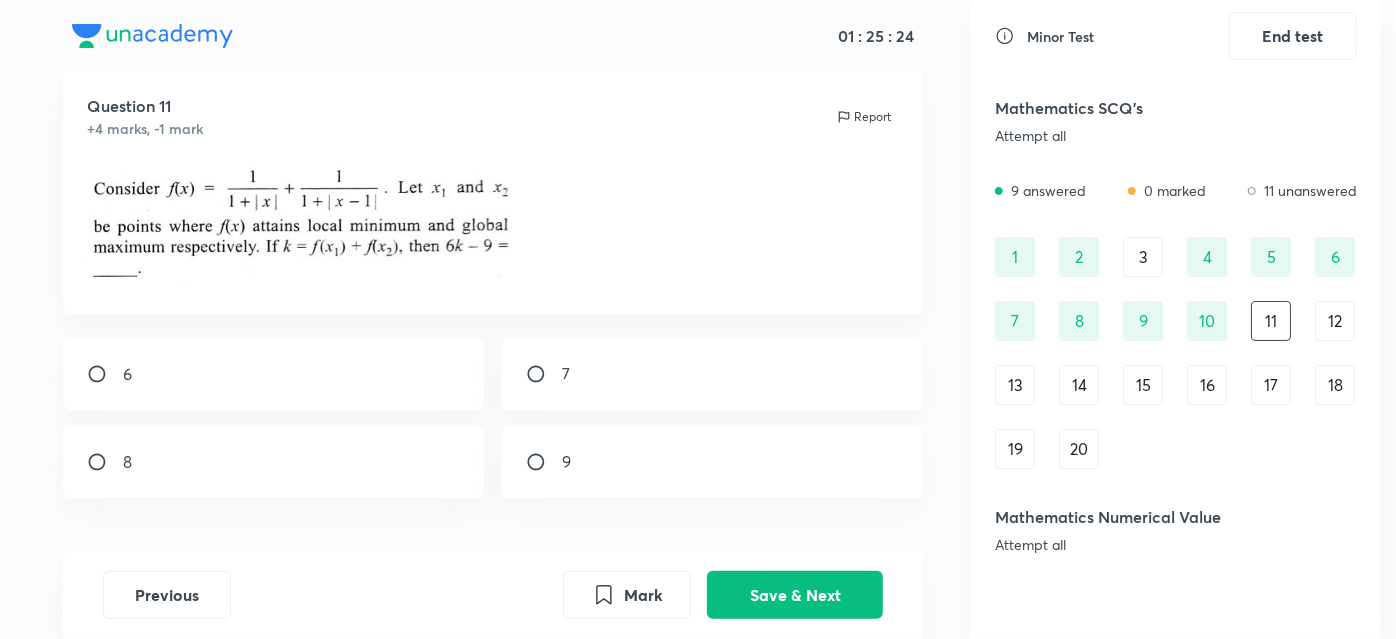 scroll, scrollTop: 47, scrollLeft: 0, axis: vertical 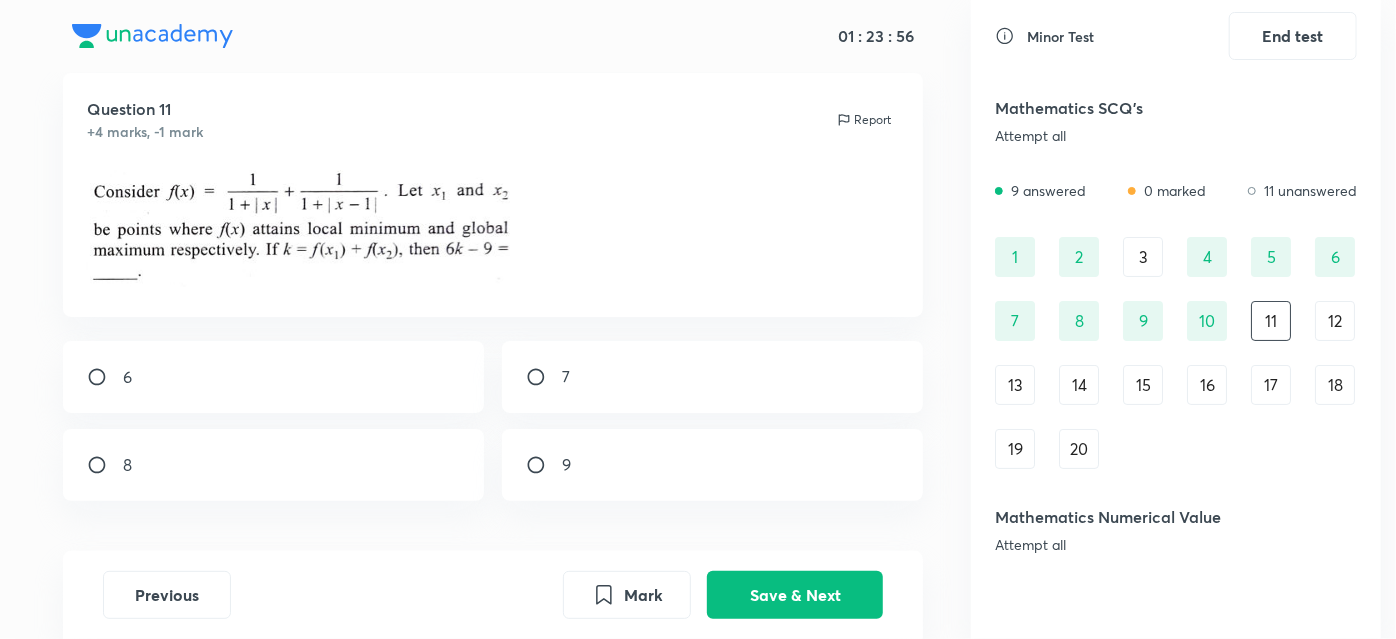 click on "12" at bounding box center (1335, 321) 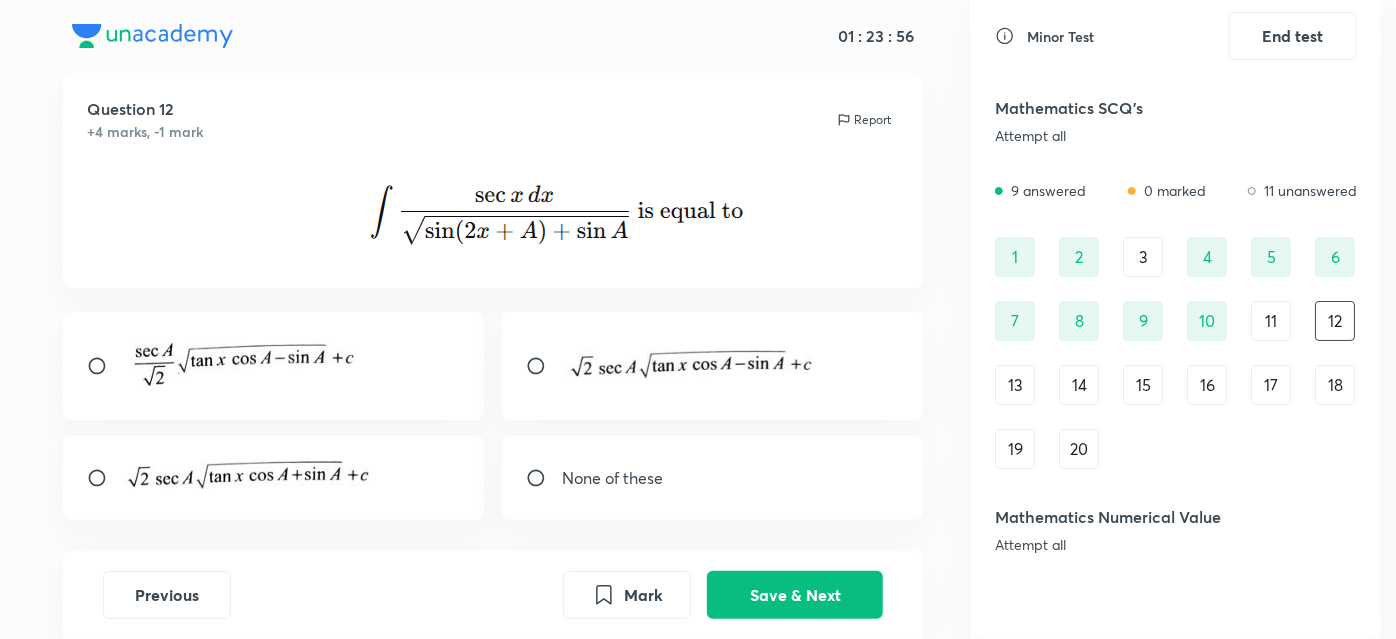 scroll, scrollTop: 47, scrollLeft: 0, axis: vertical 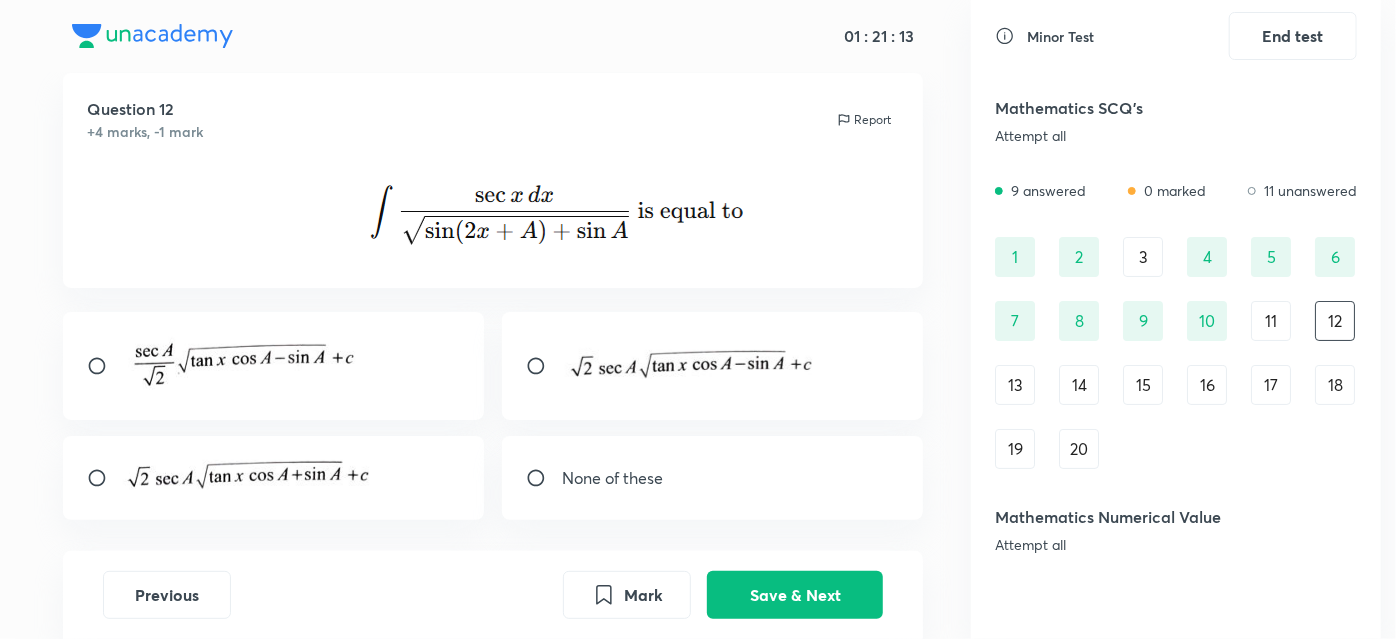 click at bounding box center [105, 366] 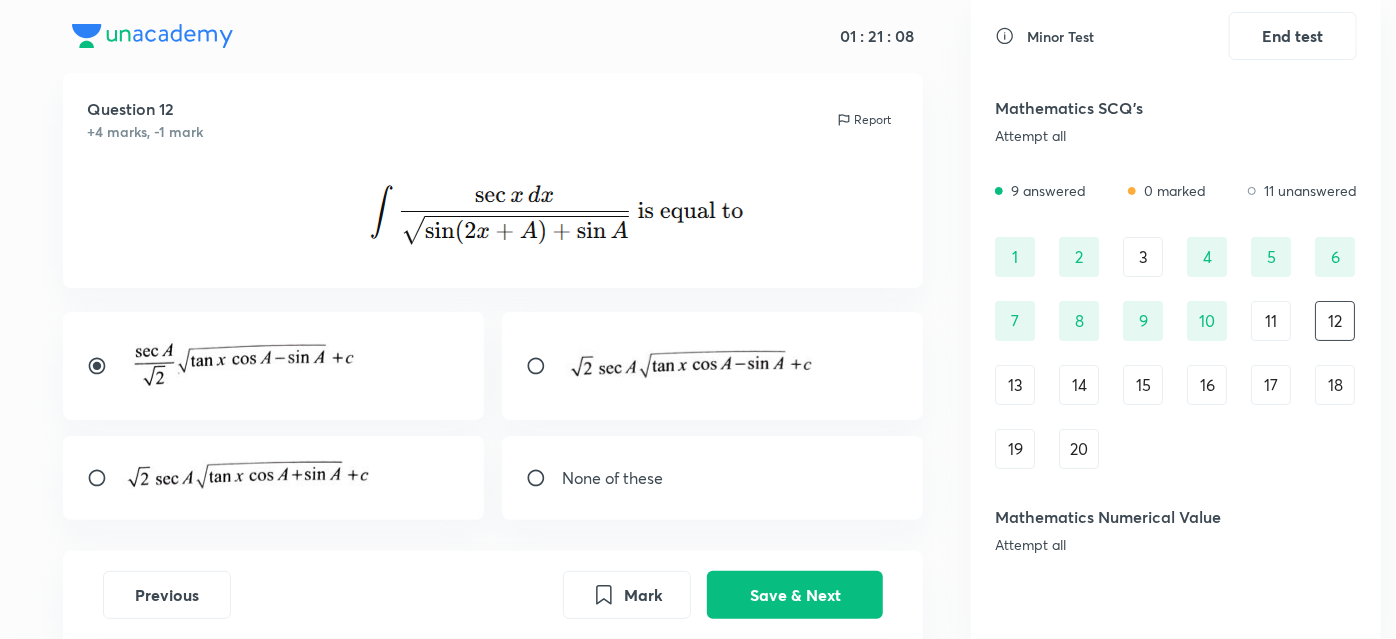 drag, startPoint x: 739, startPoint y: 578, endPoint x: 720, endPoint y: 367, distance: 211.85373 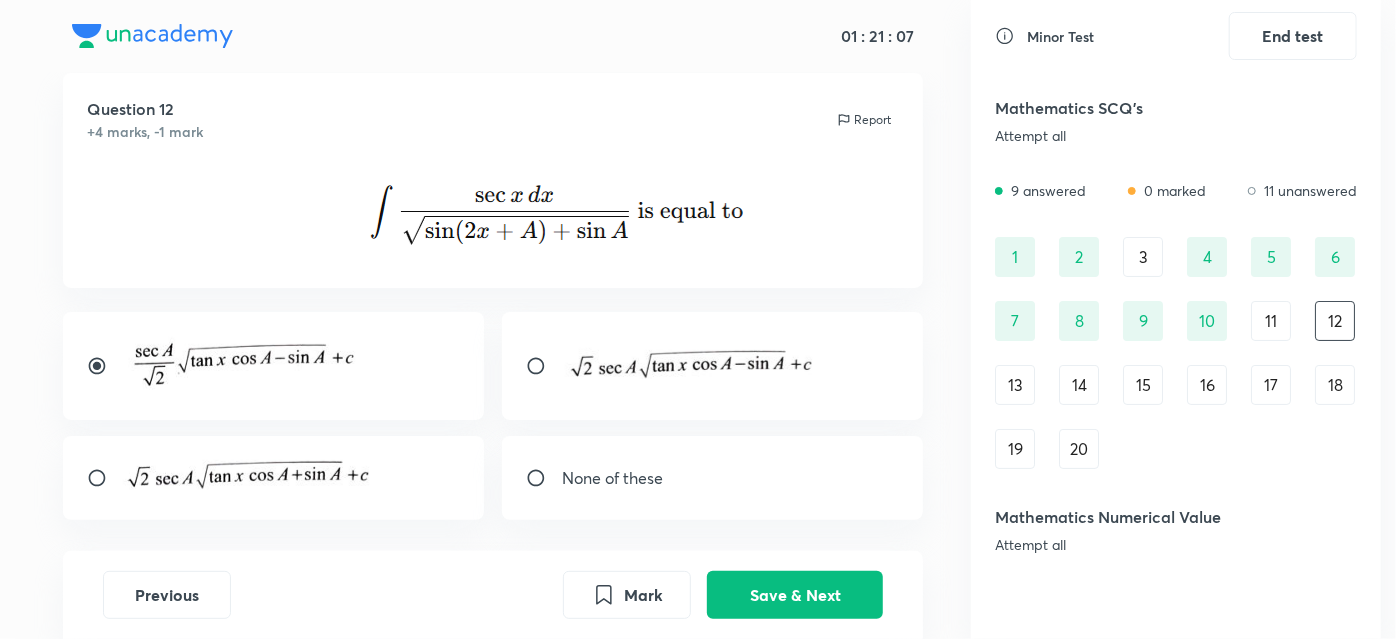 click at bounding box center [713, 366] 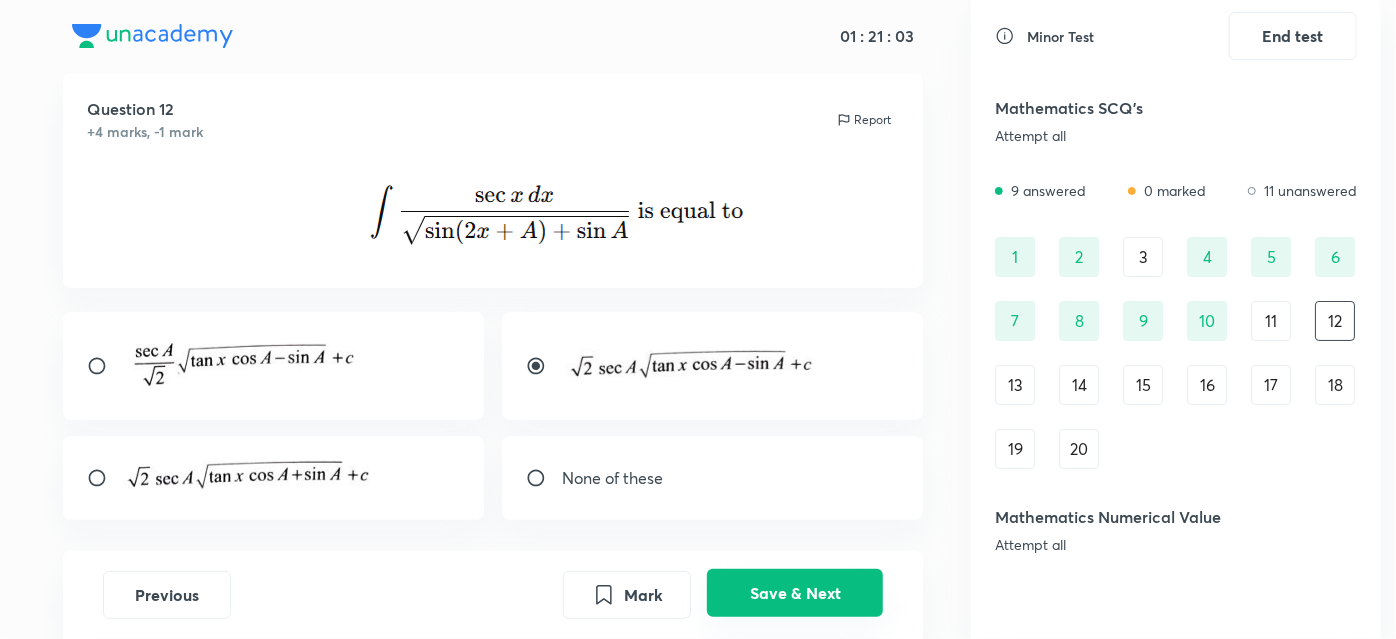 click on "Save & Next" at bounding box center [795, 593] 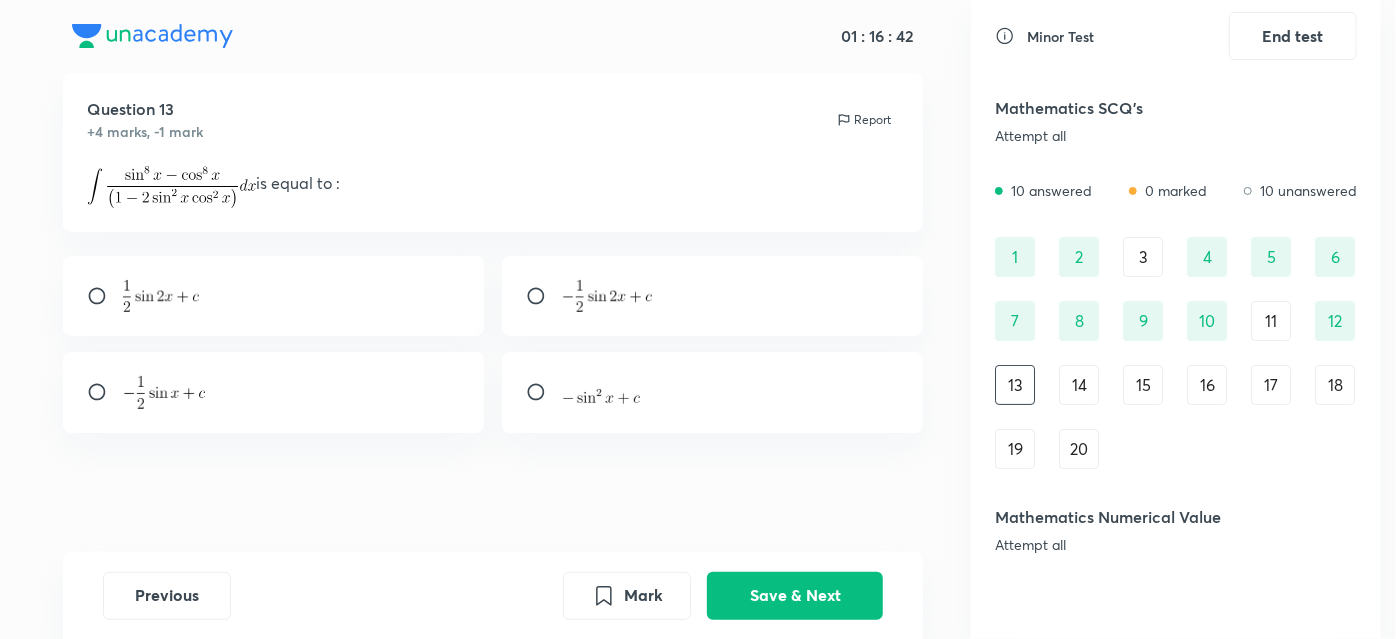 click at bounding box center [713, 296] 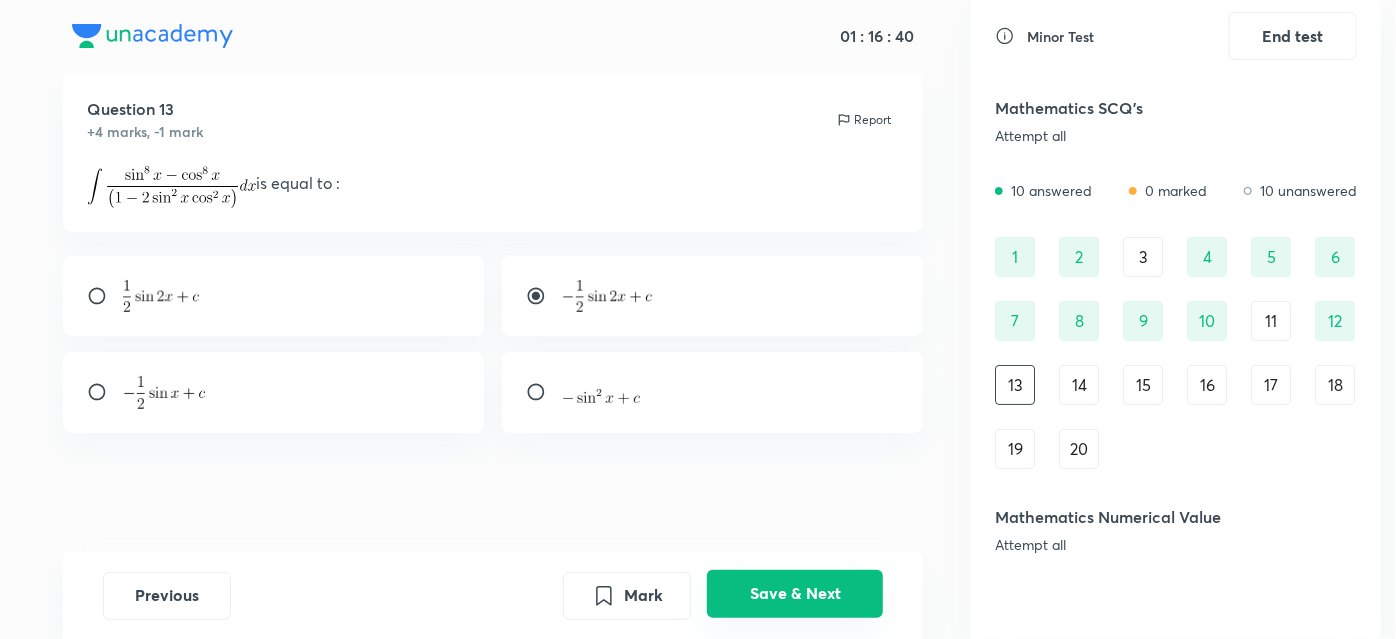 click on "Save & Next" at bounding box center (795, 593) 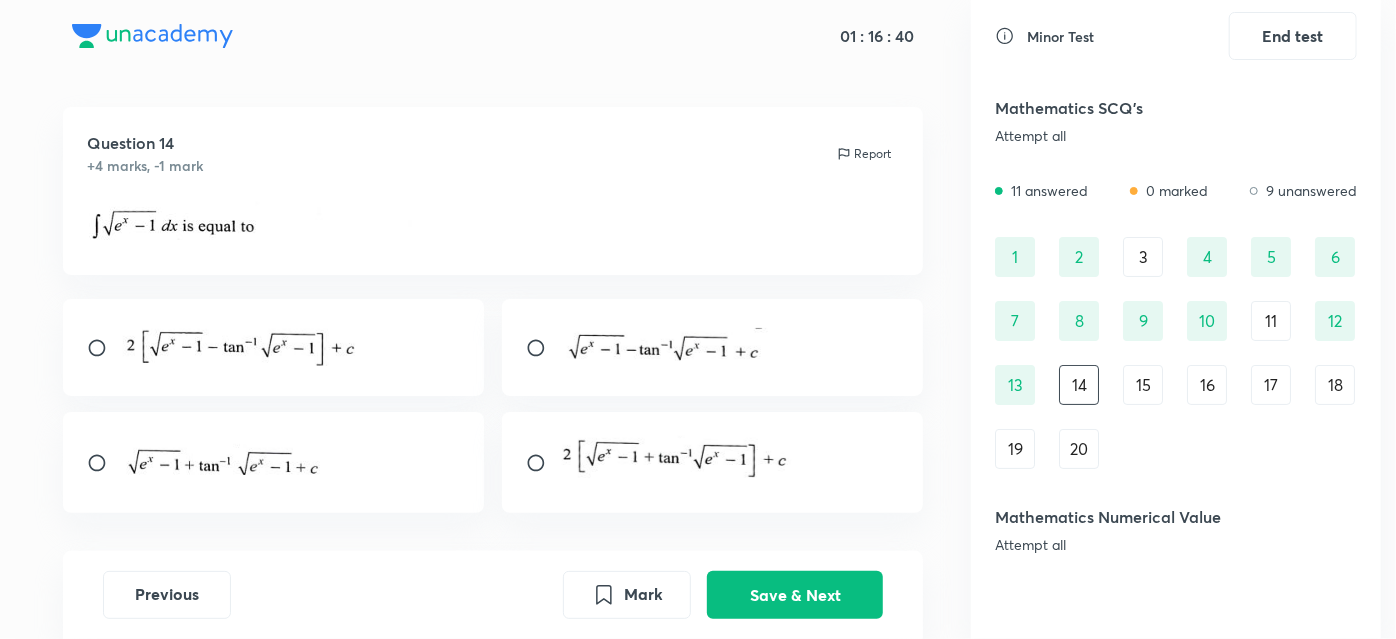scroll, scrollTop: 47, scrollLeft: 0, axis: vertical 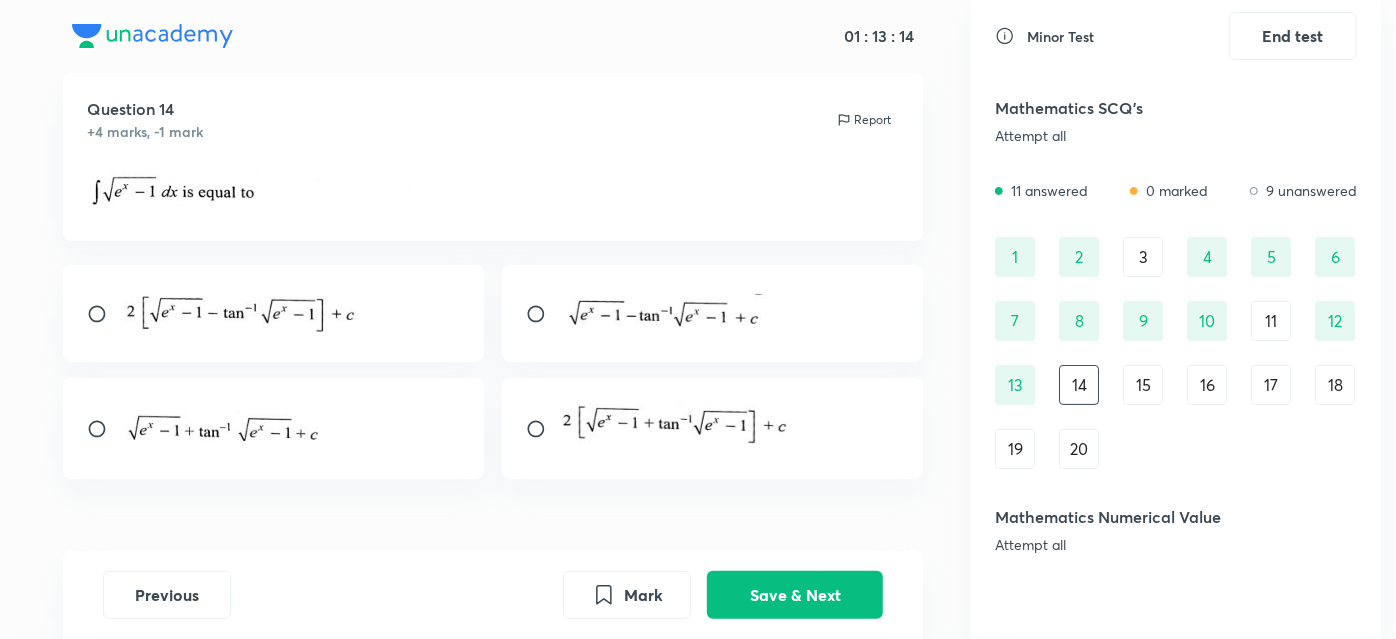 click at bounding box center (105, 314) 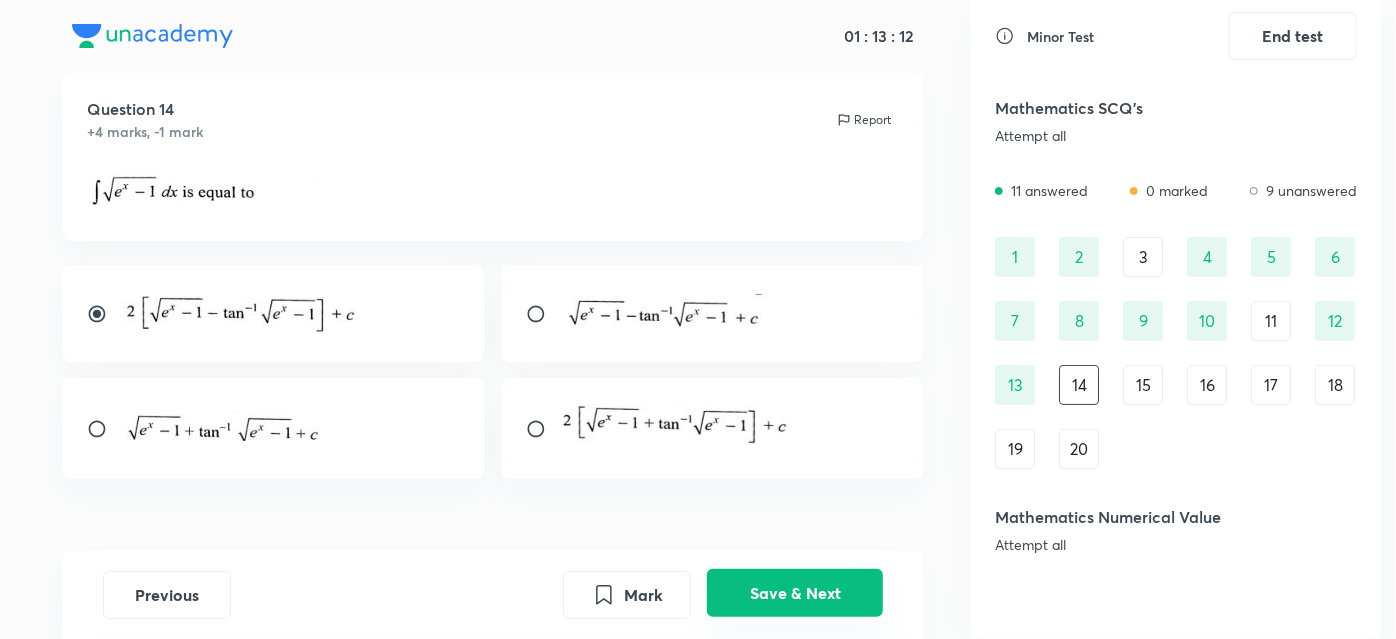 click on "Save & Next" at bounding box center (795, 593) 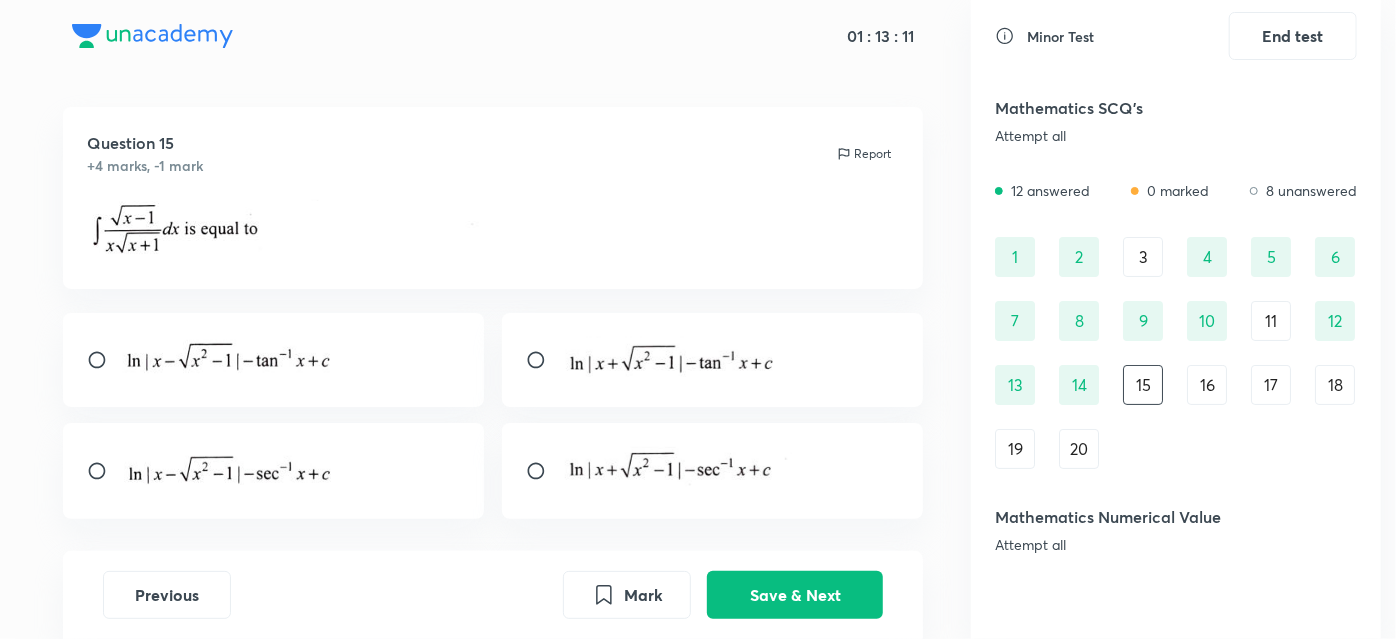 scroll, scrollTop: 47, scrollLeft: 0, axis: vertical 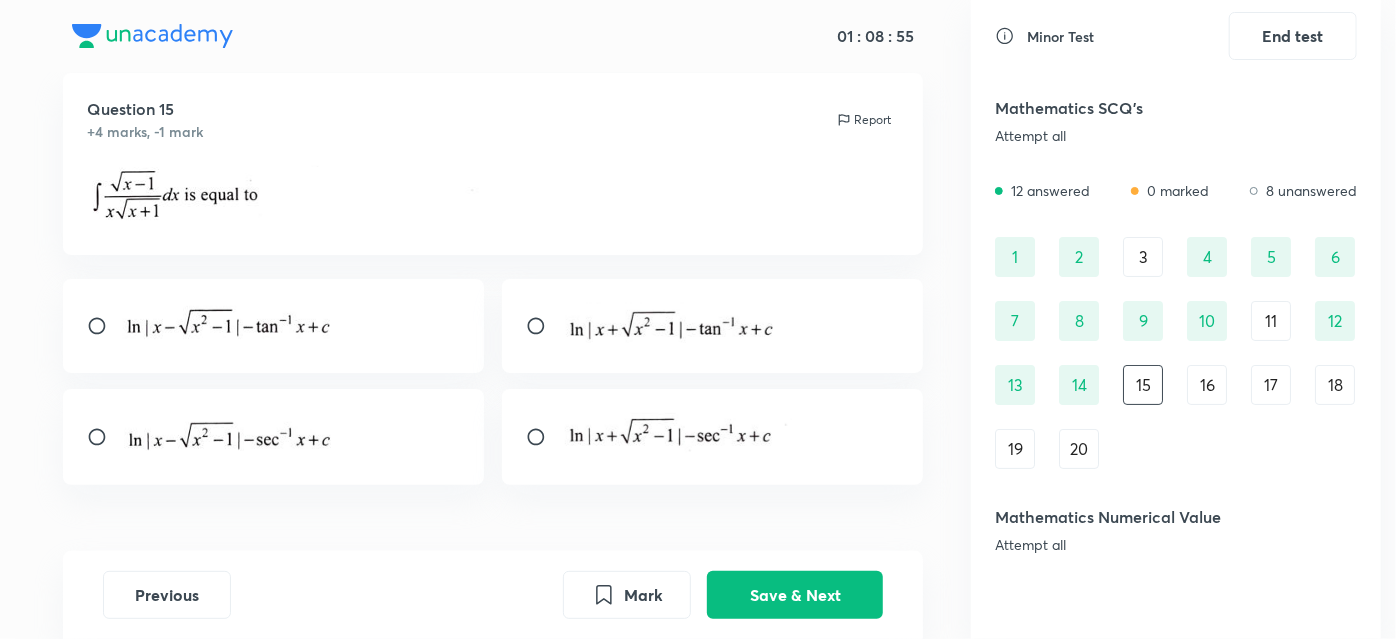 click at bounding box center (696, 434) 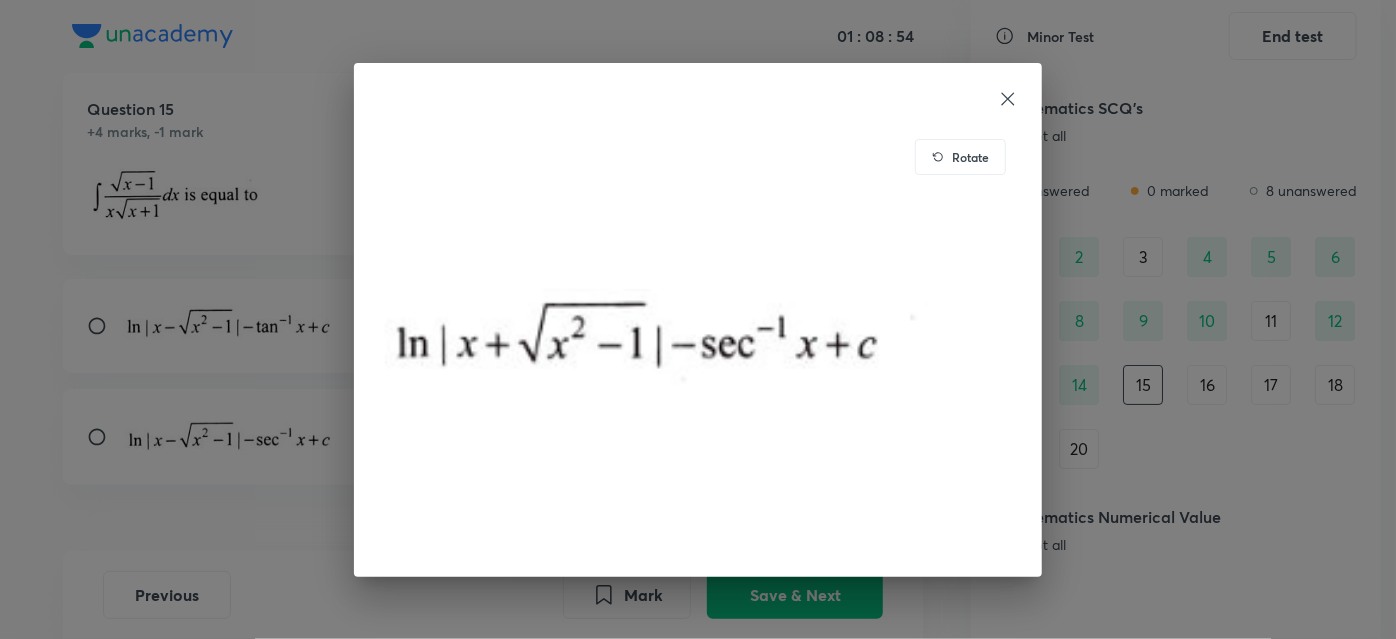 click on "Rotate" at bounding box center (698, 319) 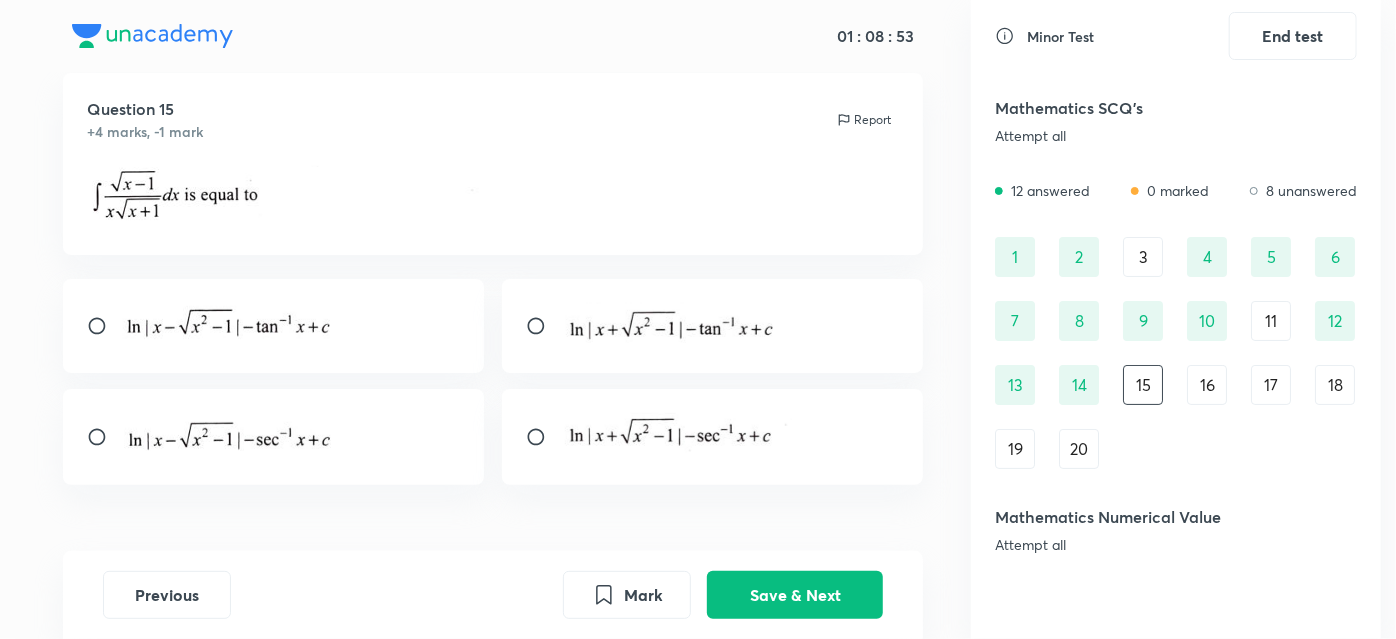 click at bounding box center [544, 437] 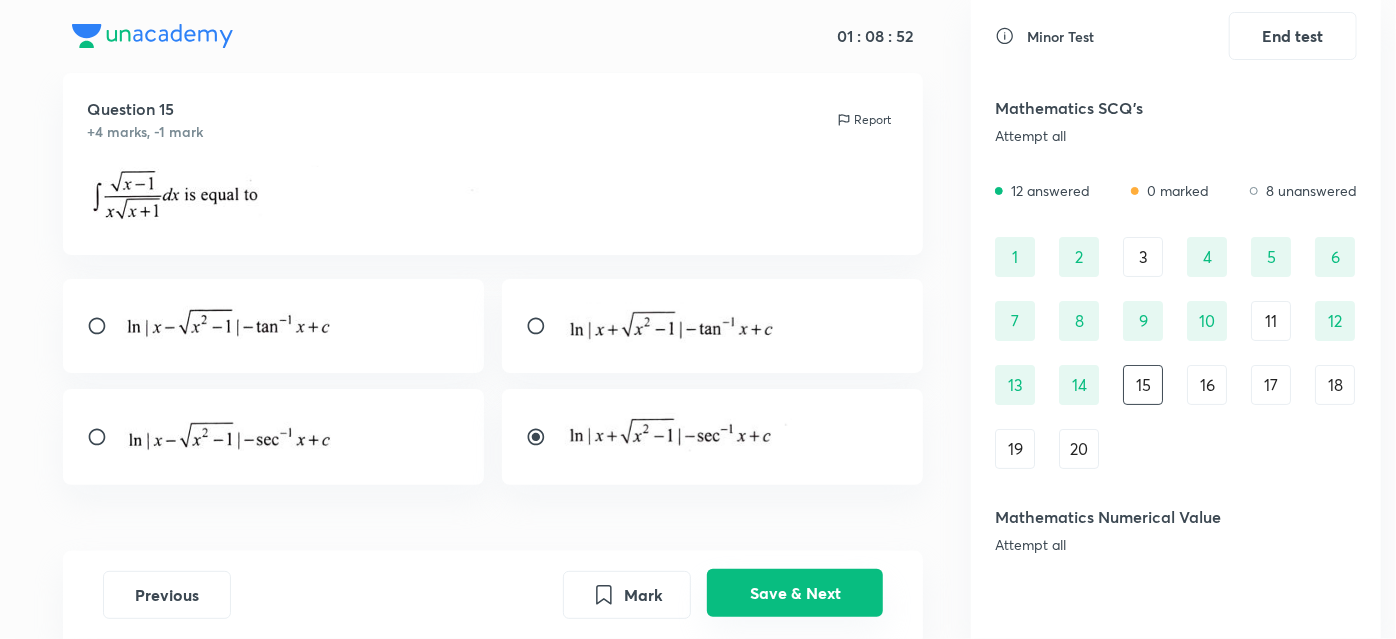 click on "Save & Next" at bounding box center [795, 593] 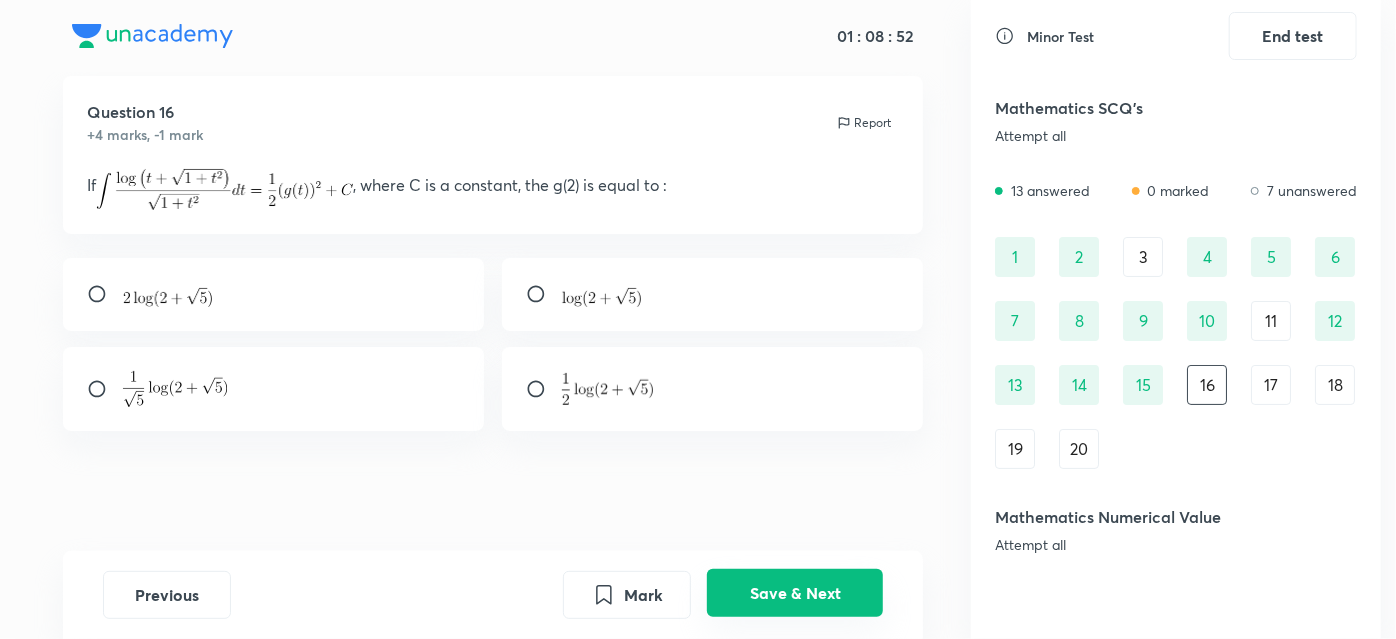 scroll, scrollTop: 43, scrollLeft: 0, axis: vertical 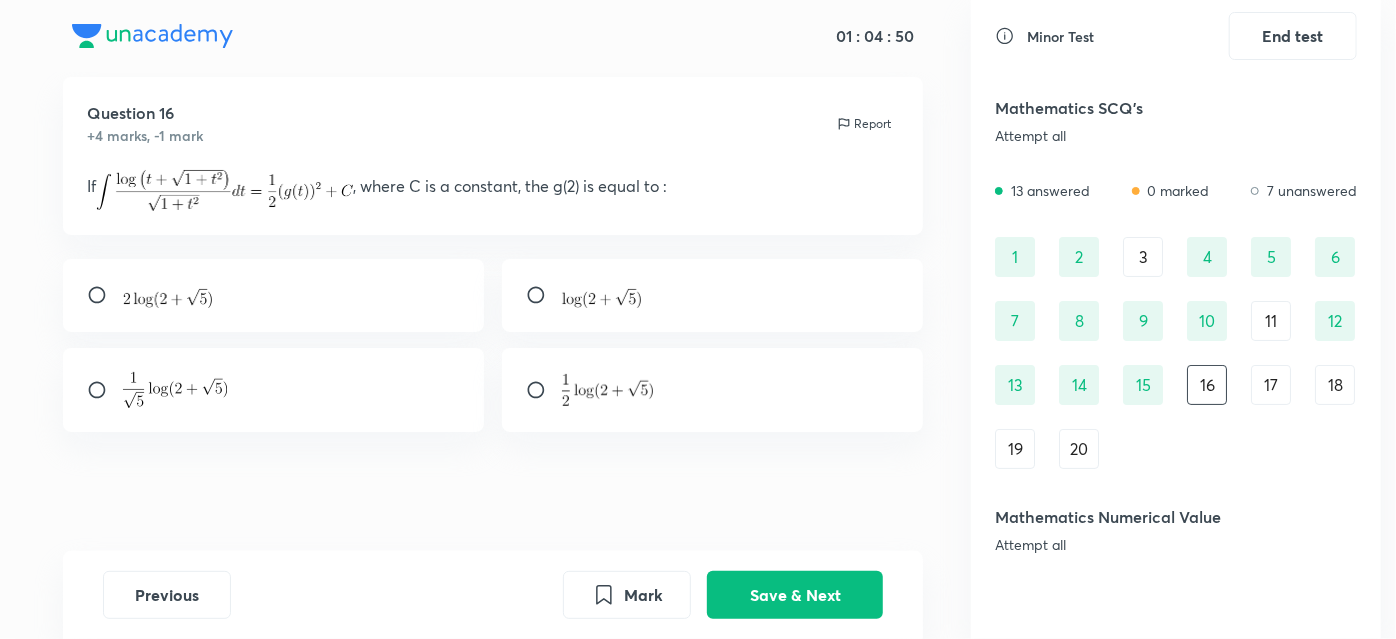click at bounding box center [544, 390] 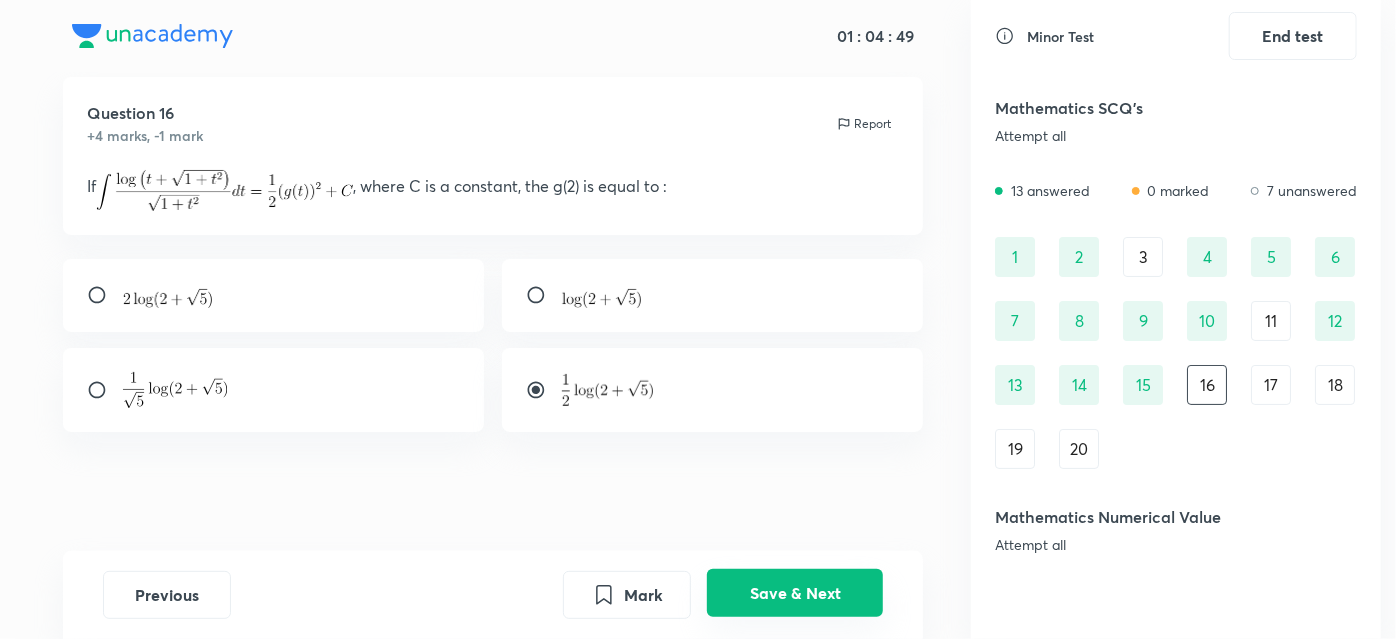 click on "Save & Next" at bounding box center [795, 593] 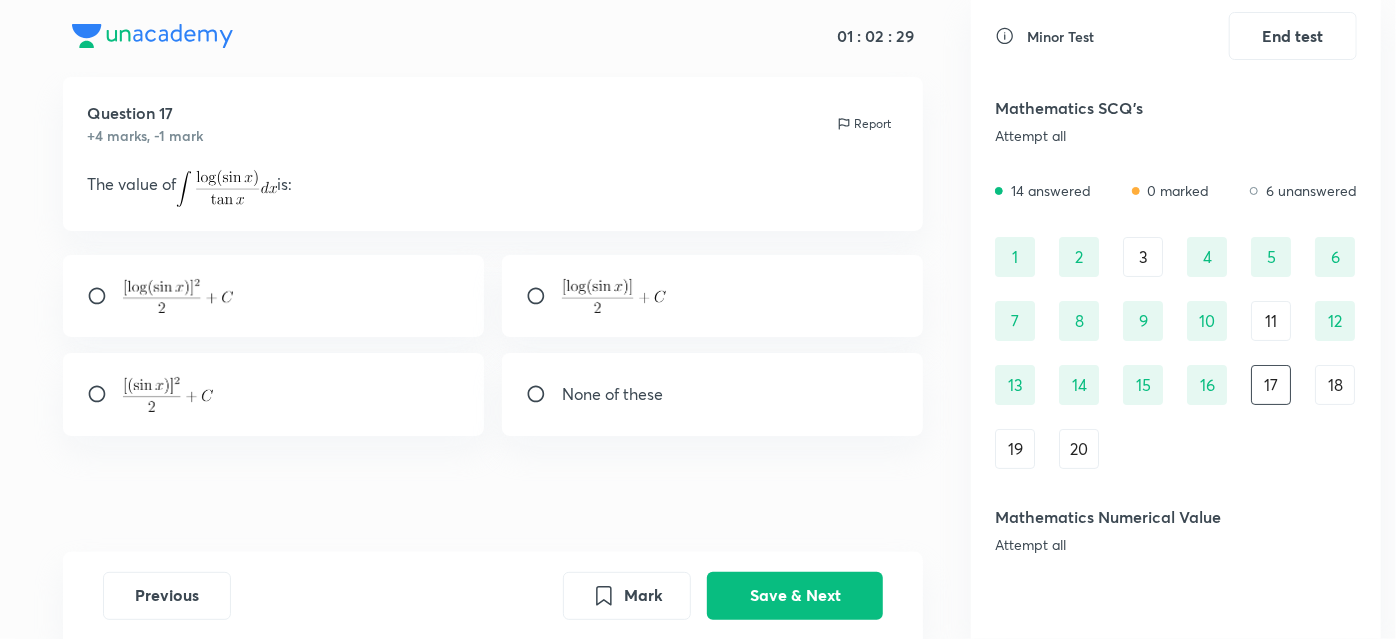 click at bounding box center [274, 296] 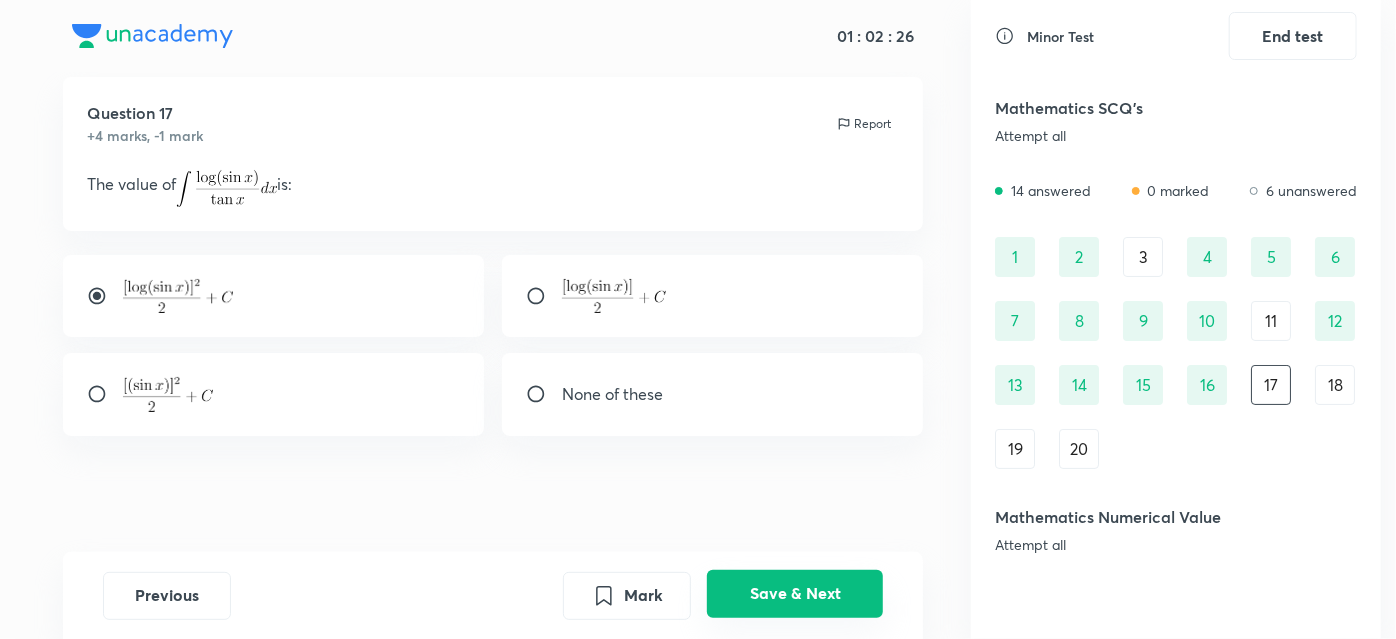 click on "Save & Next" at bounding box center [795, 593] 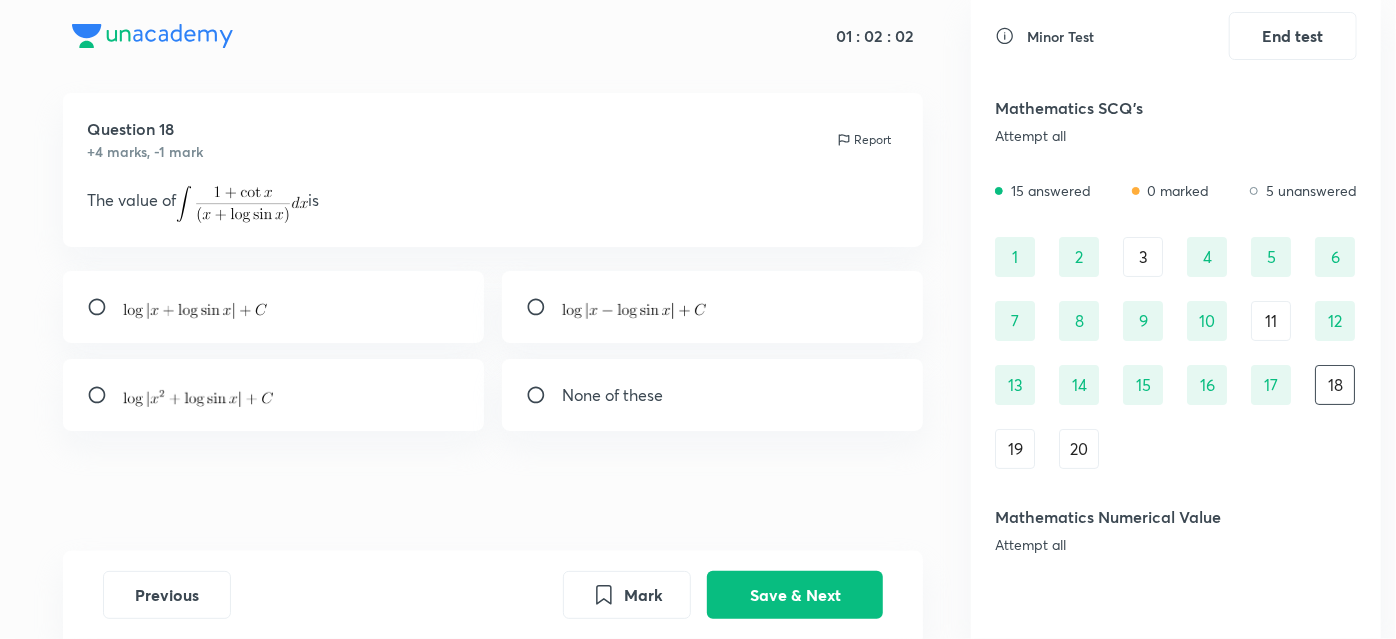 click at bounding box center (274, 307) 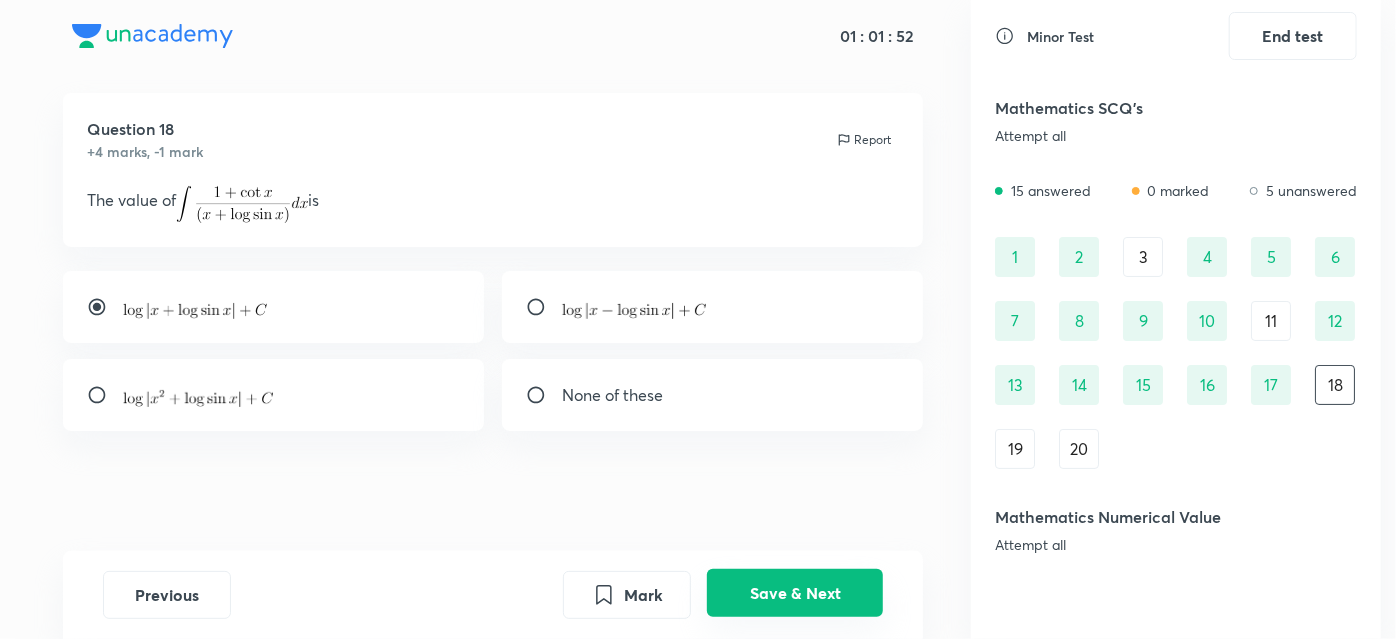 click on "Save & Next" at bounding box center (795, 593) 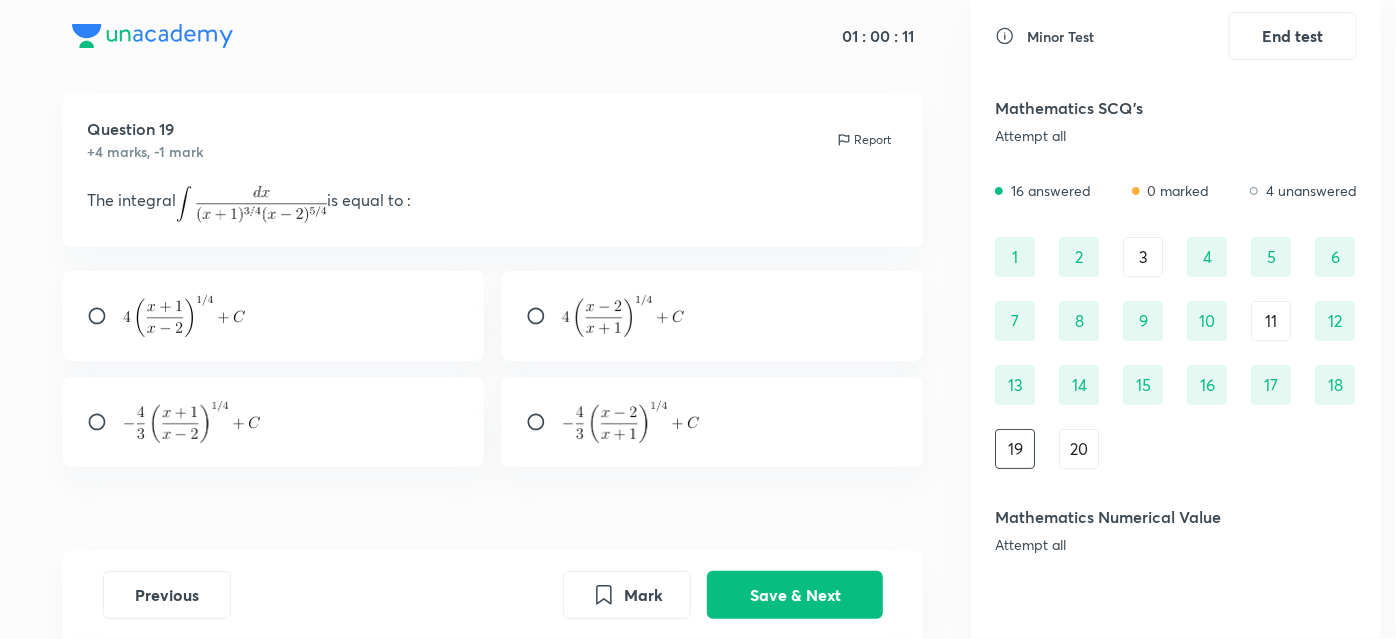 click at bounding box center (274, 422) 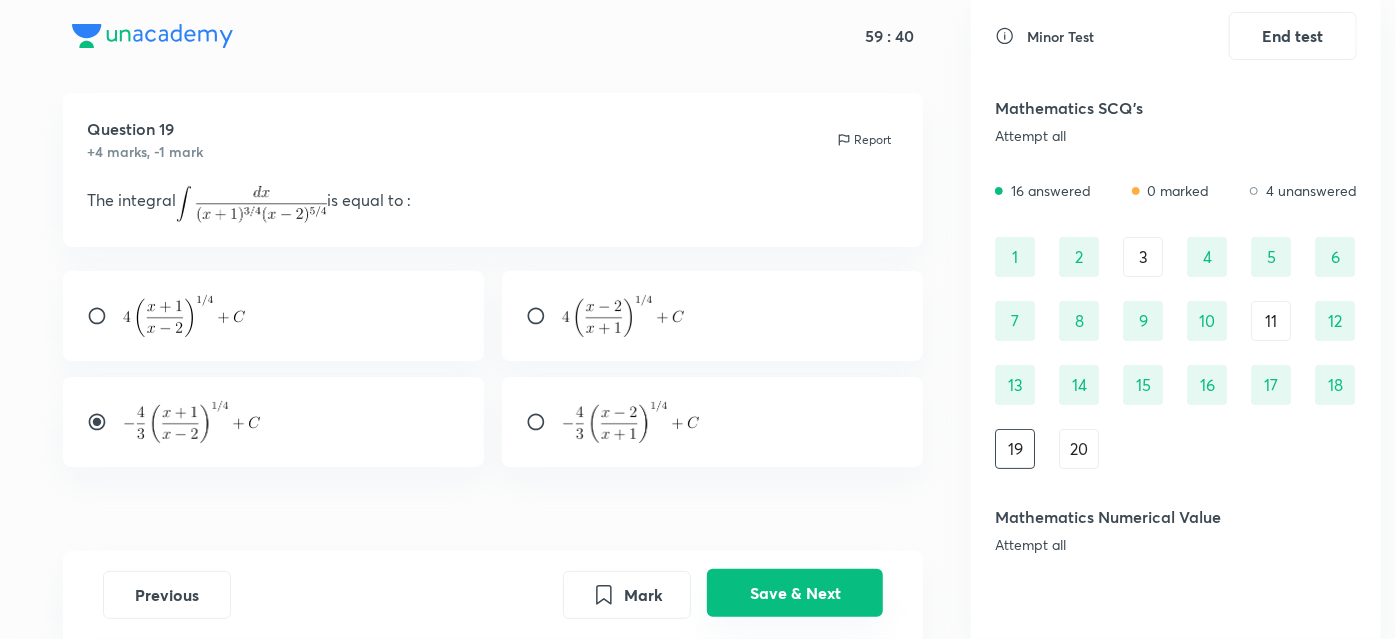 click on "Save & Next" at bounding box center (795, 593) 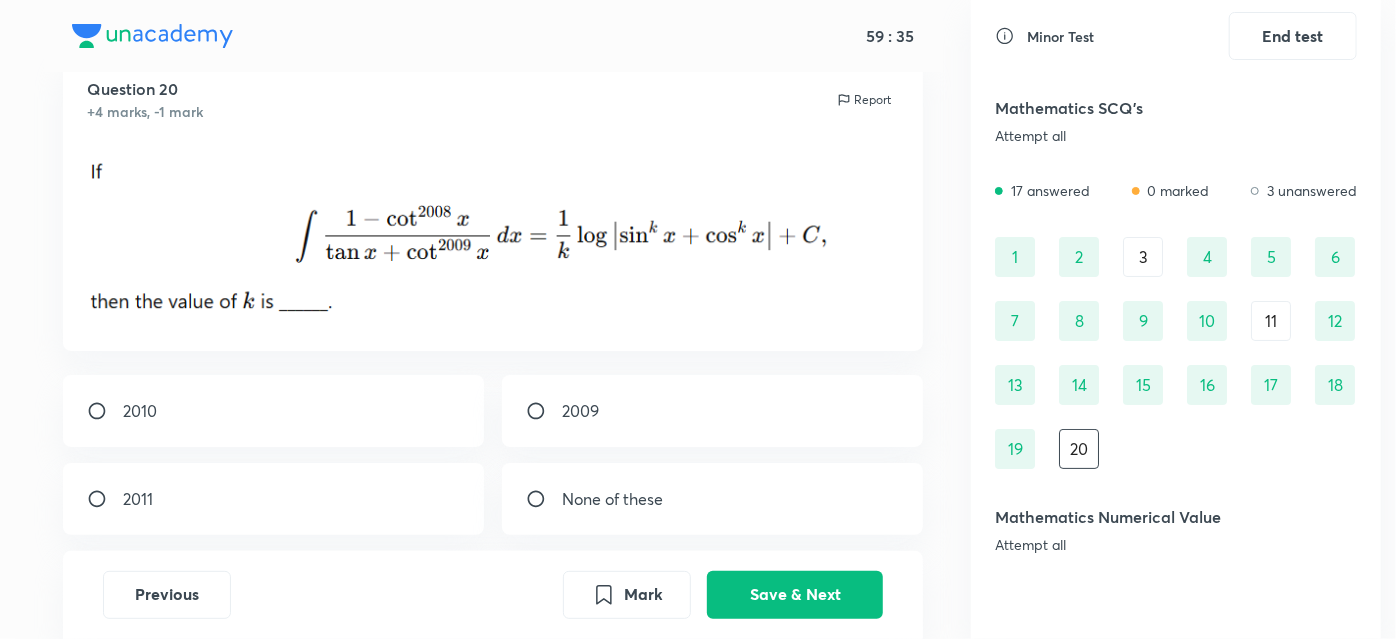 scroll, scrollTop: 65, scrollLeft: 0, axis: vertical 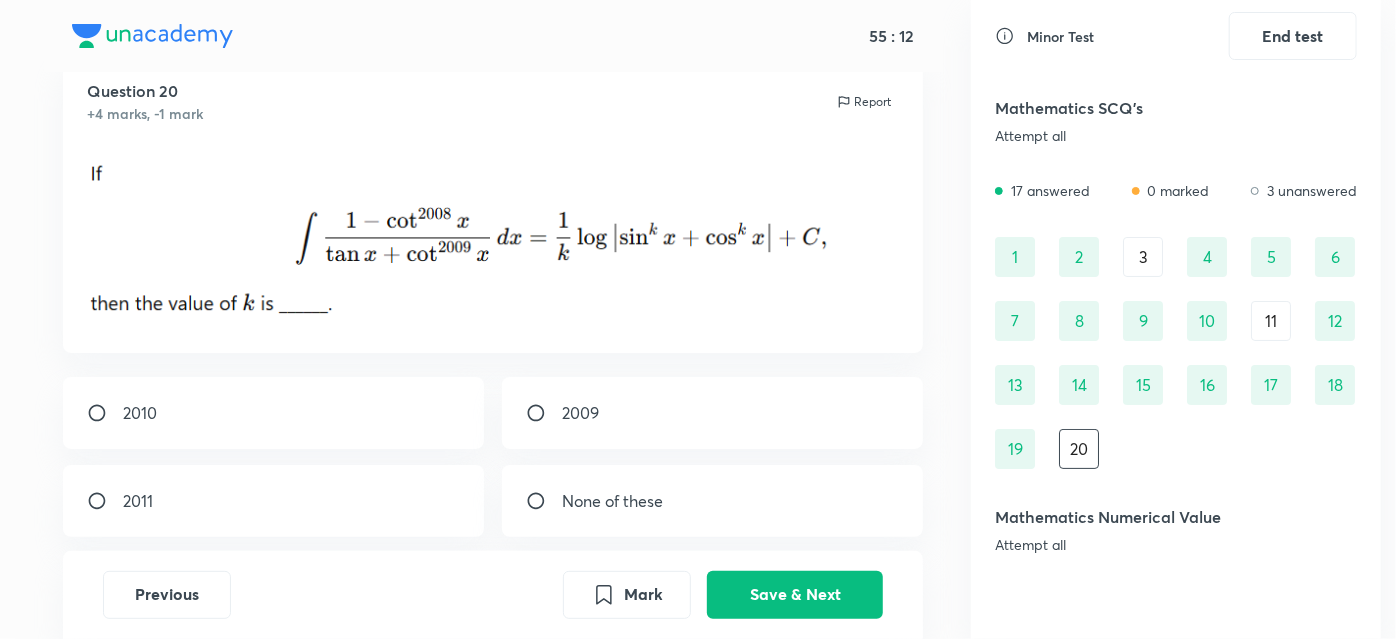 click on "2009" at bounding box center [713, 413] 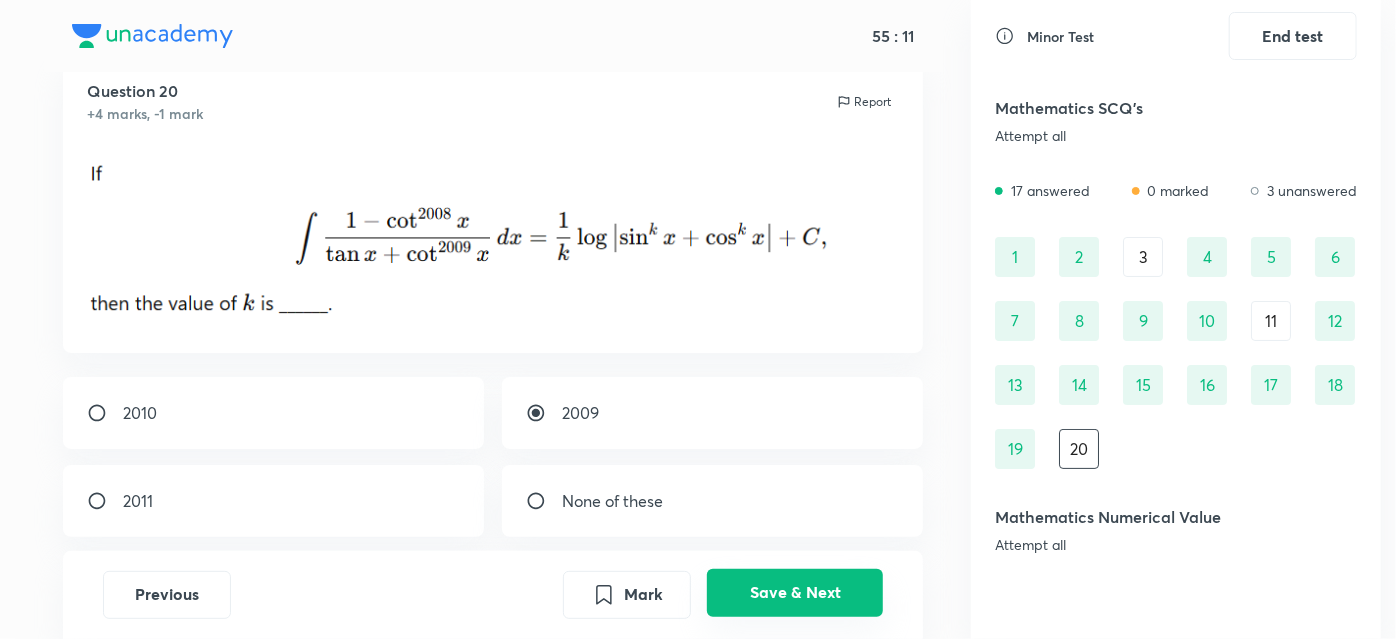 click on "Save & Next" at bounding box center [795, 593] 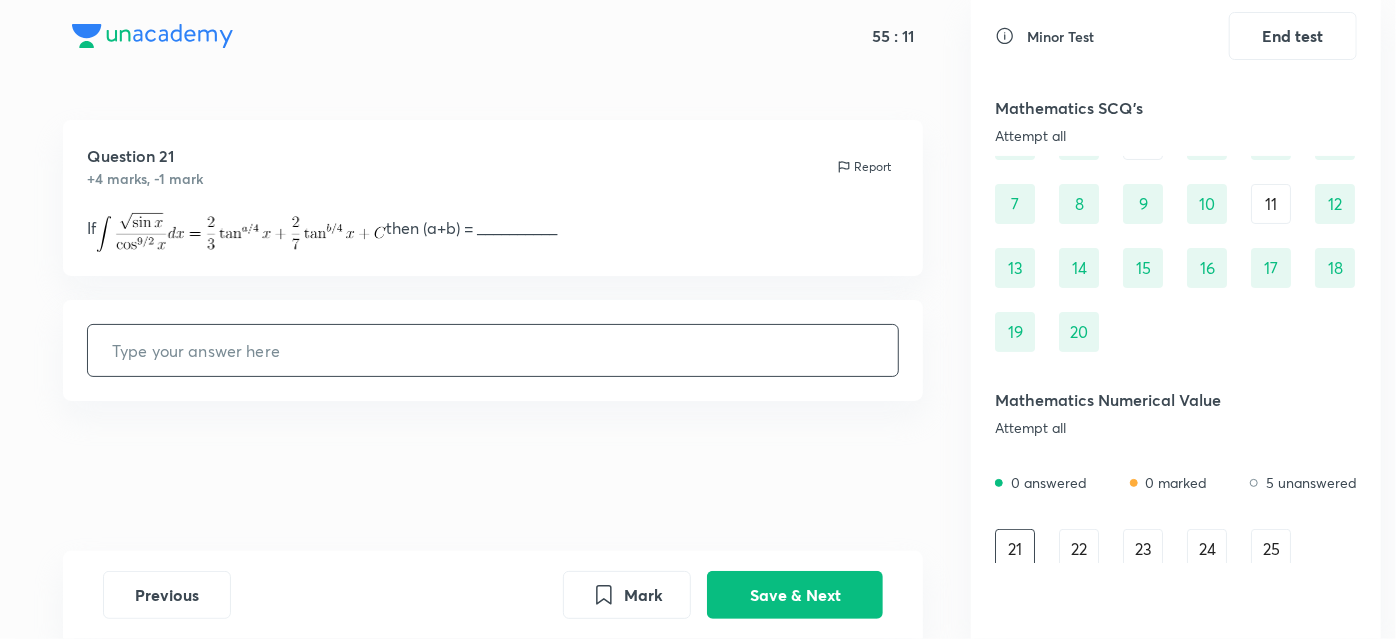 scroll, scrollTop: 122, scrollLeft: 0, axis: vertical 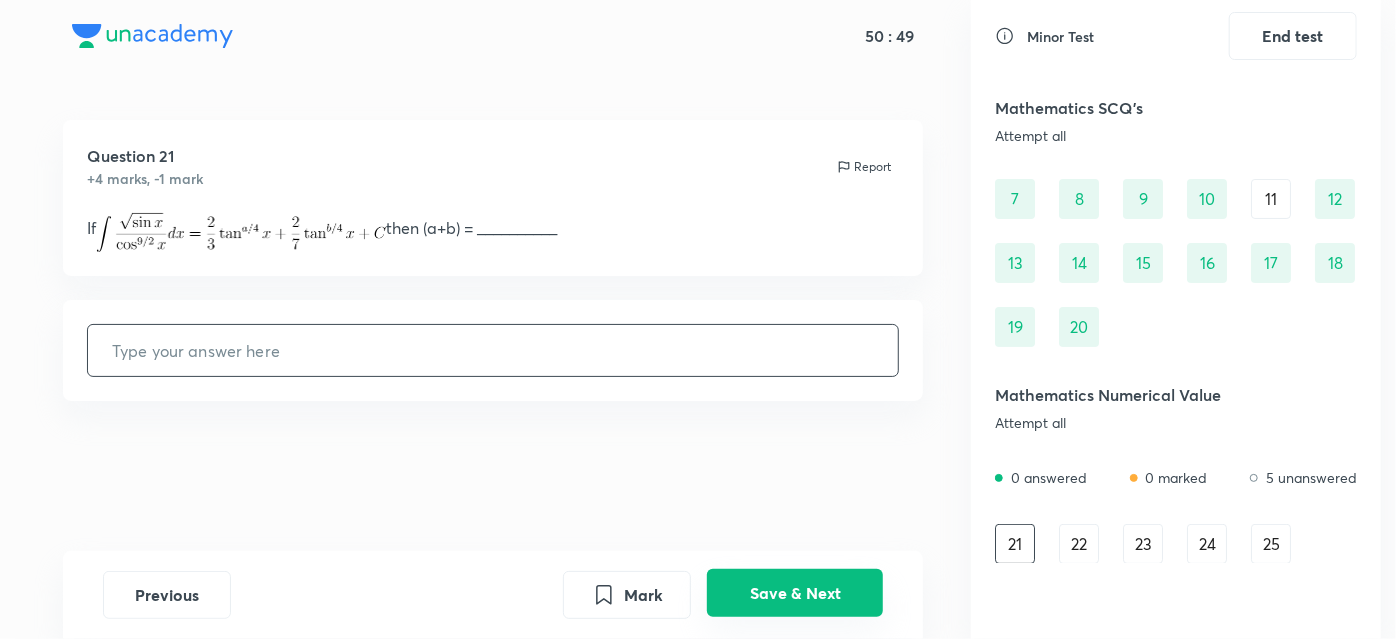 click on "Save & Next" at bounding box center (795, 593) 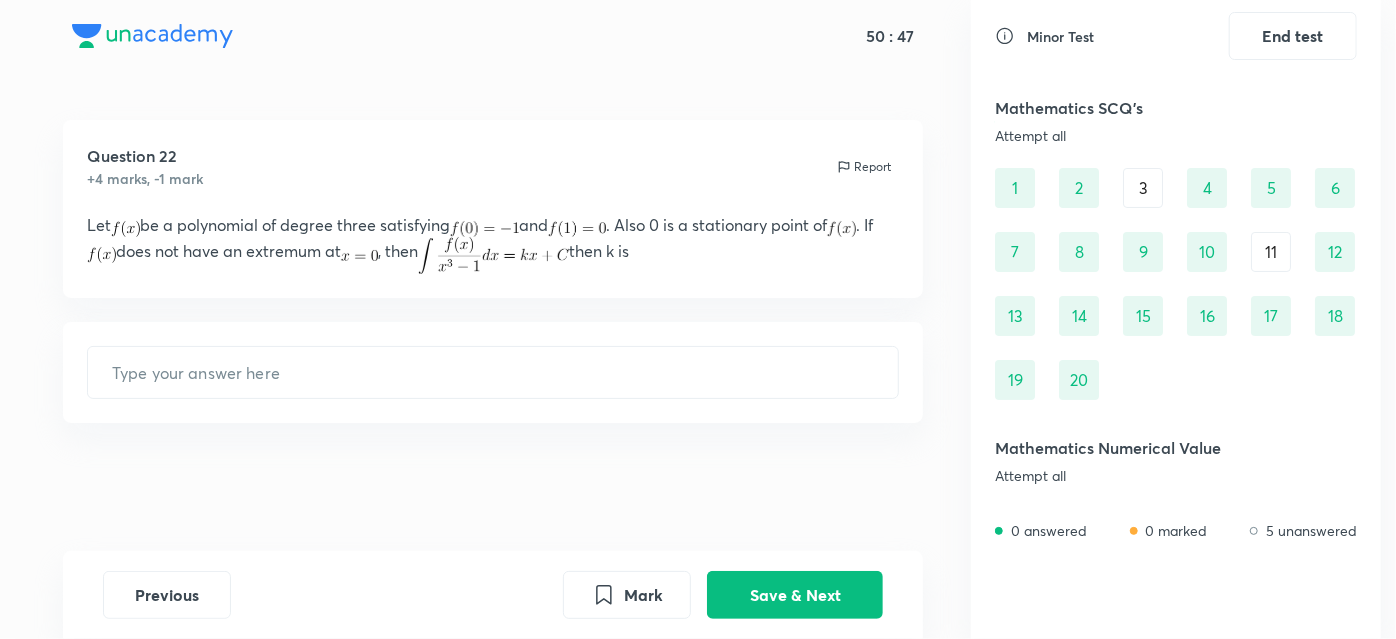 scroll, scrollTop: 93, scrollLeft: 0, axis: vertical 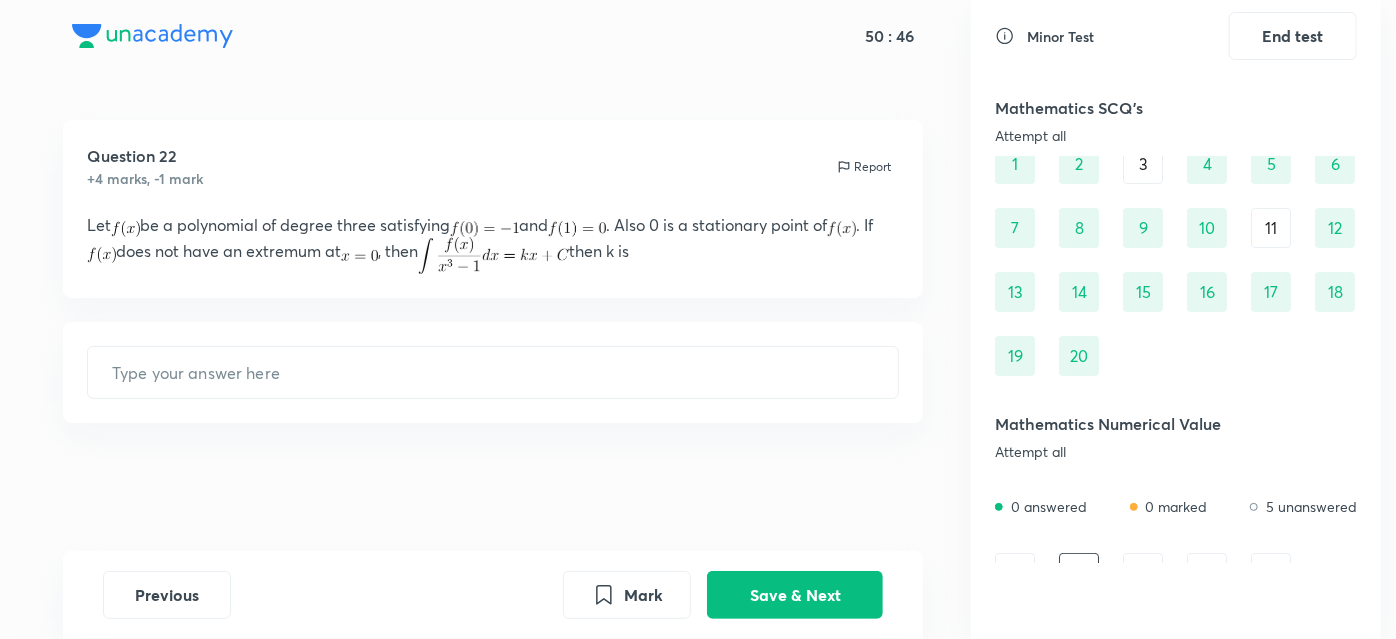 click on "20" at bounding box center (1079, 356) 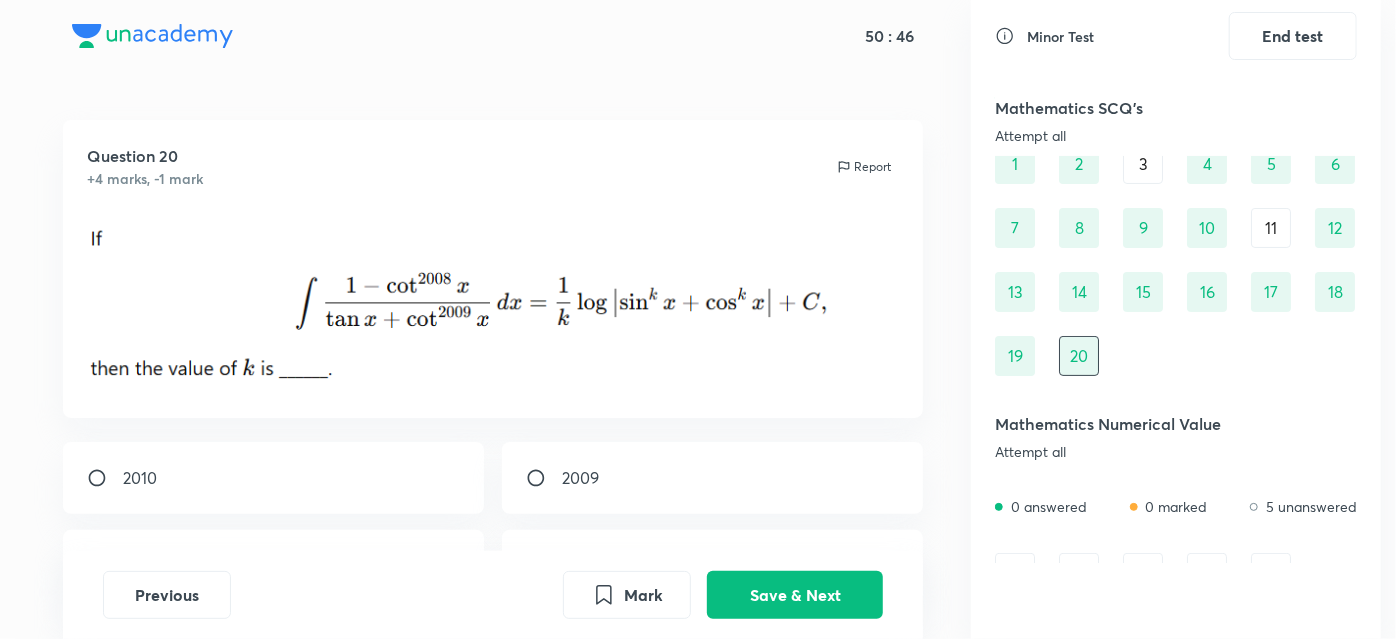 radio on "true" 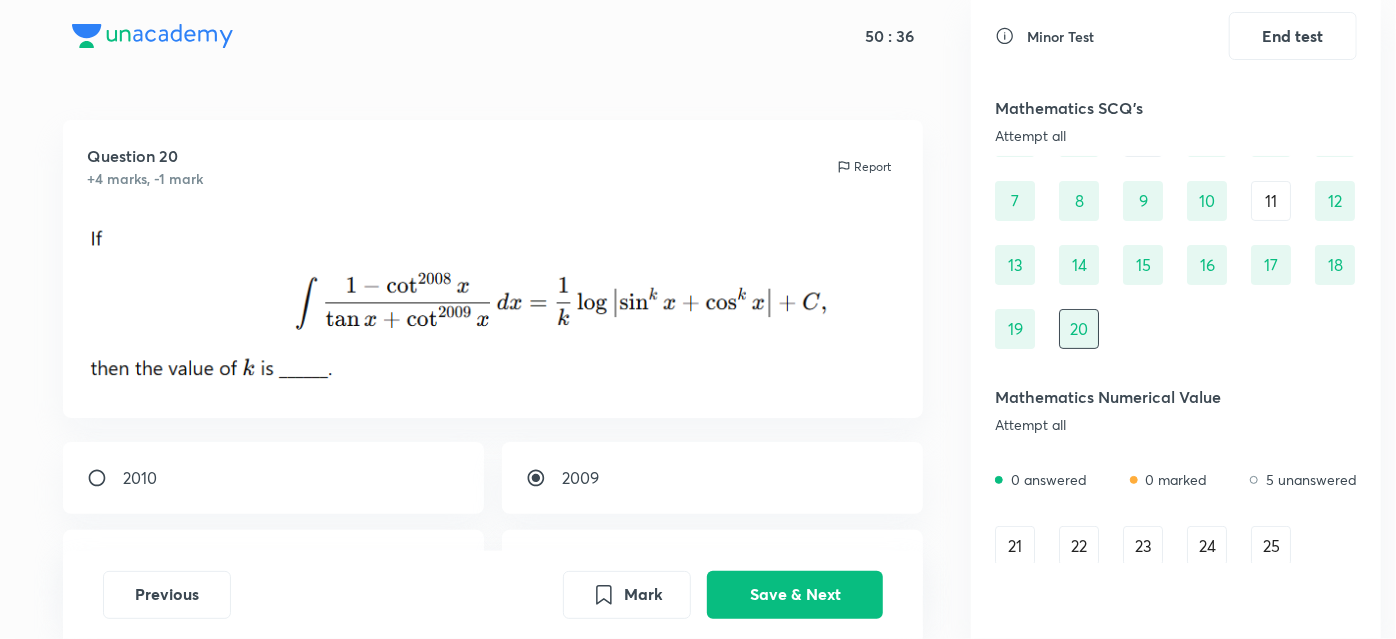 scroll, scrollTop: 188, scrollLeft: 0, axis: vertical 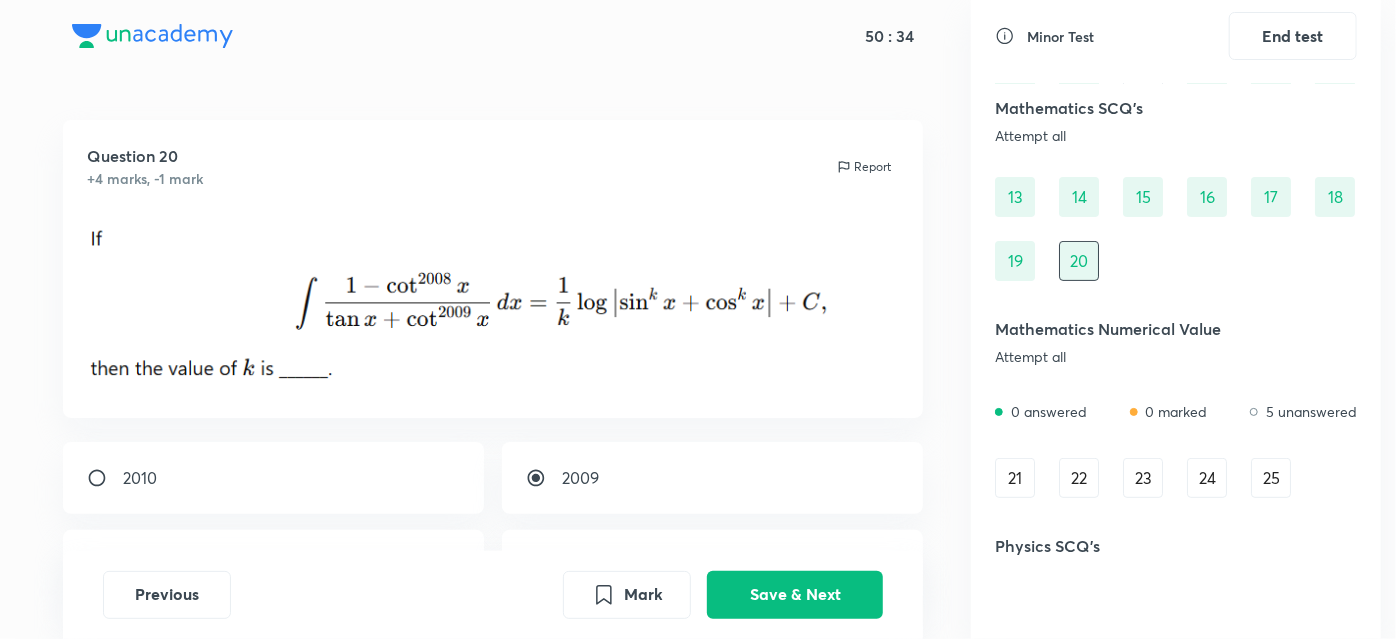 click on "22" at bounding box center [1079, 478] 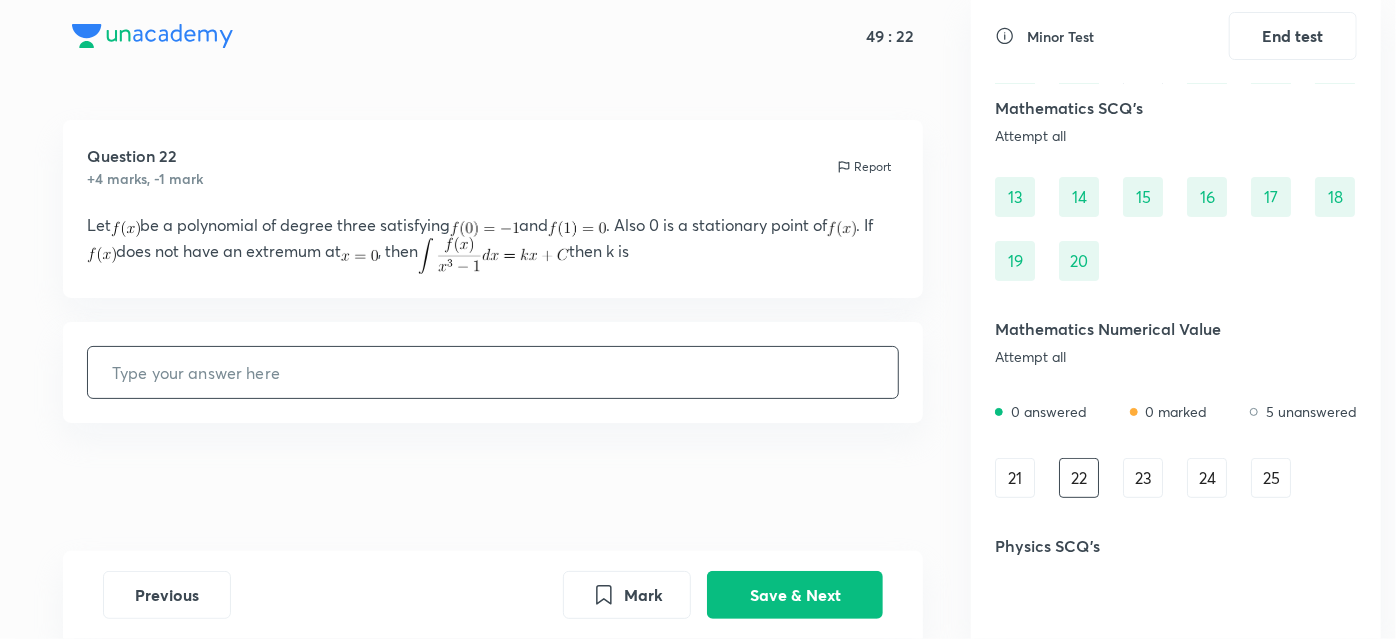 click at bounding box center [493, 372] 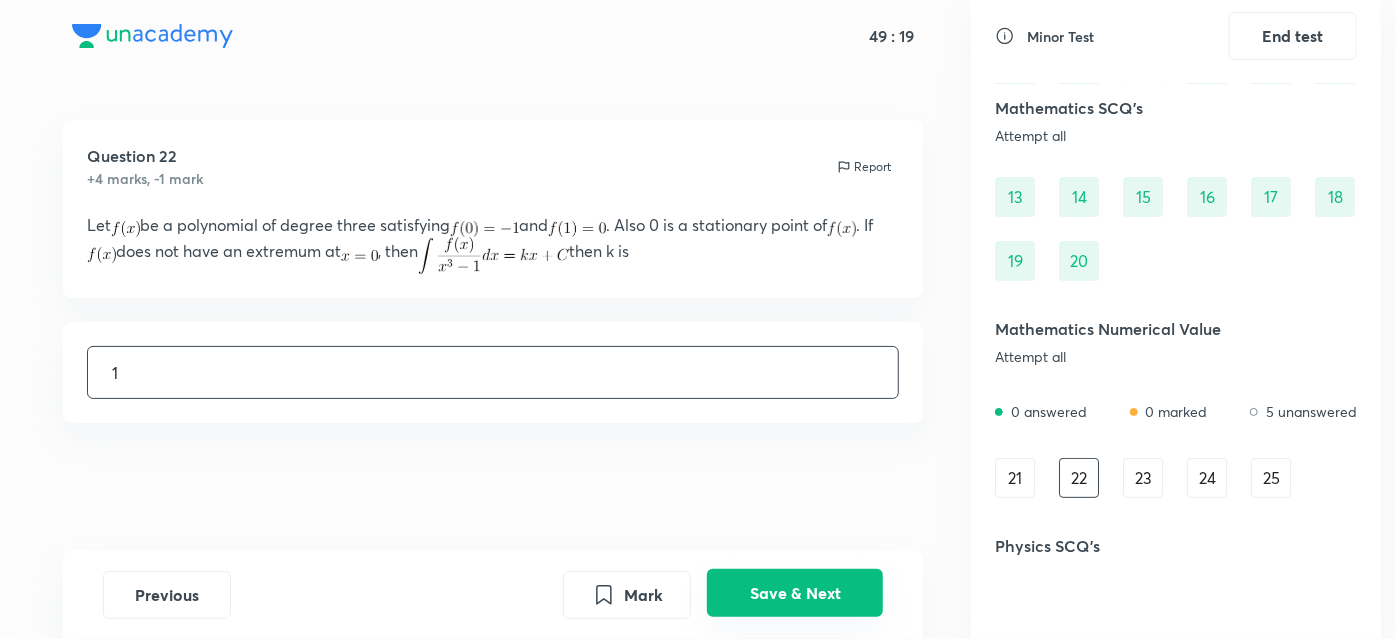 type on "1" 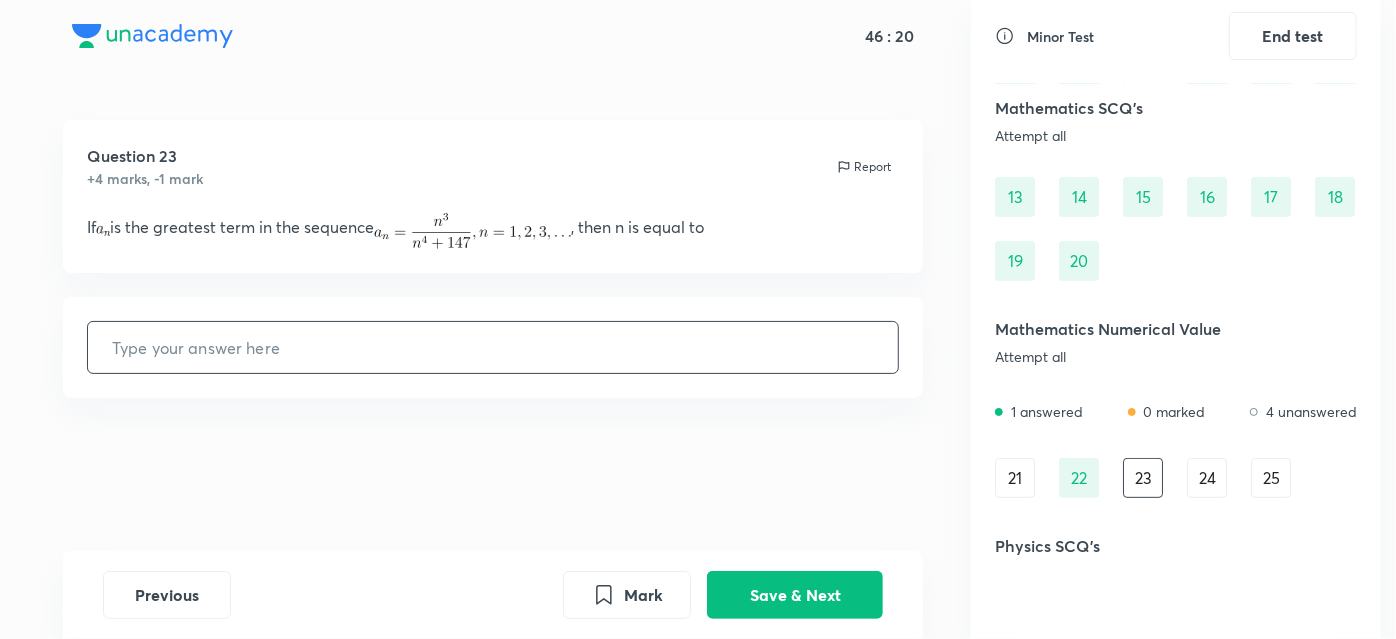 click at bounding box center [493, 347] 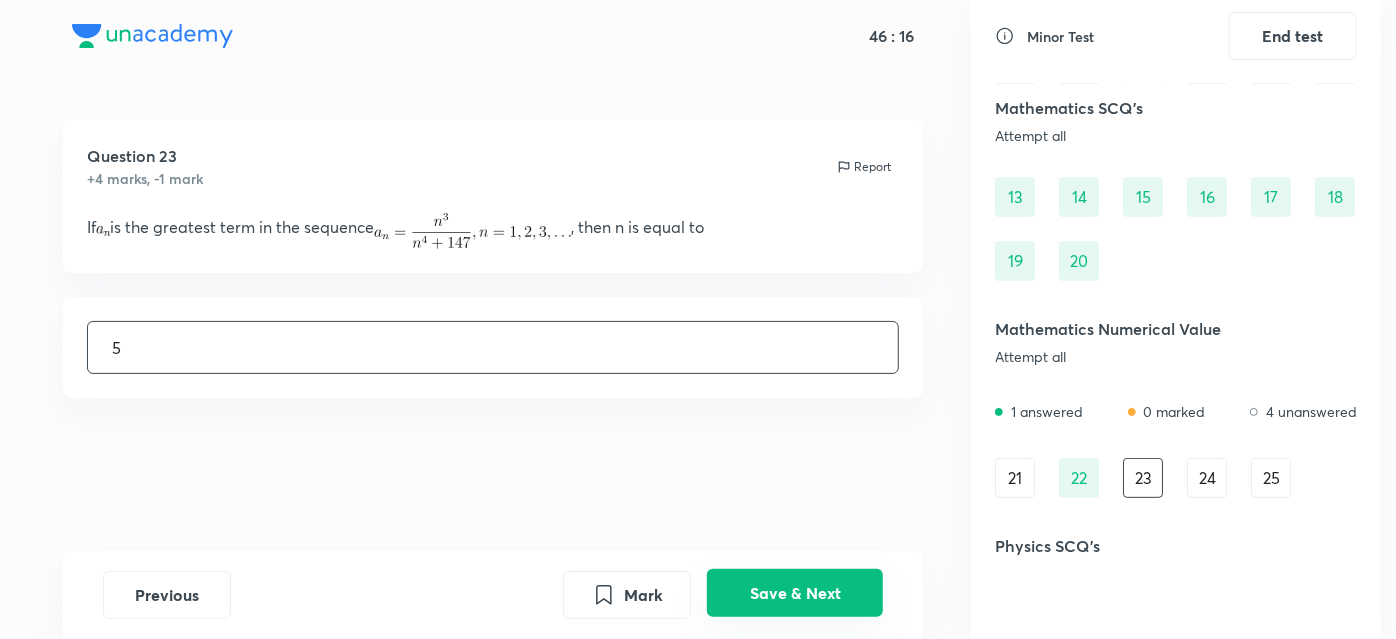 type on "5" 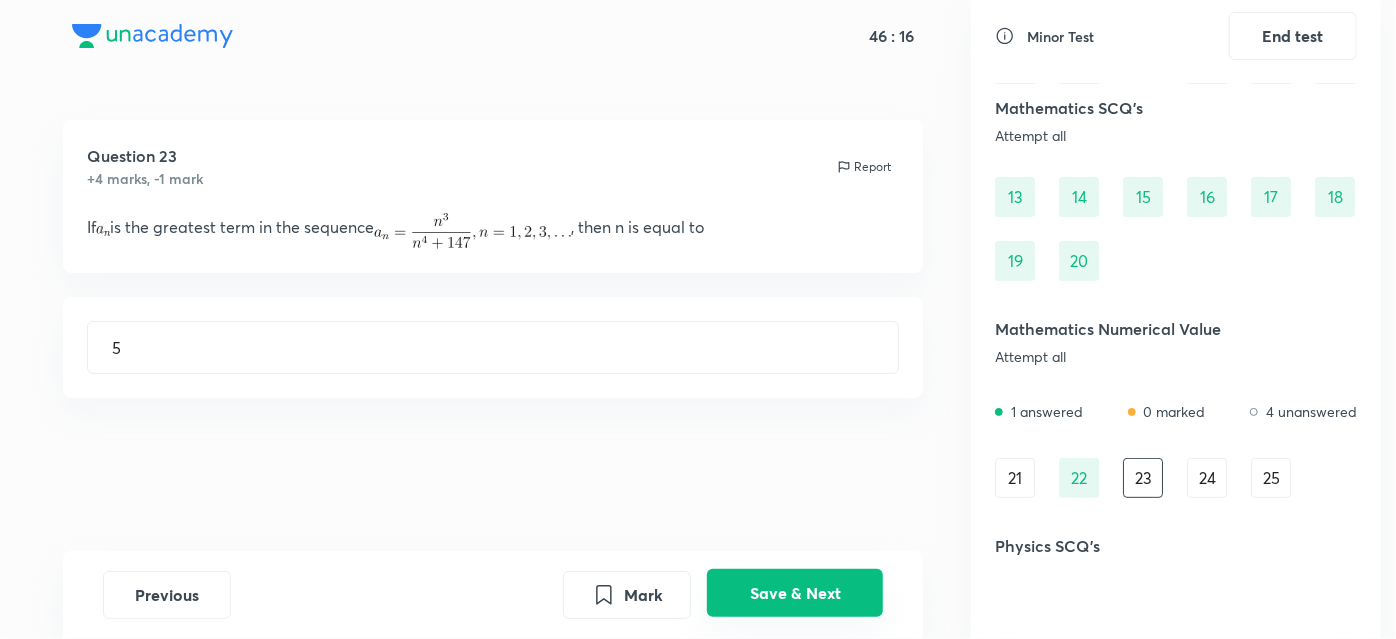 click on "Save & Next" at bounding box center (795, 593) 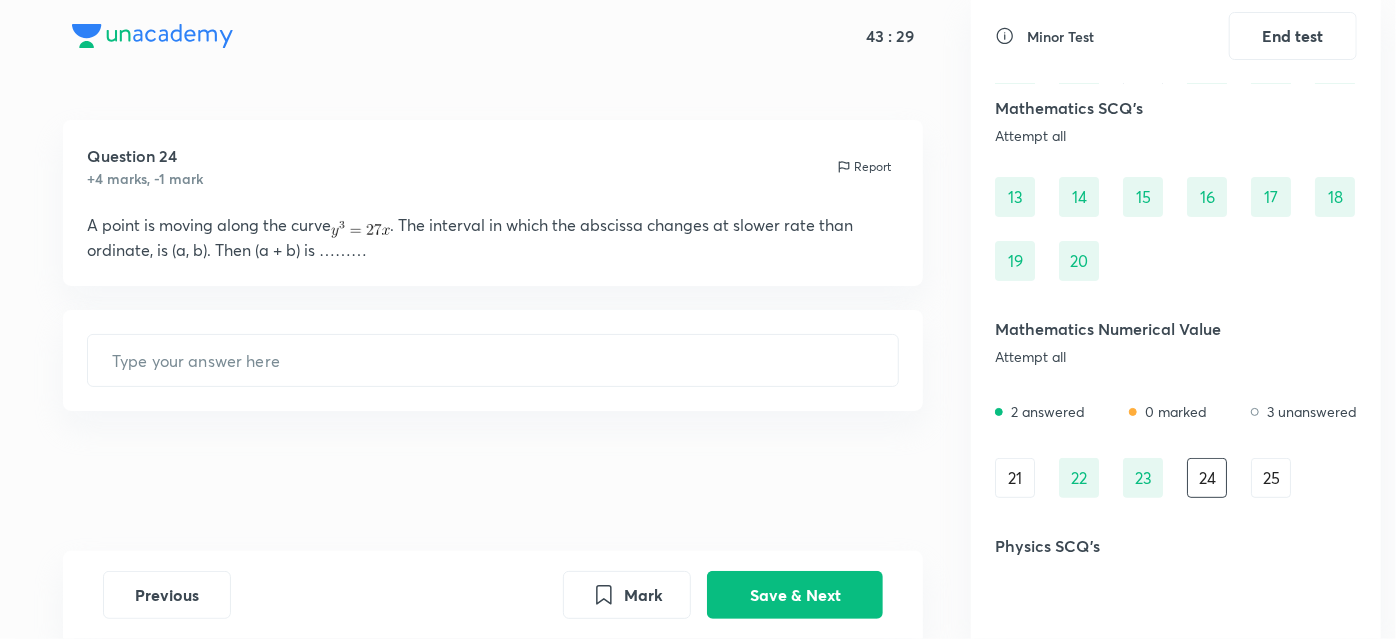 click on "25" at bounding box center [1271, 478] 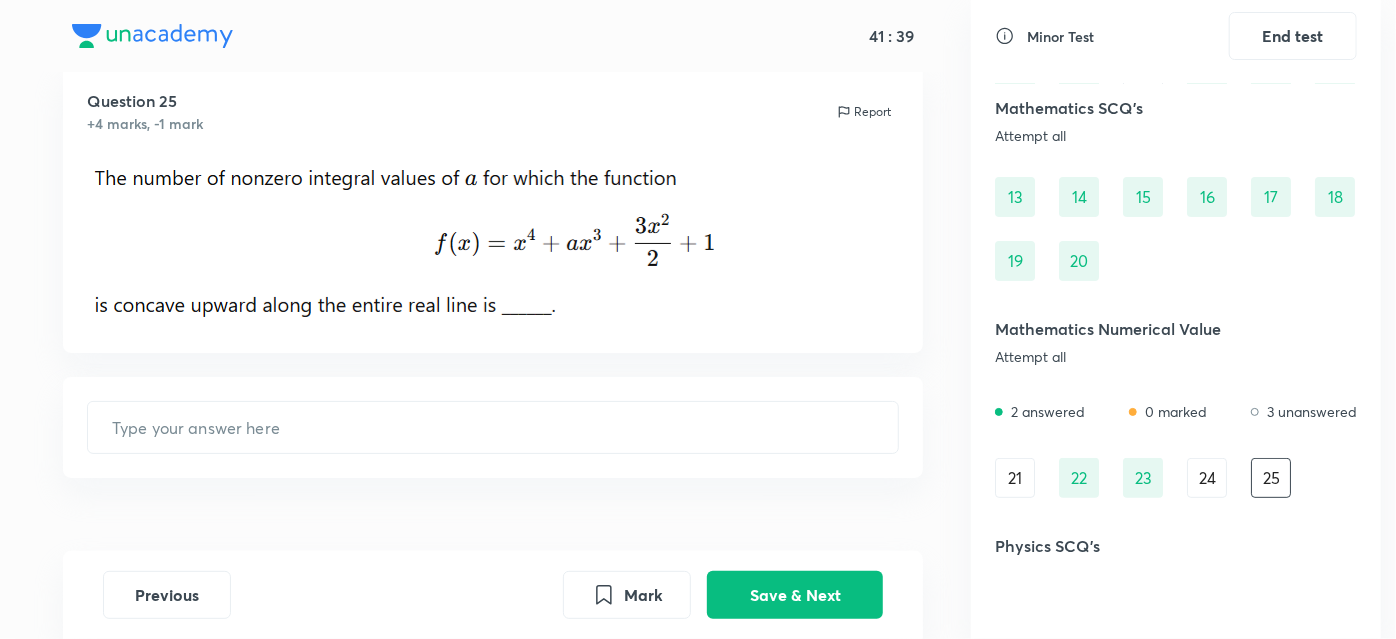scroll, scrollTop: 66, scrollLeft: 0, axis: vertical 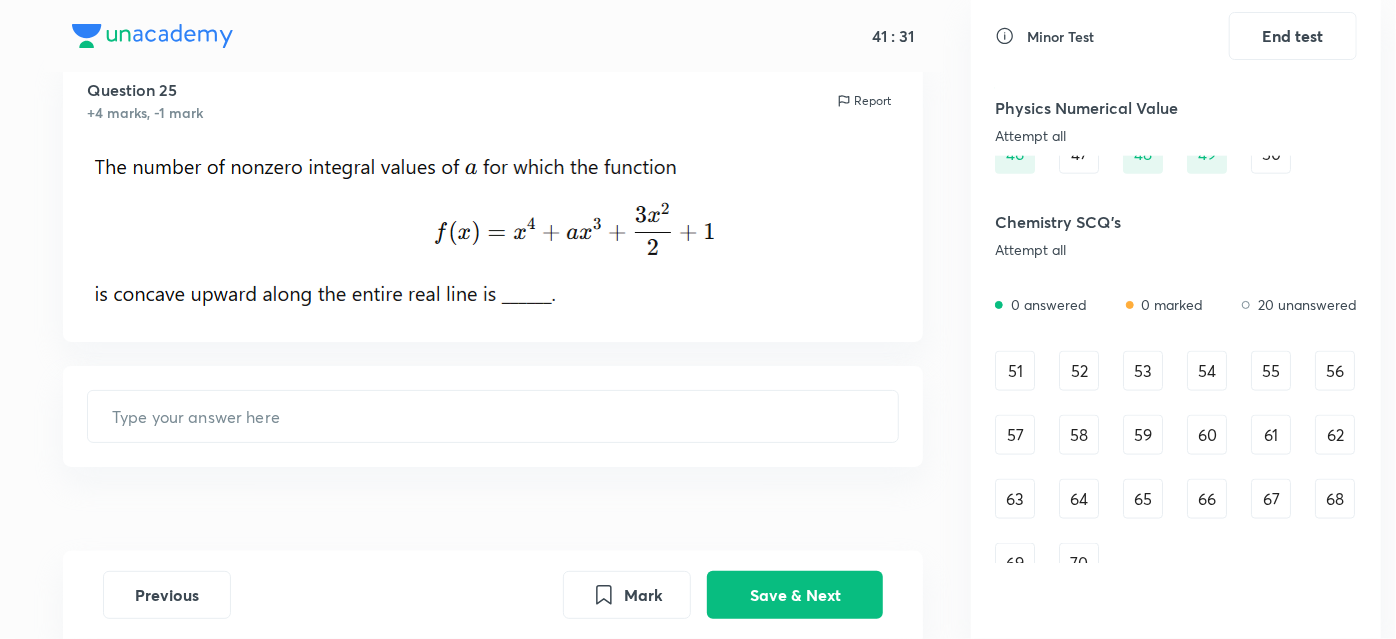 click on "51" at bounding box center [1015, 371] 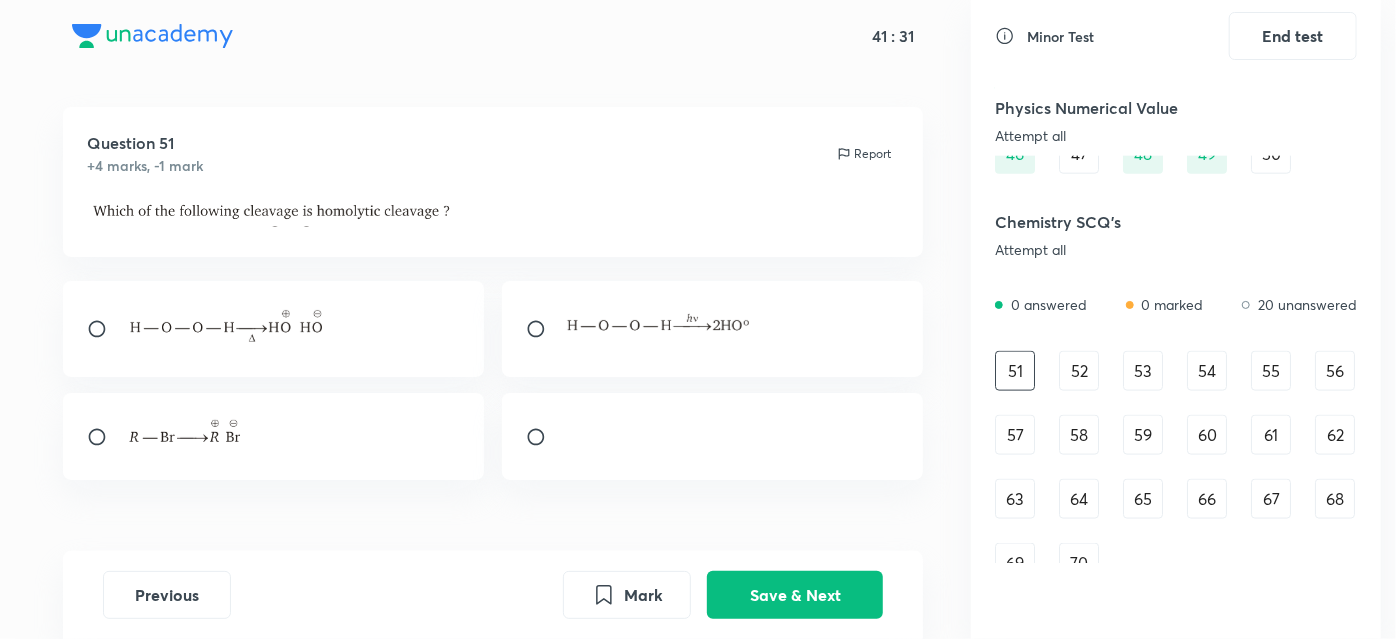 scroll, scrollTop: 66, scrollLeft: 0, axis: vertical 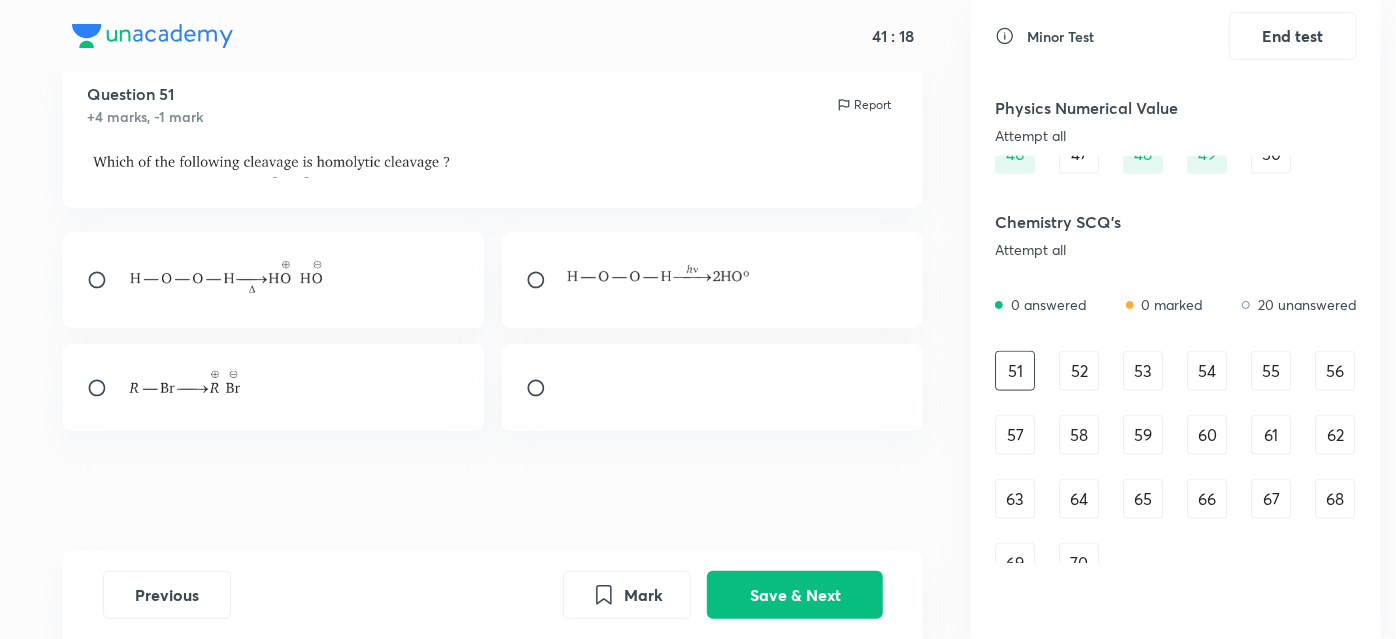 drag, startPoint x: 467, startPoint y: 416, endPoint x: 572, endPoint y: 276, distance: 175 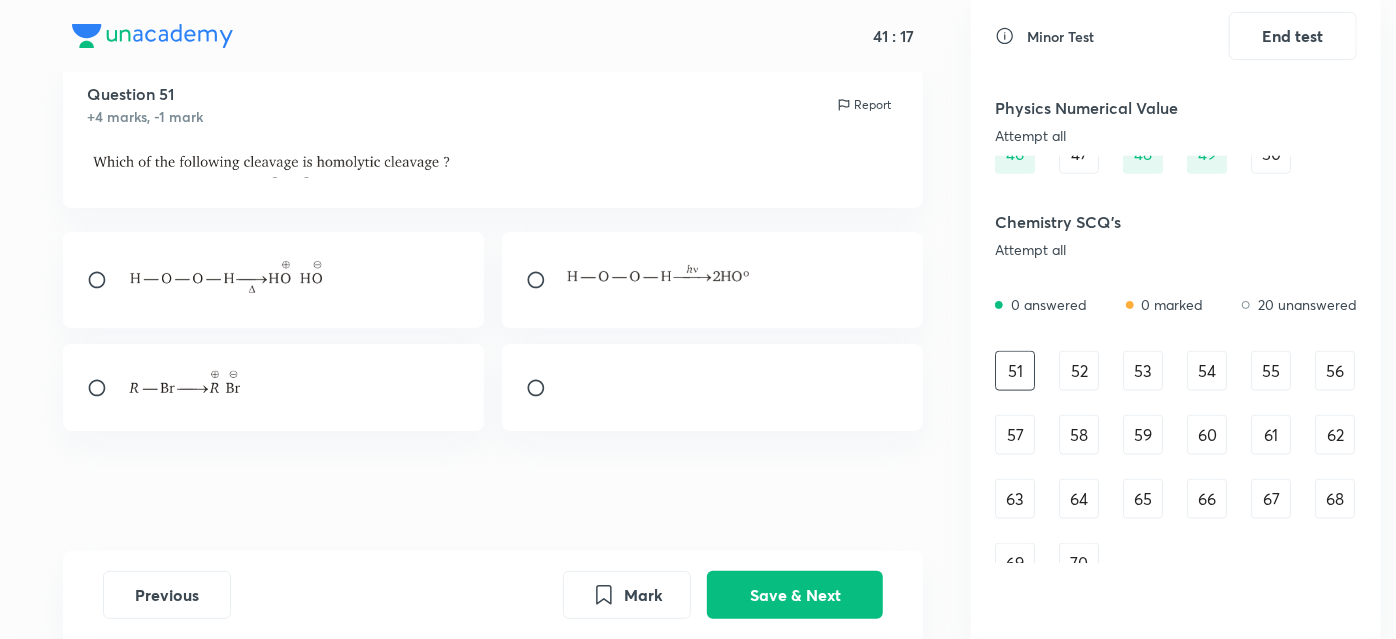 click at bounding box center [544, 280] 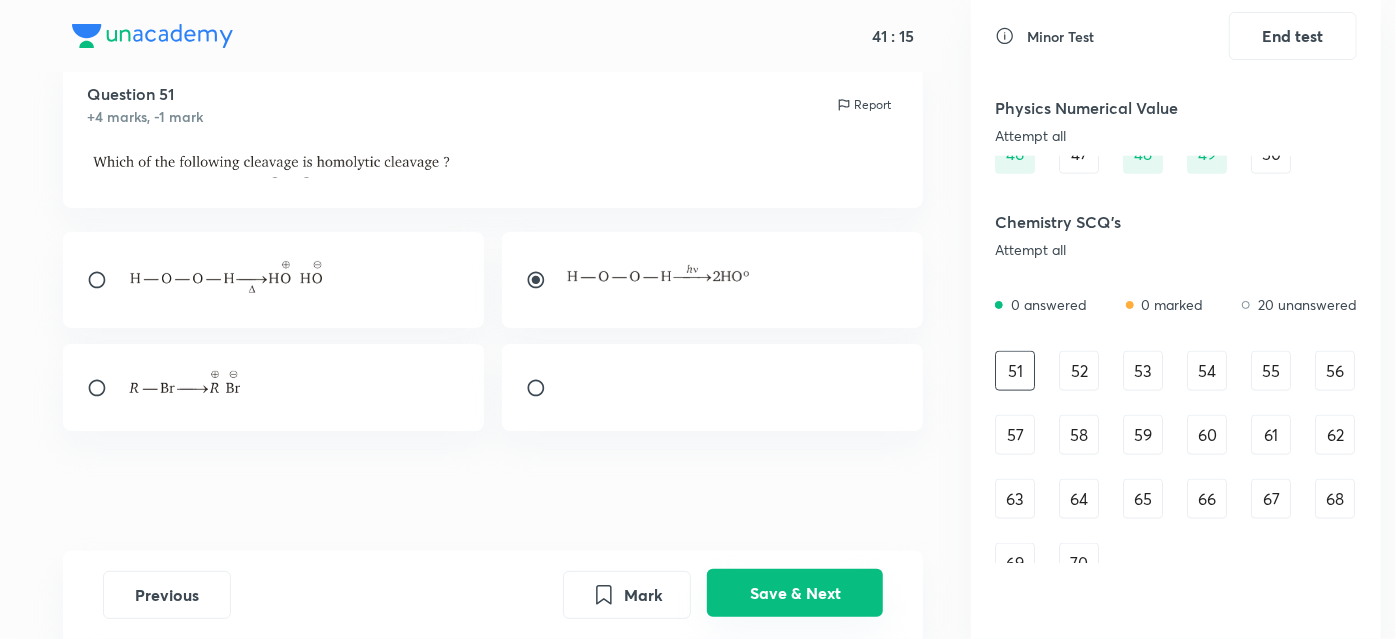 click on "Save & Next" at bounding box center [795, 593] 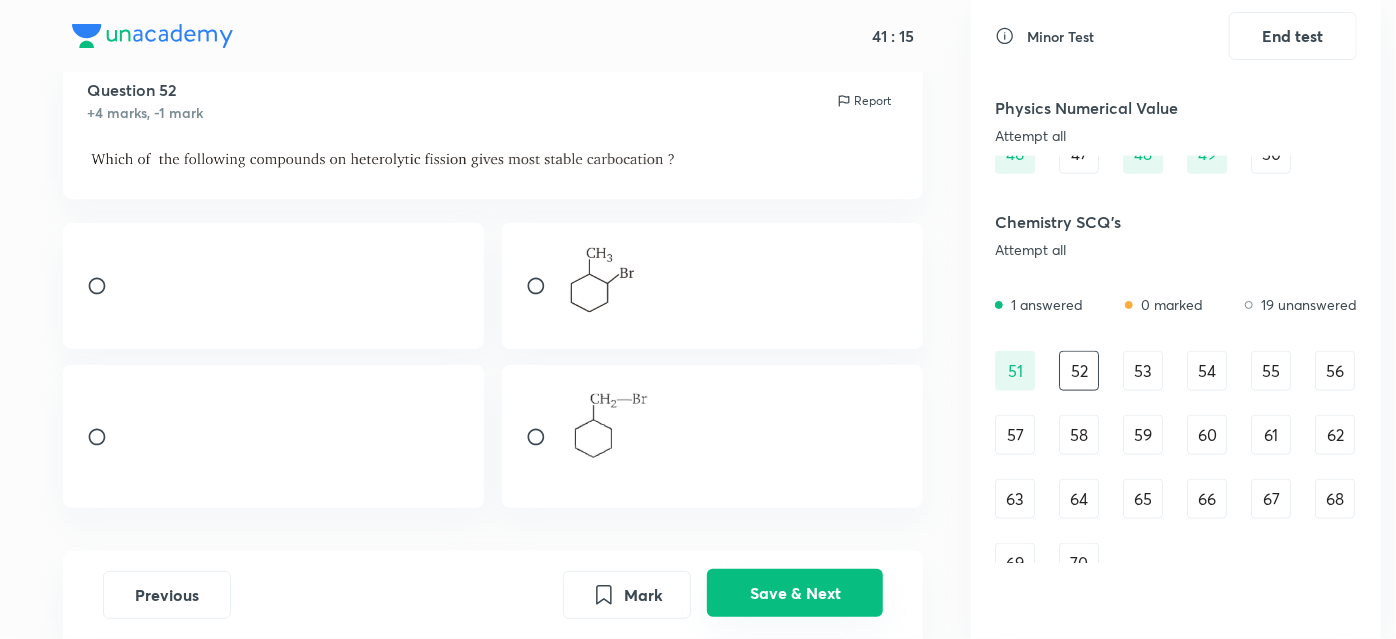 scroll, scrollTop: 66, scrollLeft: 0, axis: vertical 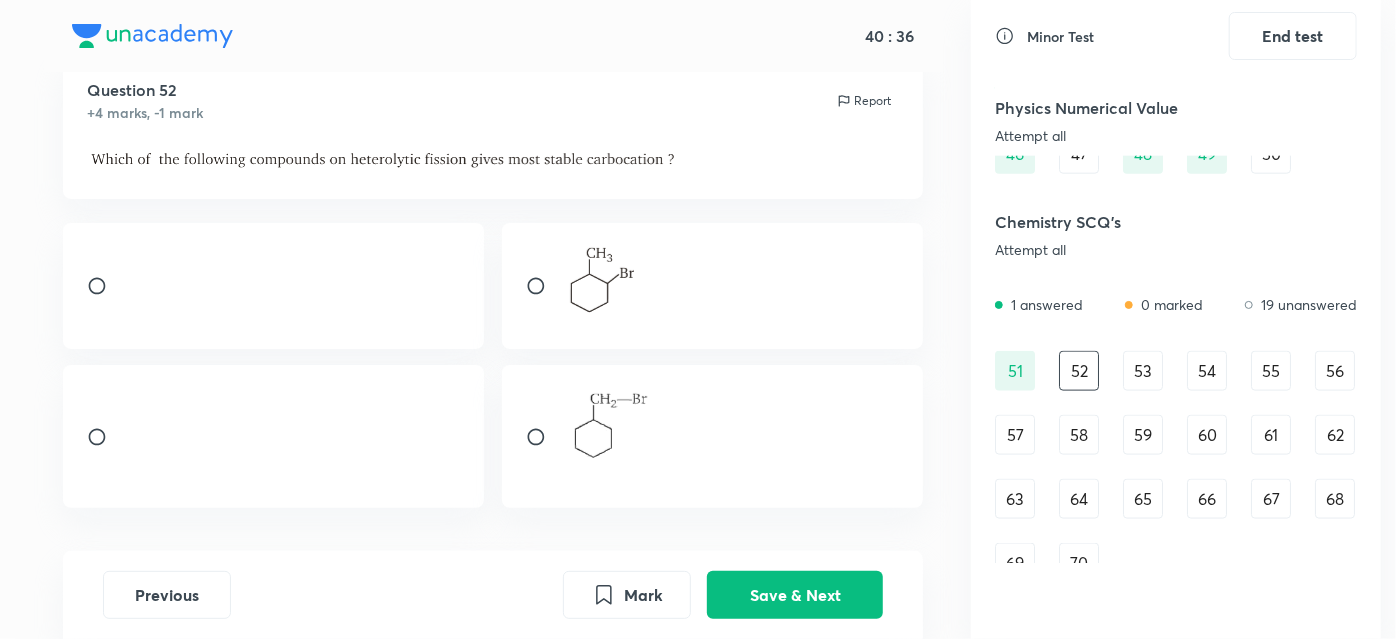 click at bounding box center (105, 437) 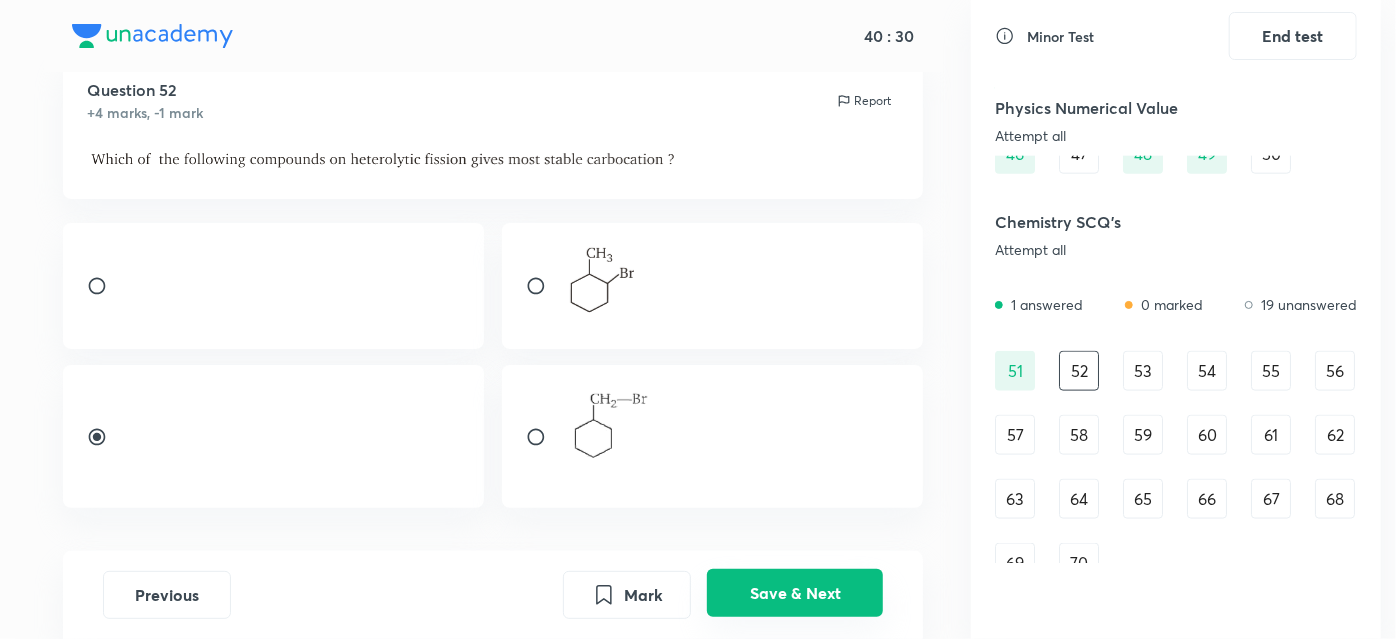 click on "Save & Next" at bounding box center [795, 593] 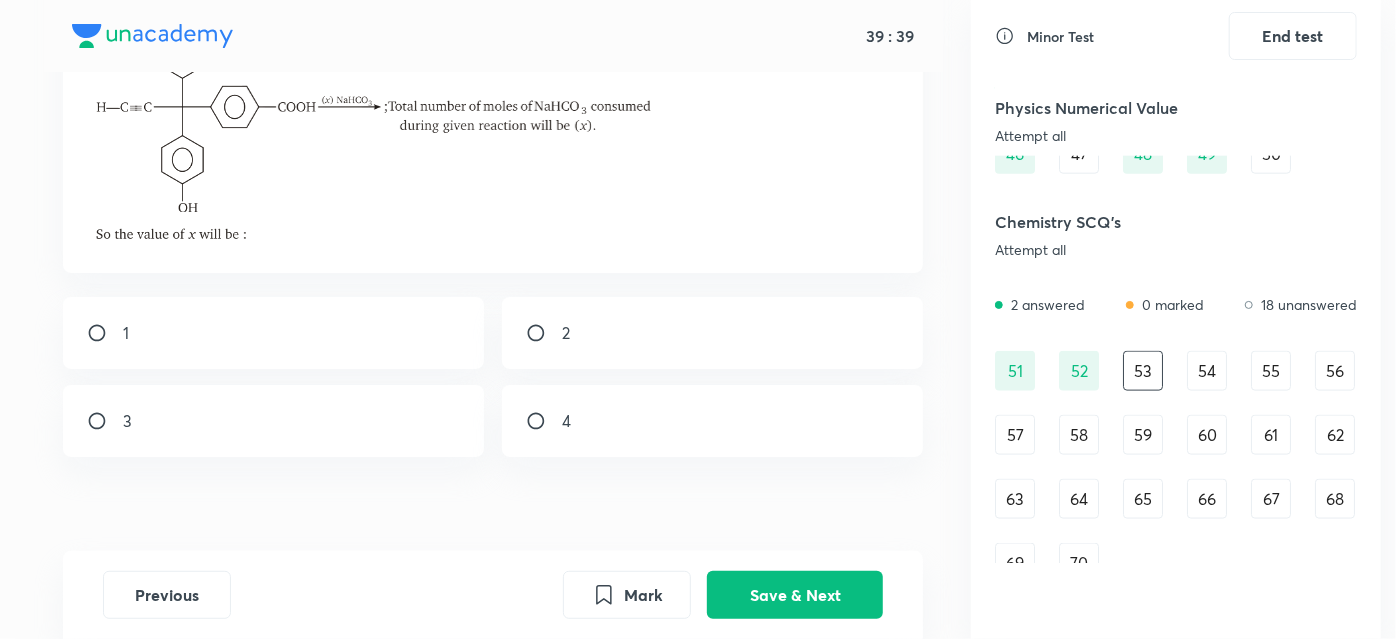 scroll, scrollTop: 241, scrollLeft: 0, axis: vertical 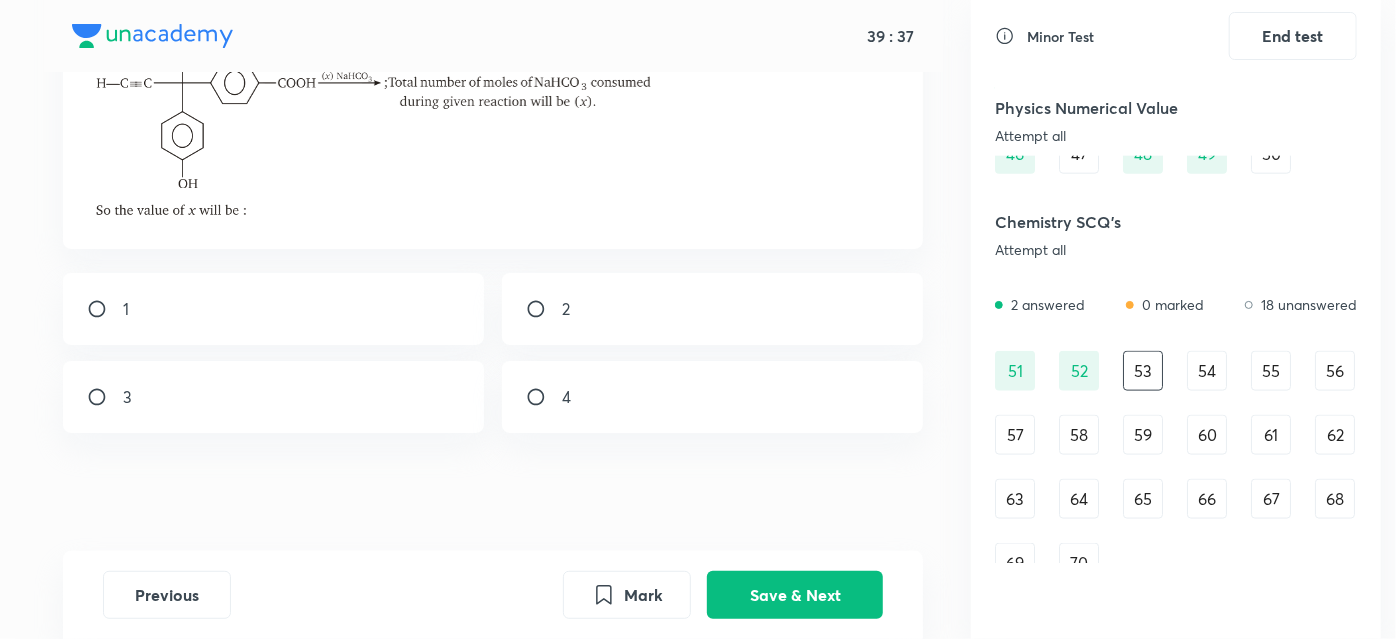 click on "Question 53 +4 marks, -1 mark Report 1 2 3 4" at bounding box center (493, 216) 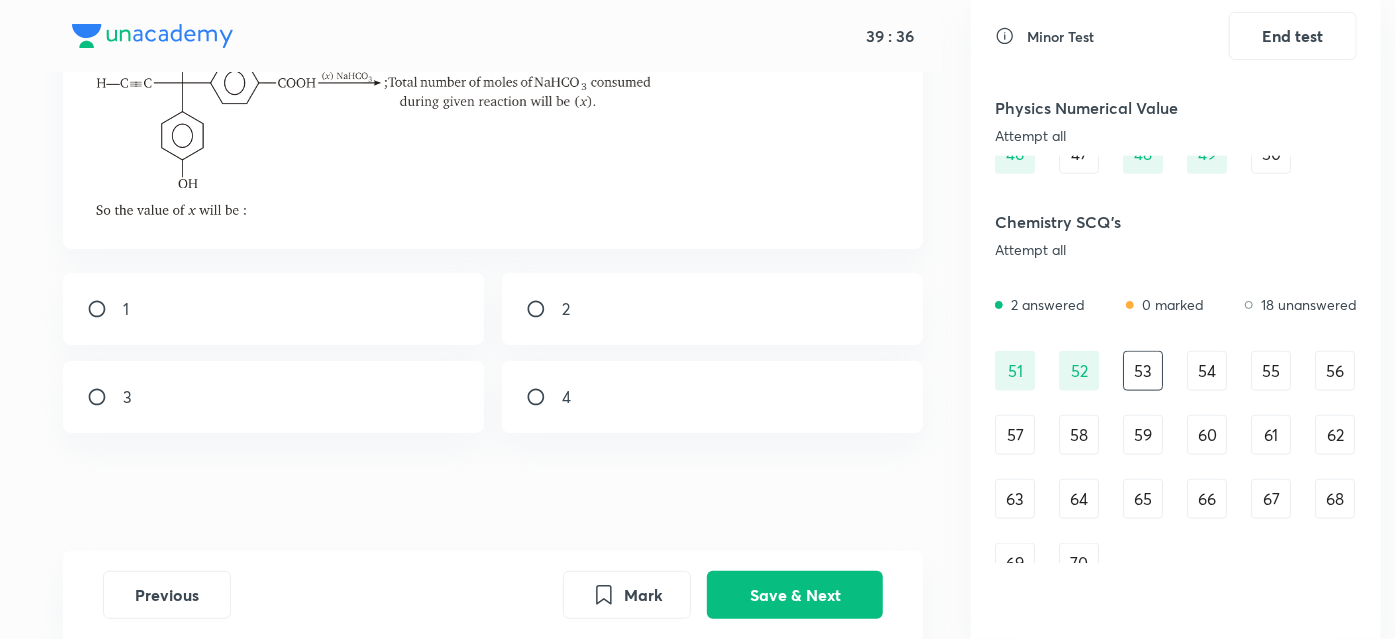click on "3" at bounding box center [274, 397] 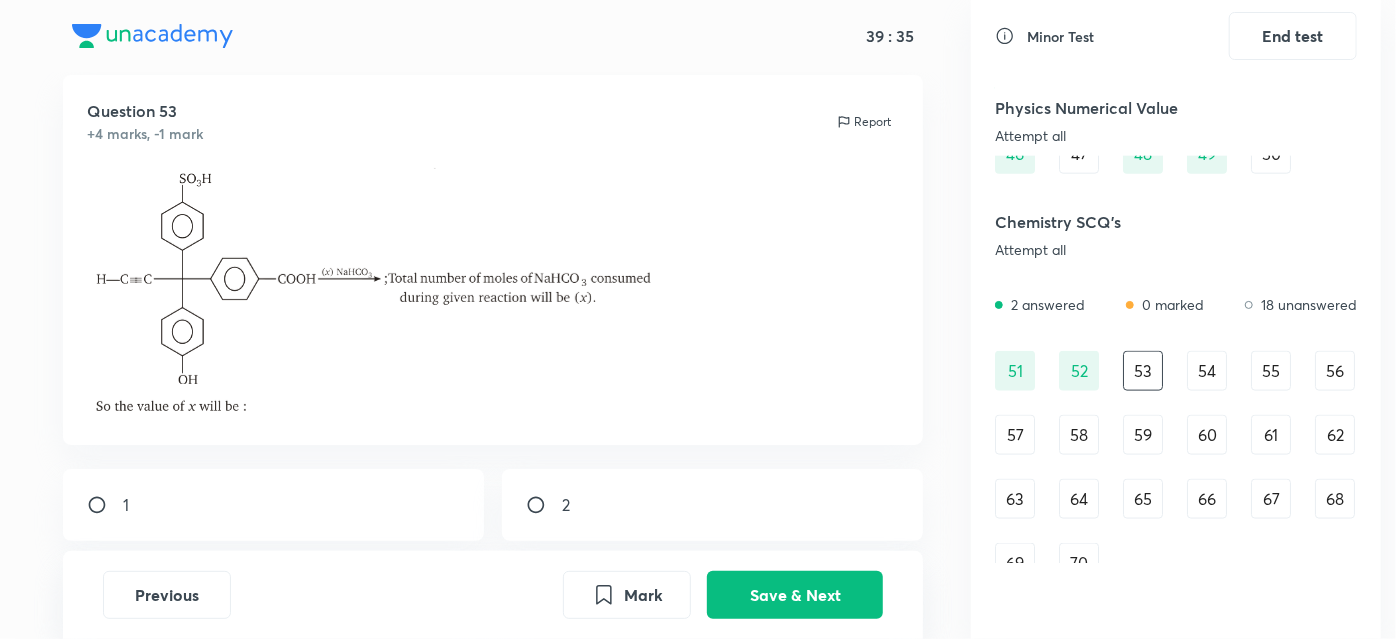 scroll, scrollTop: 0, scrollLeft: 0, axis: both 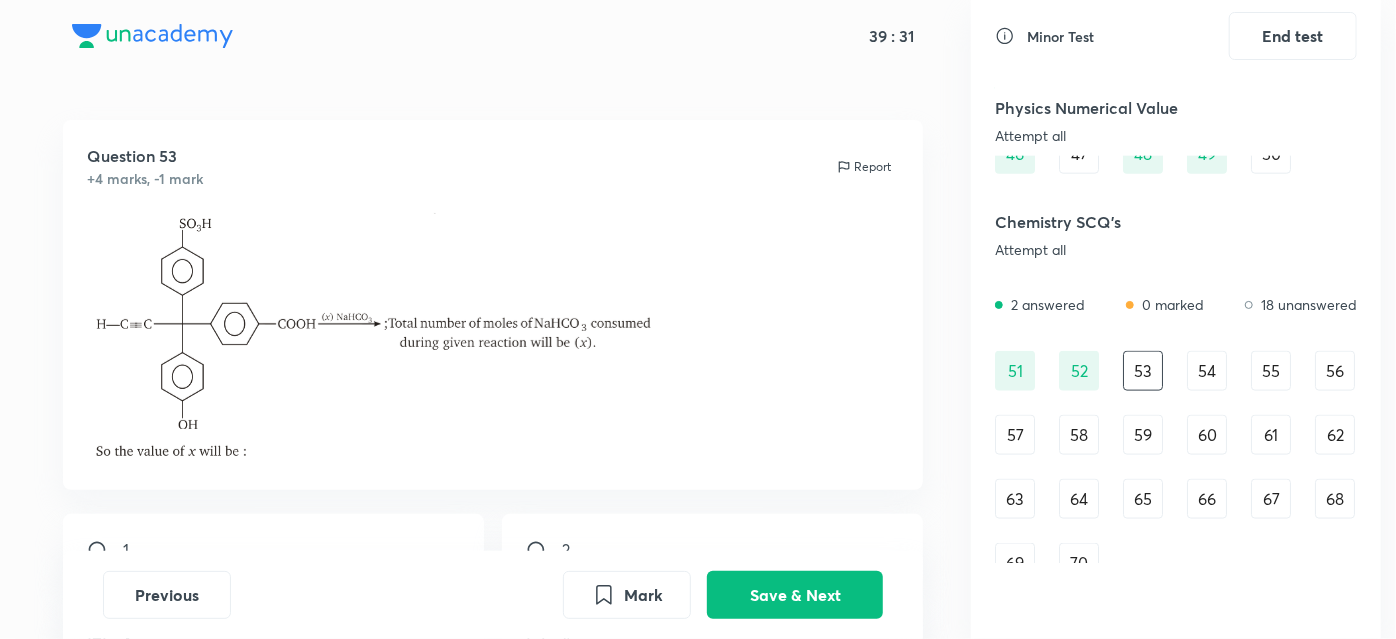 click on "Previous Mark Save & Next" at bounding box center (493, 595) 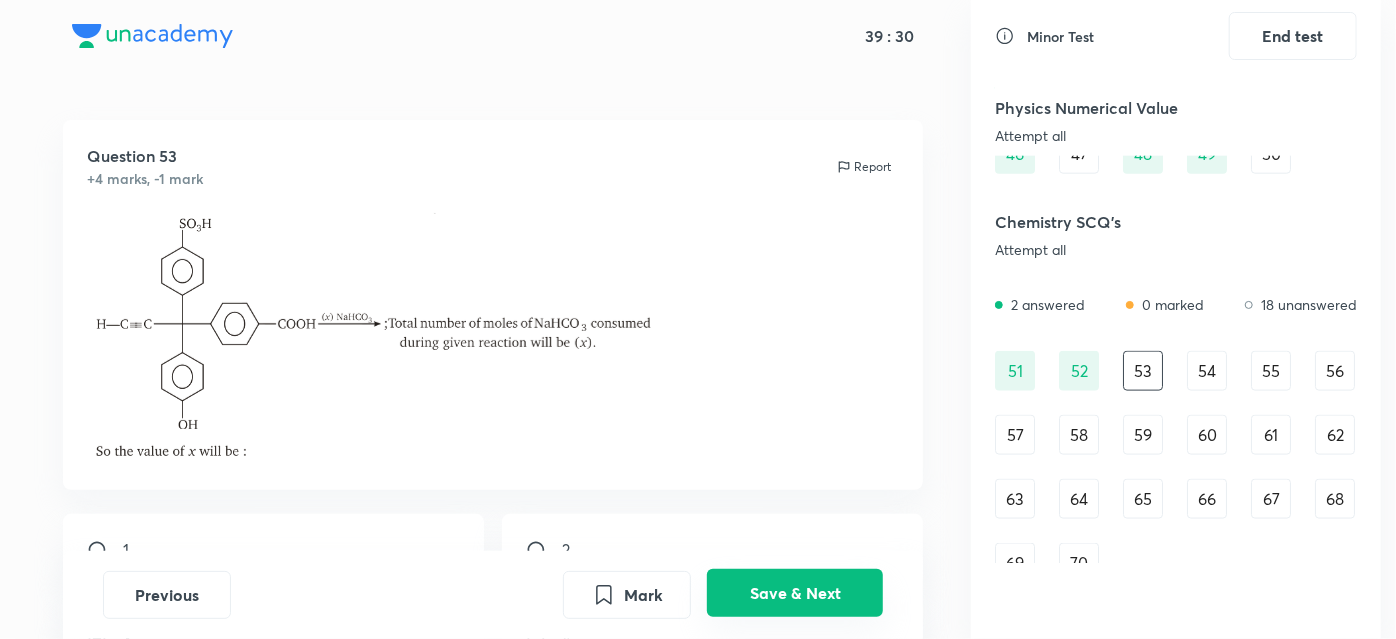click on "Save & Next" at bounding box center (795, 593) 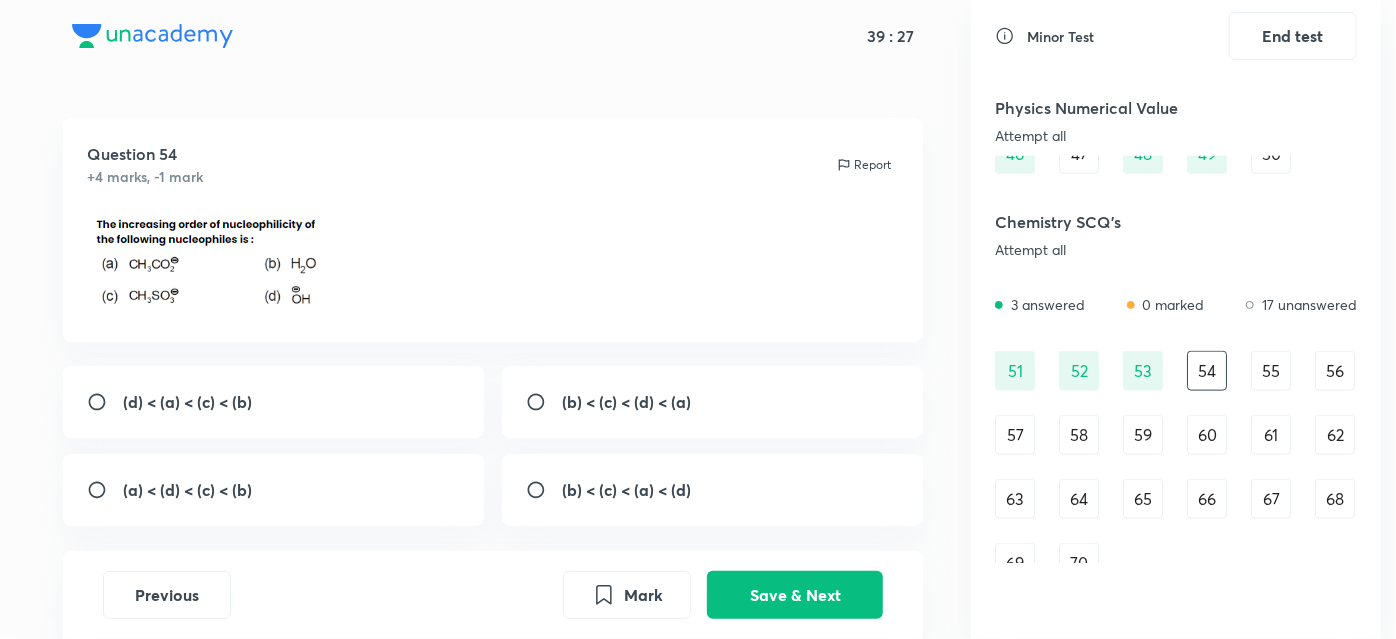 scroll, scrollTop: 5, scrollLeft: 0, axis: vertical 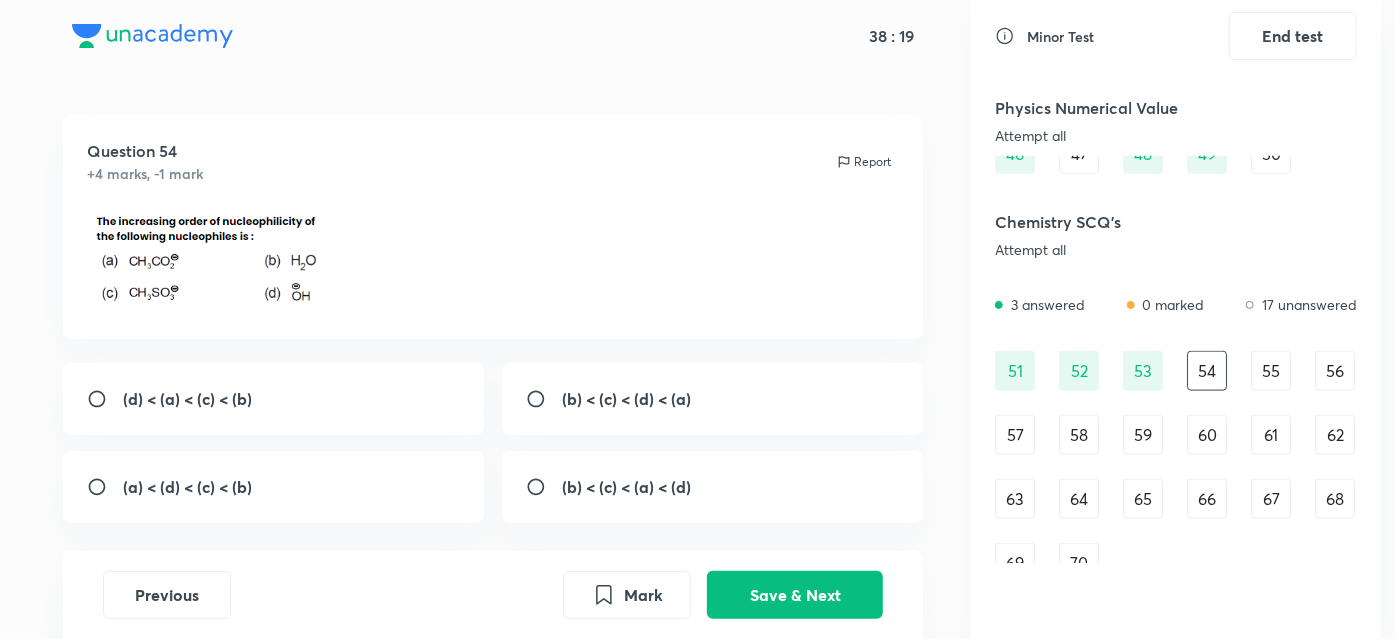 click at bounding box center (105, 399) 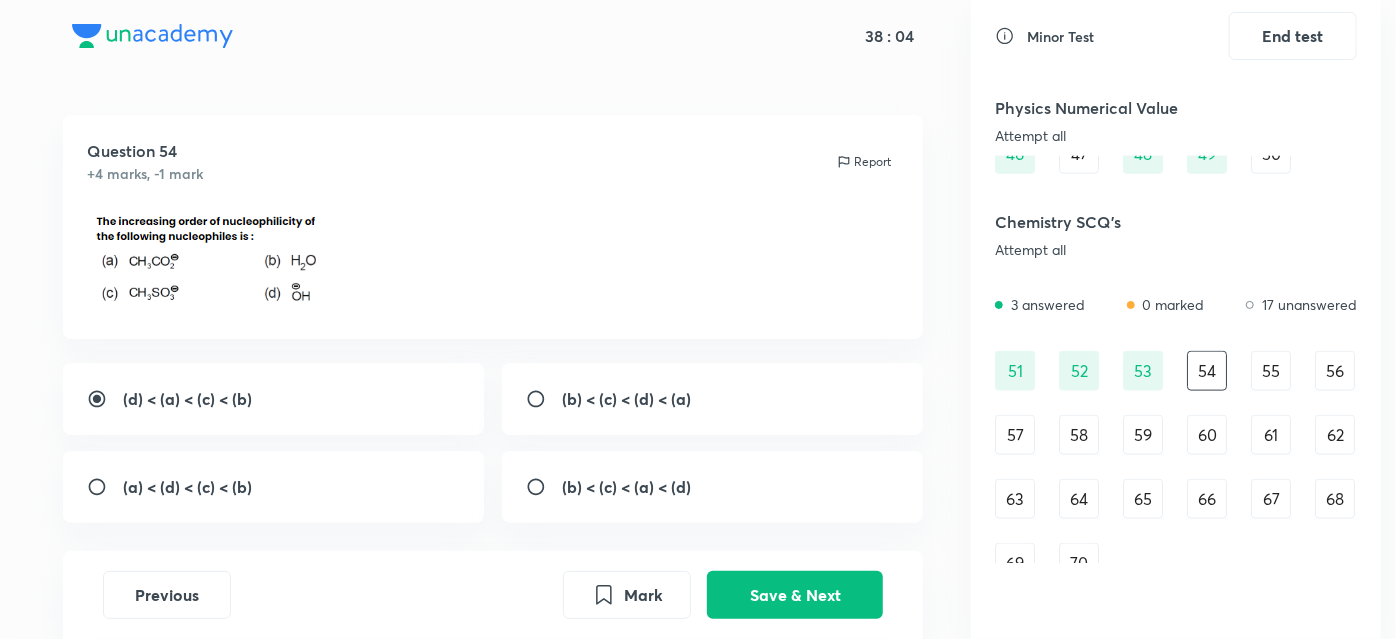 click at bounding box center (544, 399) 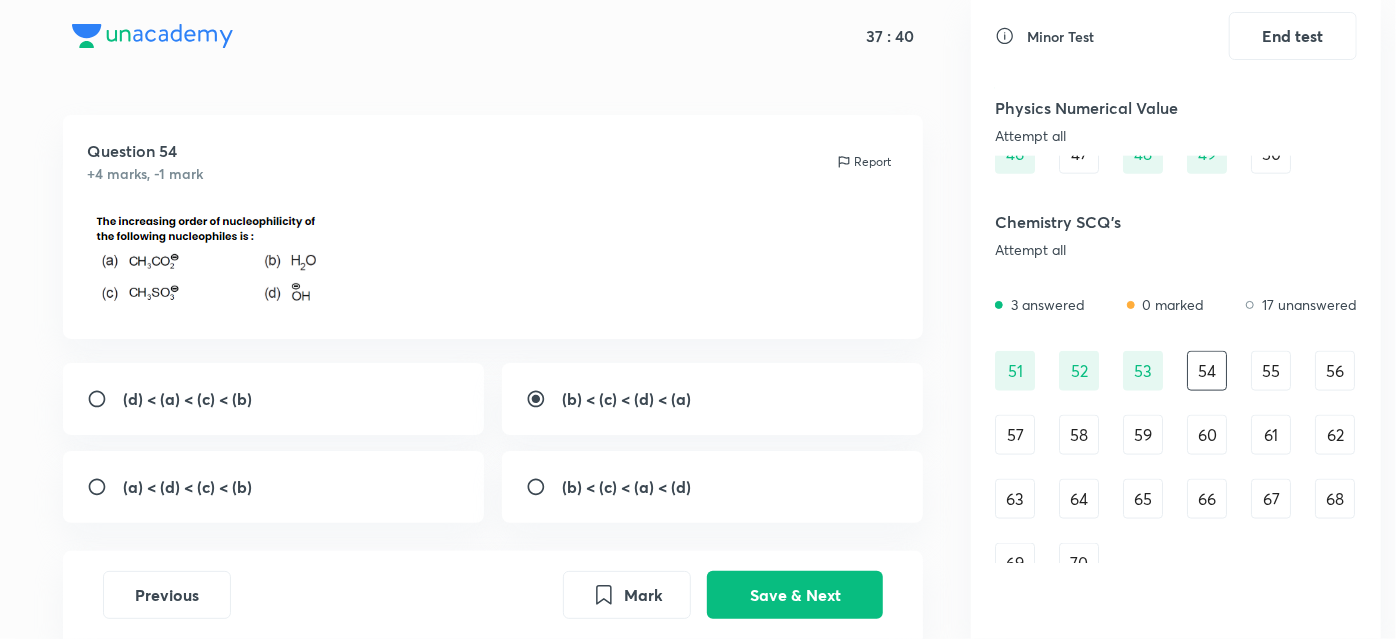 click at bounding box center (105, 399) 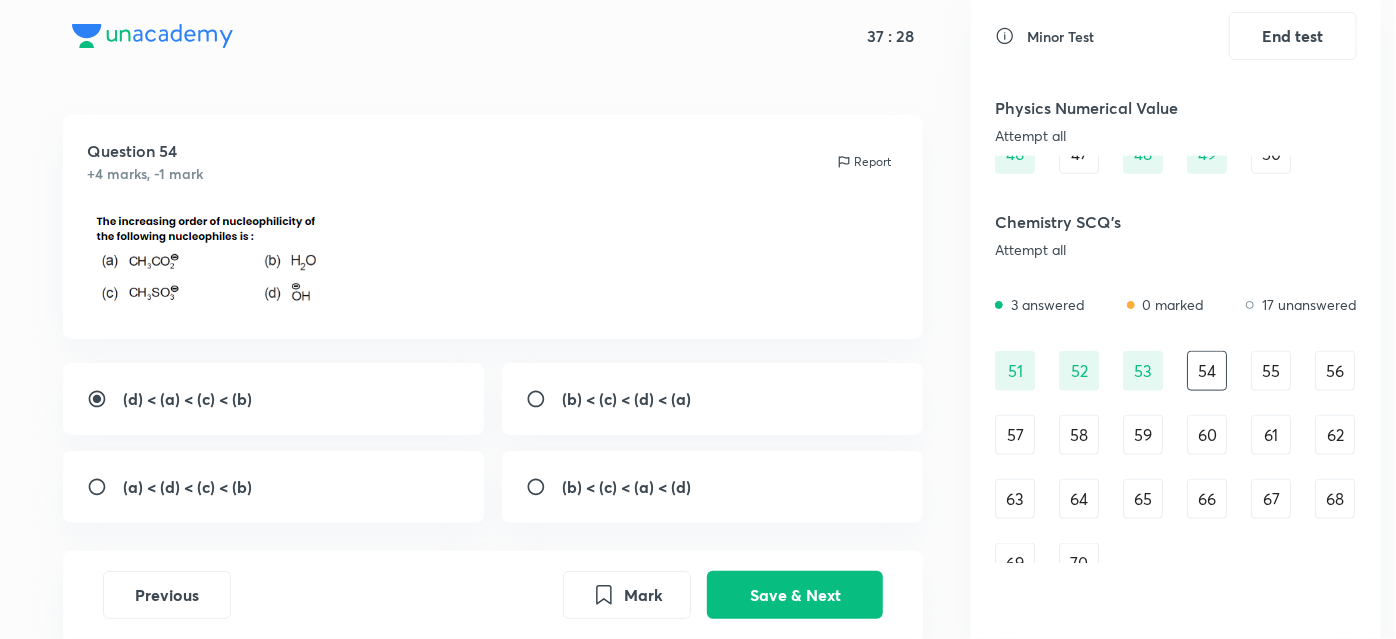 click on "(a) < (d) < (c) < (b)" at bounding box center [274, 487] 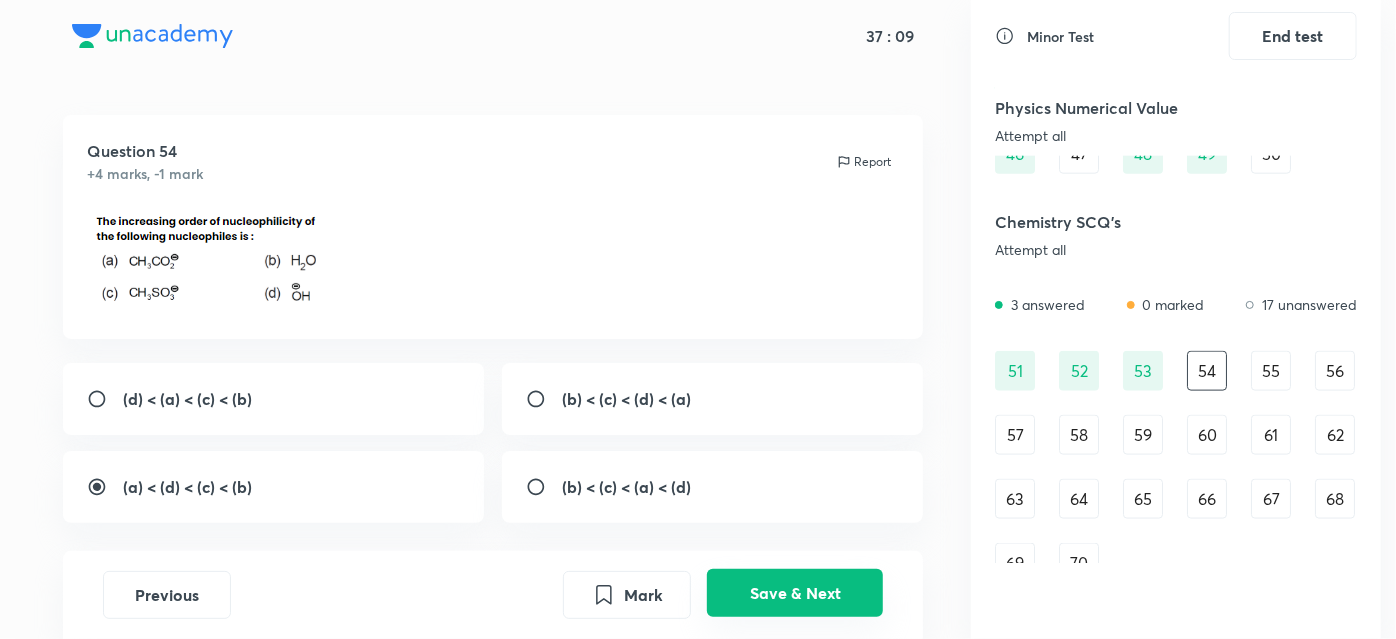 click on "Save & Next" at bounding box center (795, 593) 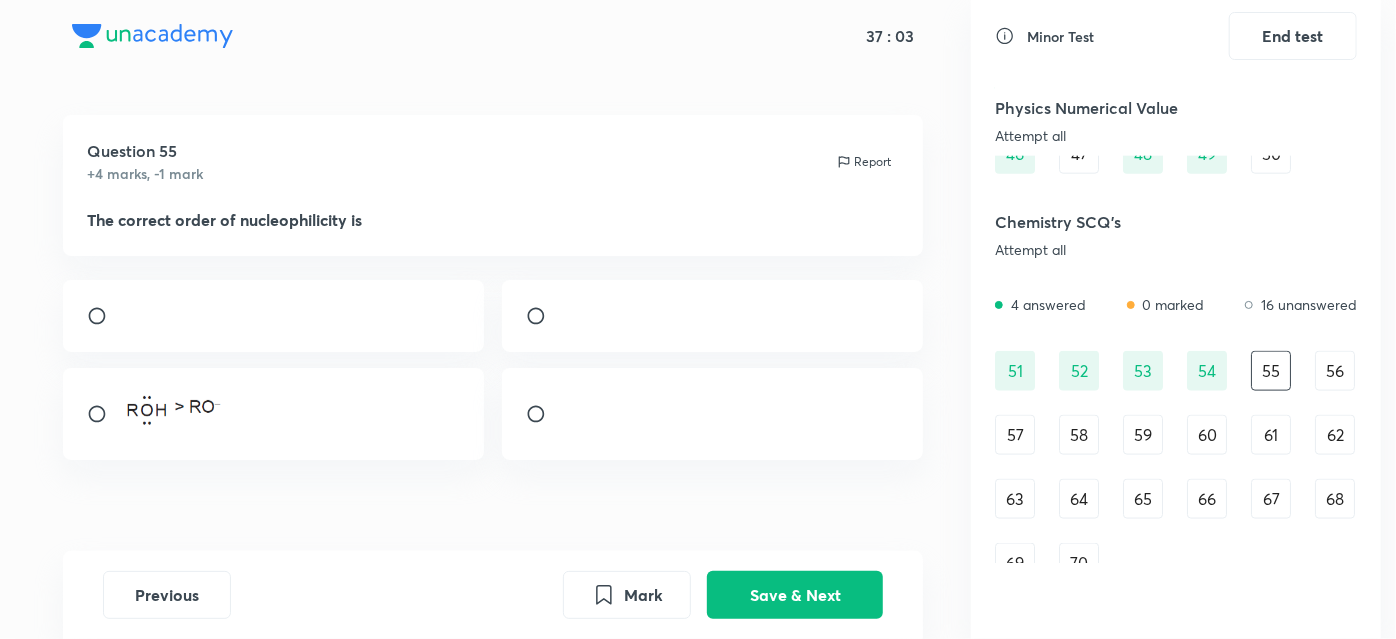 click at bounding box center [544, 316] 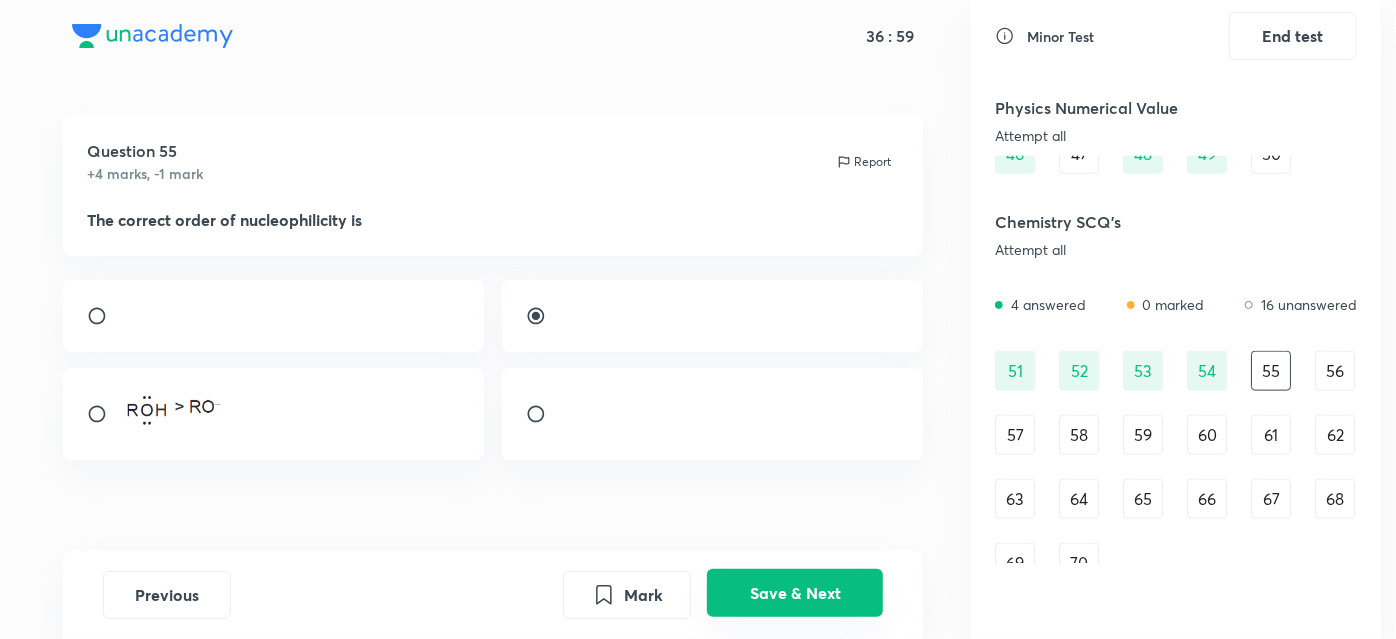 click on "Save & Next" at bounding box center (795, 593) 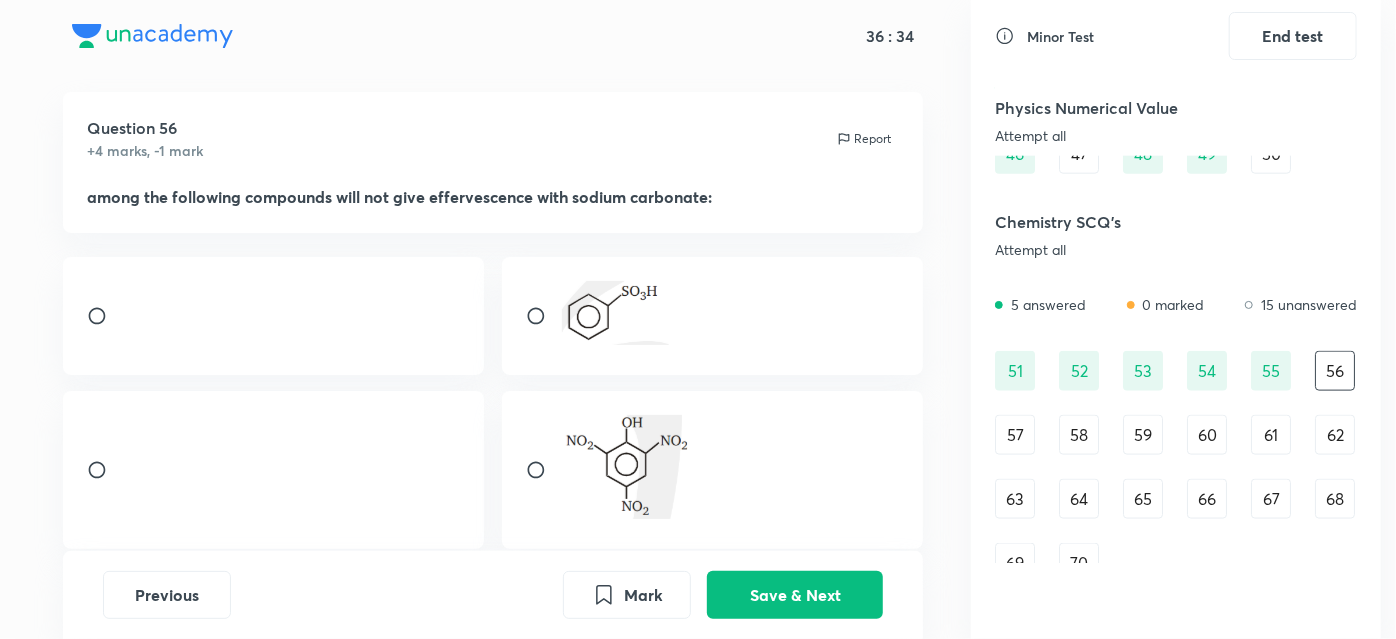 scroll, scrollTop: 26, scrollLeft: 0, axis: vertical 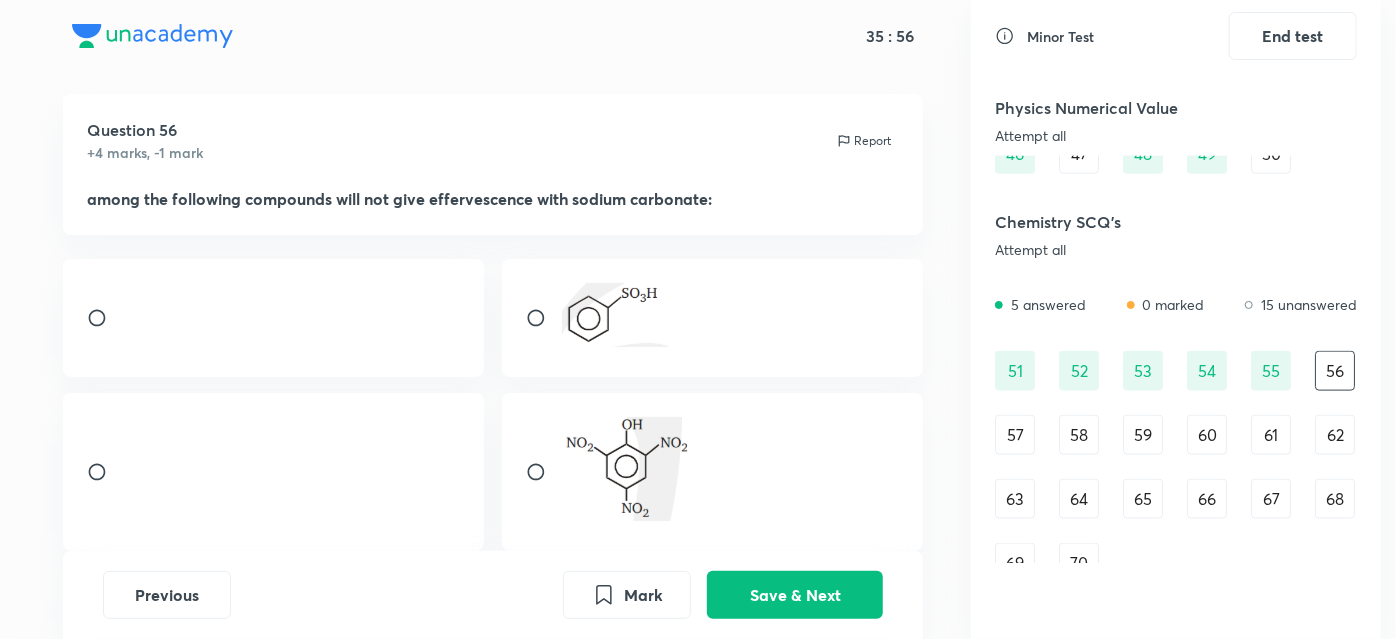 click at bounding box center (105, 472) 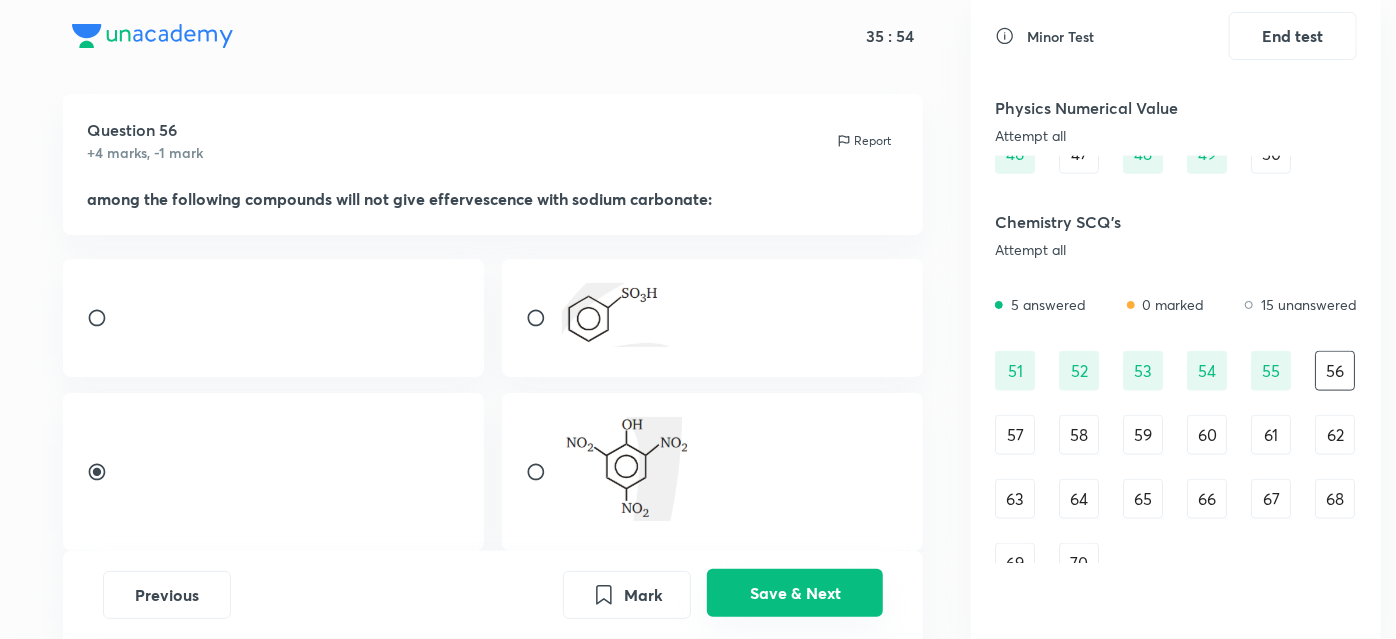 click on "Save & Next" at bounding box center (795, 593) 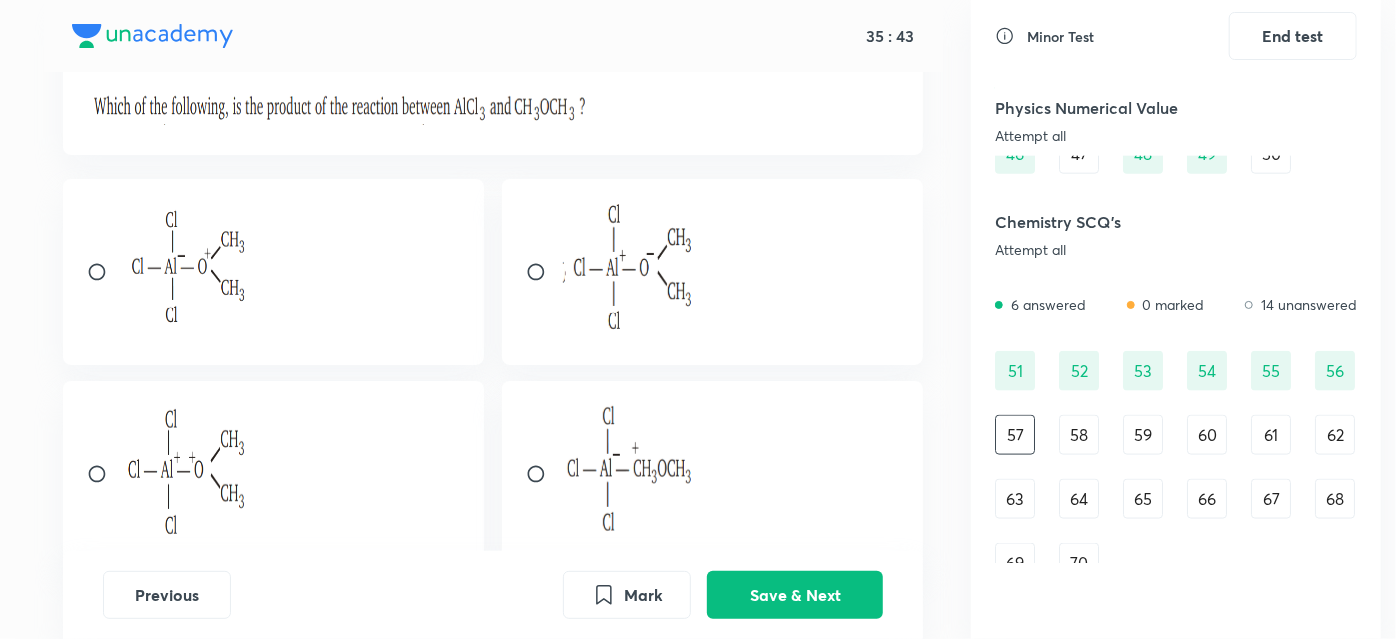 scroll, scrollTop: 115, scrollLeft: 0, axis: vertical 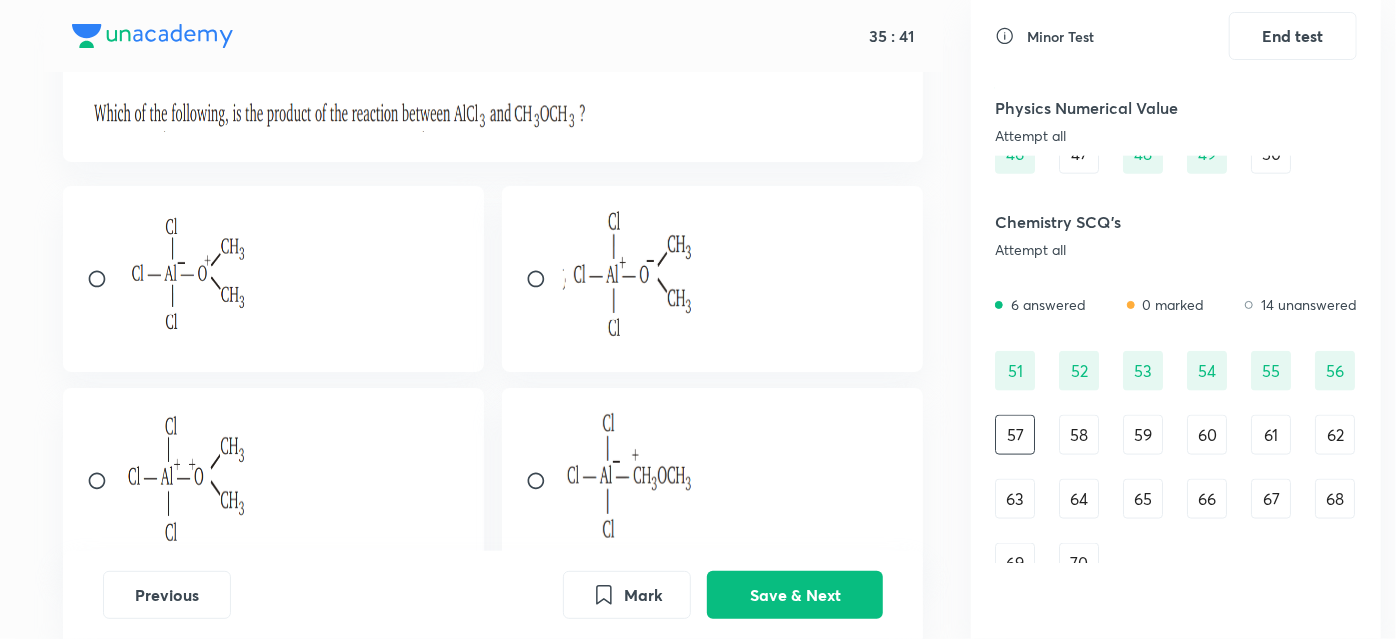 click at bounding box center [544, 279] 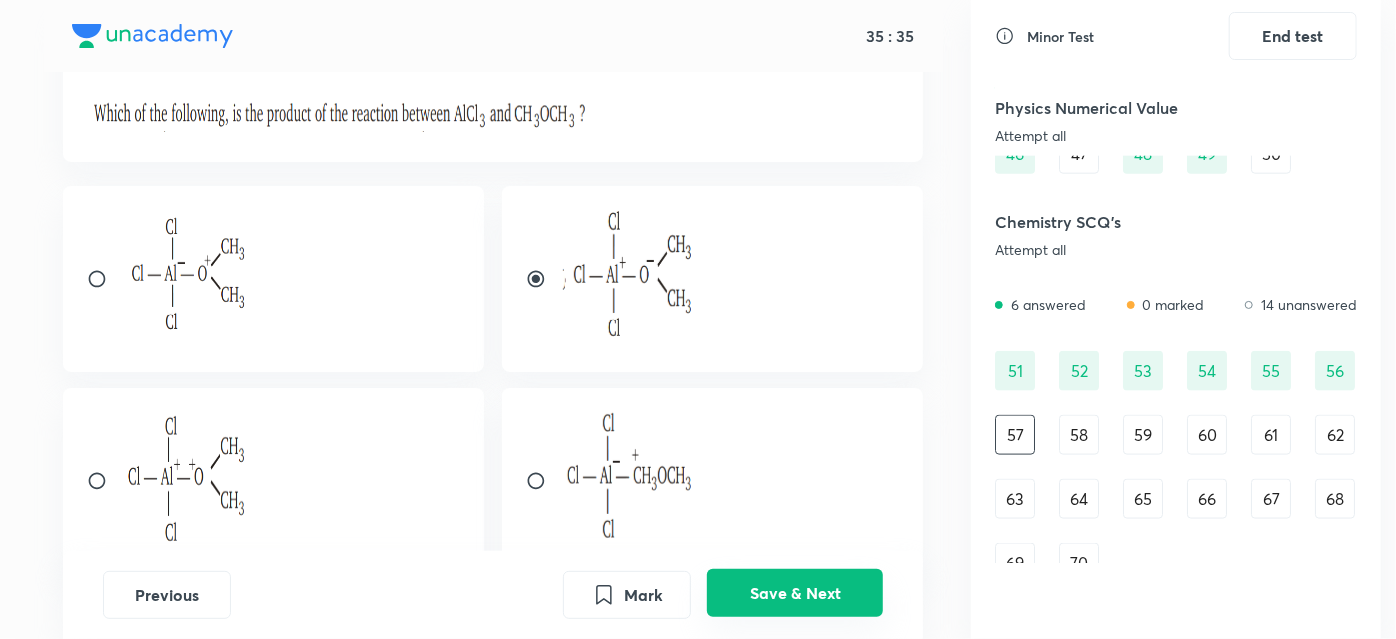 click on "Save & Next" at bounding box center (795, 593) 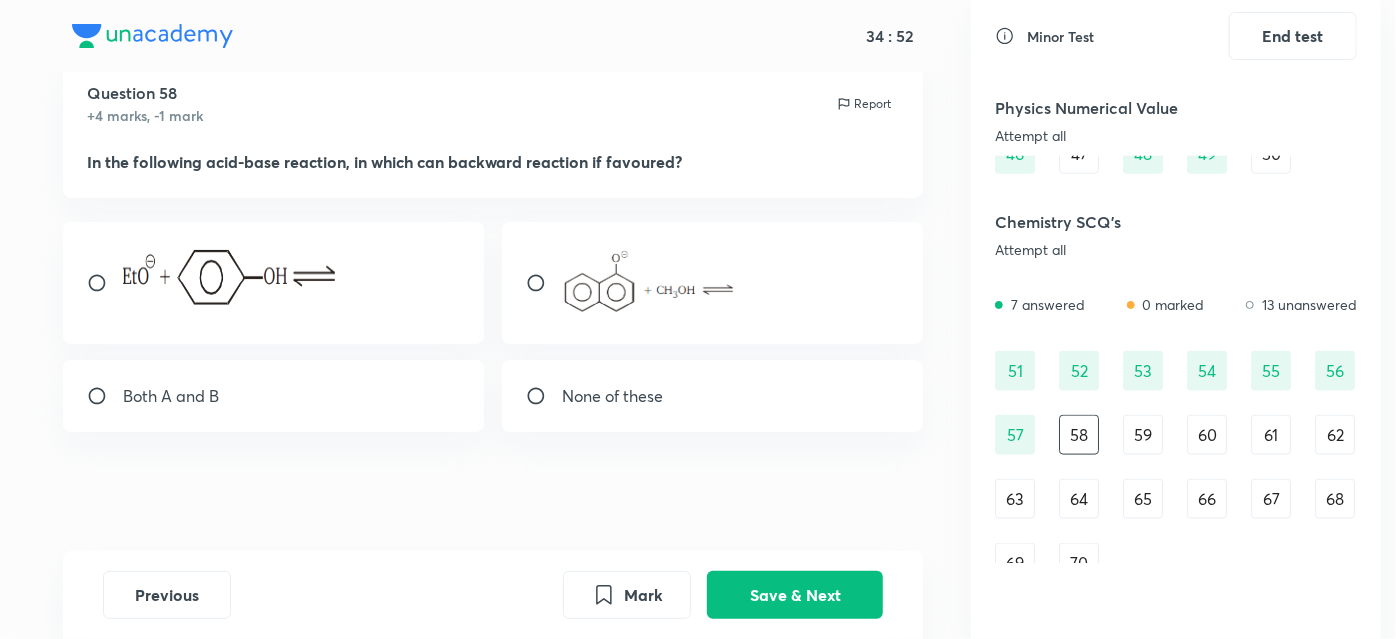 click on "Both A and B" at bounding box center [171, 396] 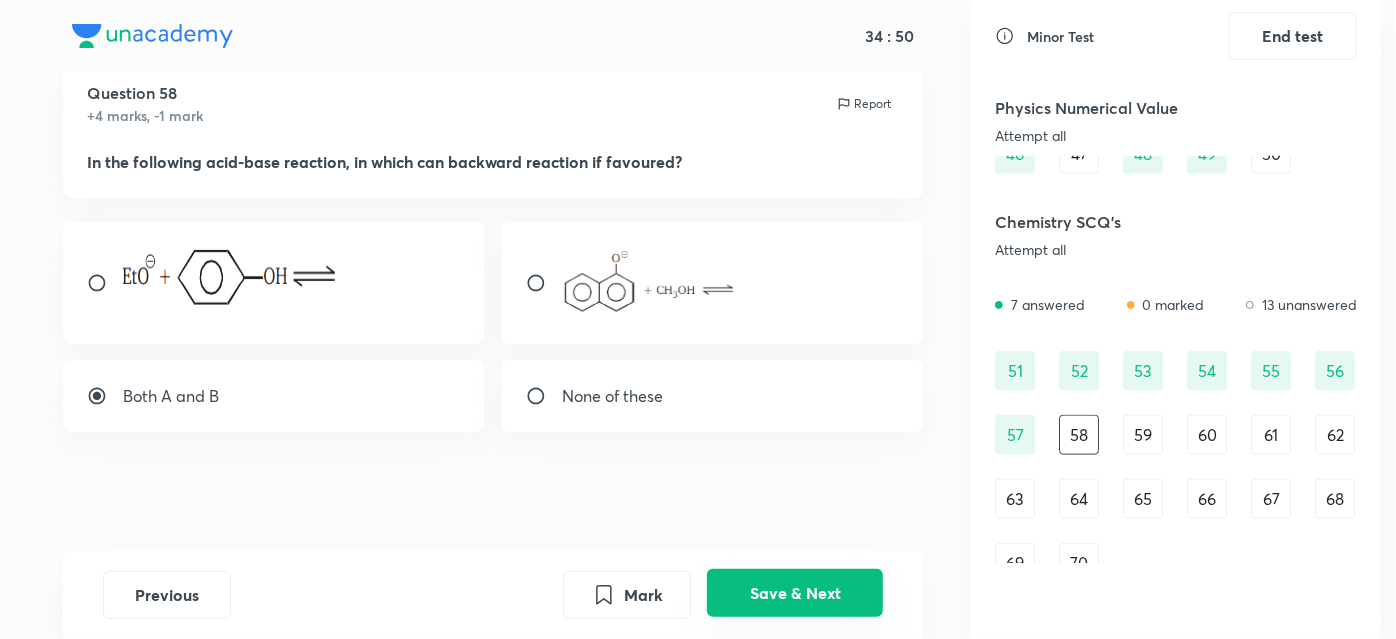 click on "Save & Next" at bounding box center (795, 593) 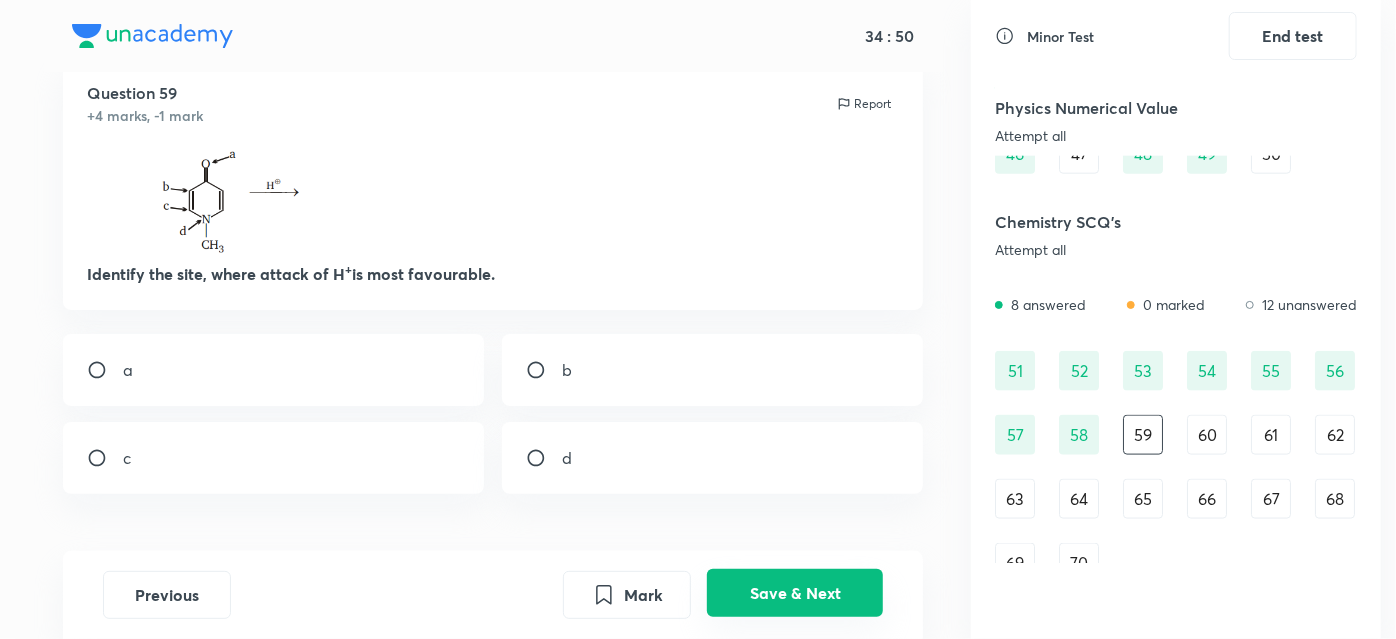 scroll, scrollTop: 63, scrollLeft: 0, axis: vertical 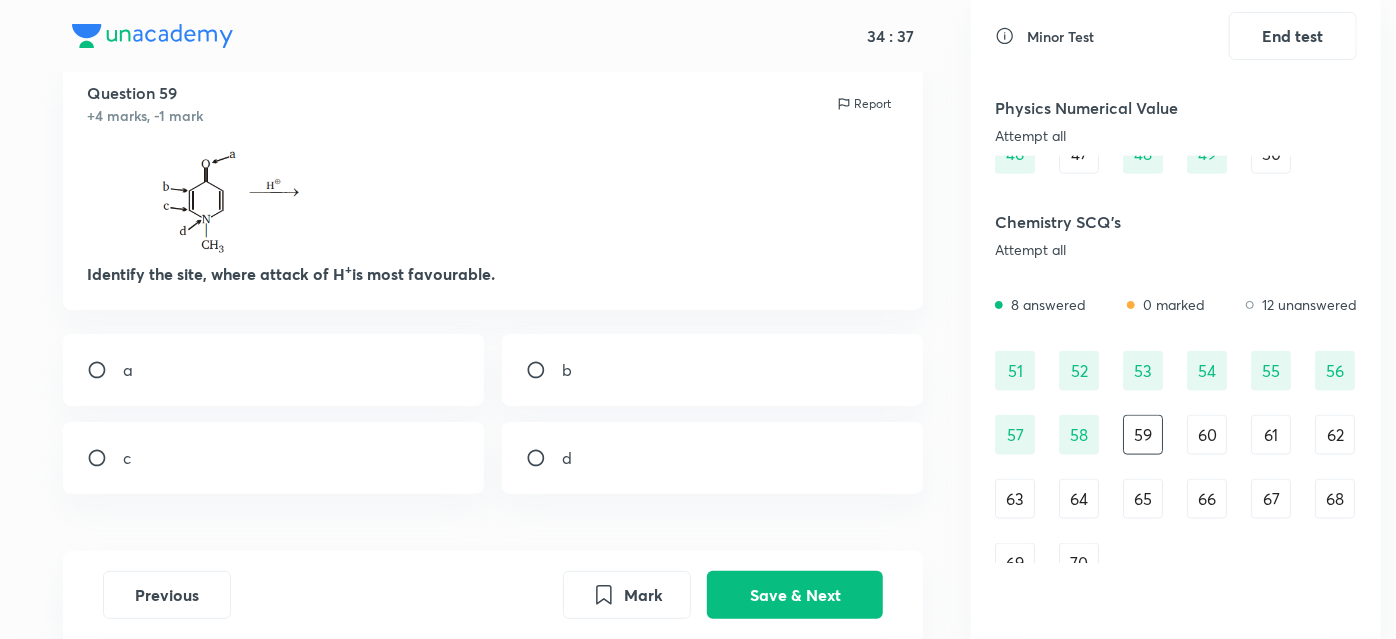 click at bounding box center (544, 458) 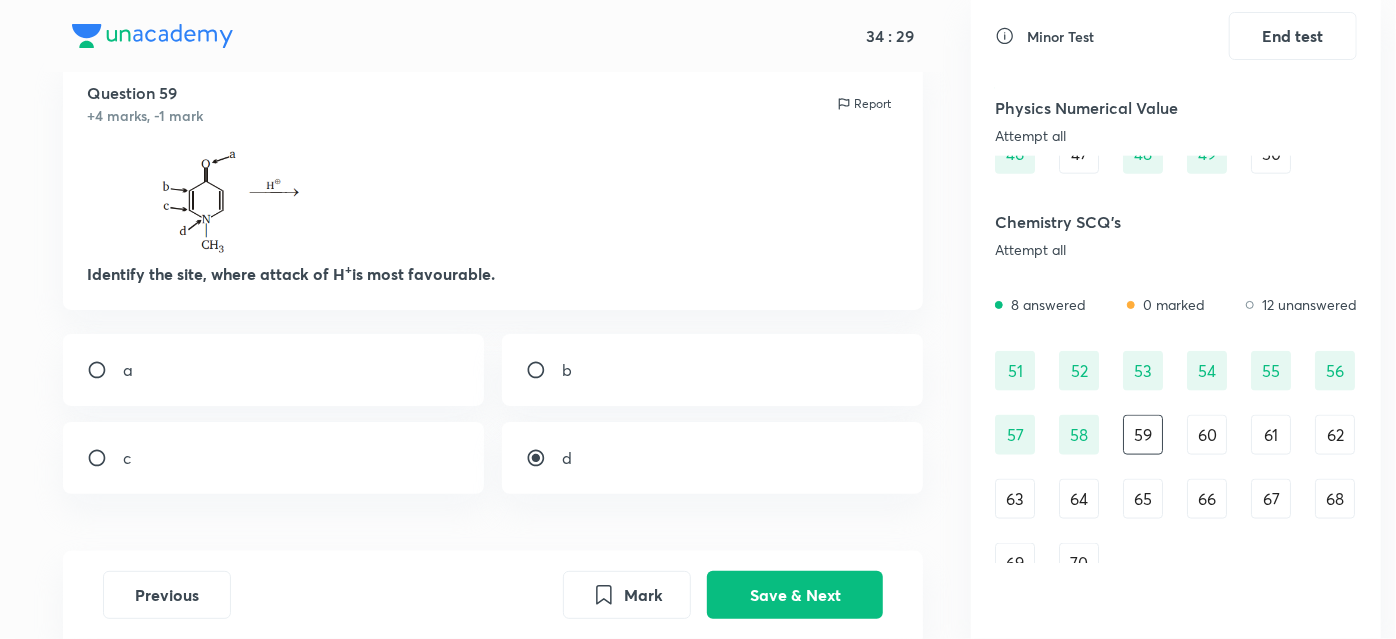 click on "a" at bounding box center [274, 370] 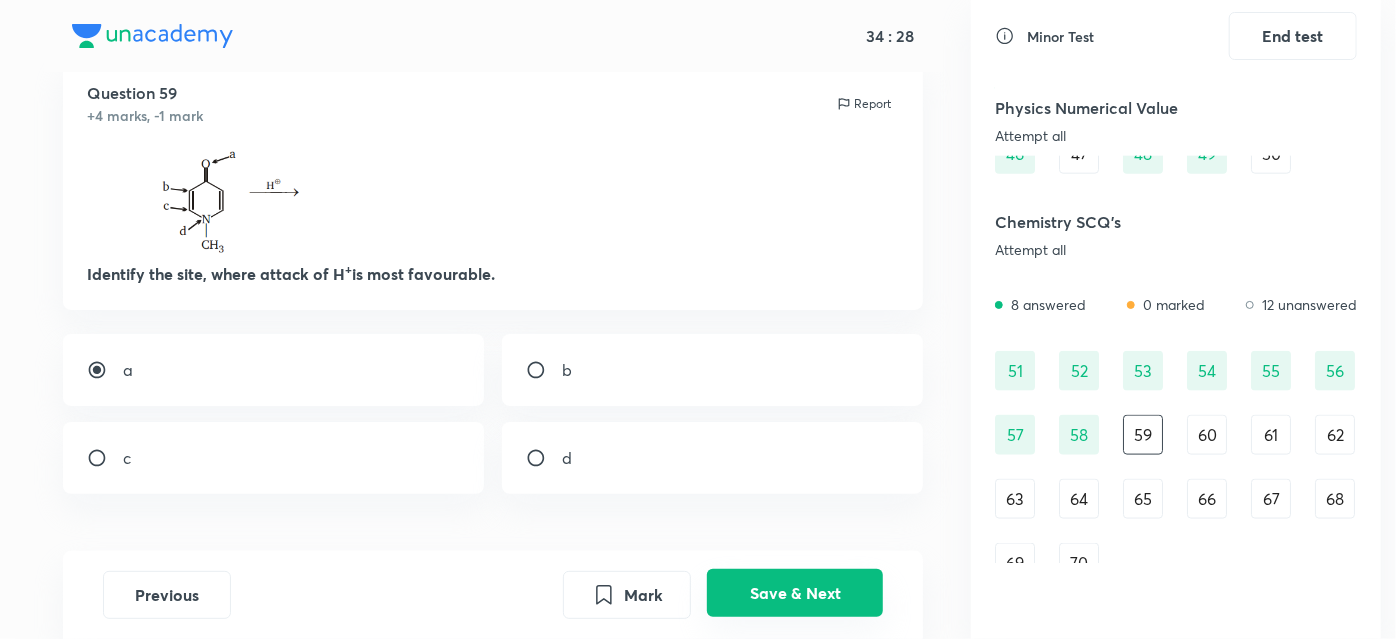 click on "Save & Next" at bounding box center (795, 593) 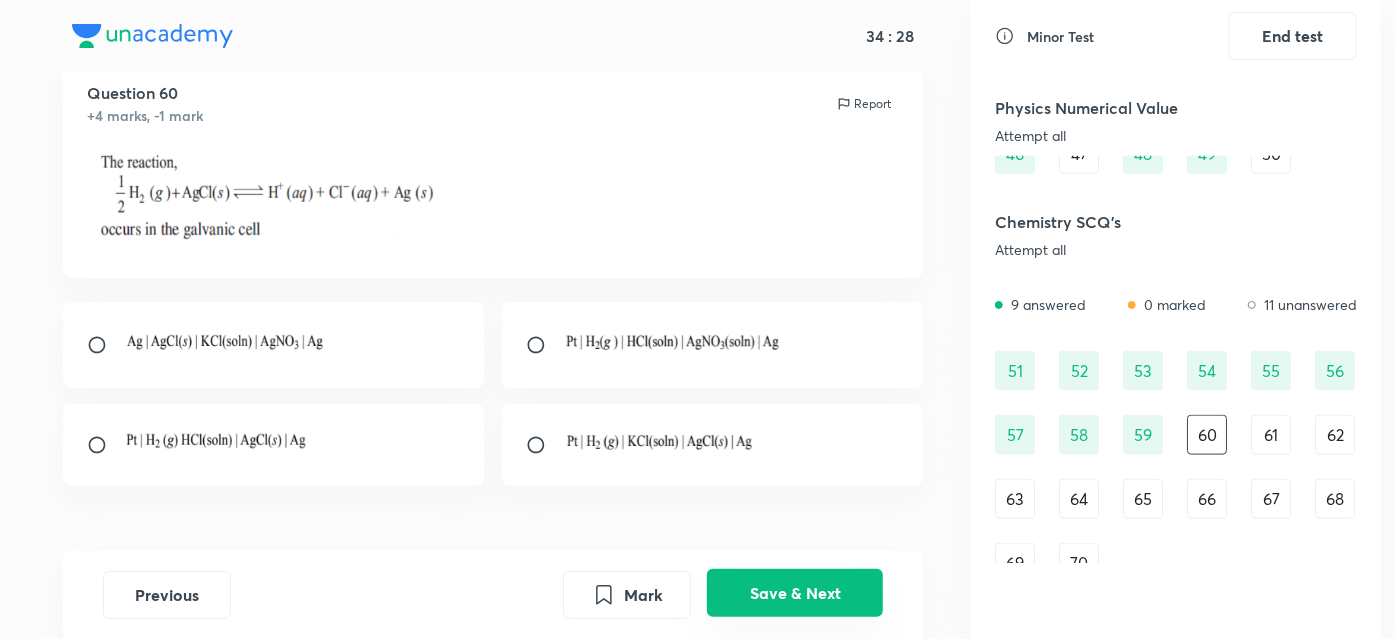 scroll, scrollTop: 63, scrollLeft: 0, axis: vertical 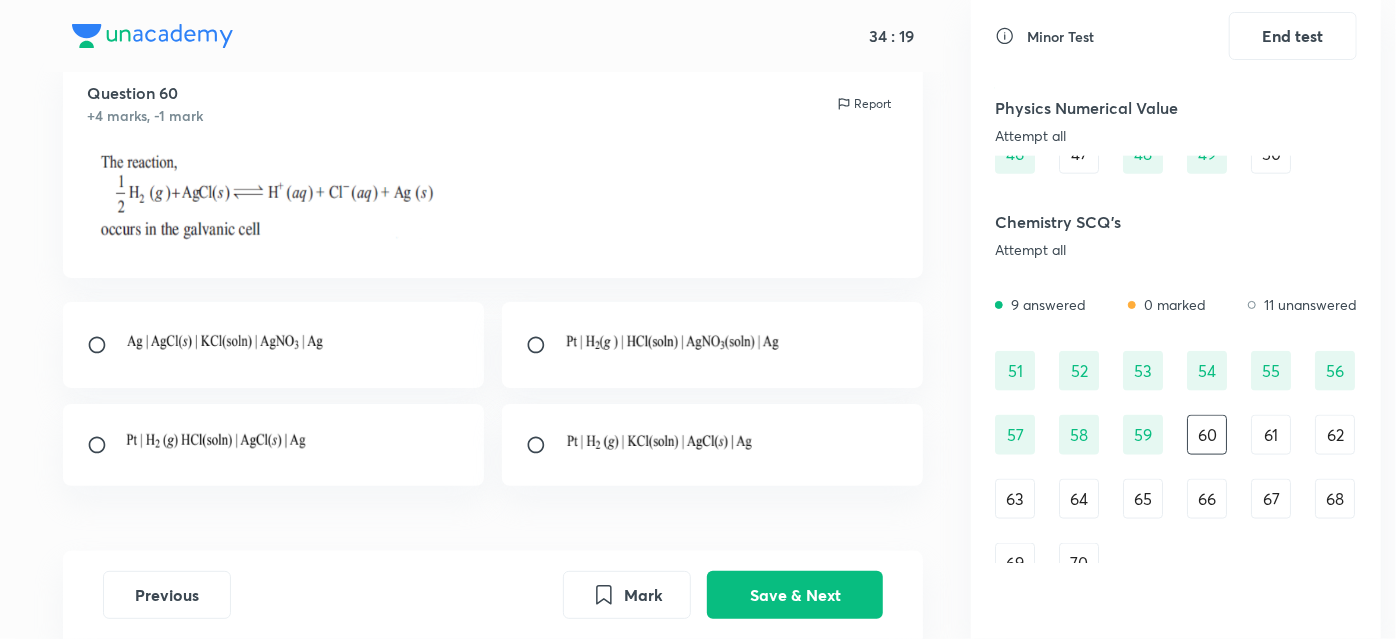 click on "61" at bounding box center [1271, 435] 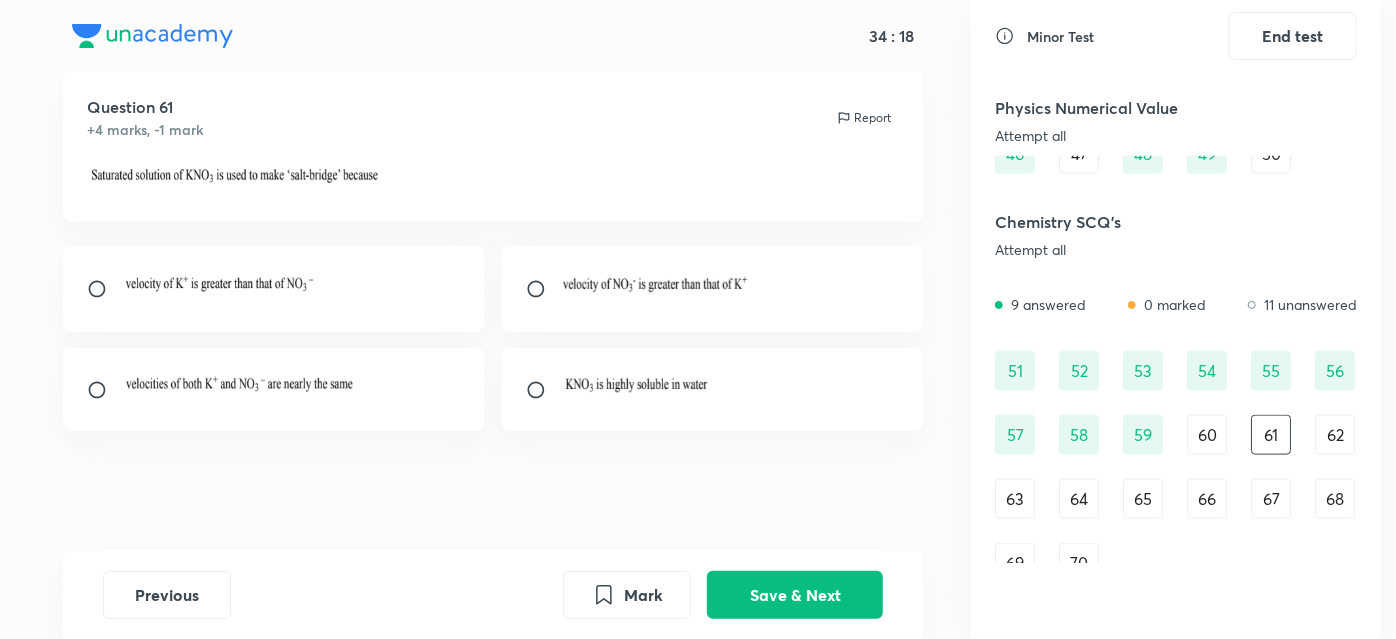 scroll, scrollTop: 48, scrollLeft: 0, axis: vertical 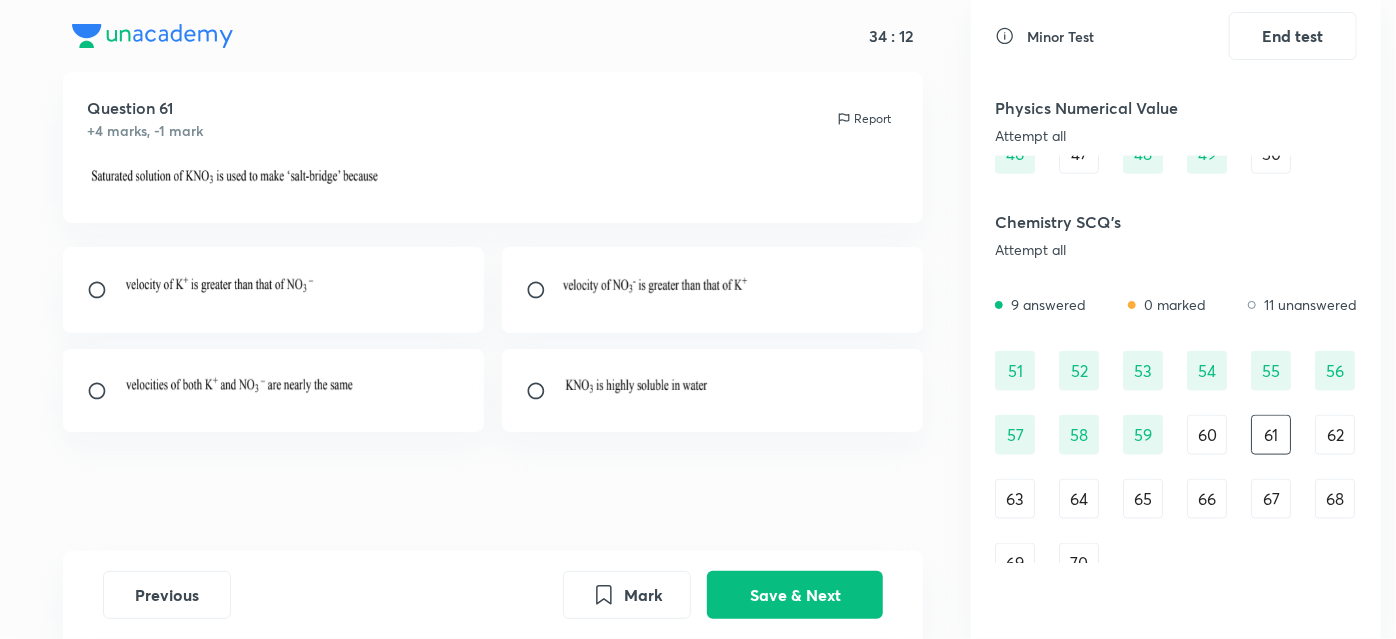 click on "62" at bounding box center [1335, 435] 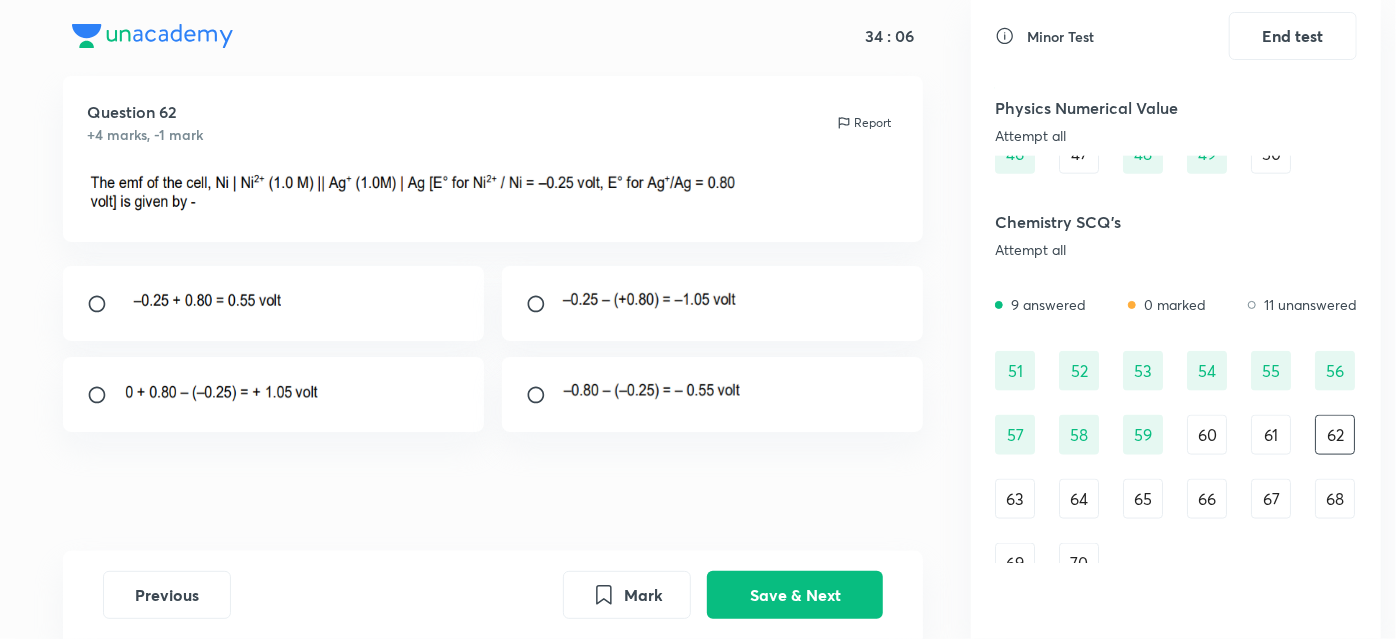 click on "63" at bounding box center [1015, 499] 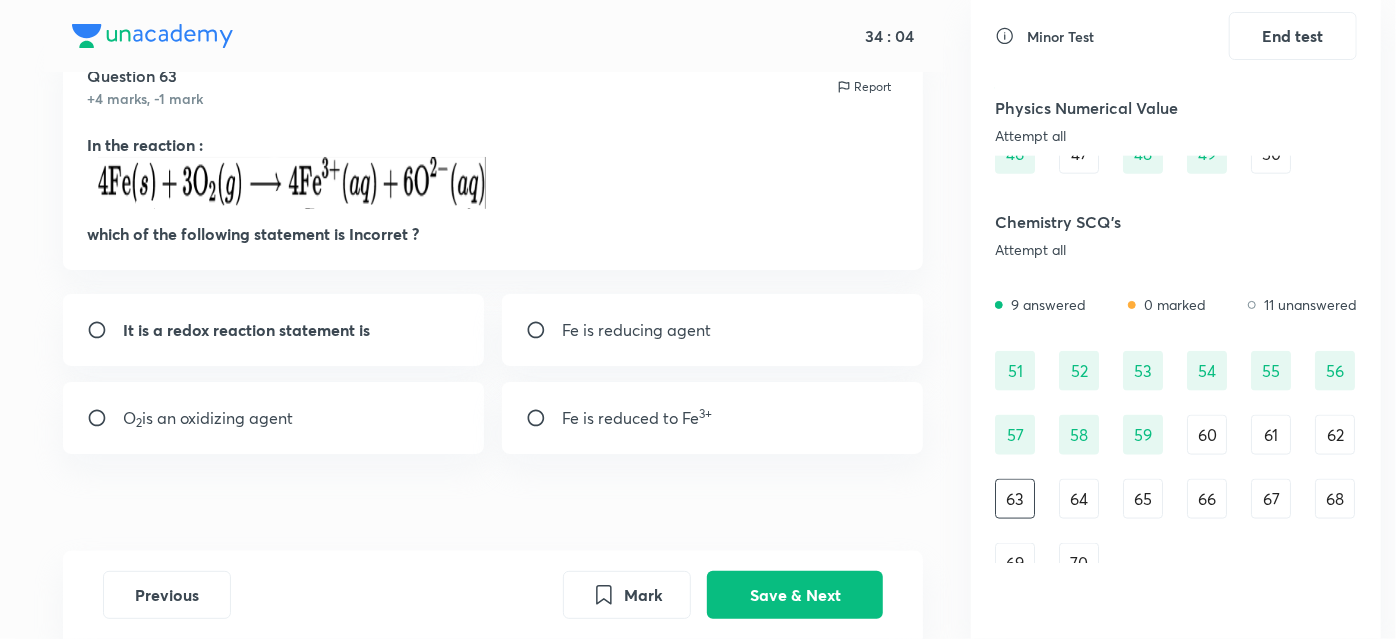 scroll, scrollTop: 85, scrollLeft: 0, axis: vertical 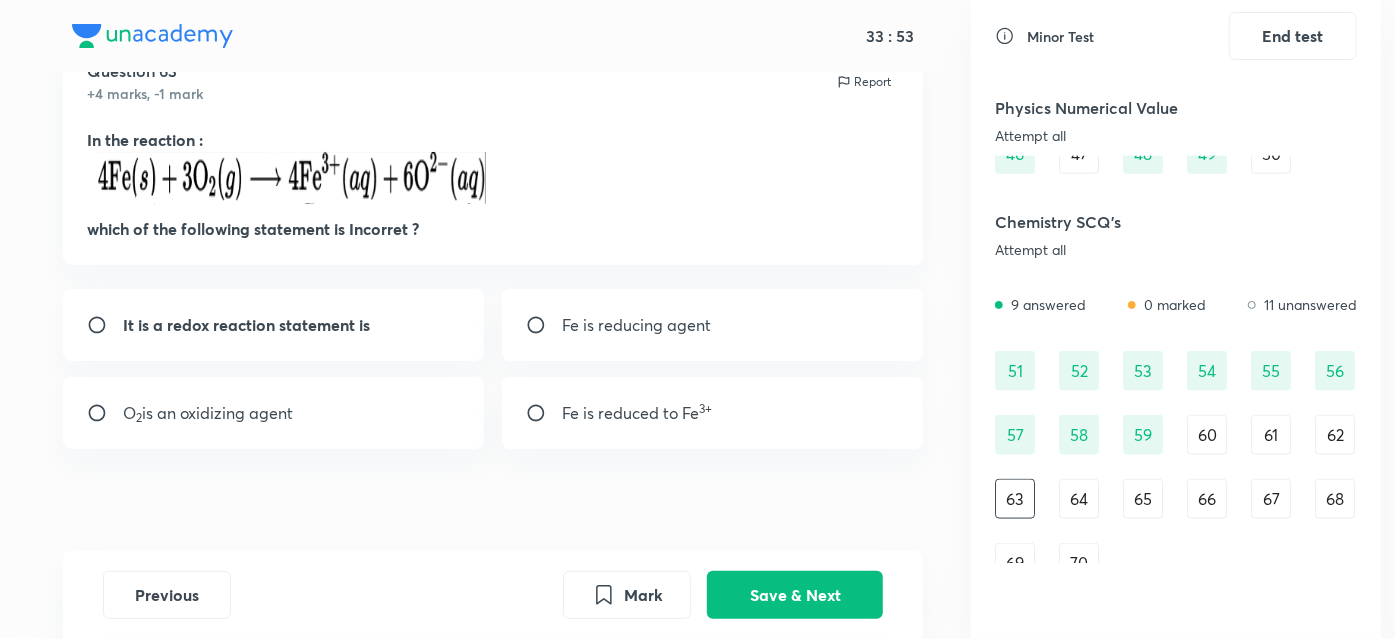 click at bounding box center [105, 325] 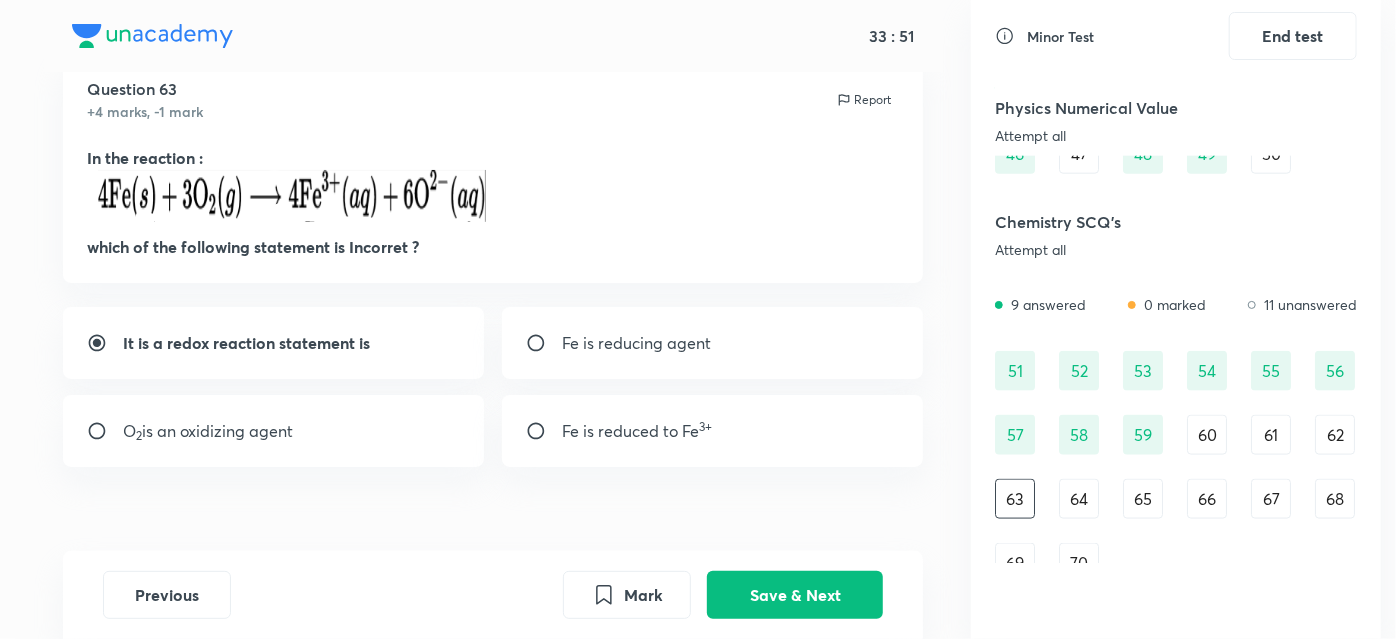 scroll, scrollTop: 65, scrollLeft: 0, axis: vertical 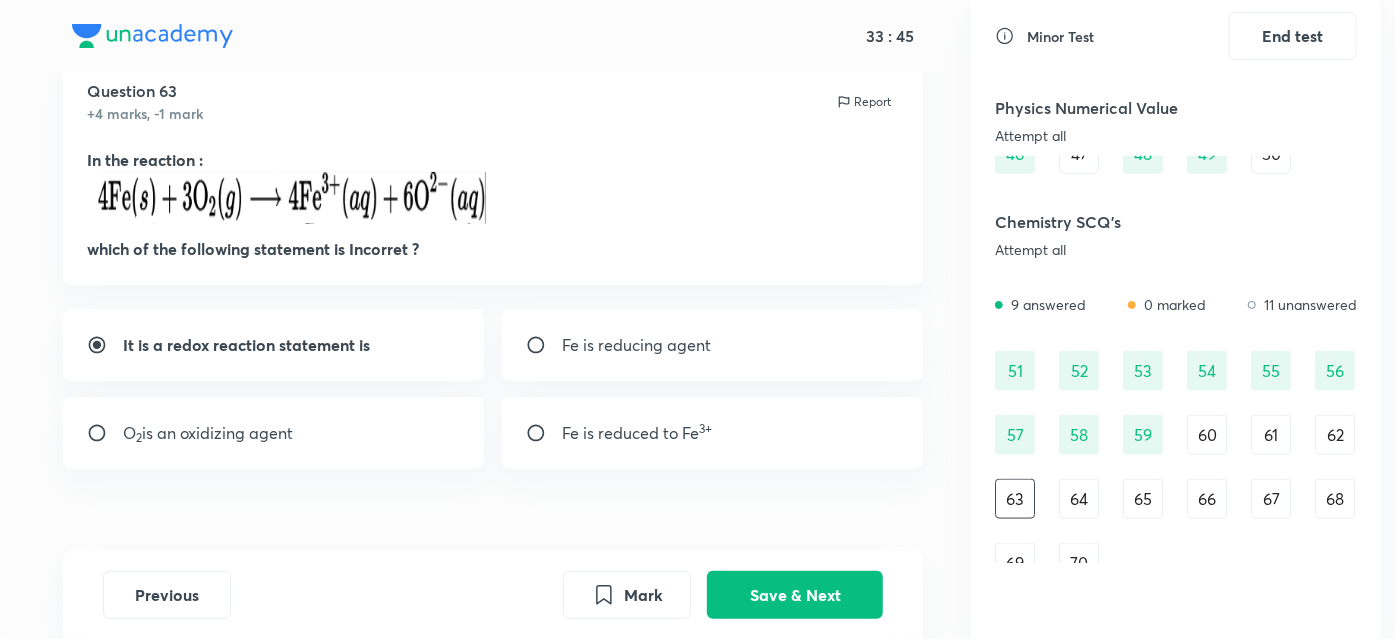 click at bounding box center (544, 345) 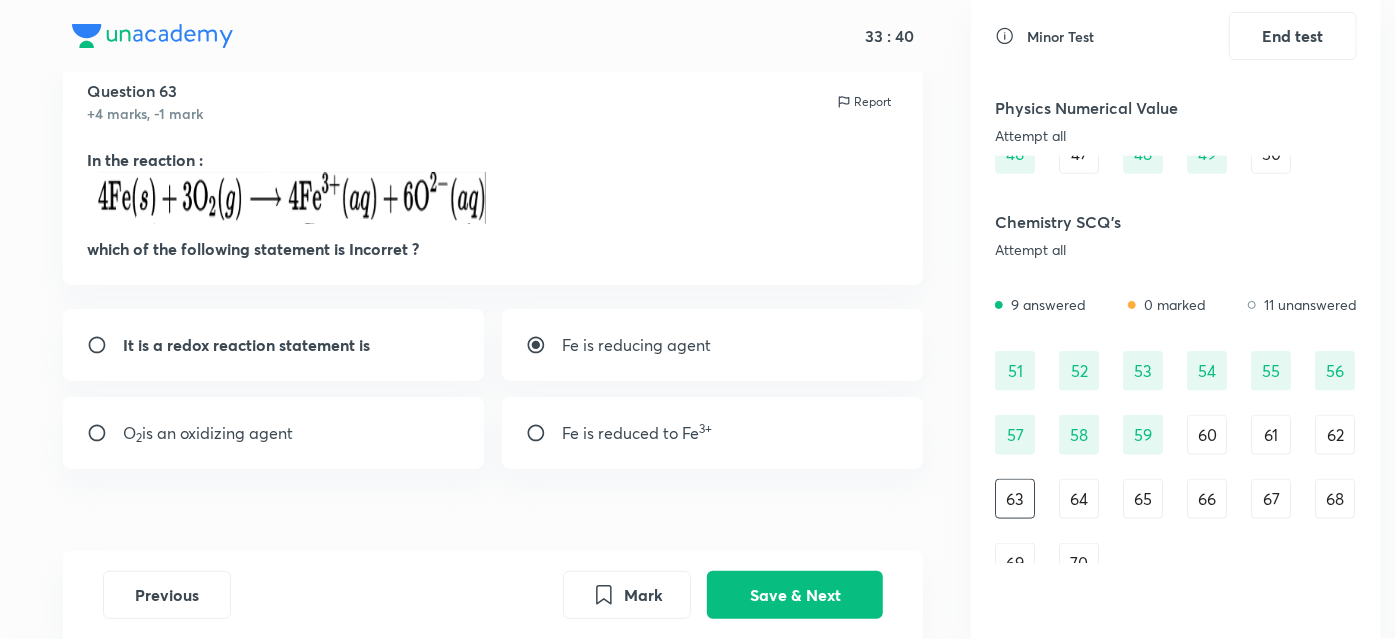 click at bounding box center [544, 433] 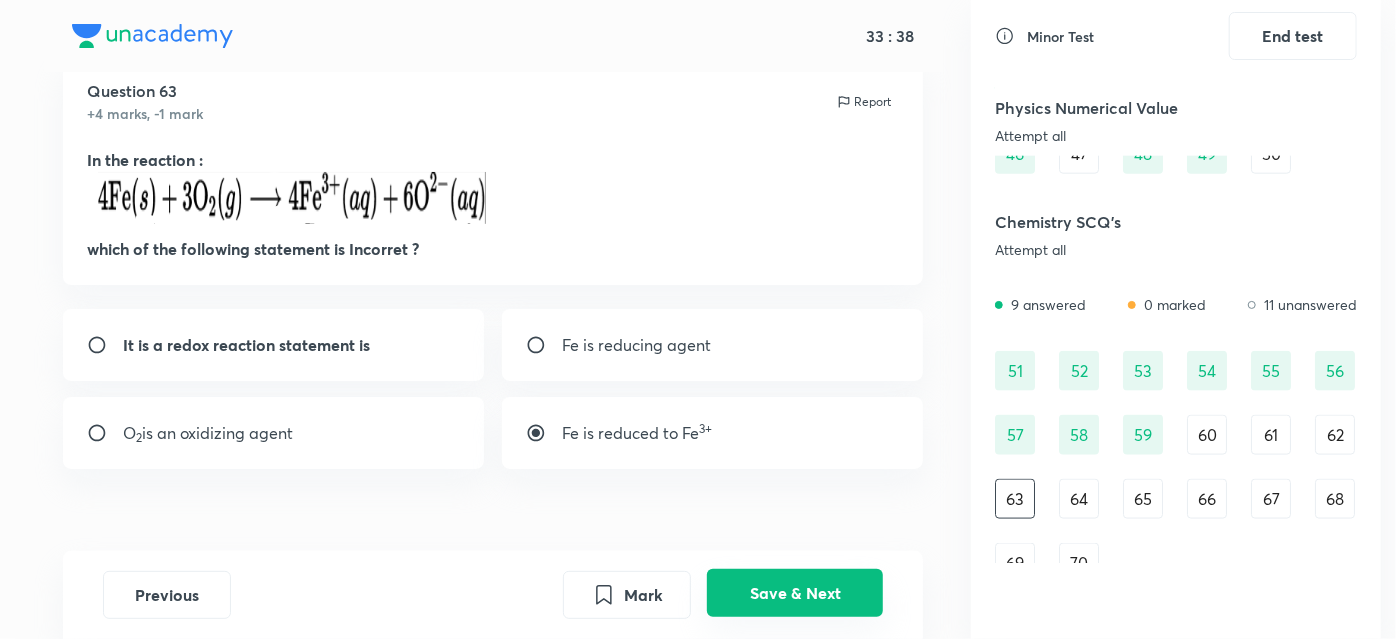click on "Save & Next" at bounding box center (795, 593) 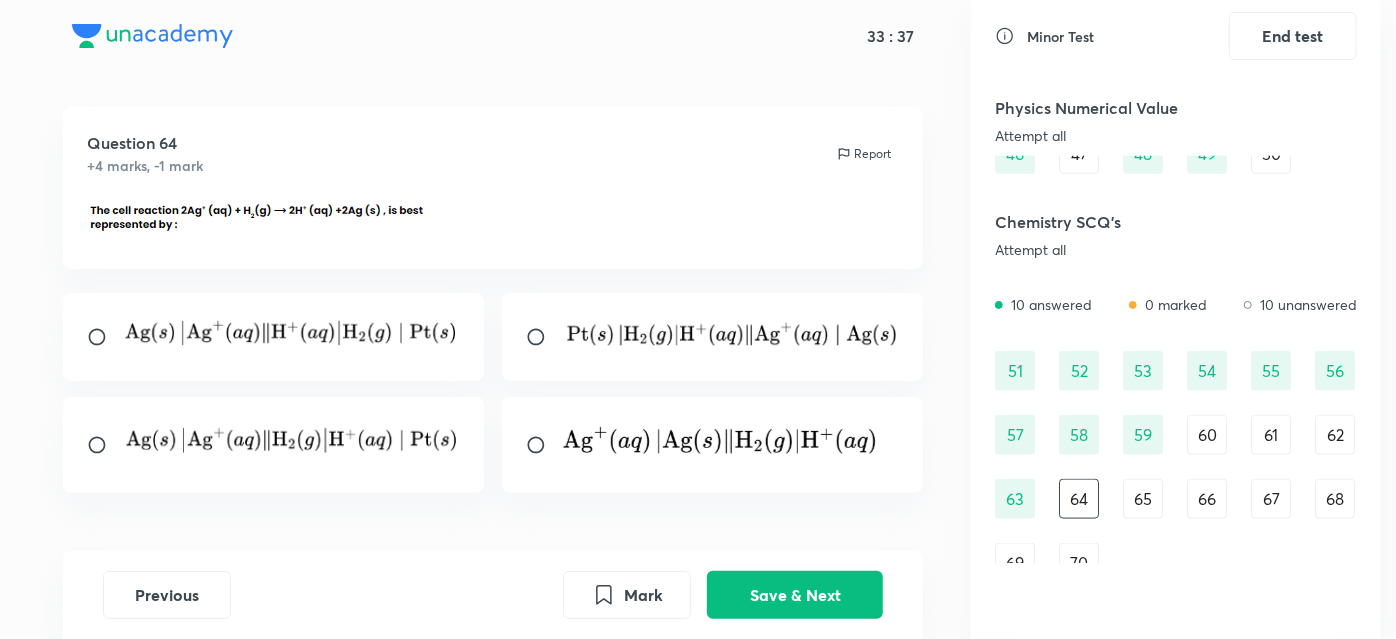 scroll, scrollTop: 65, scrollLeft: 0, axis: vertical 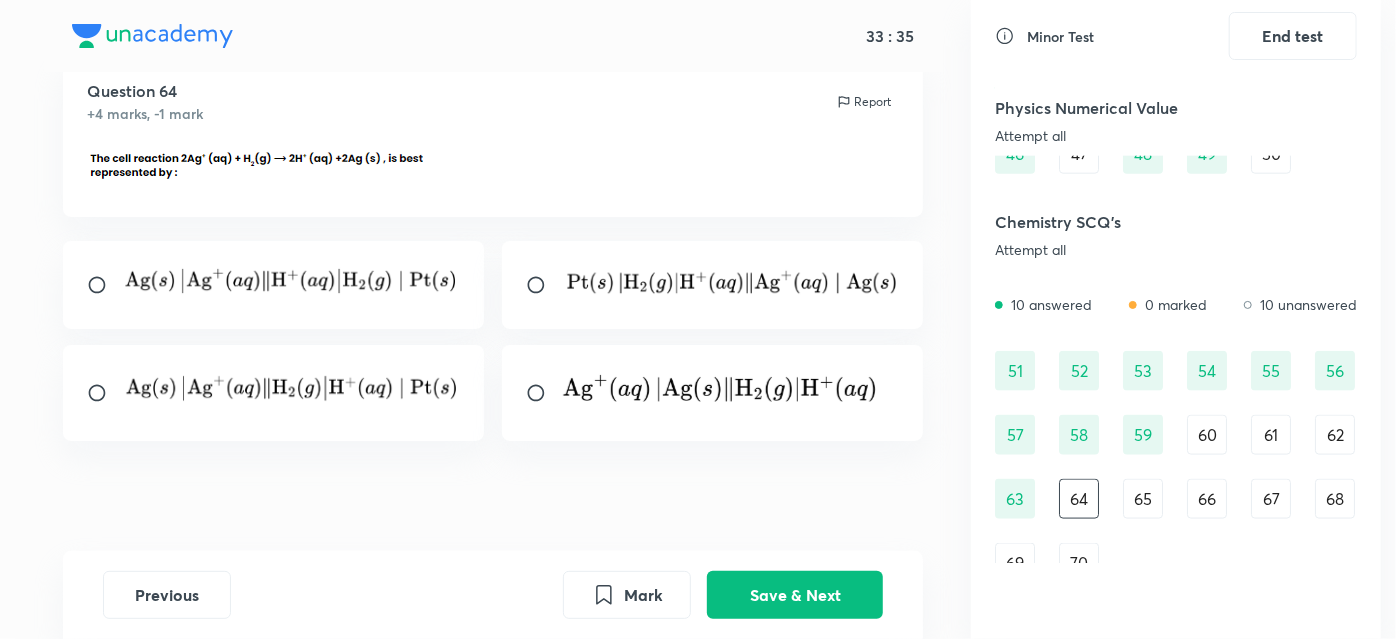 click on "65" at bounding box center (1143, 499) 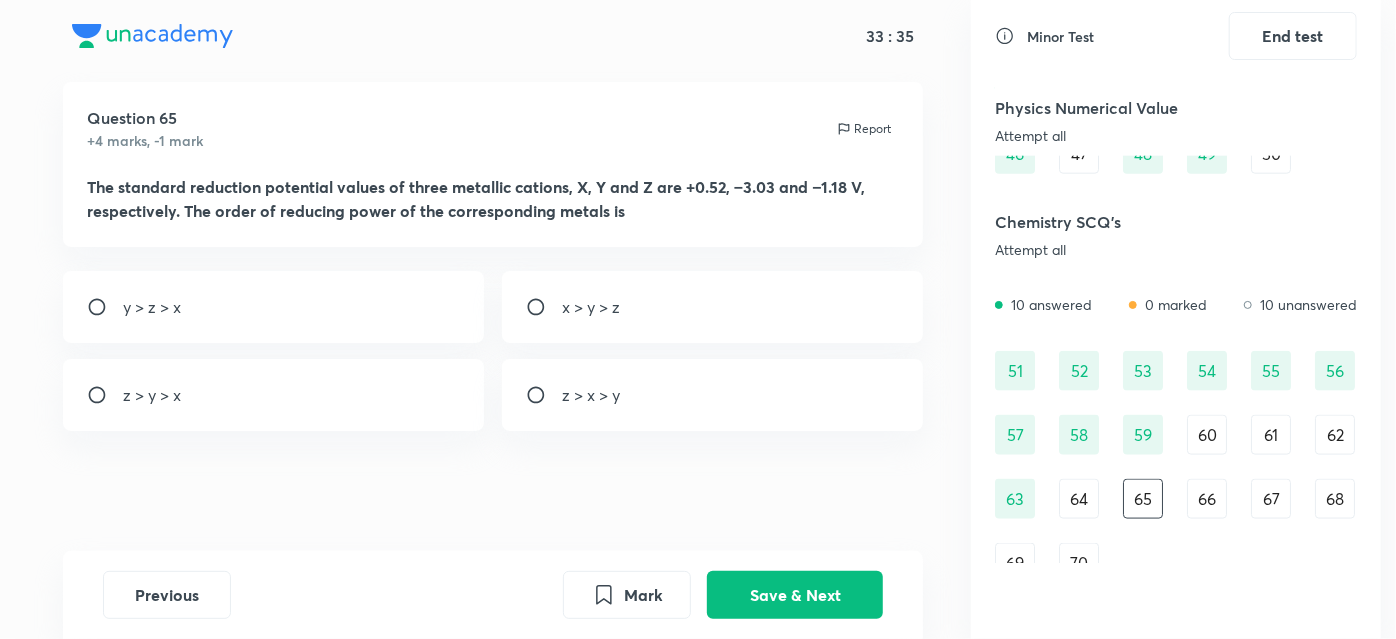 scroll, scrollTop: 37, scrollLeft: 0, axis: vertical 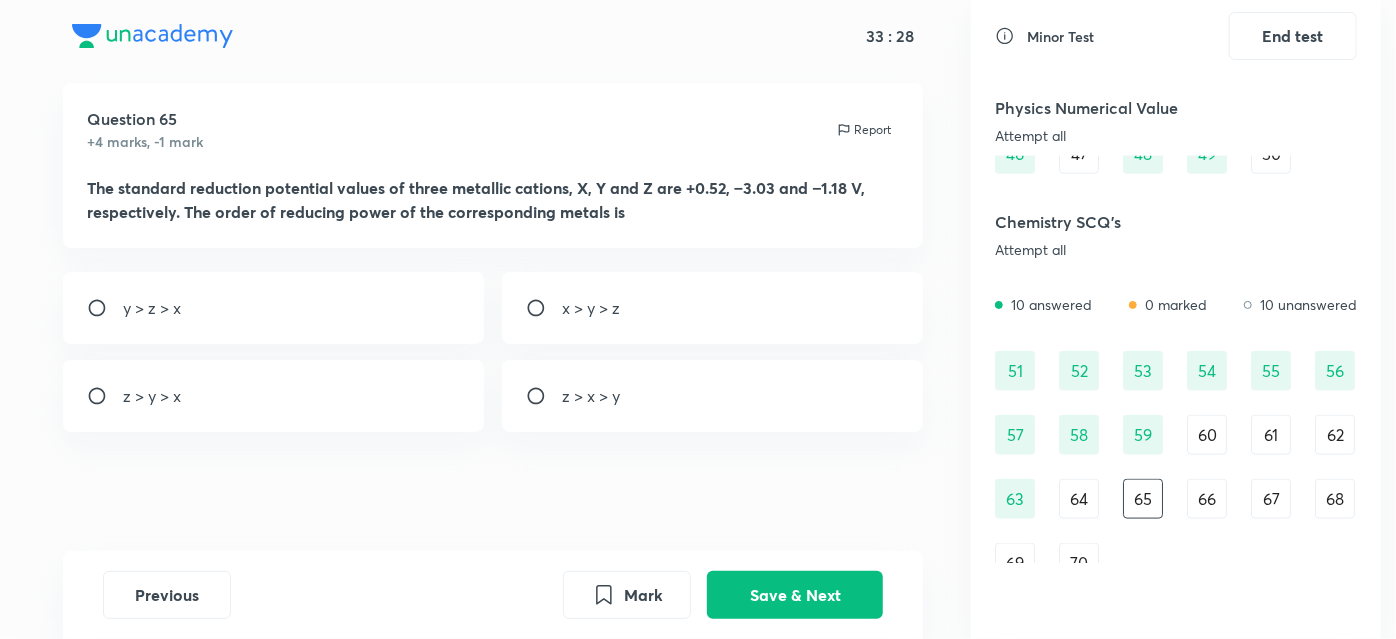 click on "66" at bounding box center (1207, 499) 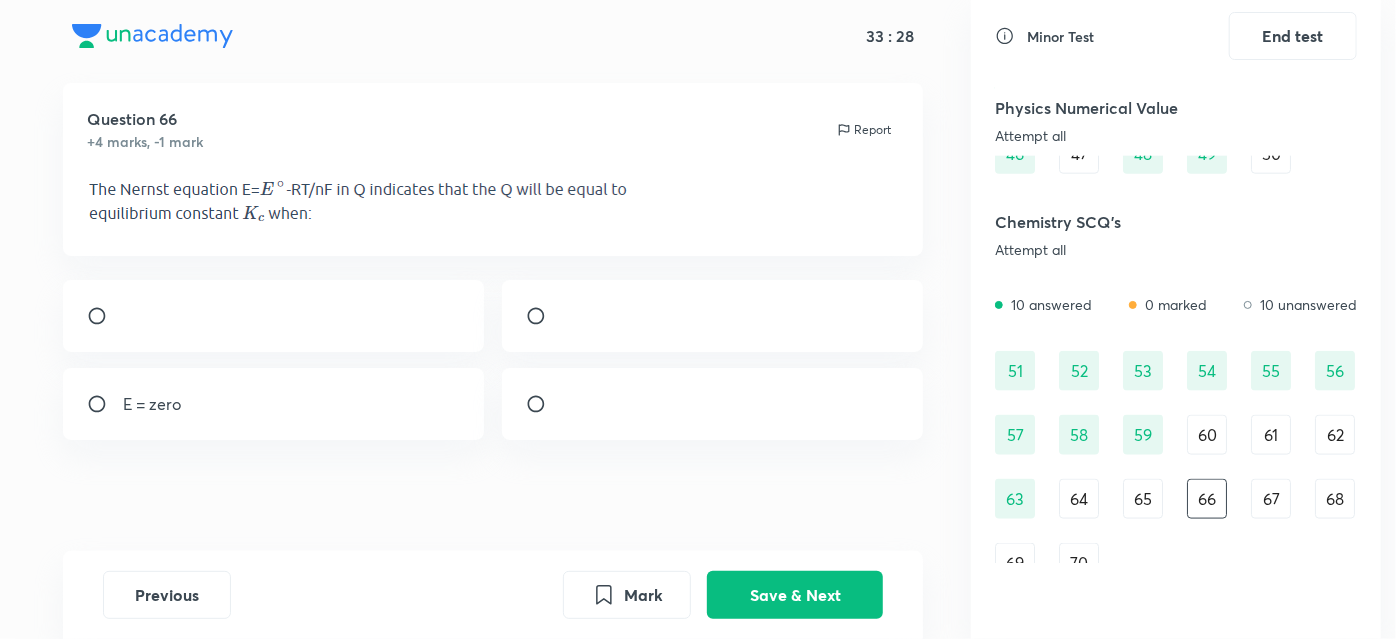 scroll, scrollTop: 58, scrollLeft: 0, axis: vertical 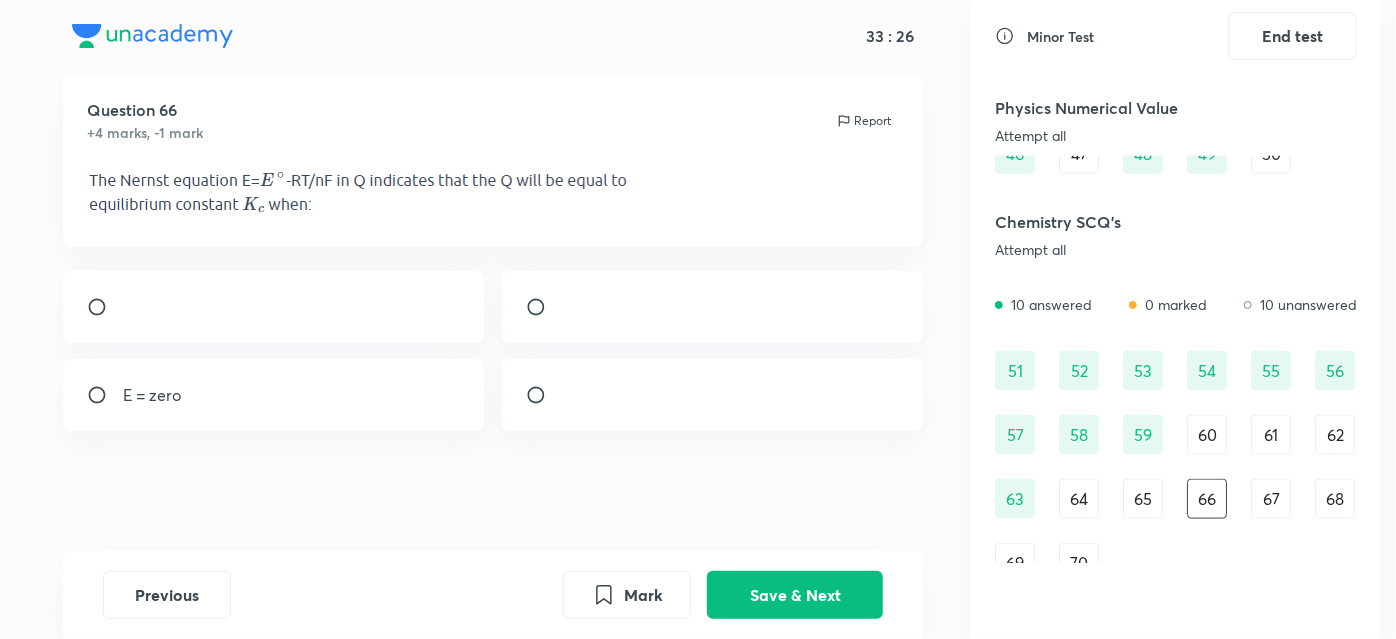 click on "67" at bounding box center [1271, 499] 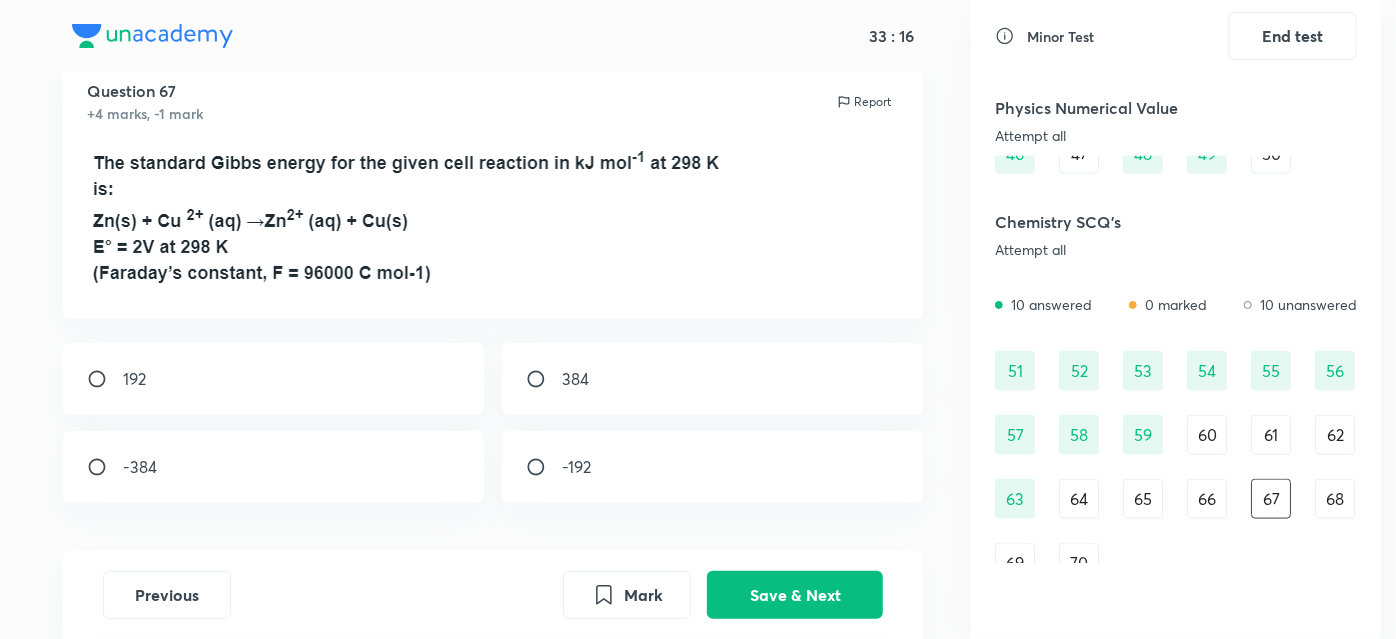 click on "68" at bounding box center (1335, 499) 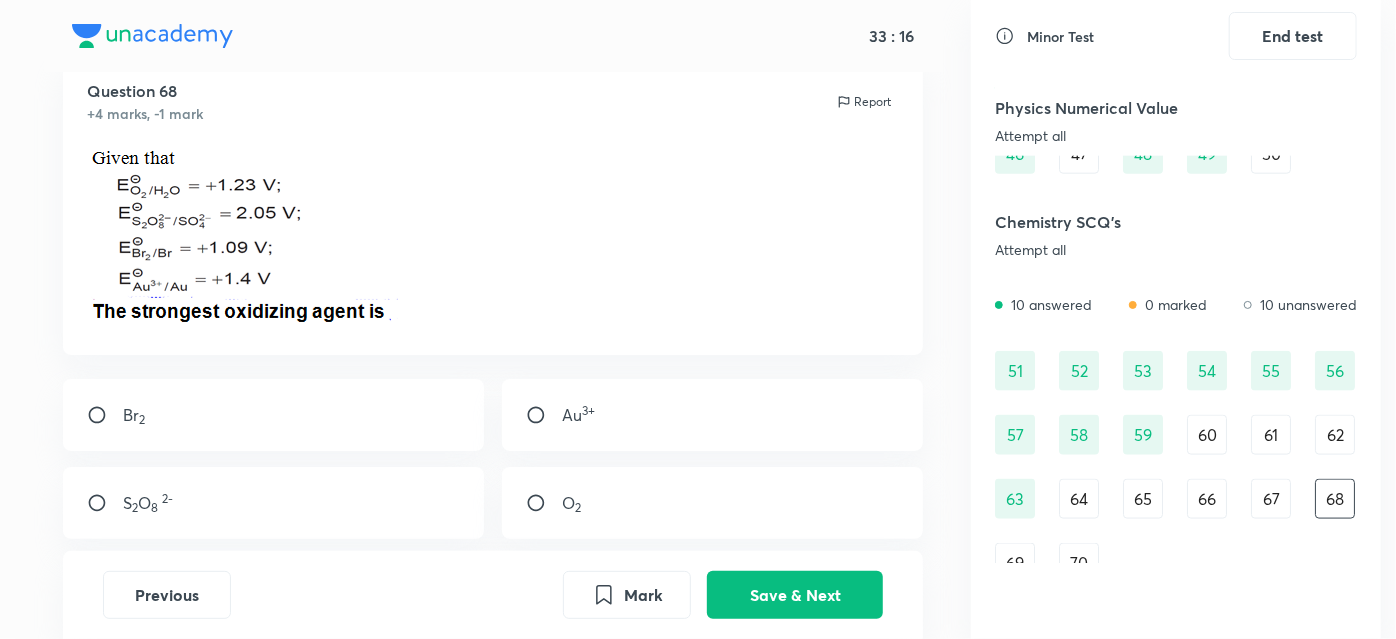 scroll, scrollTop: 65, scrollLeft: 0, axis: vertical 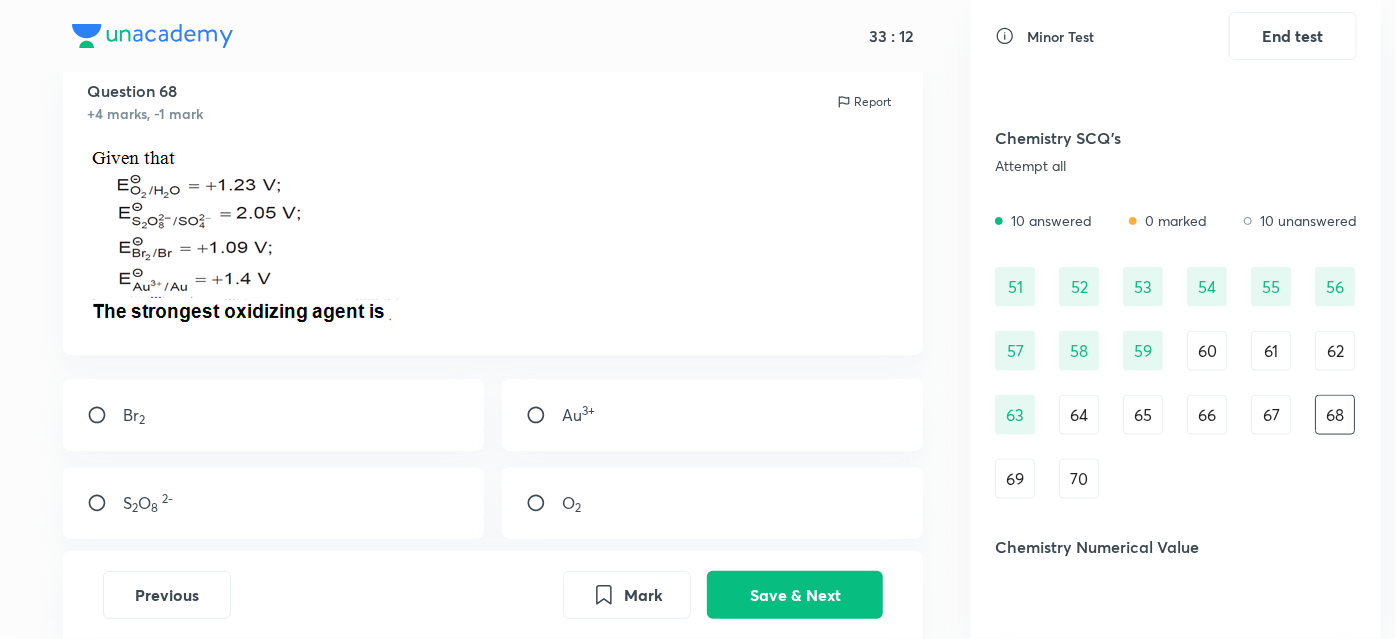 click on "69" at bounding box center [1015, 479] 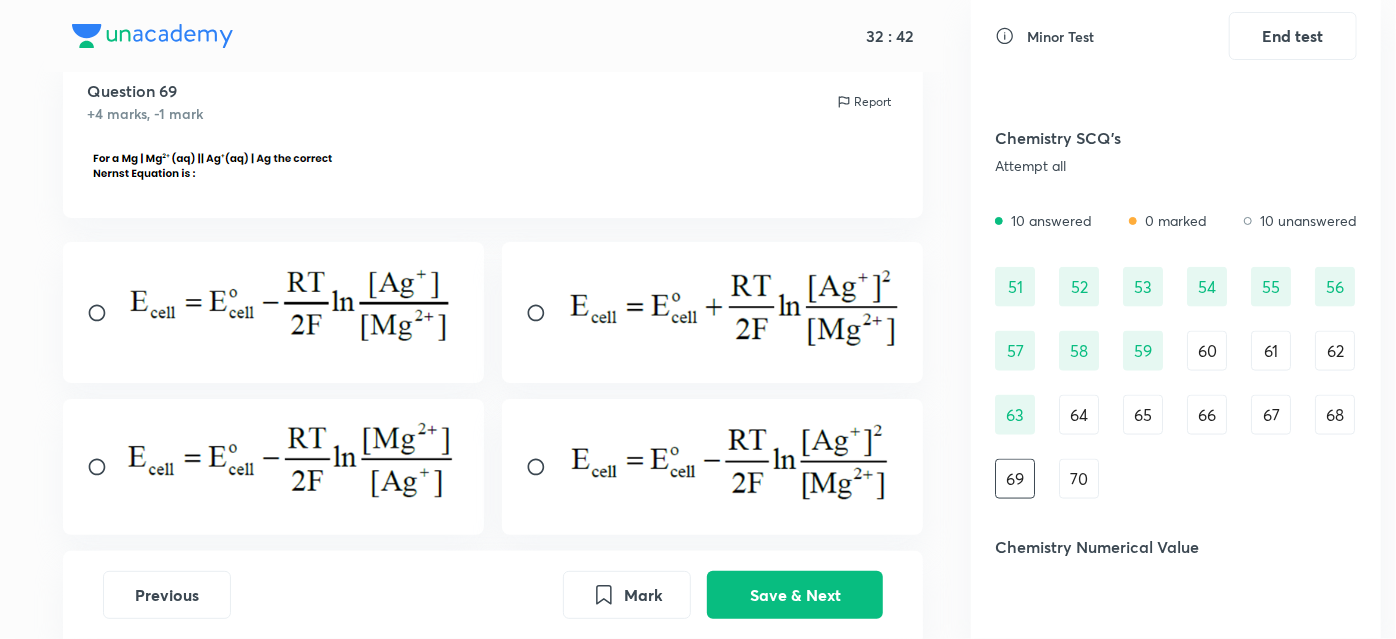 click on "70" at bounding box center (1079, 479) 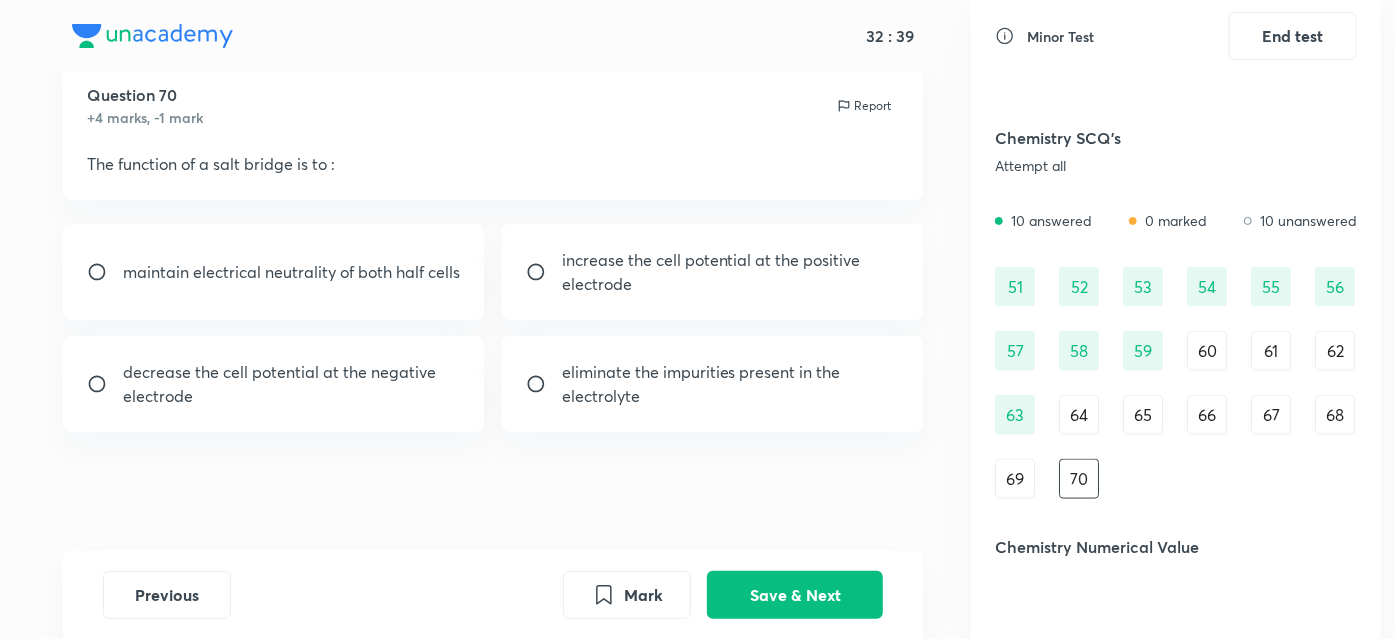 scroll, scrollTop: 1419, scrollLeft: 0, axis: vertical 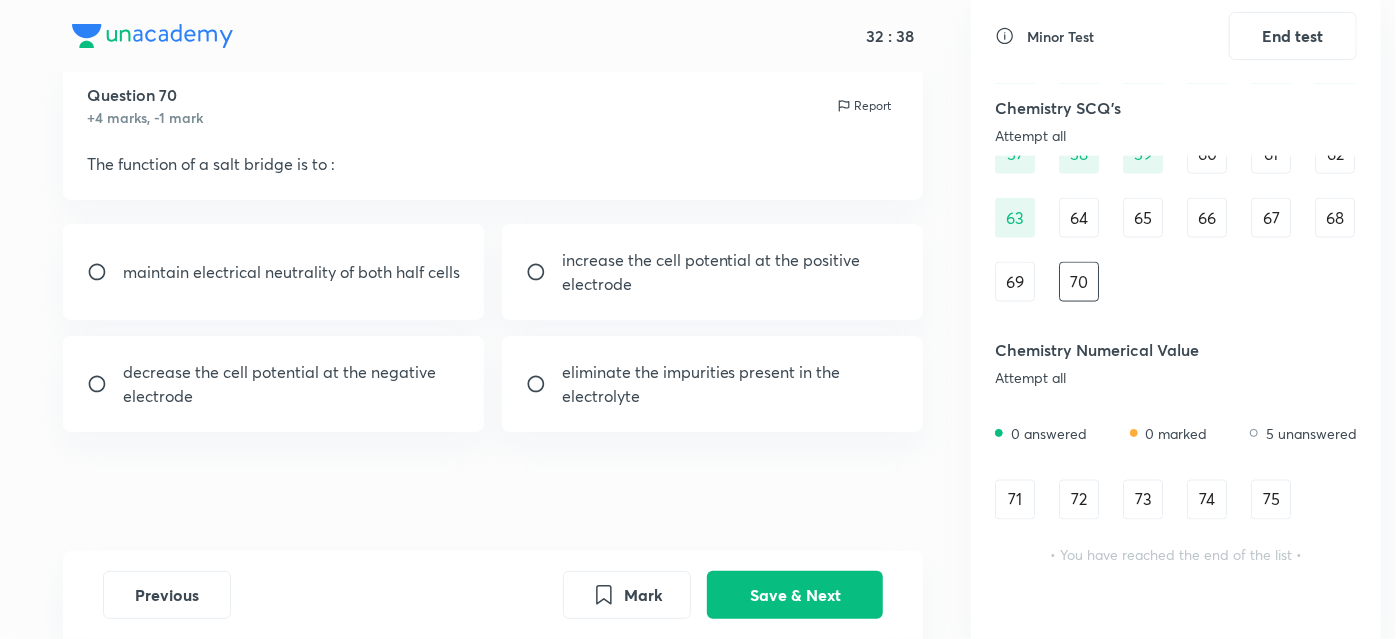 click on "71" at bounding box center (1015, 500) 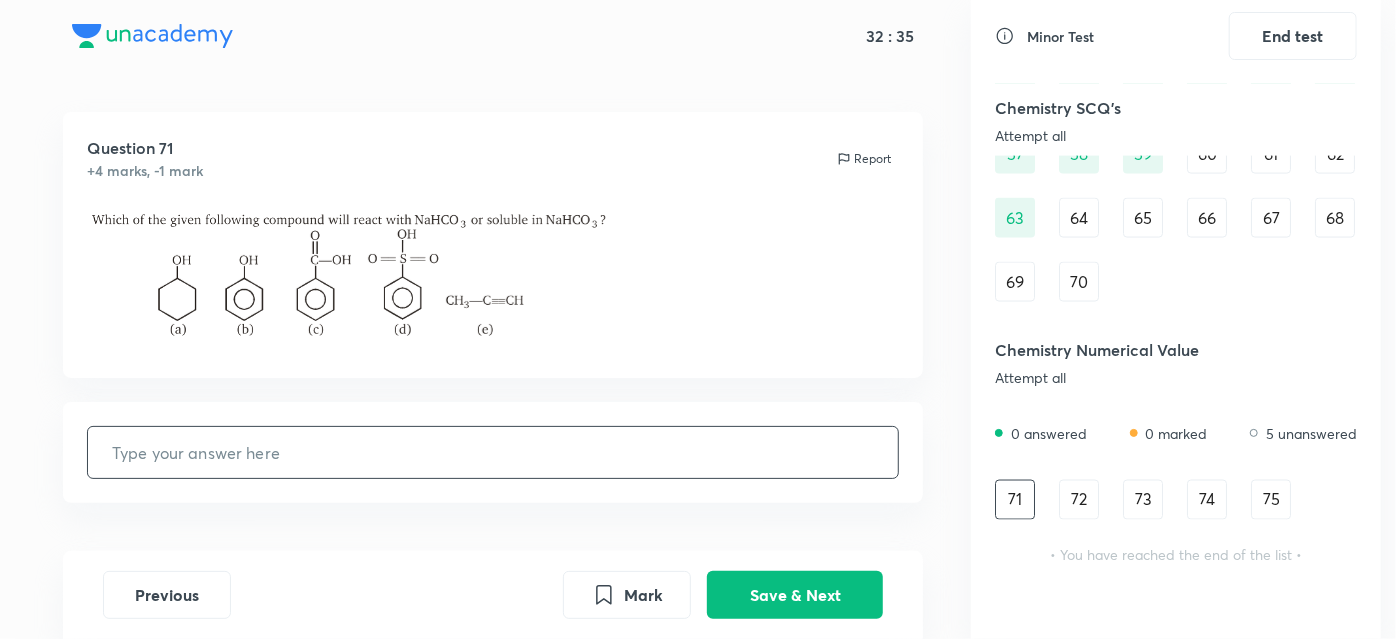 scroll, scrollTop: 11, scrollLeft: 0, axis: vertical 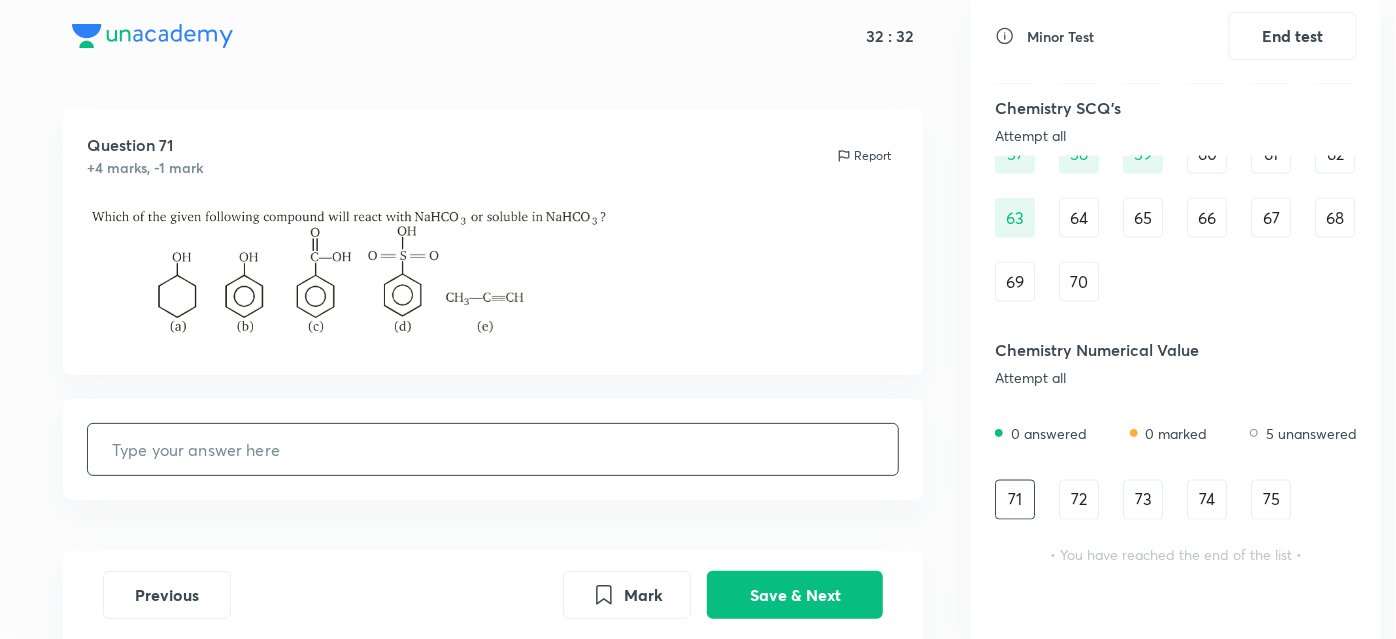 click on "72" at bounding box center [1079, 500] 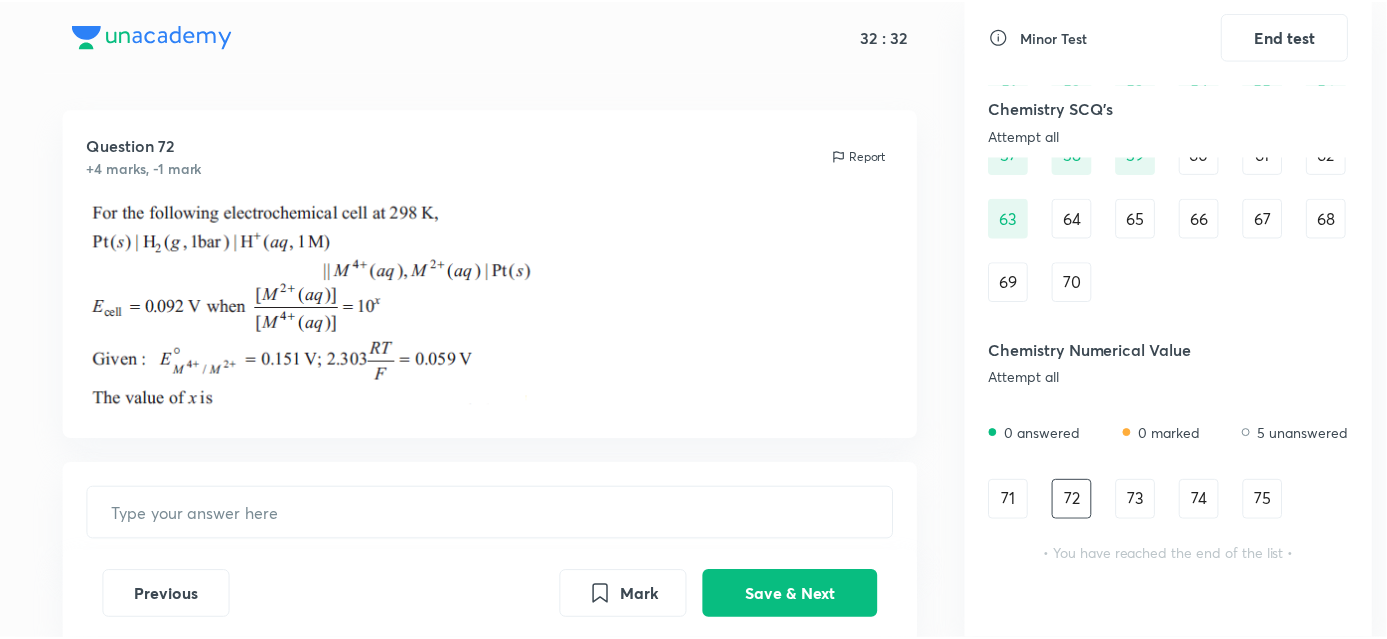 scroll, scrollTop: 0, scrollLeft: 0, axis: both 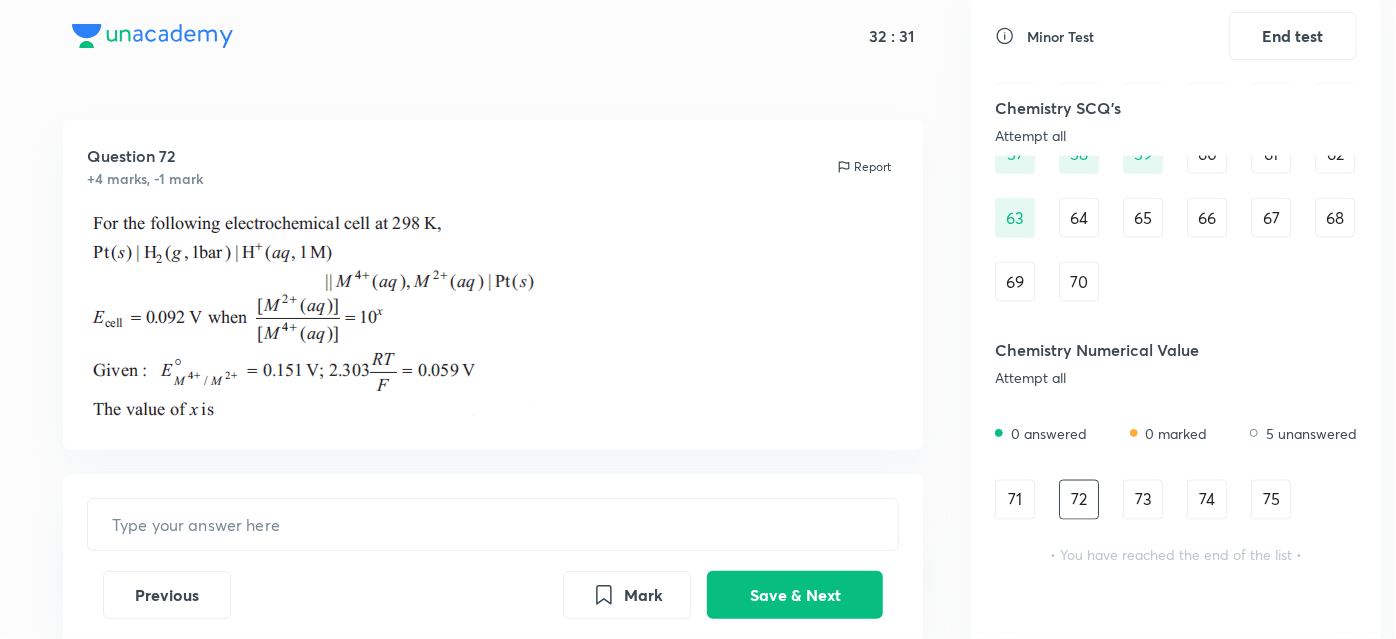click on "73" at bounding box center (1143, 500) 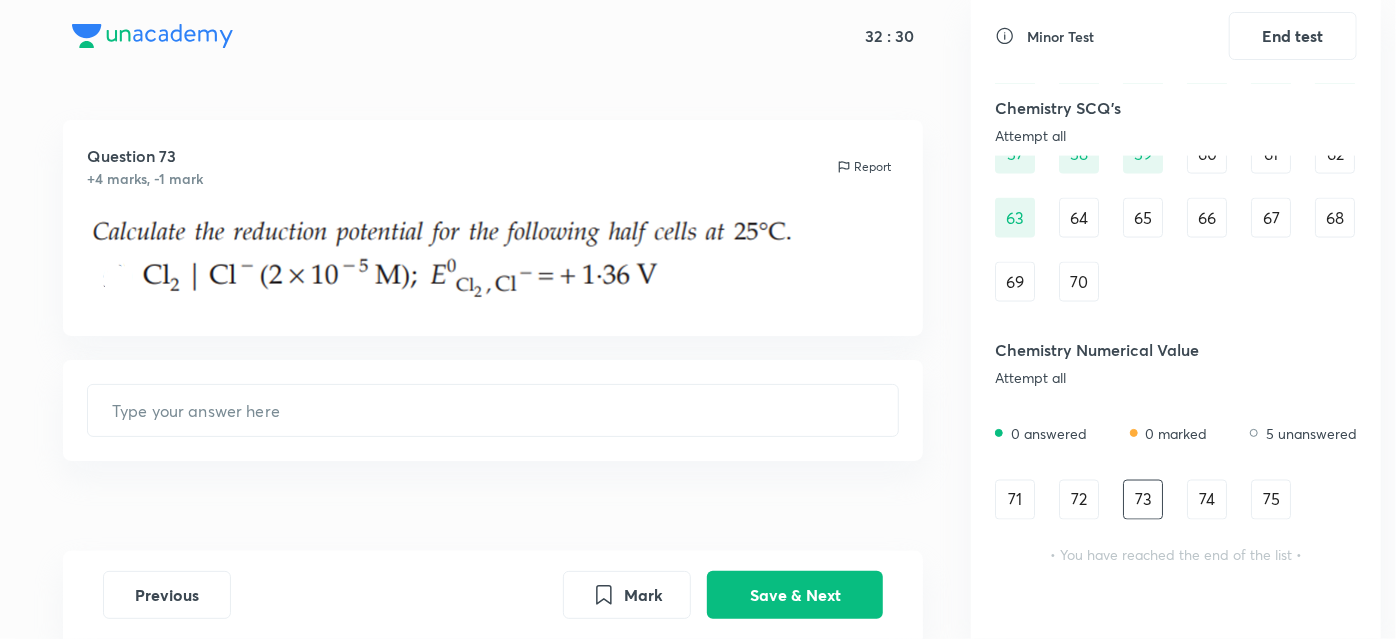 click on "74" at bounding box center [1207, 500] 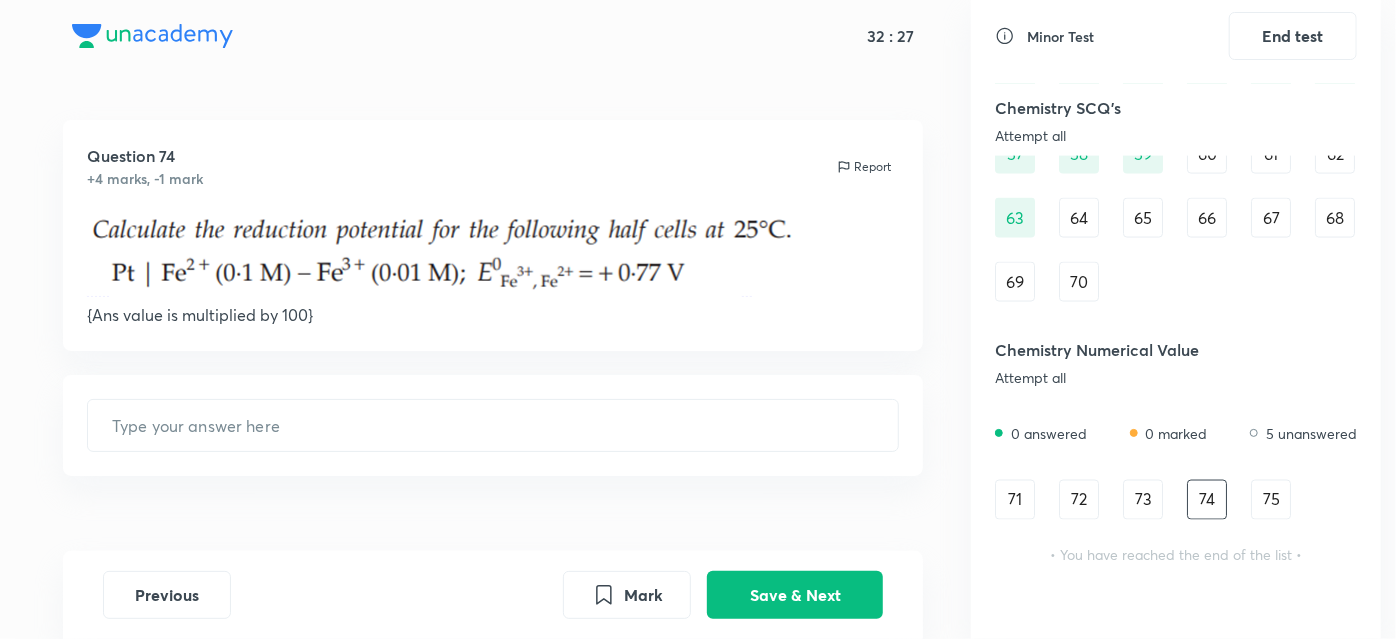 click on "75" at bounding box center [1271, 500] 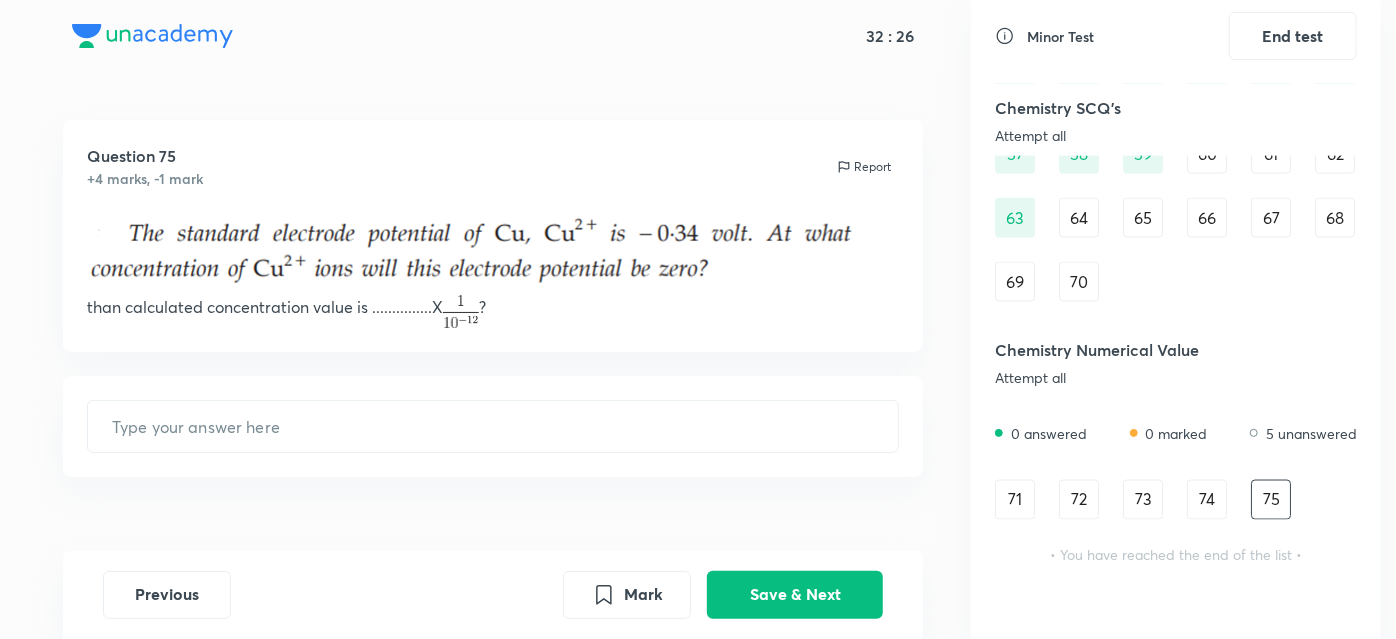 click on "71" at bounding box center (1015, 500) 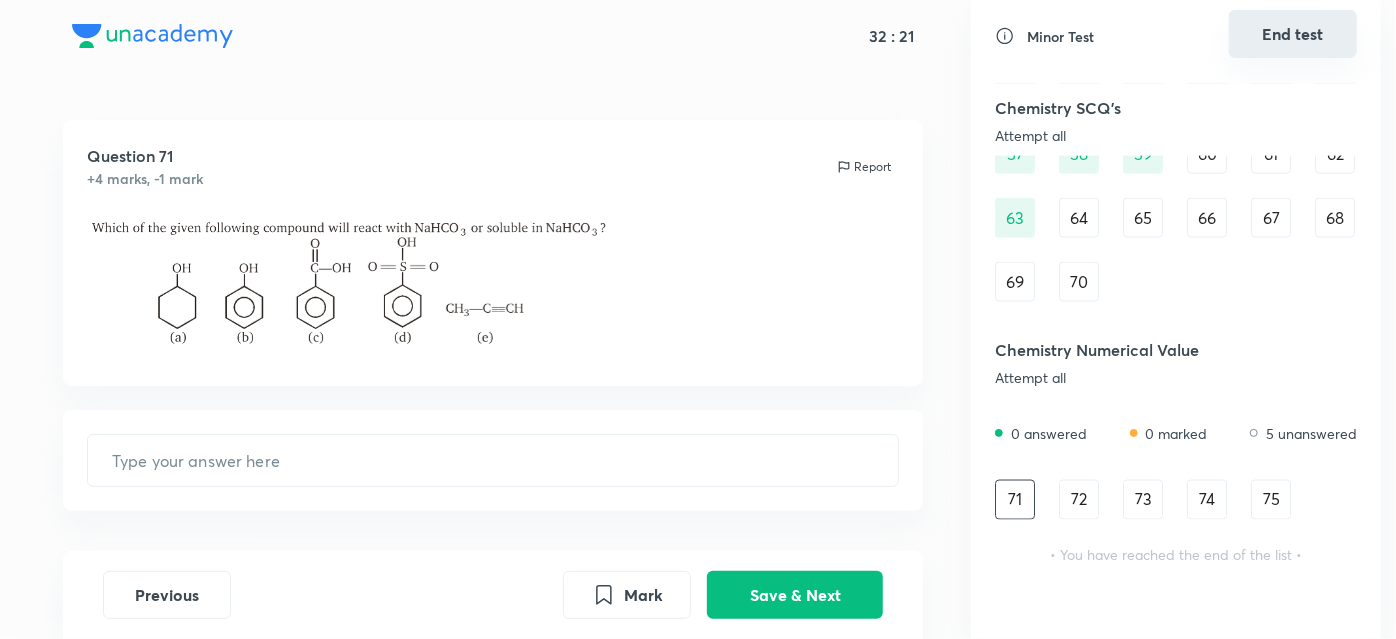 click on "End test" at bounding box center (1293, 34) 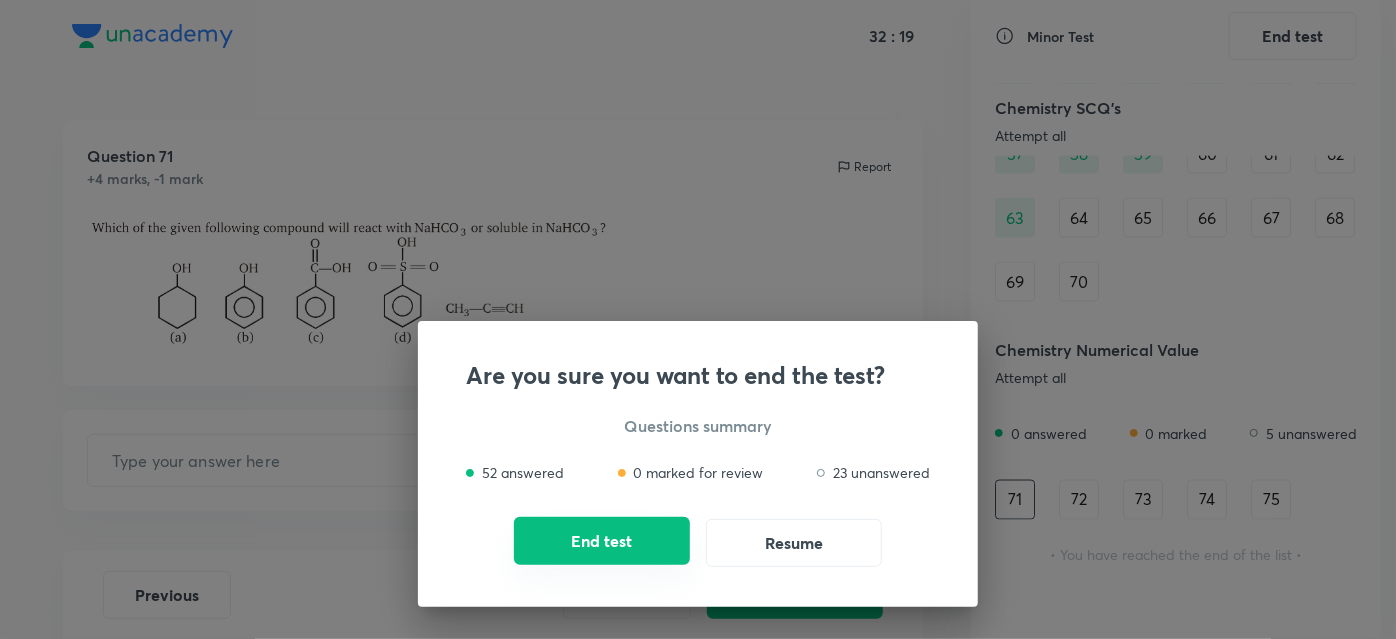click on "End test" at bounding box center (602, 541) 